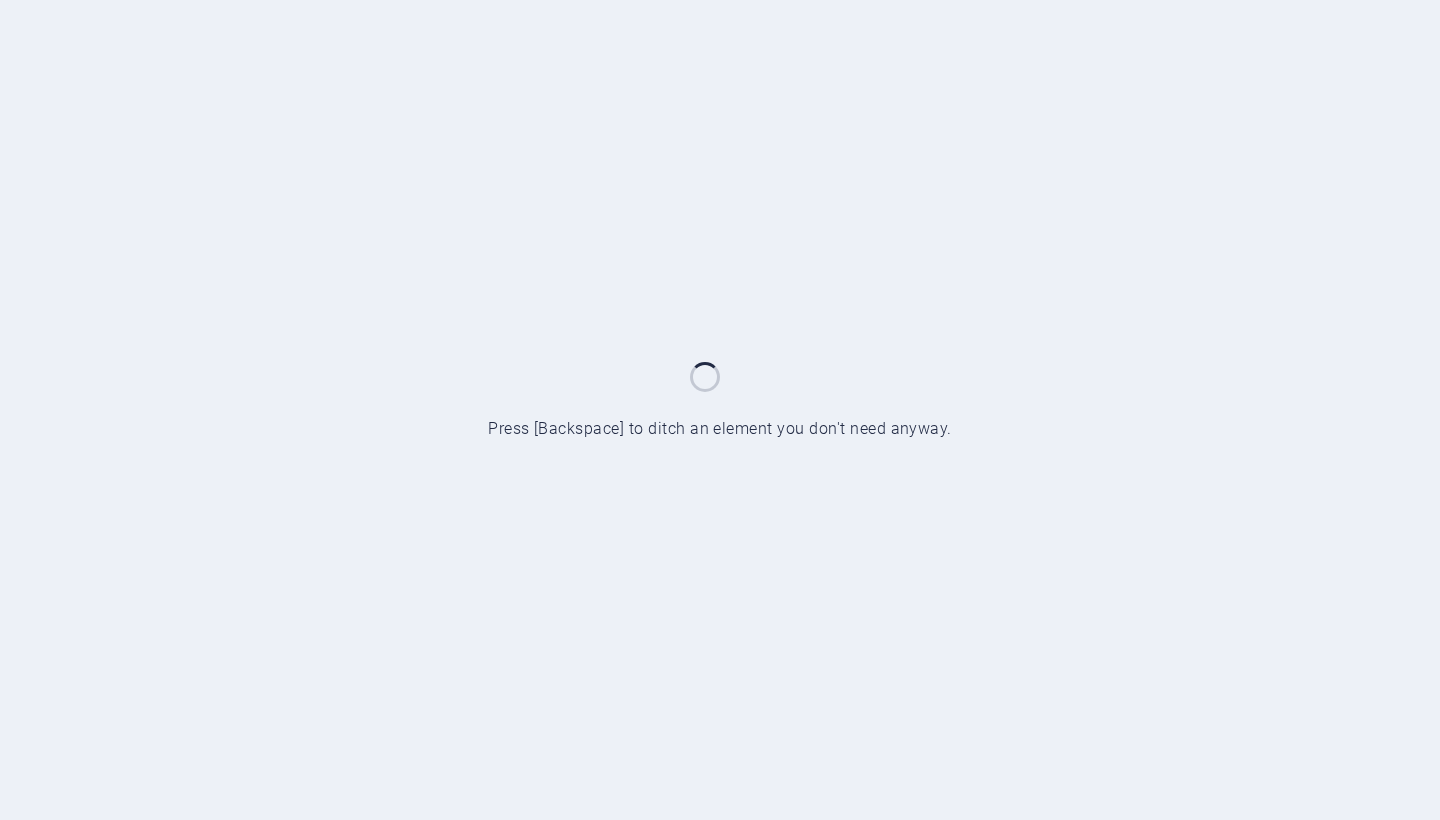 scroll, scrollTop: 0, scrollLeft: 0, axis: both 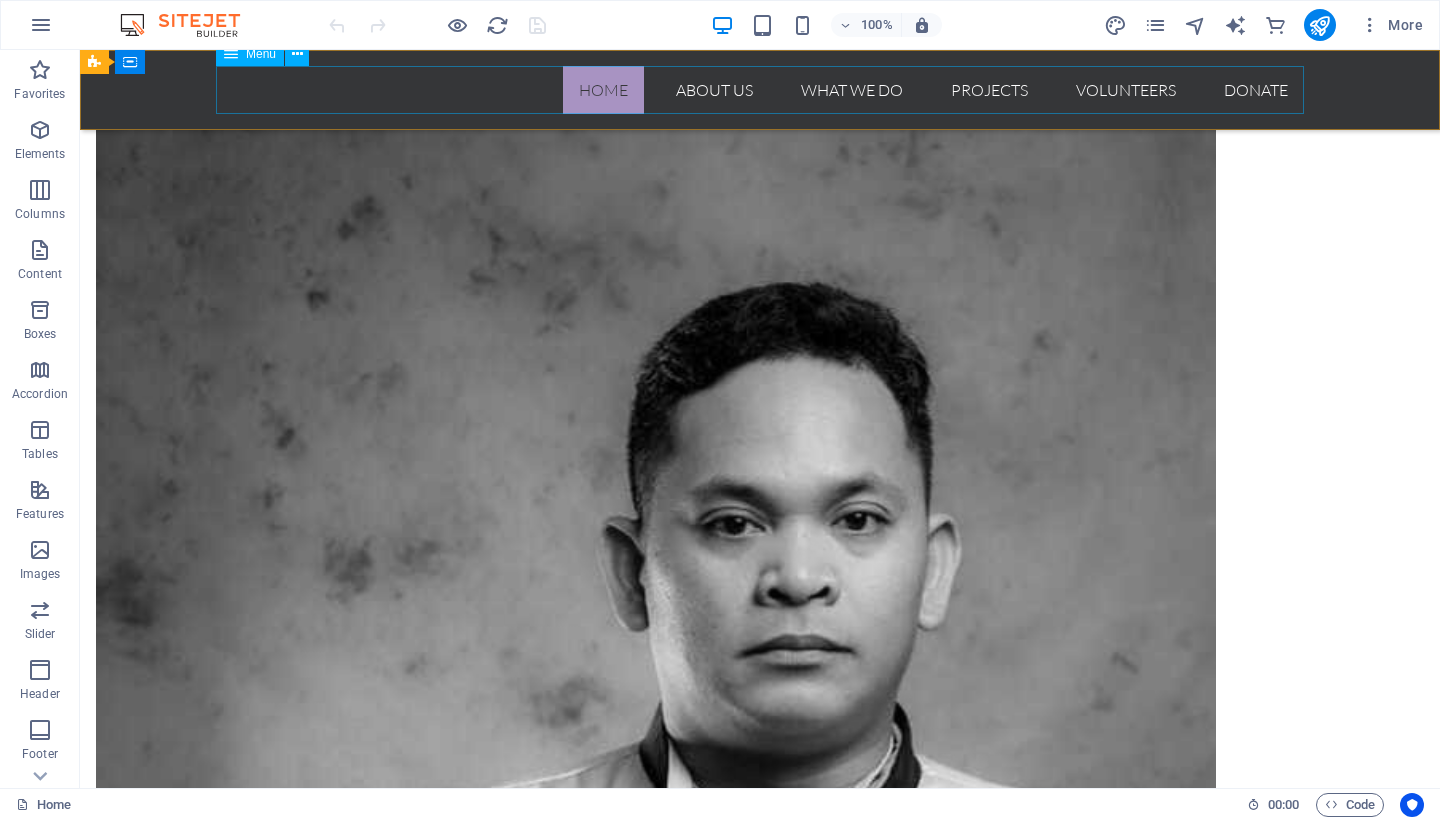 click on "Home About us What we do Projects Volunteers Donate" at bounding box center [760, 90] 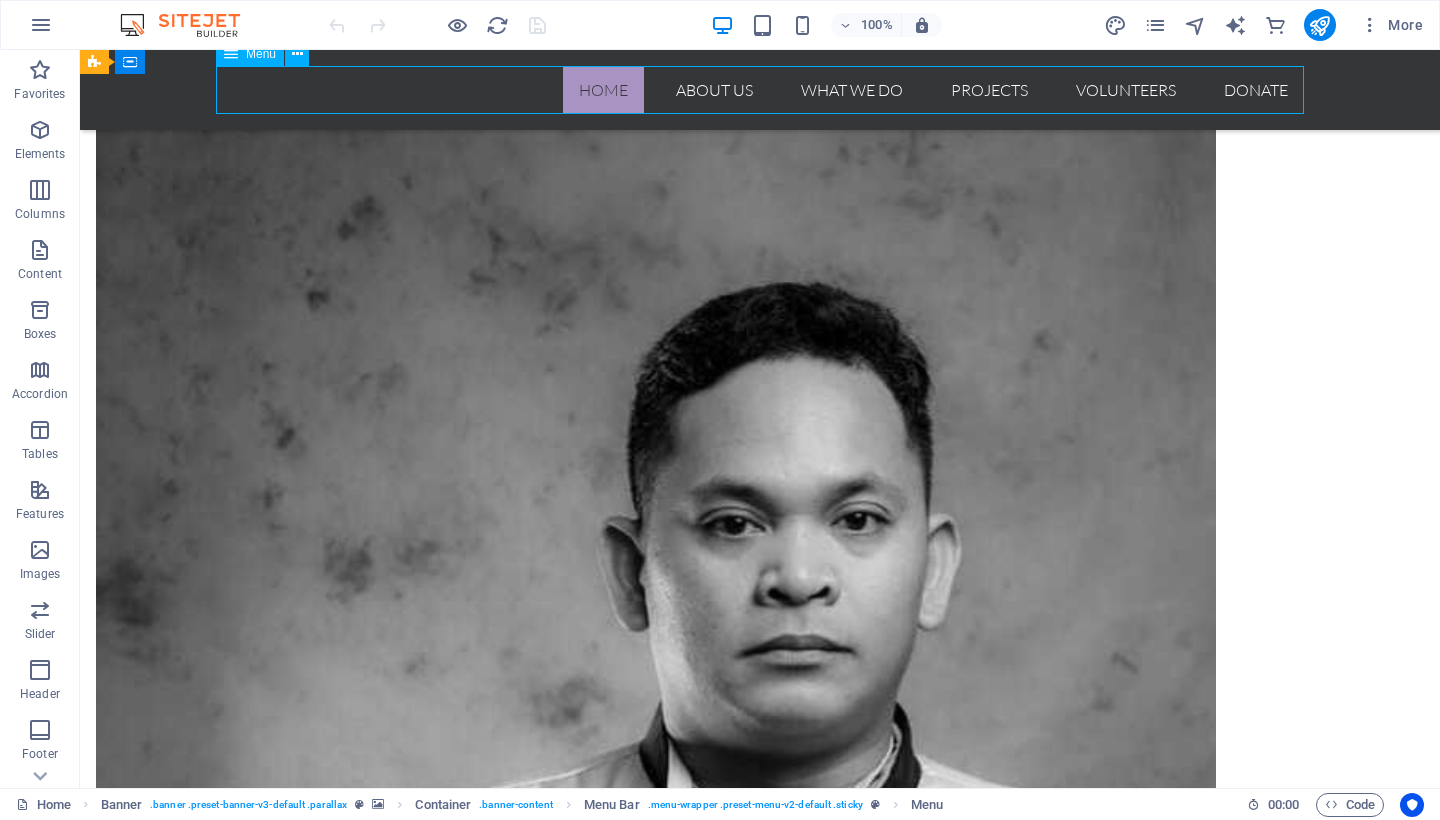 click on "Home About us What we do Projects Volunteers Donate" at bounding box center (760, 90) 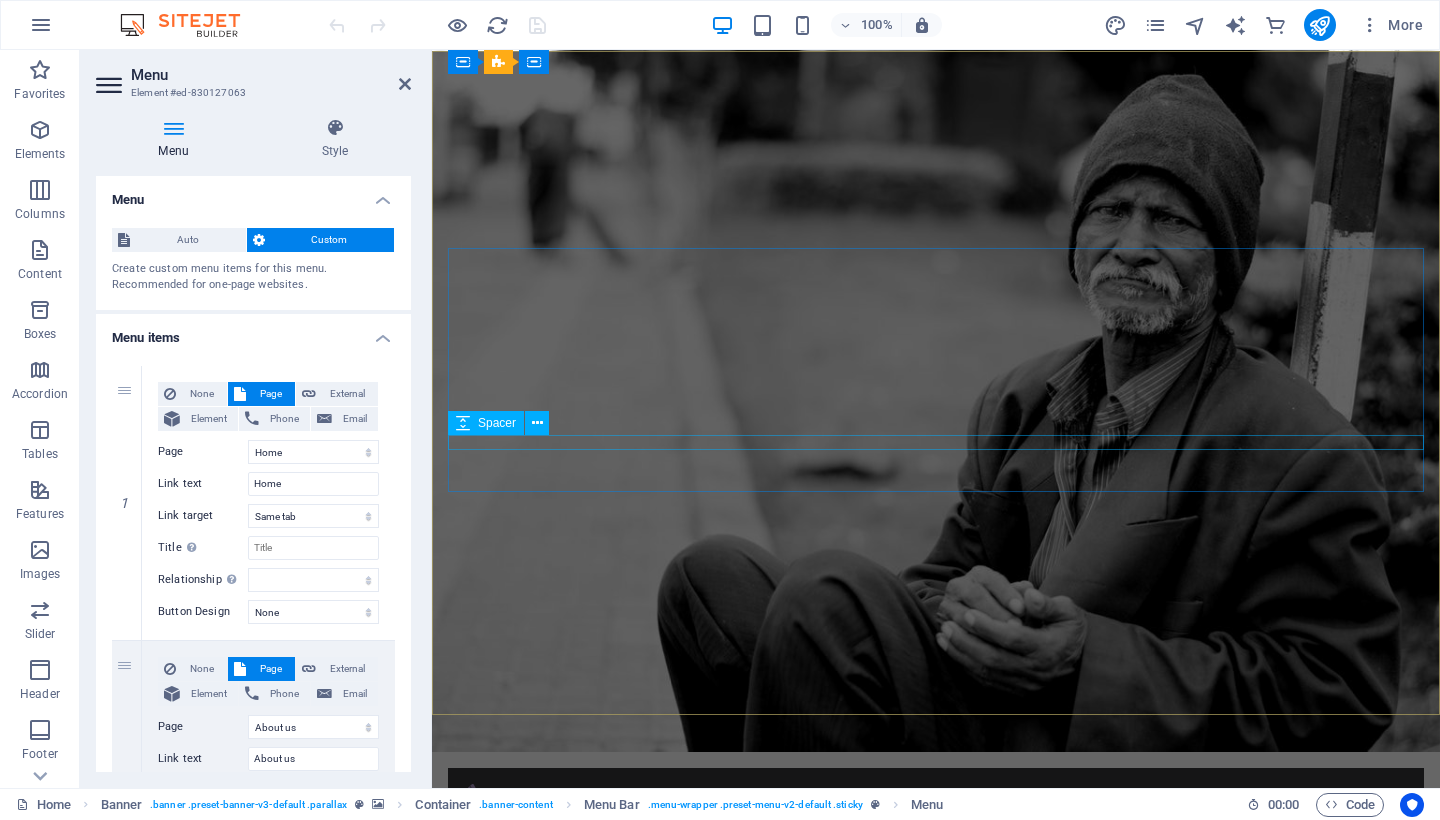 scroll, scrollTop: 0, scrollLeft: 0, axis: both 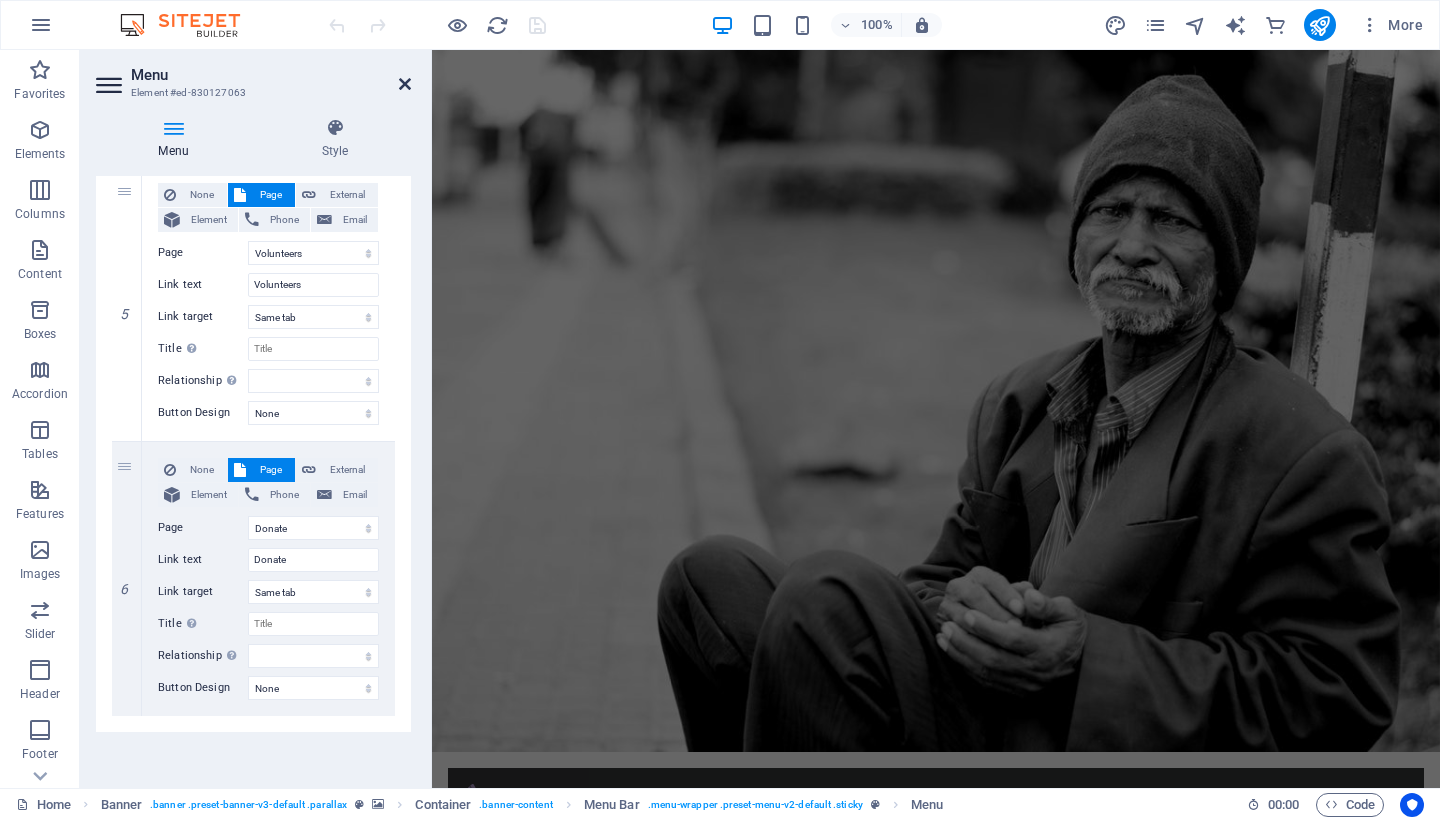 click at bounding box center [405, 84] 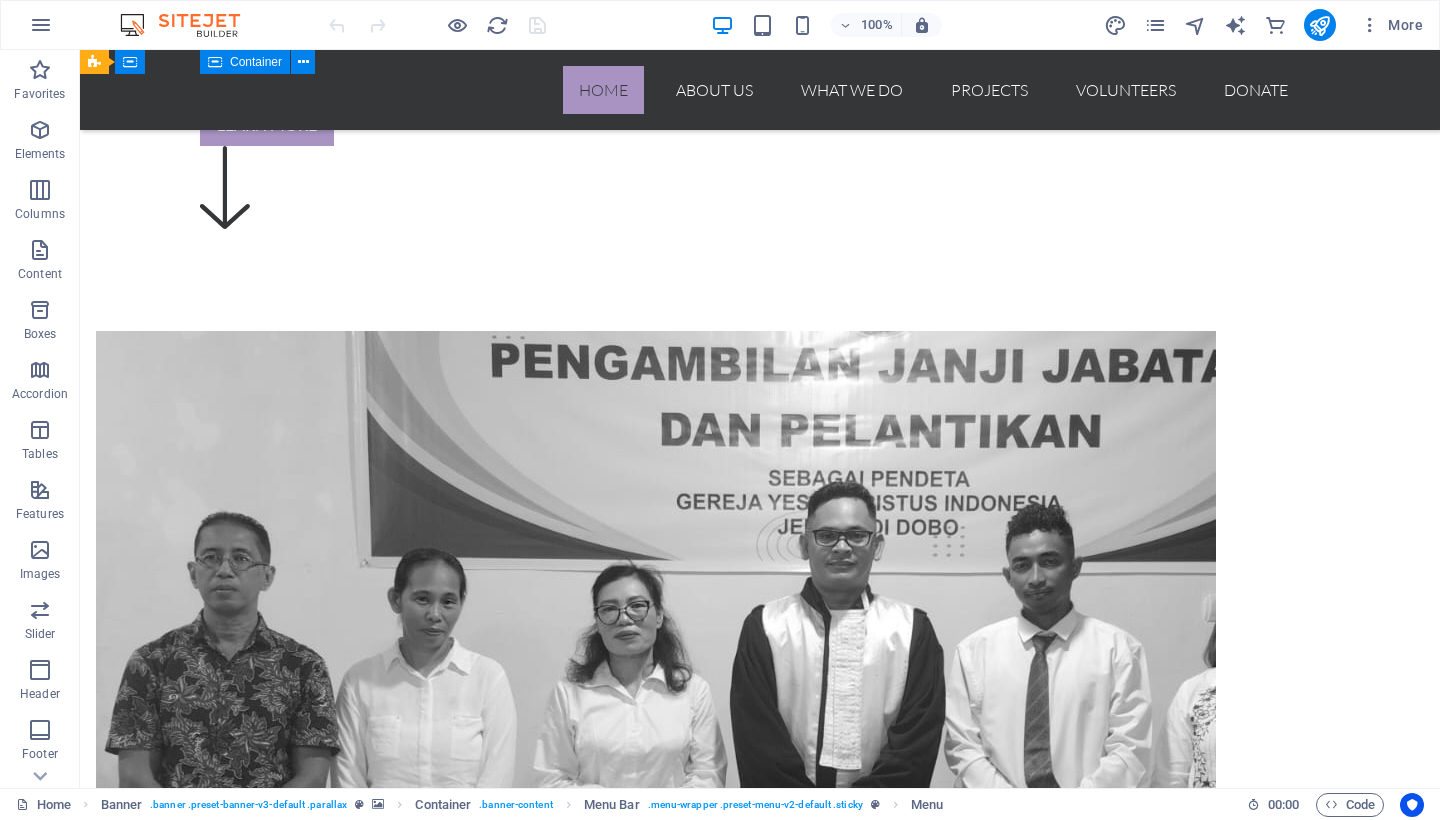 scroll, scrollTop: 1006, scrollLeft: 0, axis: vertical 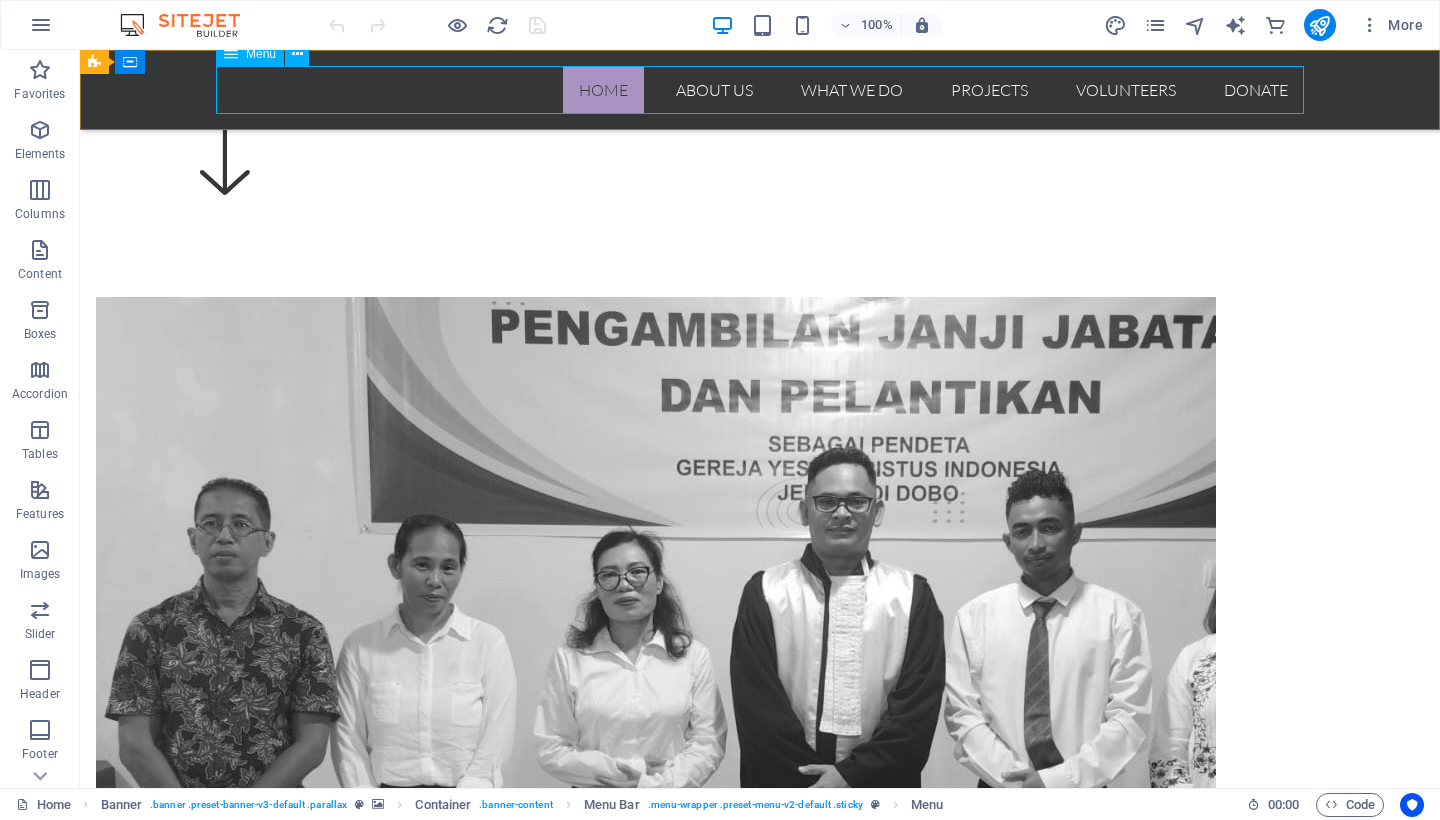click on "Home About us What we do Projects Volunteers Donate" at bounding box center [760, 90] 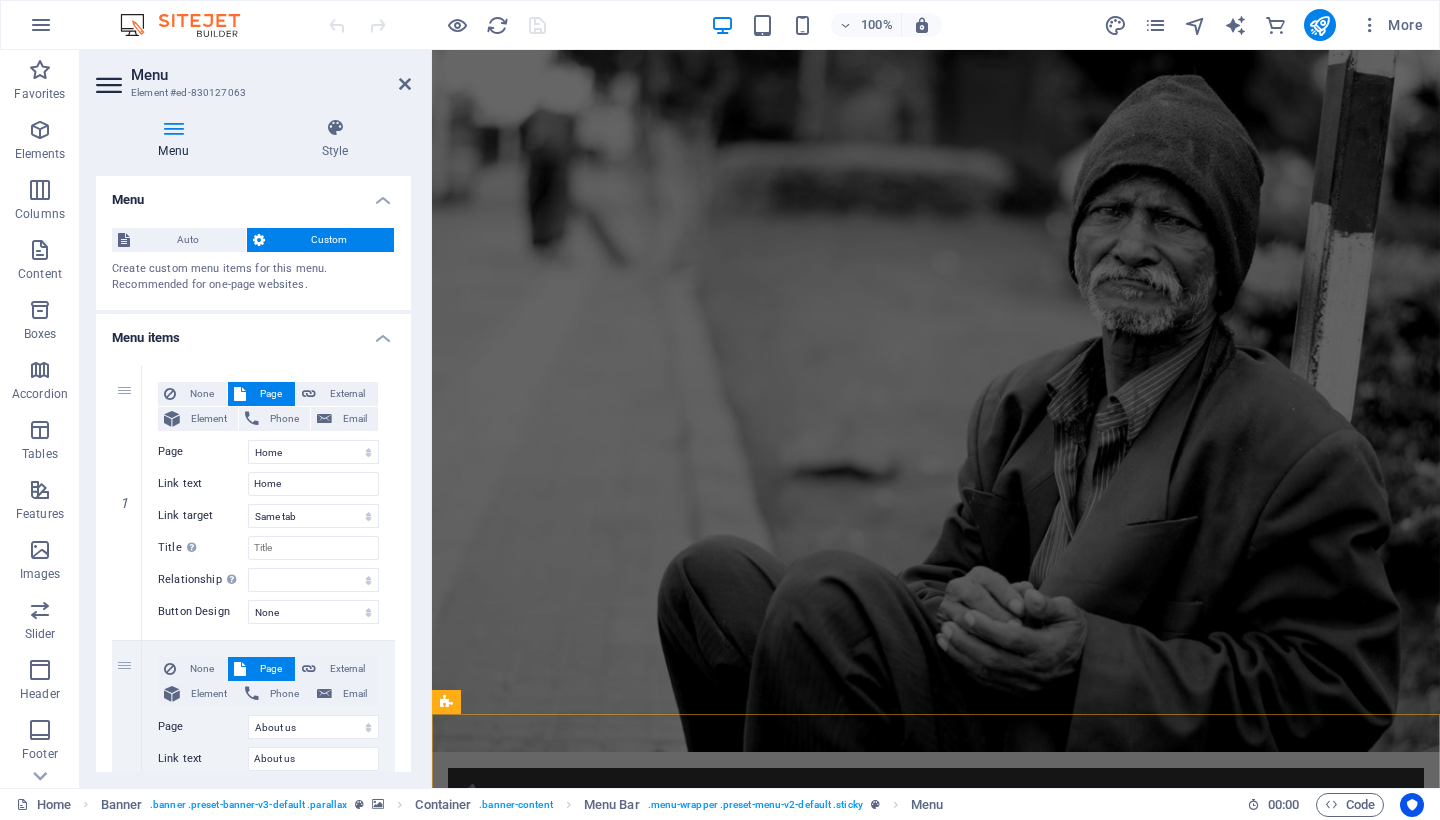 scroll, scrollTop: 0, scrollLeft: 0, axis: both 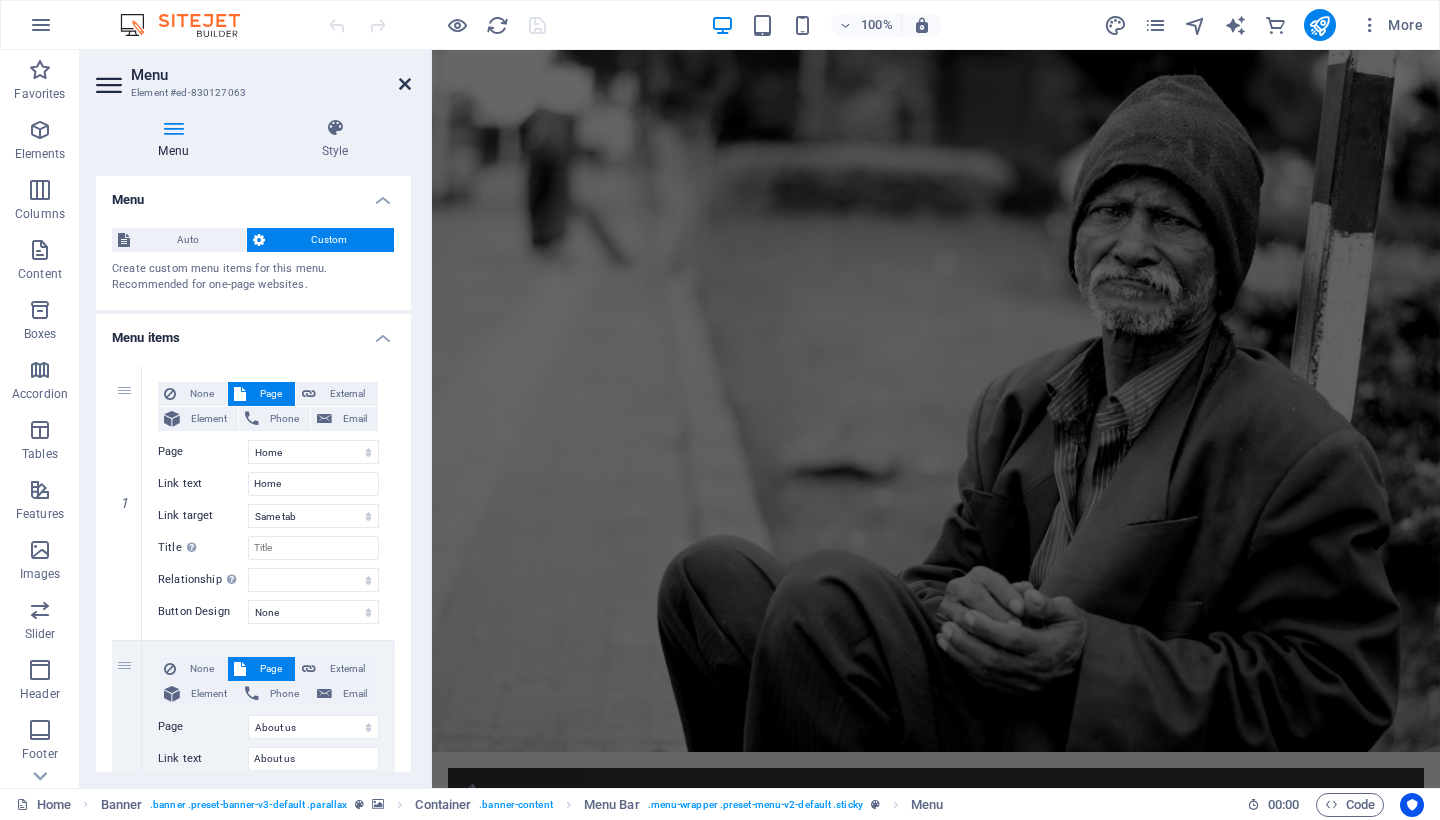 click at bounding box center [405, 84] 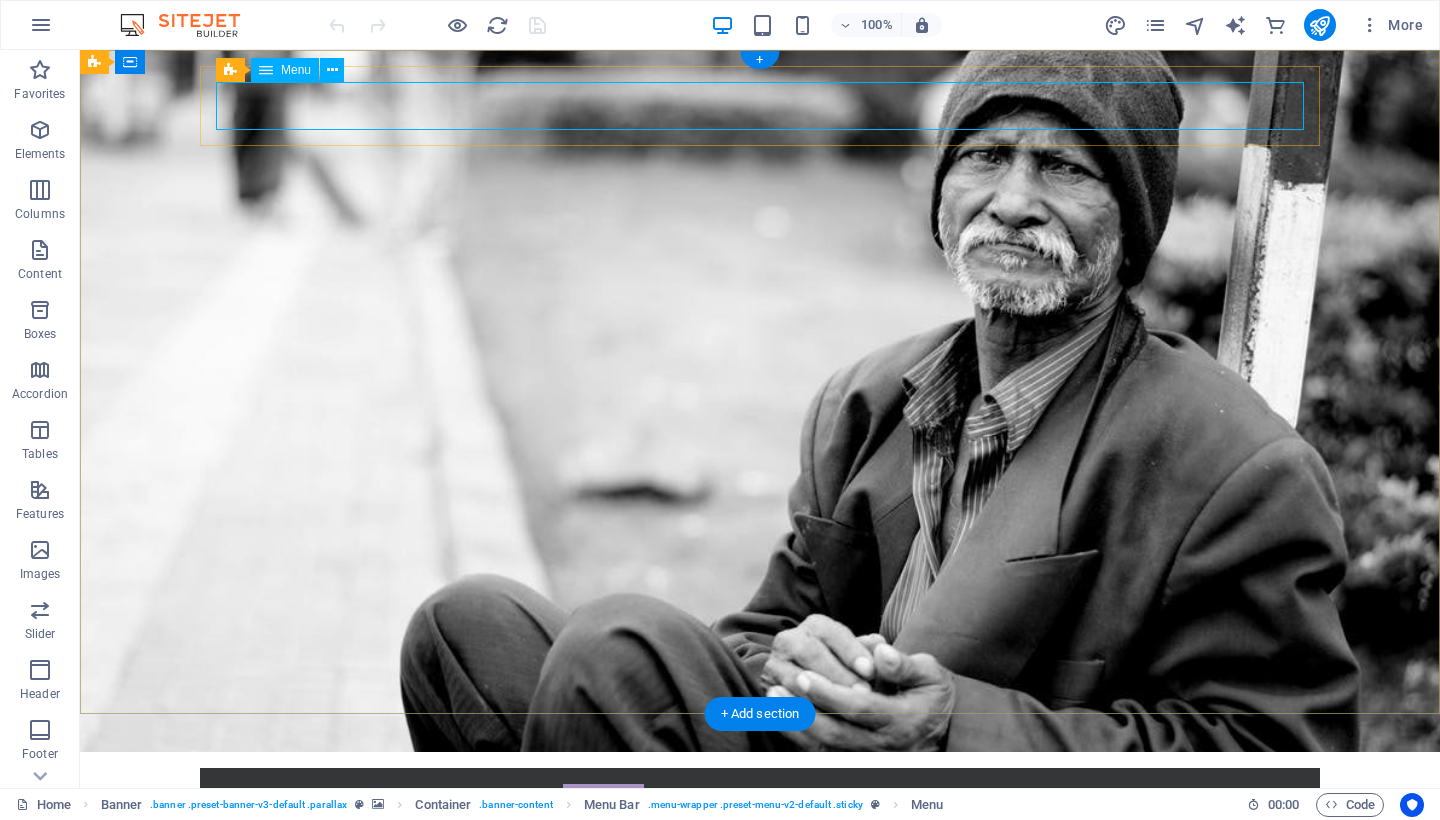 click on "Home About us What we do Projects Volunteers Donate" at bounding box center (760, 808) 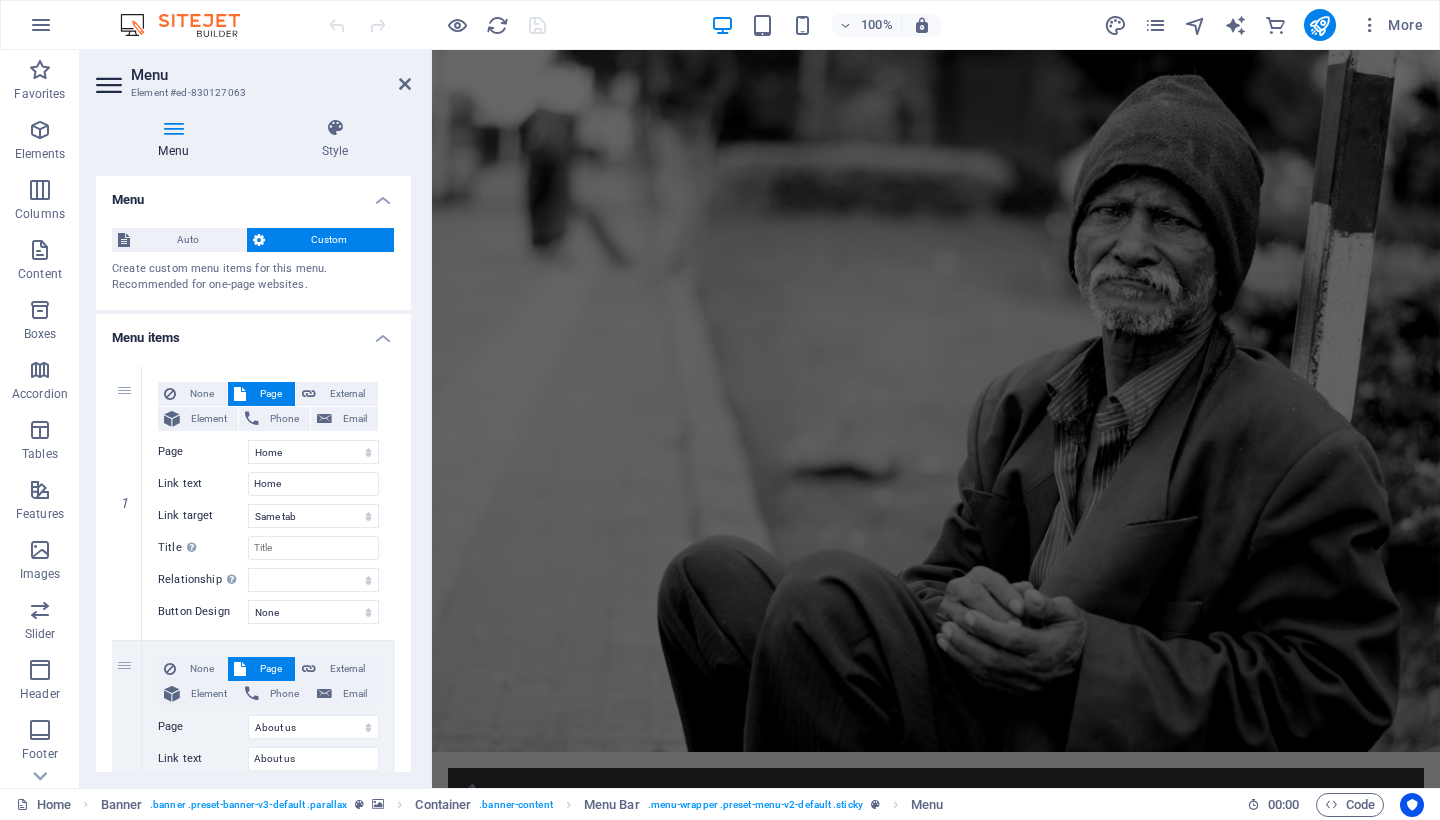 scroll, scrollTop: 0, scrollLeft: 0, axis: both 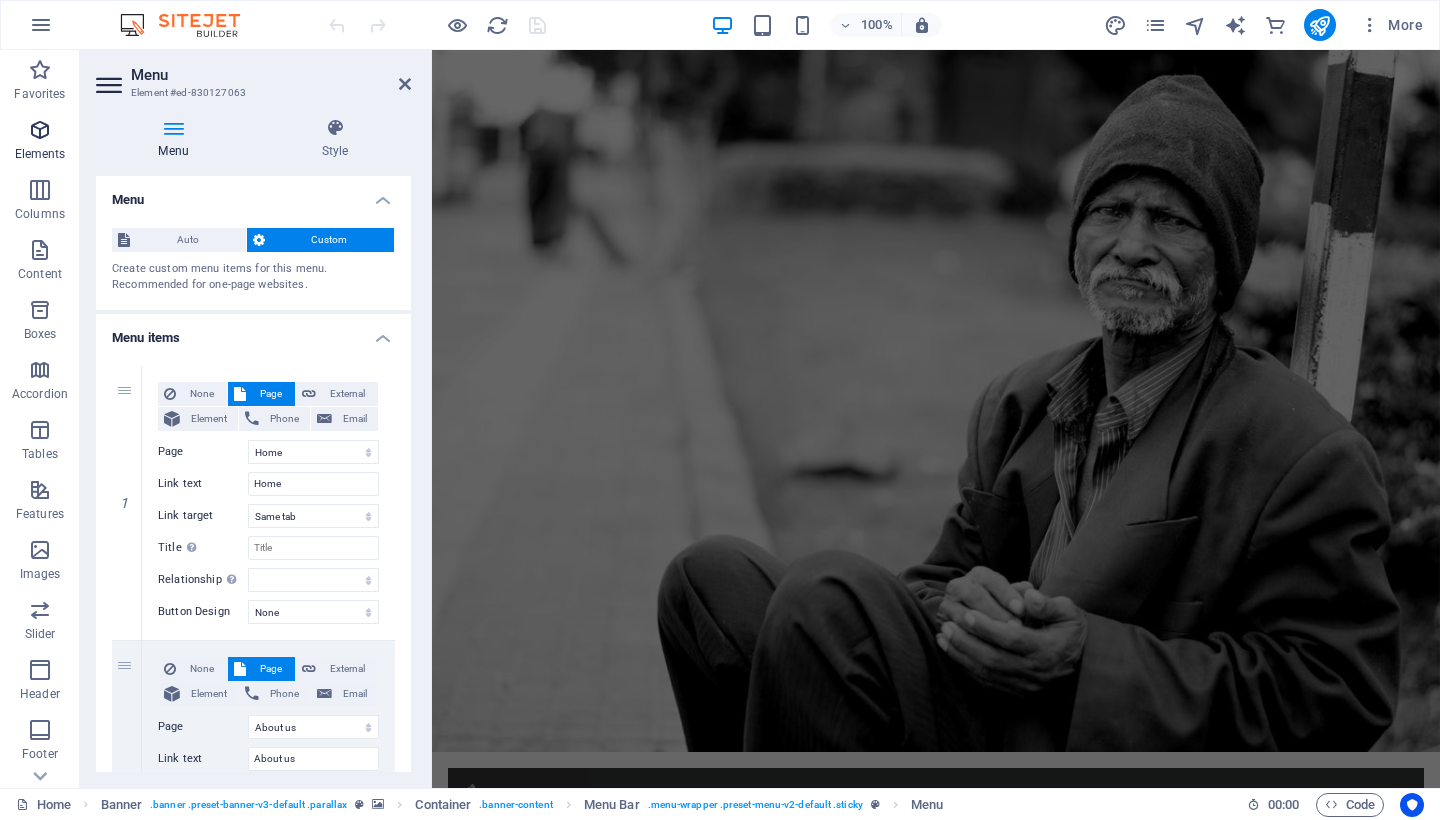 click at bounding box center [40, 130] 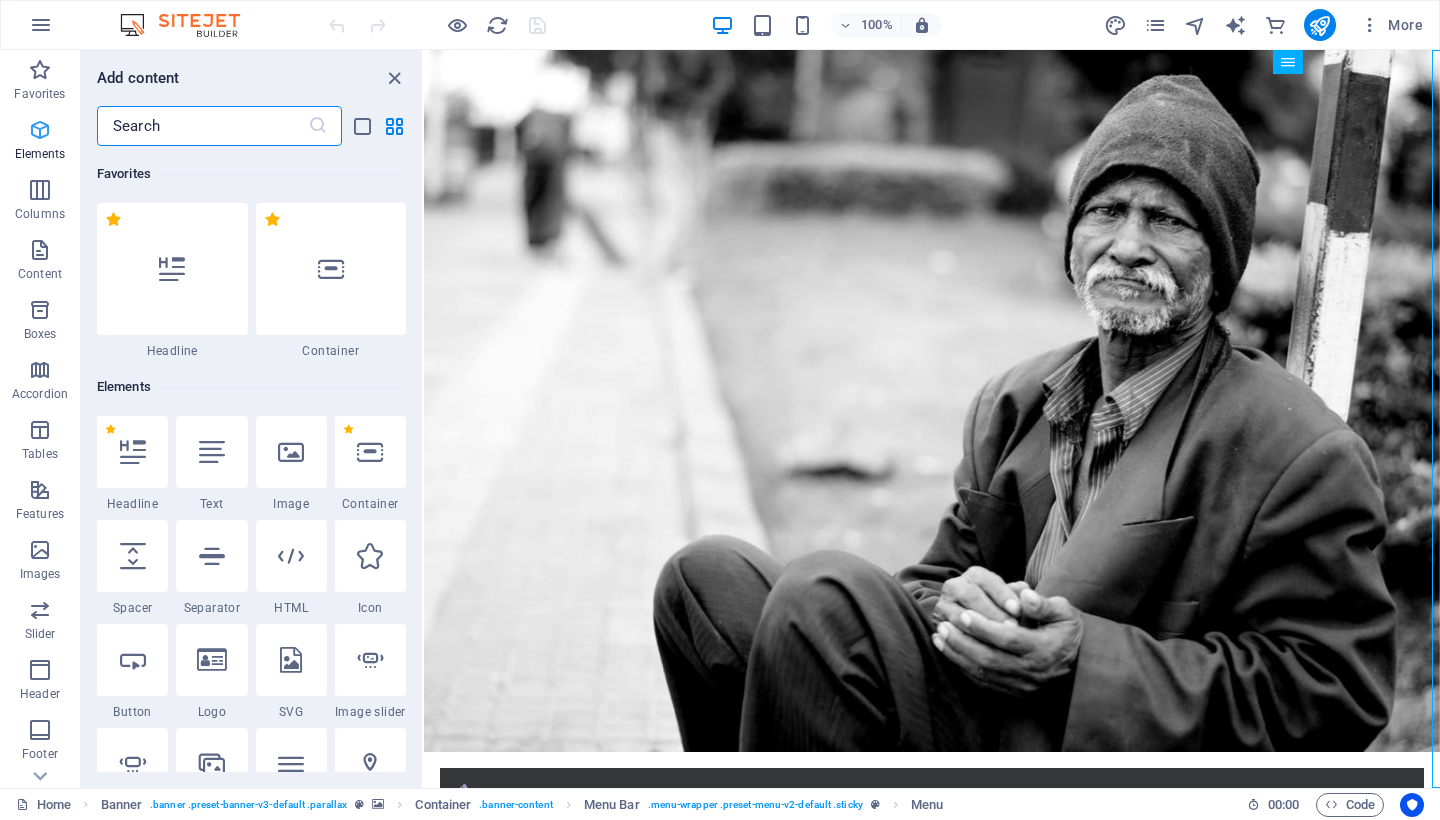 scroll, scrollTop: 213, scrollLeft: 0, axis: vertical 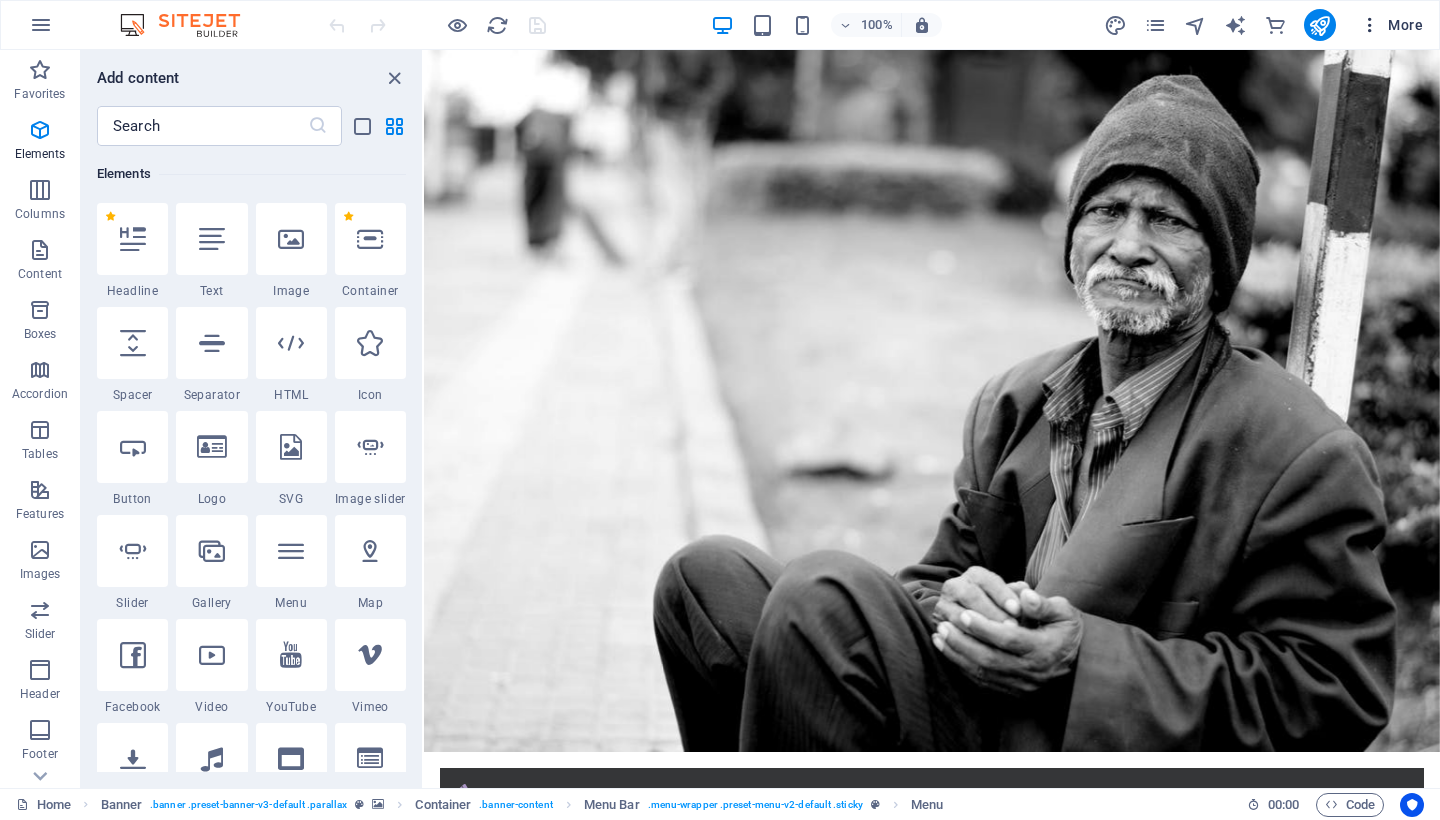 click on "More" at bounding box center [1391, 25] 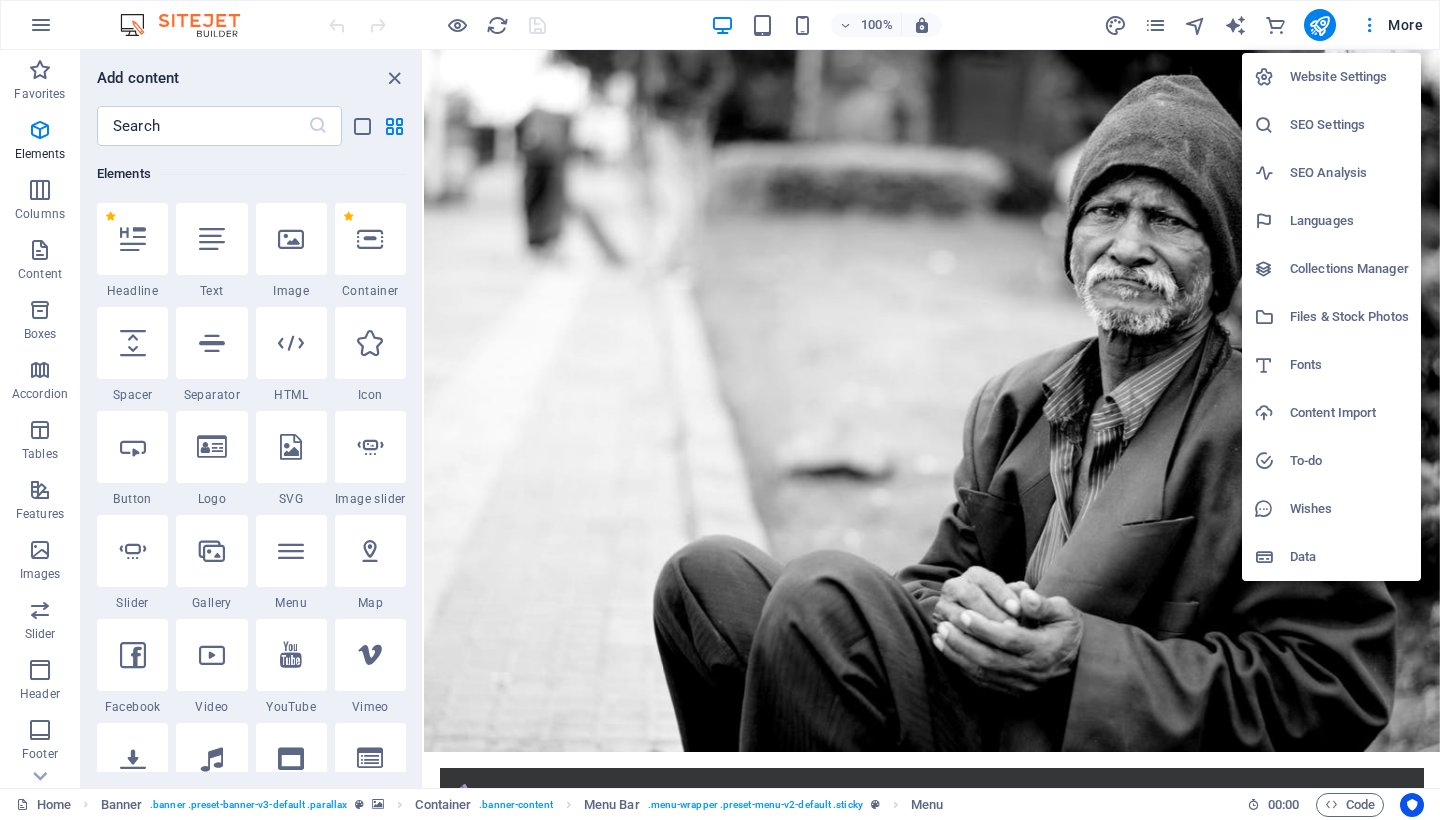 click on "Data" at bounding box center (1349, 557) 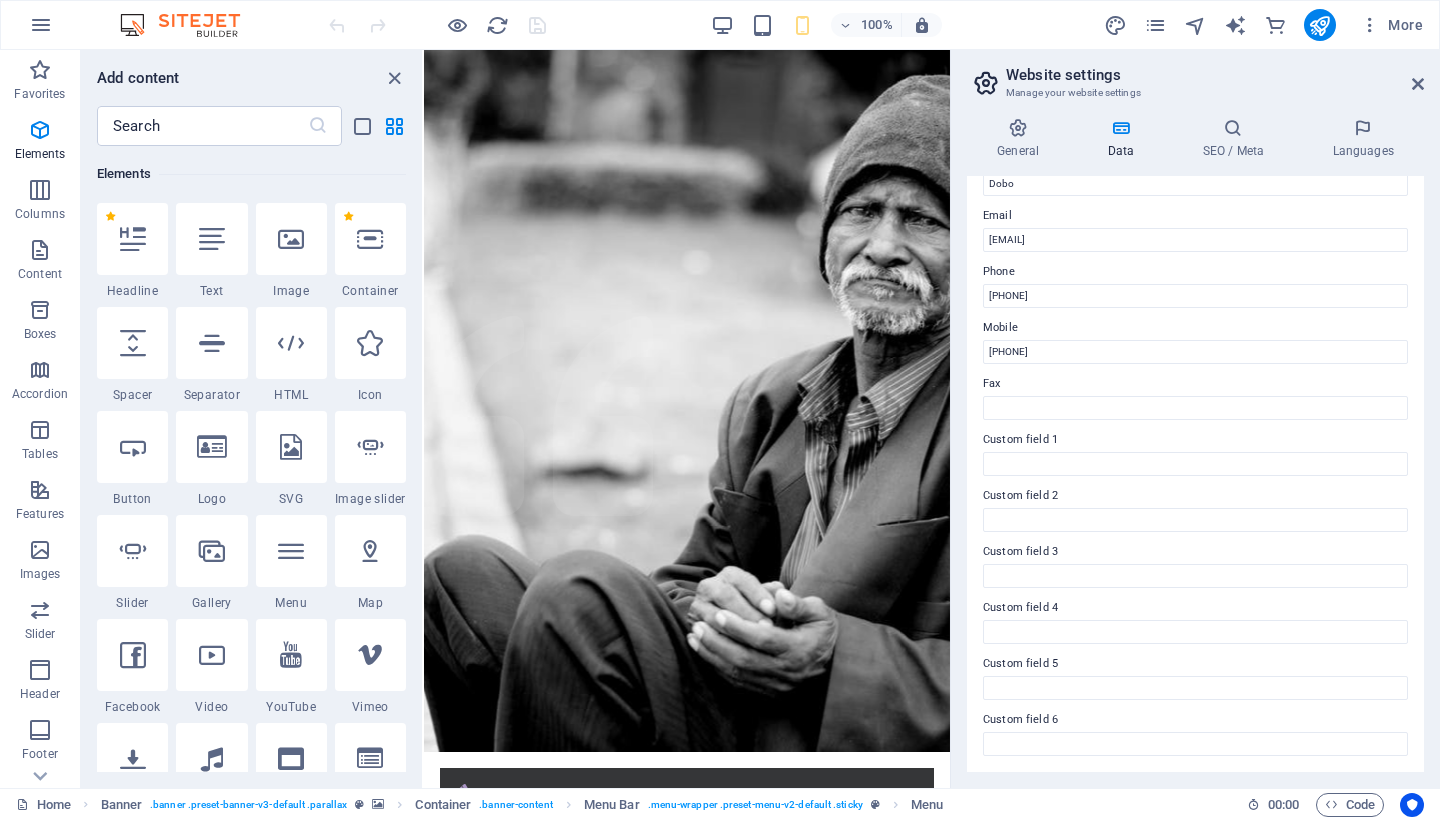 scroll, scrollTop: 363, scrollLeft: 0, axis: vertical 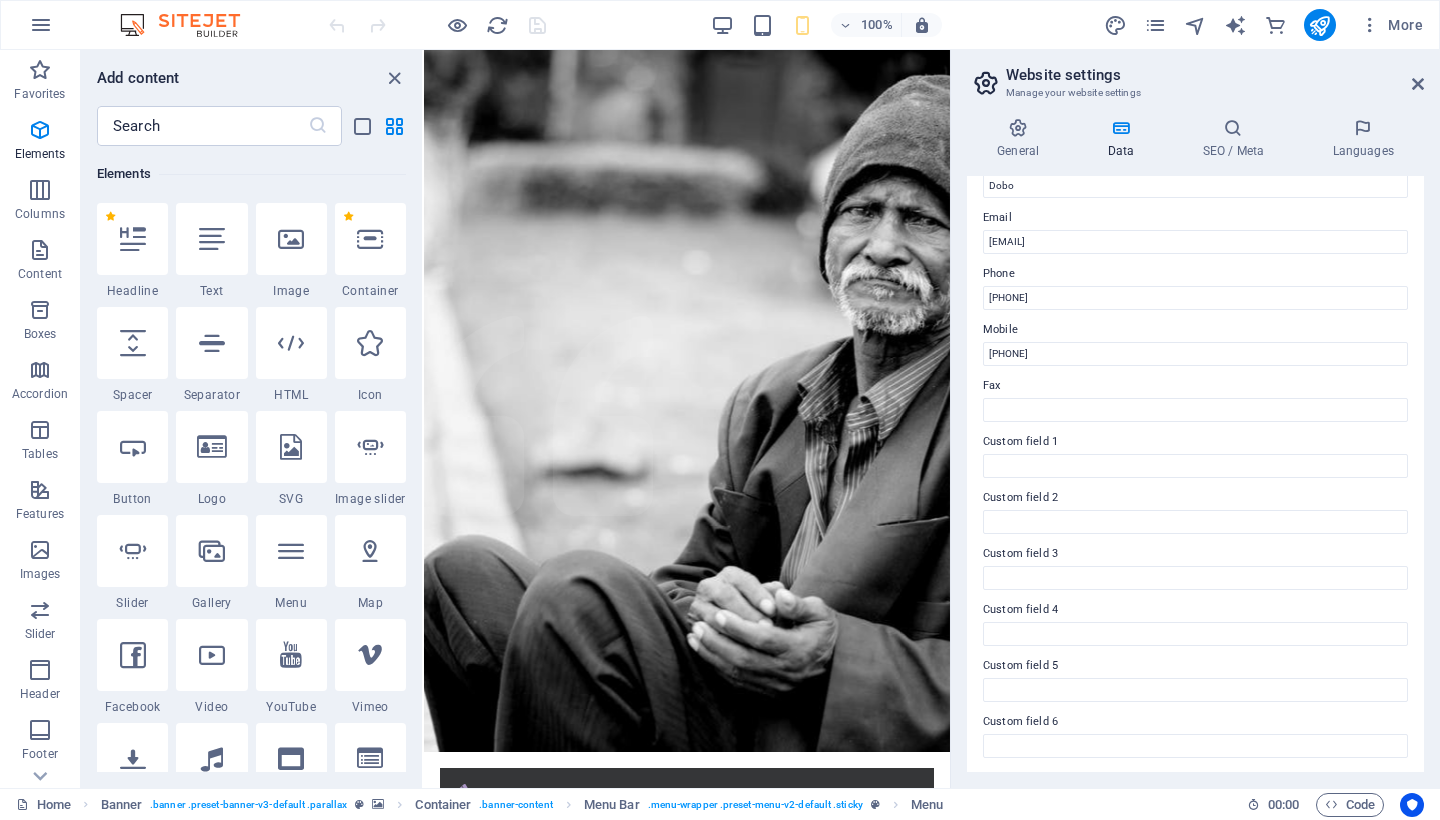 click on "Website settings" at bounding box center (1215, 75) 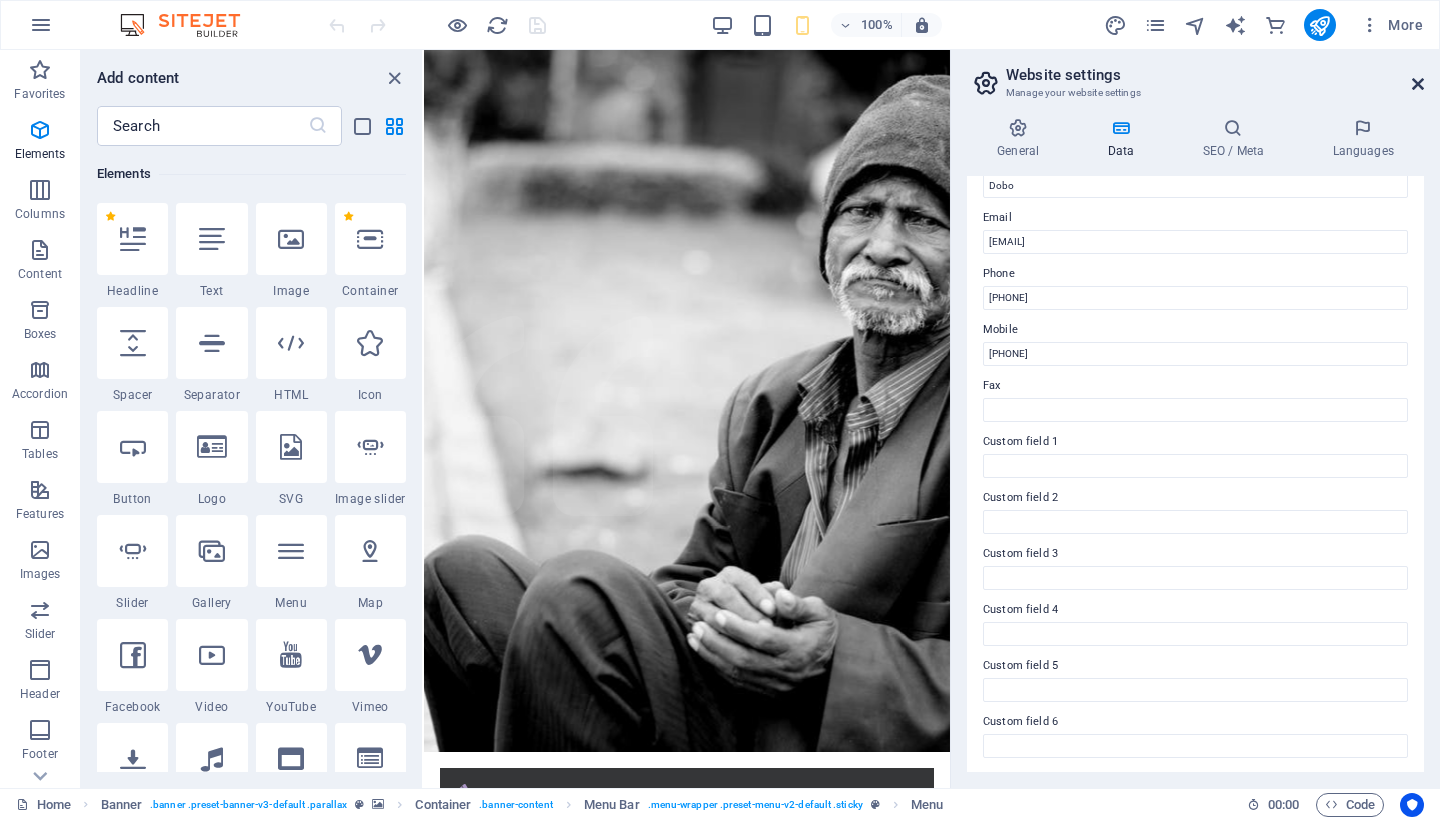 click at bounding box center [1418, 84] 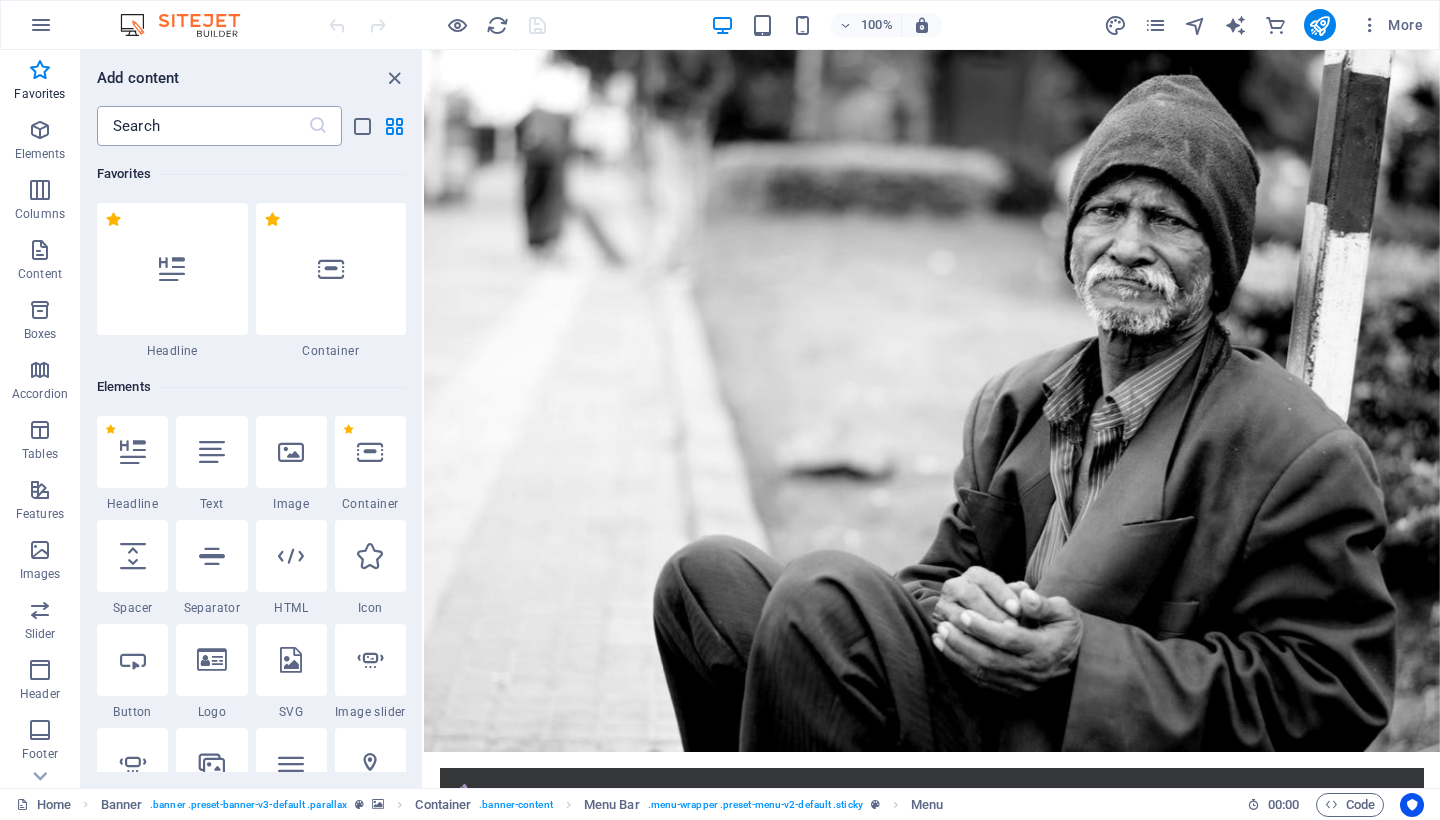 scroll, scrollTop: 0, scrollLeft: 0, axis: both 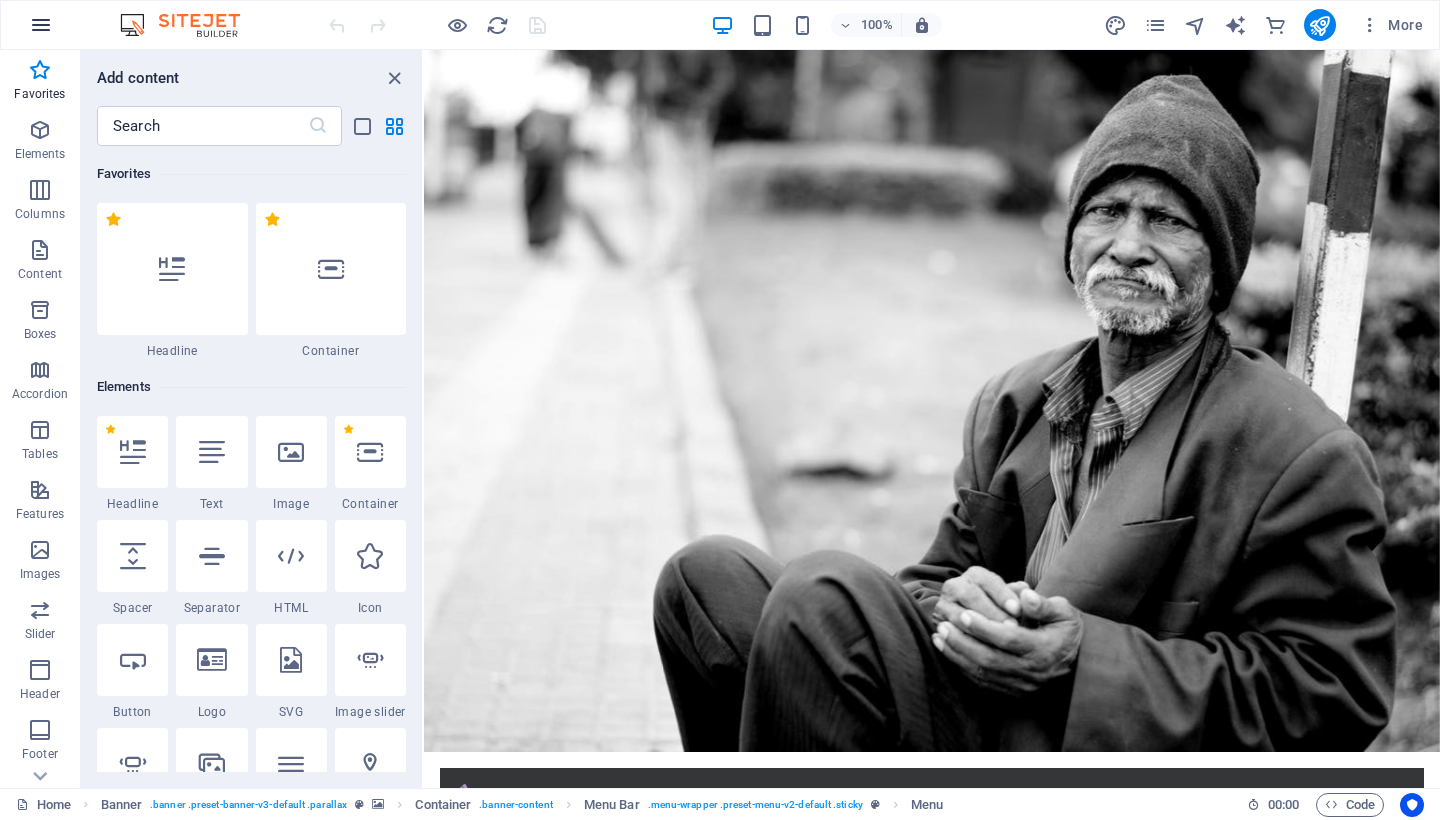 click at bounding box center (41, 25) 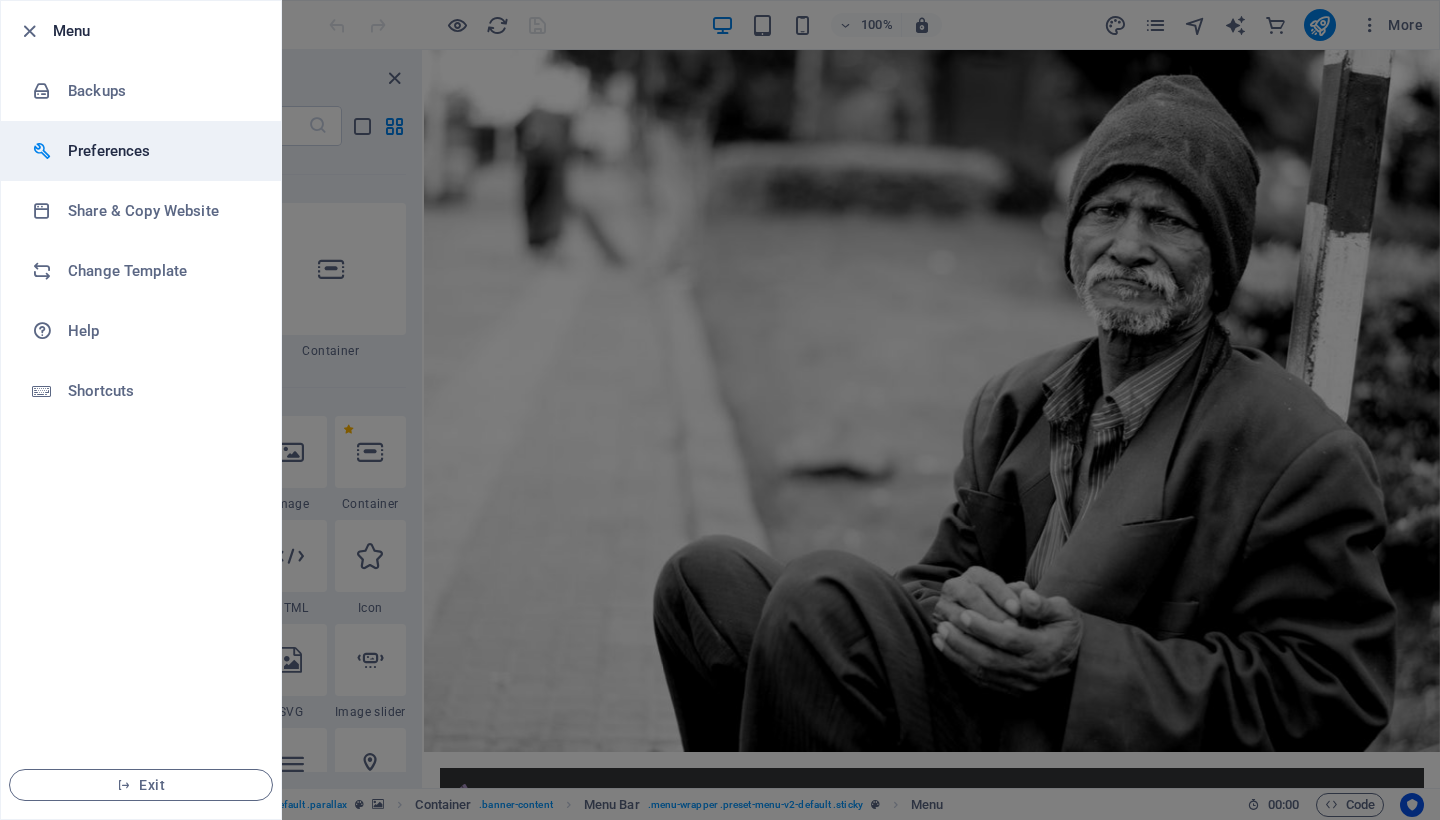 click on "Preferences" at bounding box center (160, 151) 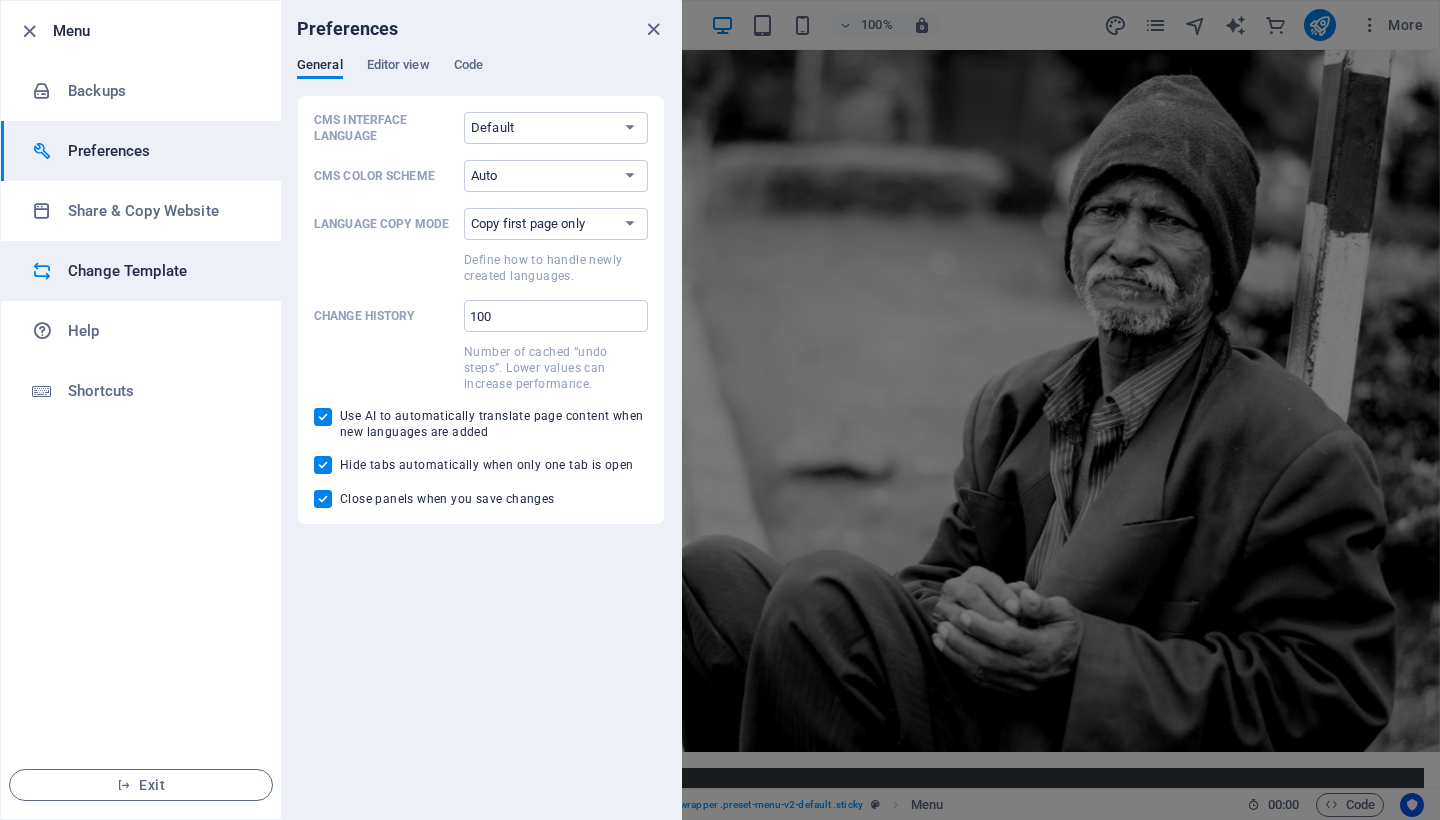 click on "Change Template" at bounding box center (160, 271) 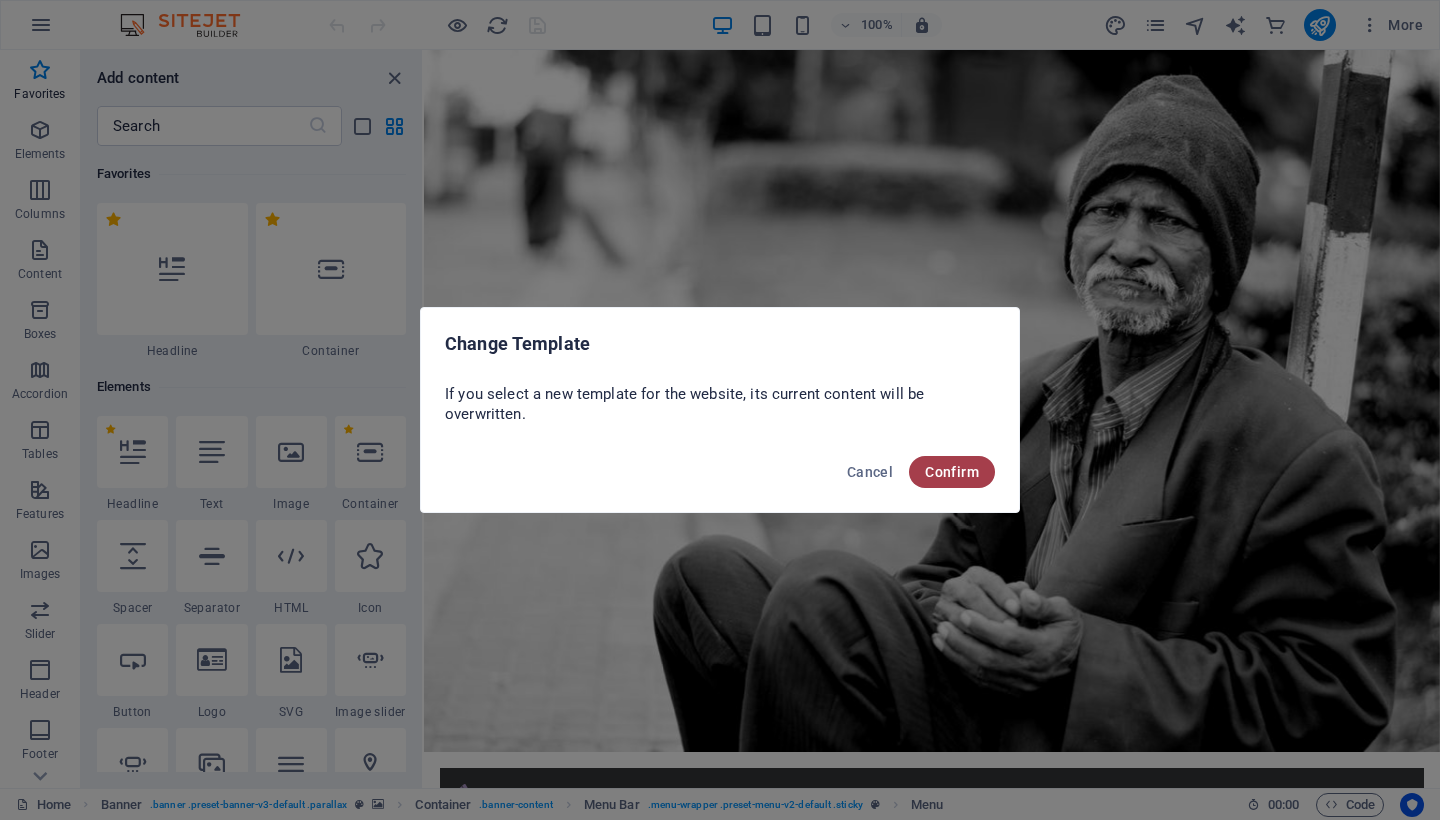 click on "Confirm" at bounding box center (952, 472) 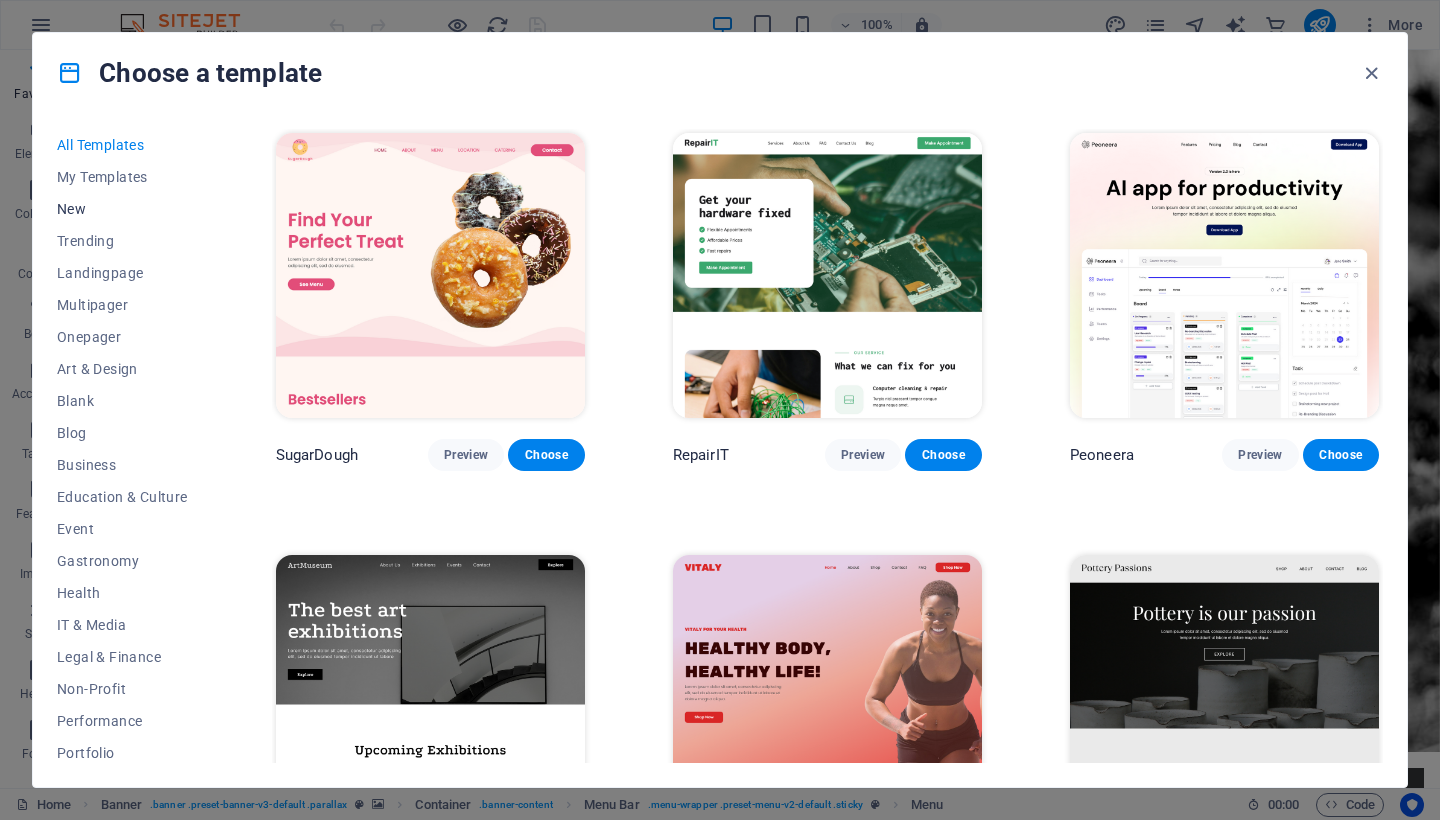 click on "New" at bounding box center (122, 209) 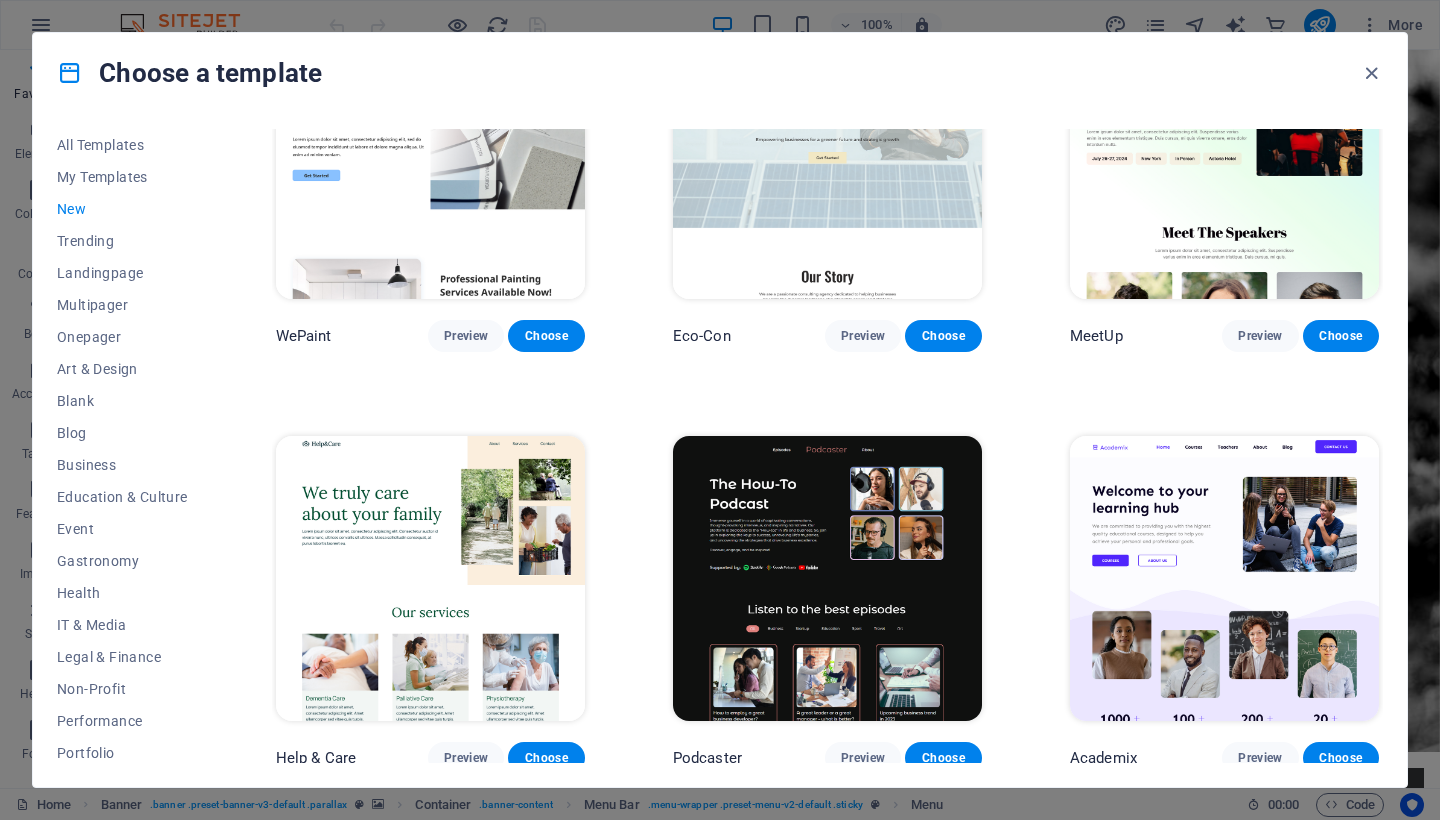 scroll, scrollTop: 1806, scrollLeft: 0, axis: vertical 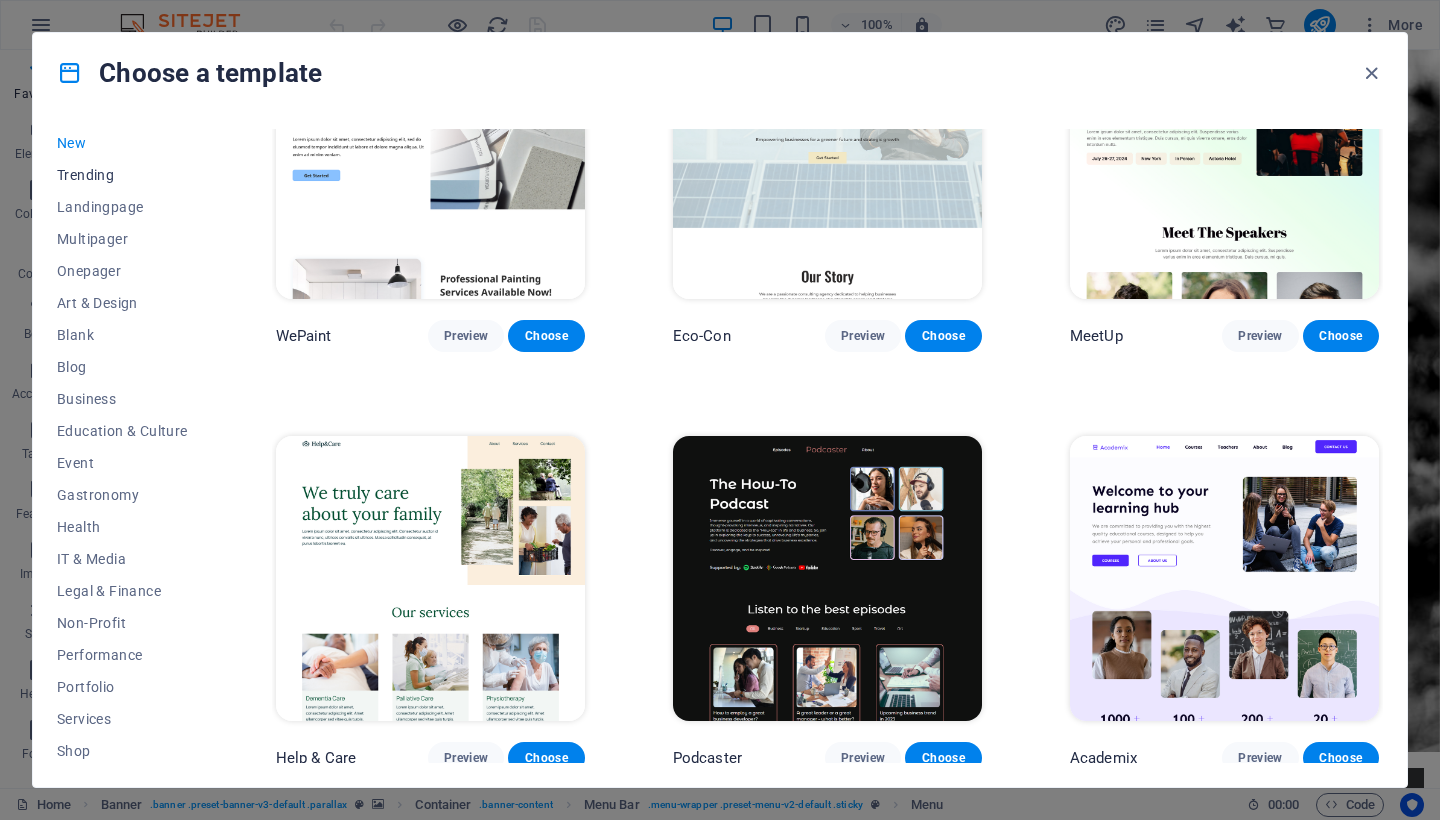 click on "Trending" at bounding box center [122, 175] 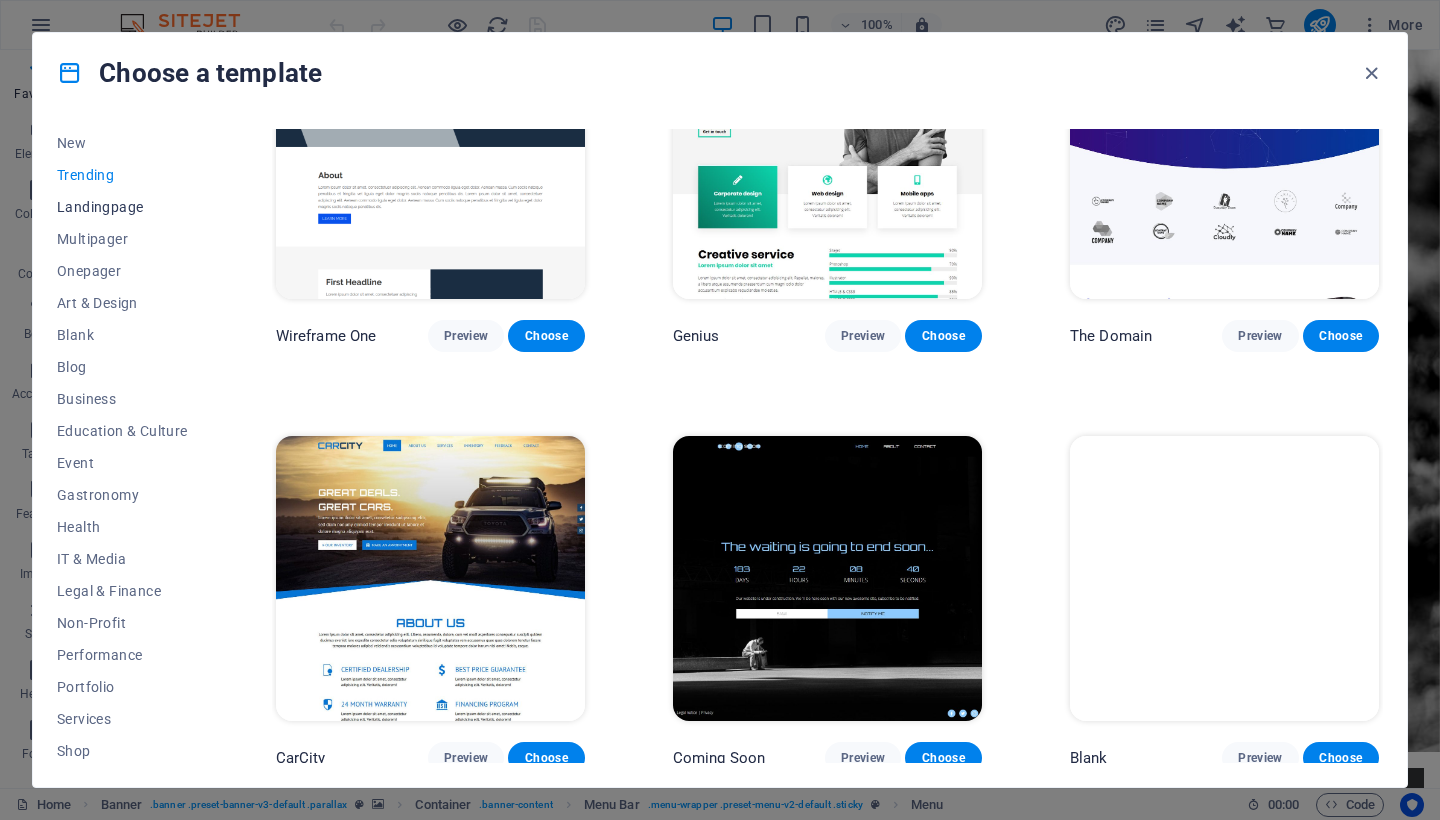 click on "Landingpage" at bounding box center [122, 207] 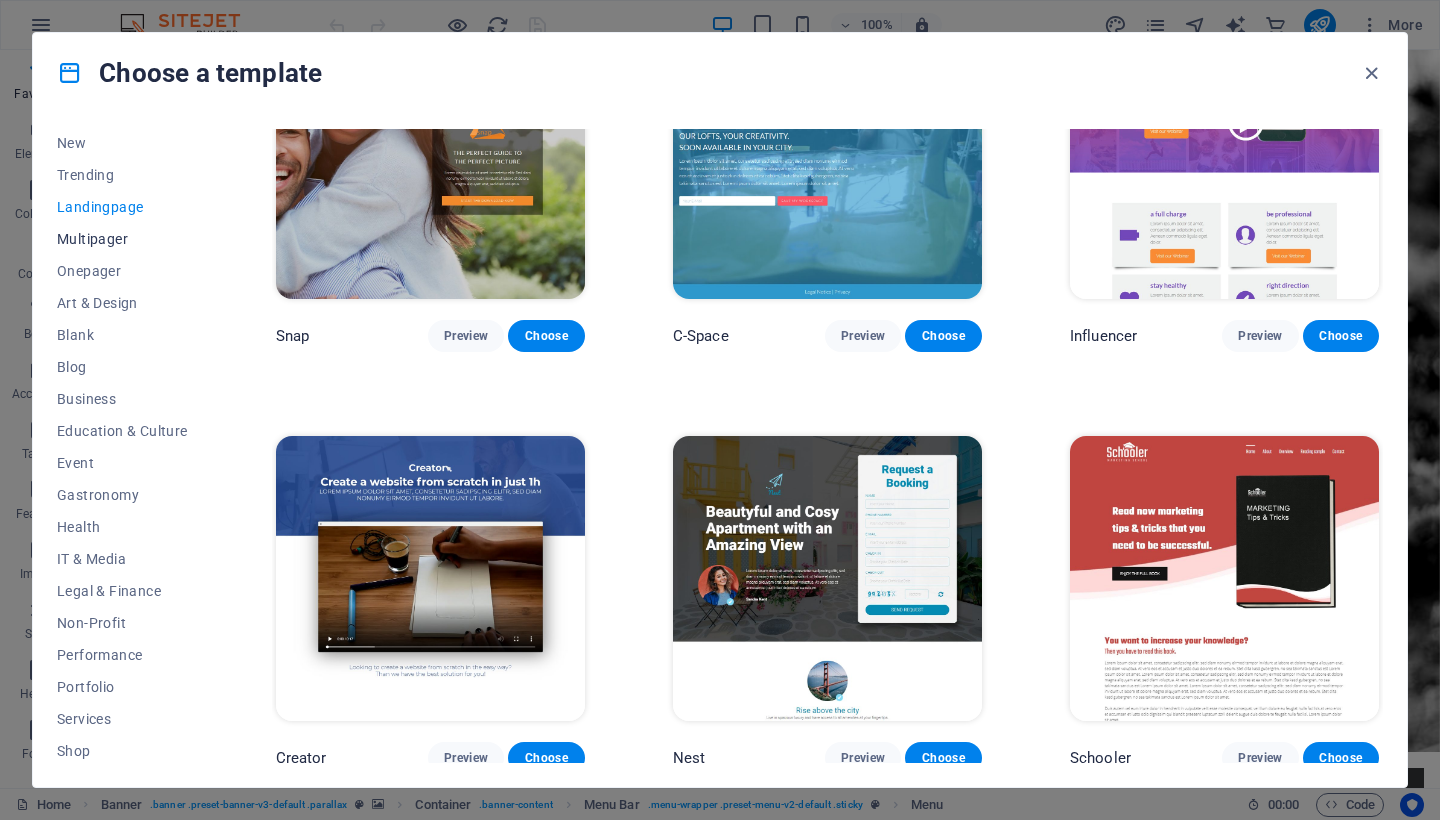 click on "Multipager" at bounding box center (122, 239) 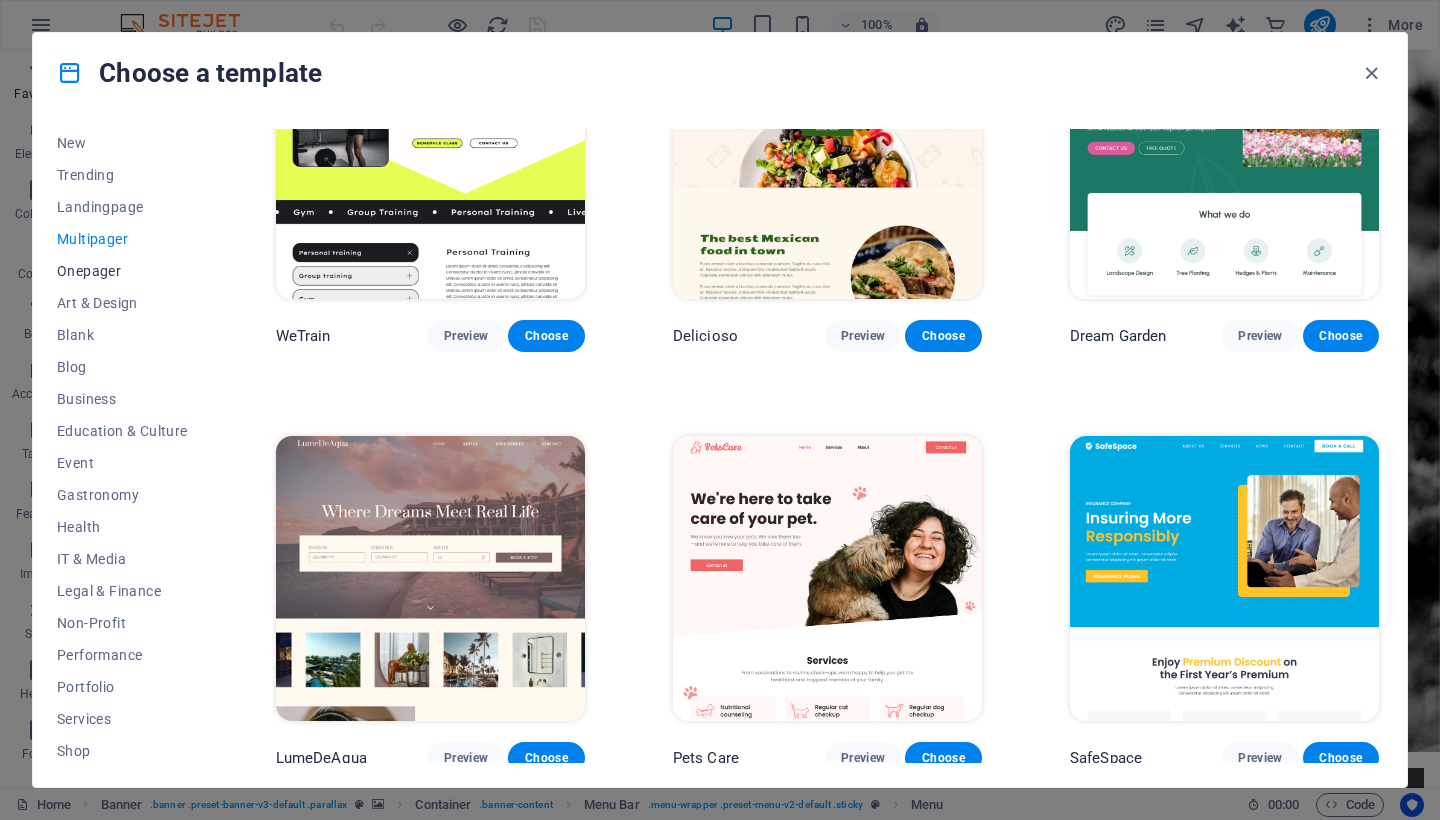 click on "Onepager" at bounding box center (122, 271) 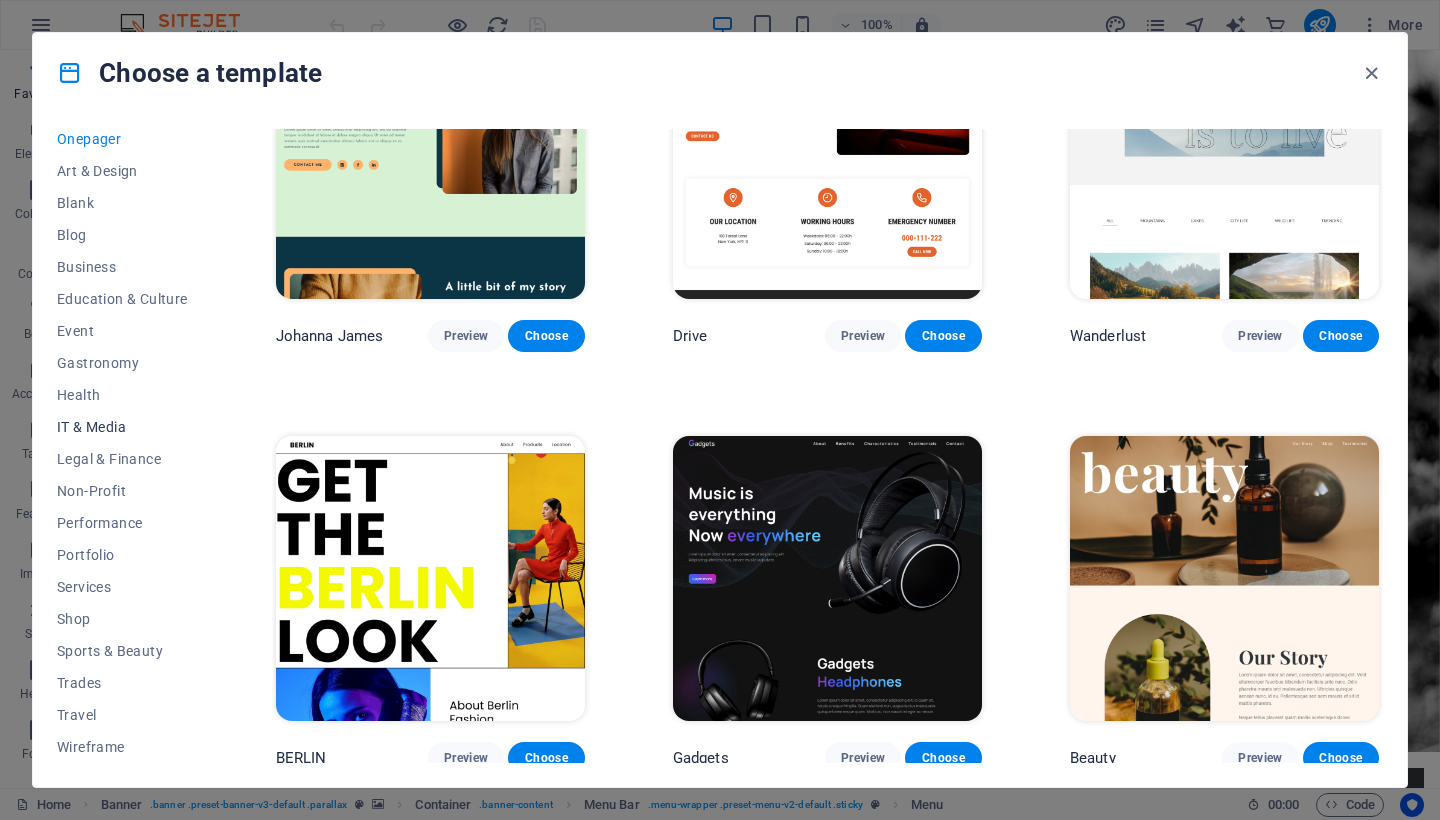 scroll, scrollTop: 198, scrollLeft: 0, axis: vertical 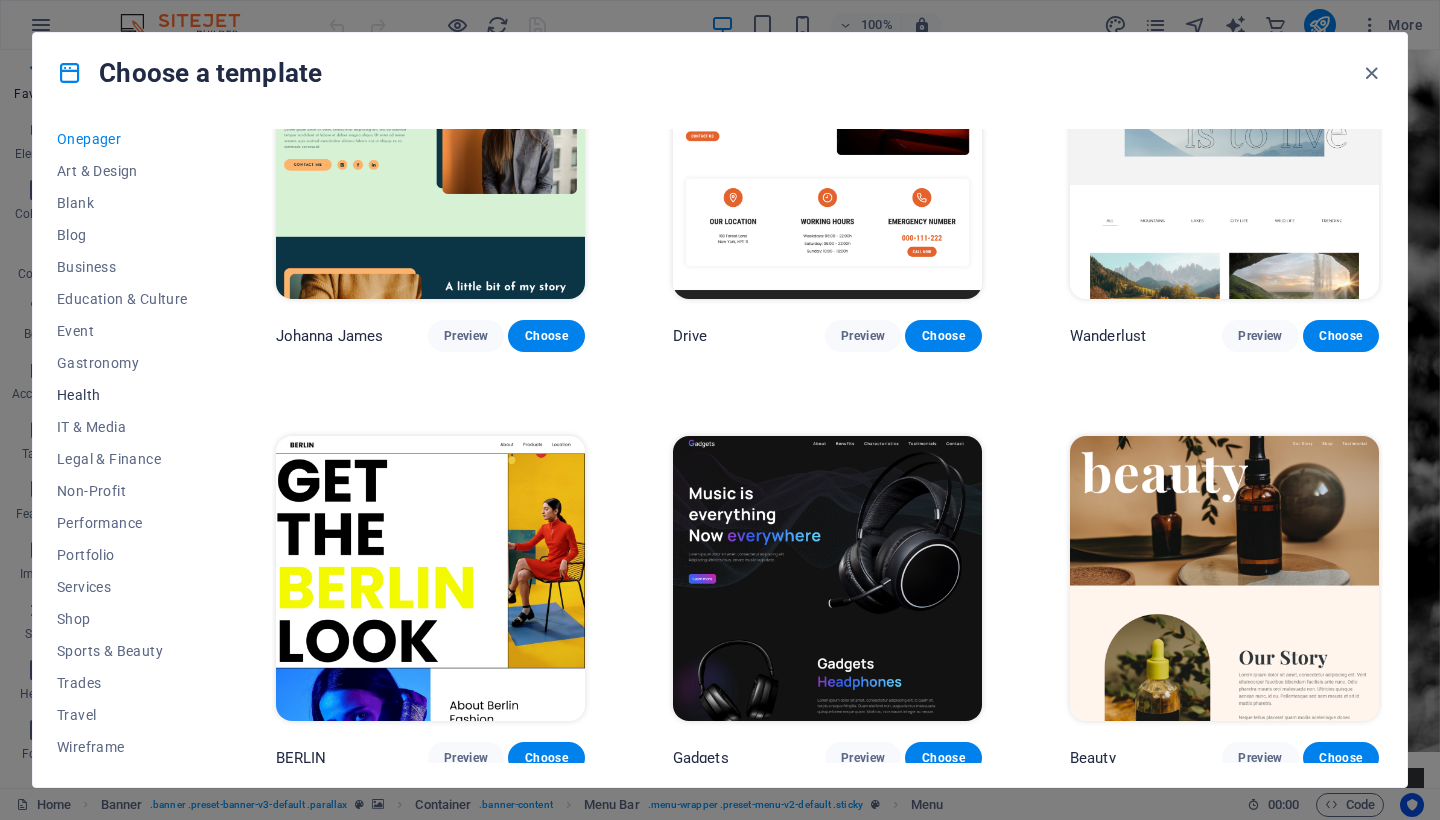 click on "Health" at bounding box center [122, 395] 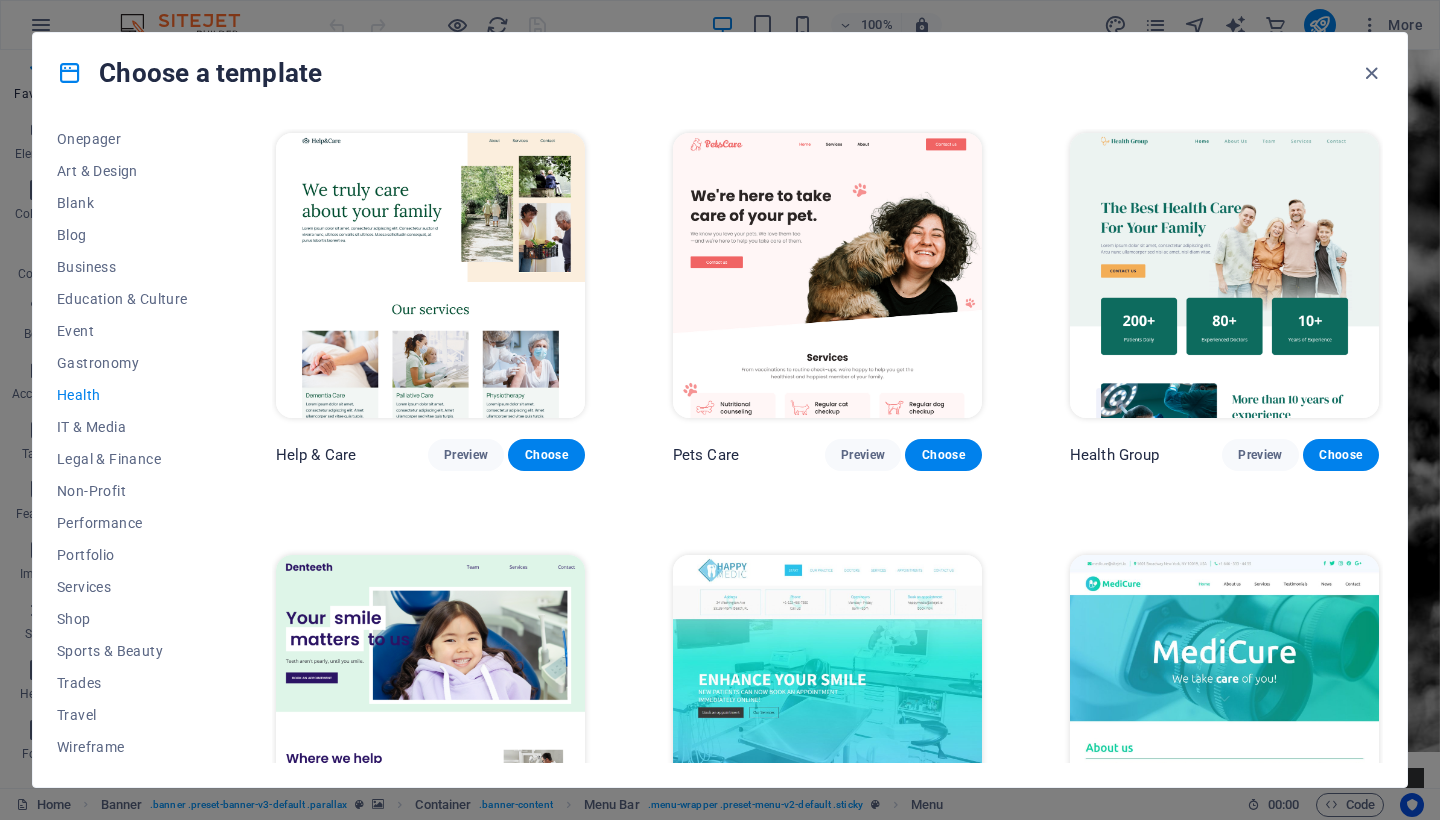 scroll, scrollTop: 0, scrollLeft: 0, axis: both 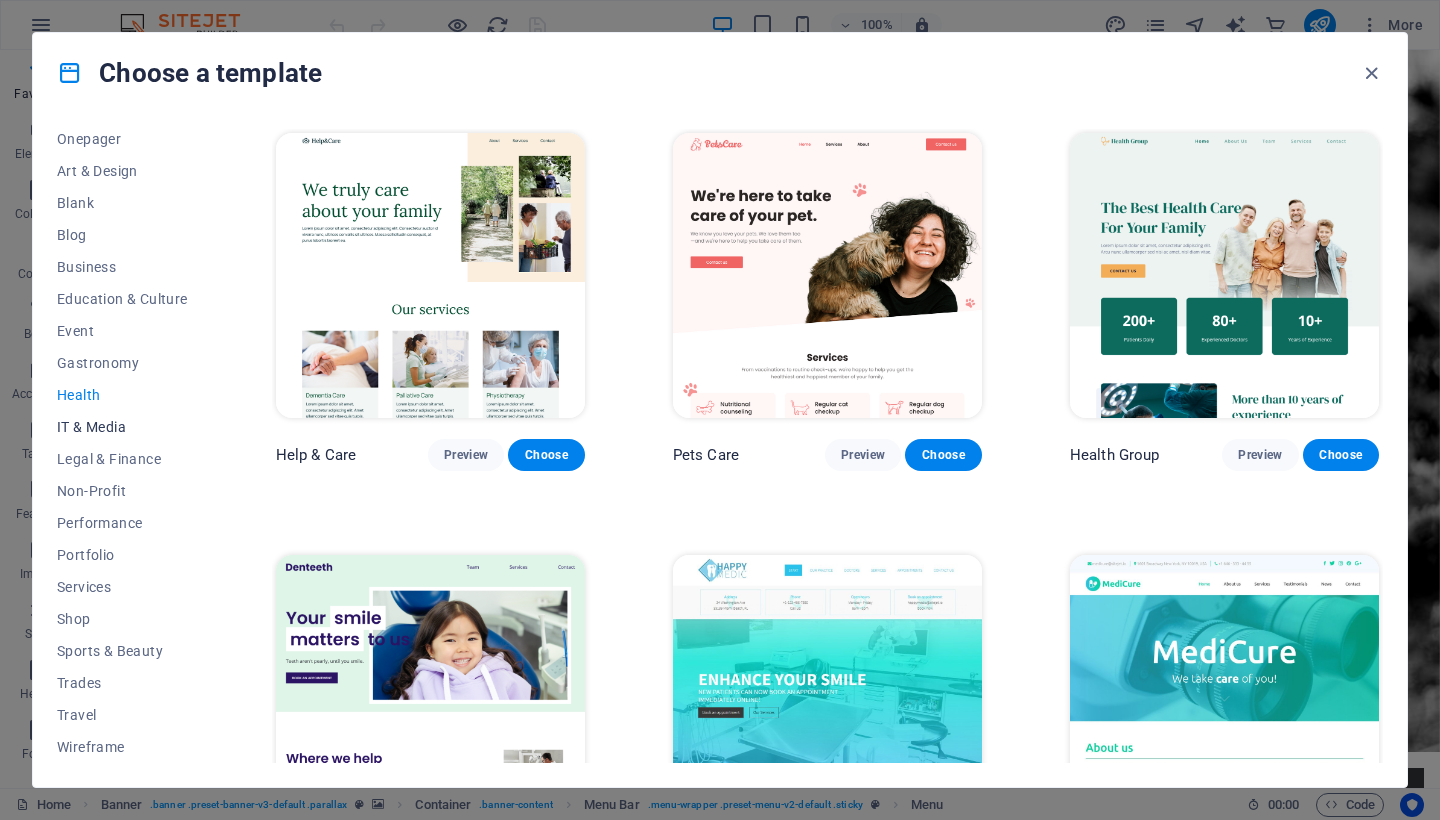 click on "IT & Media" at bounding box center [122, 427] 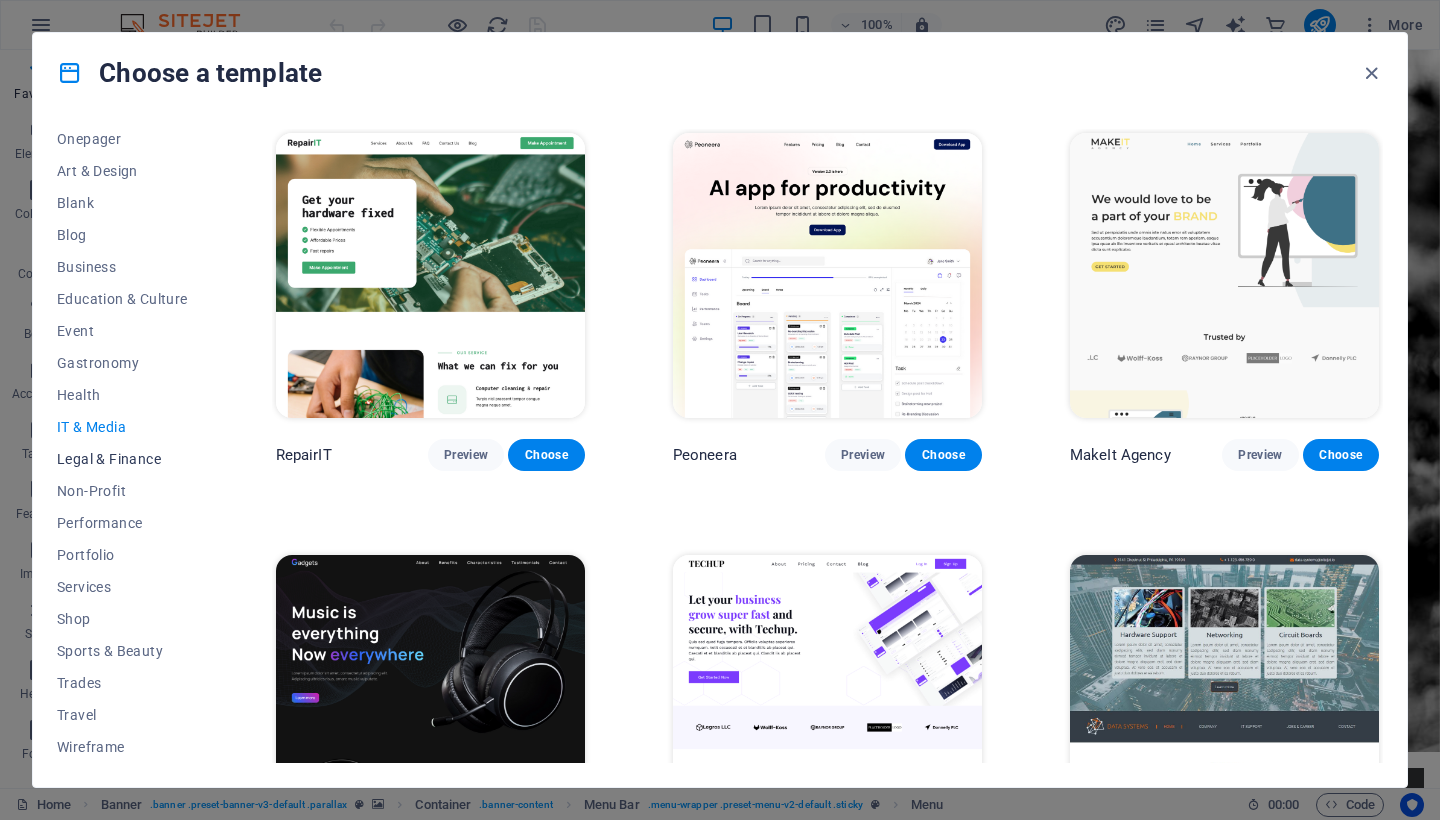 click on "Legal & Finance" at bounding box center [122, 459] 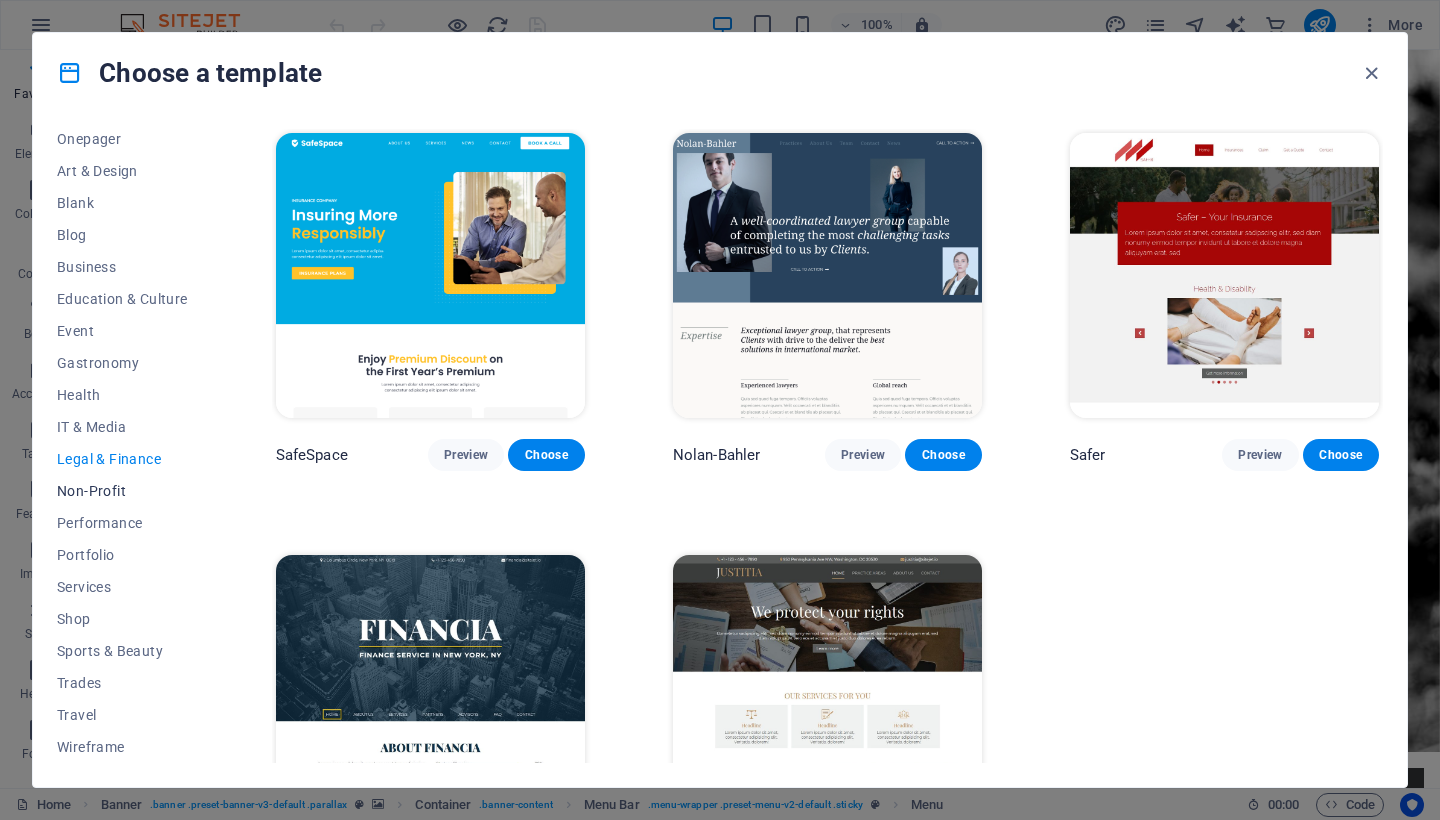 click on "Non-Profit" at bounding box center [122, 491] 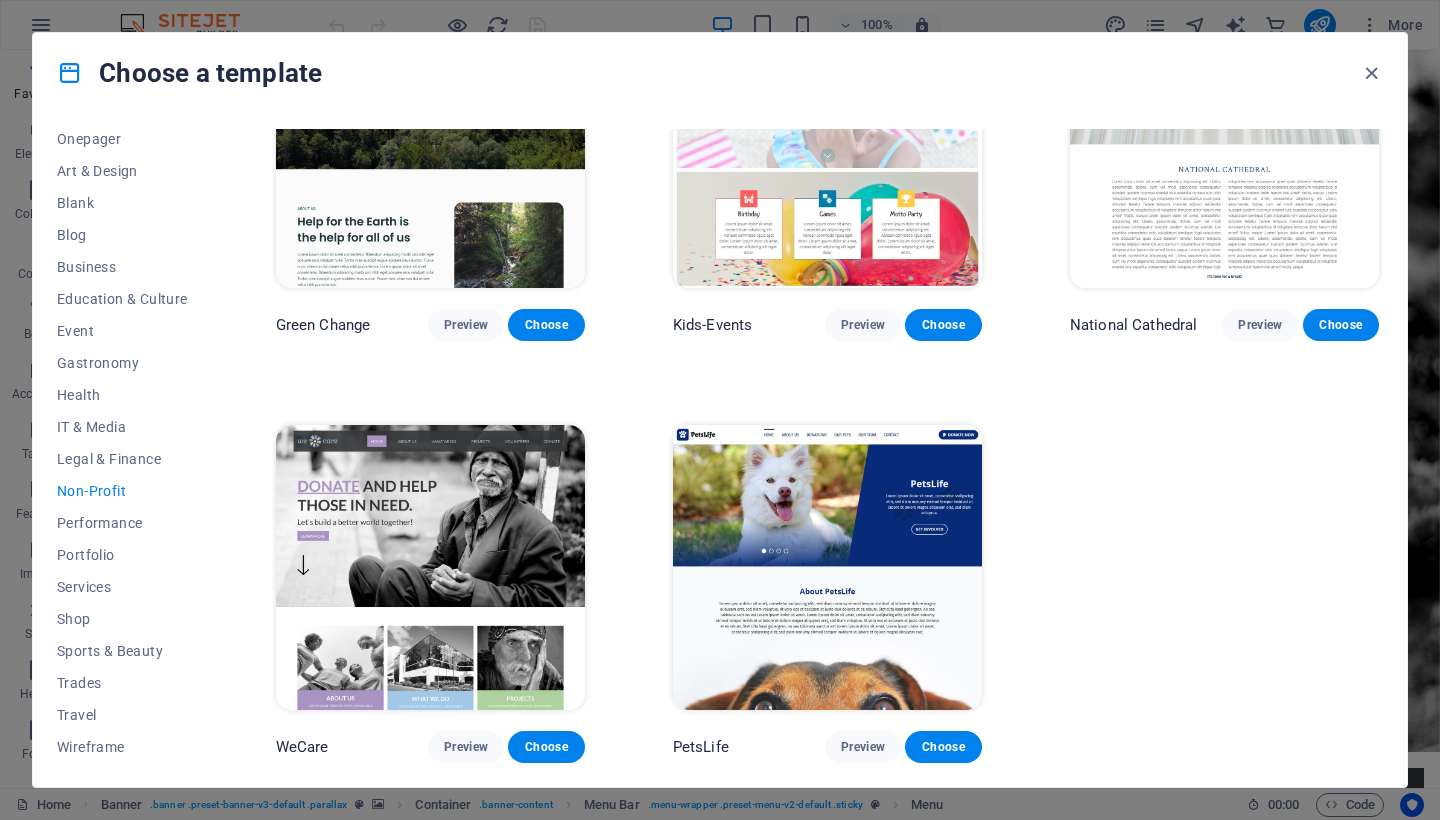 scroll, scrollTop: 126, scrollLeft: 0, axis: vertical 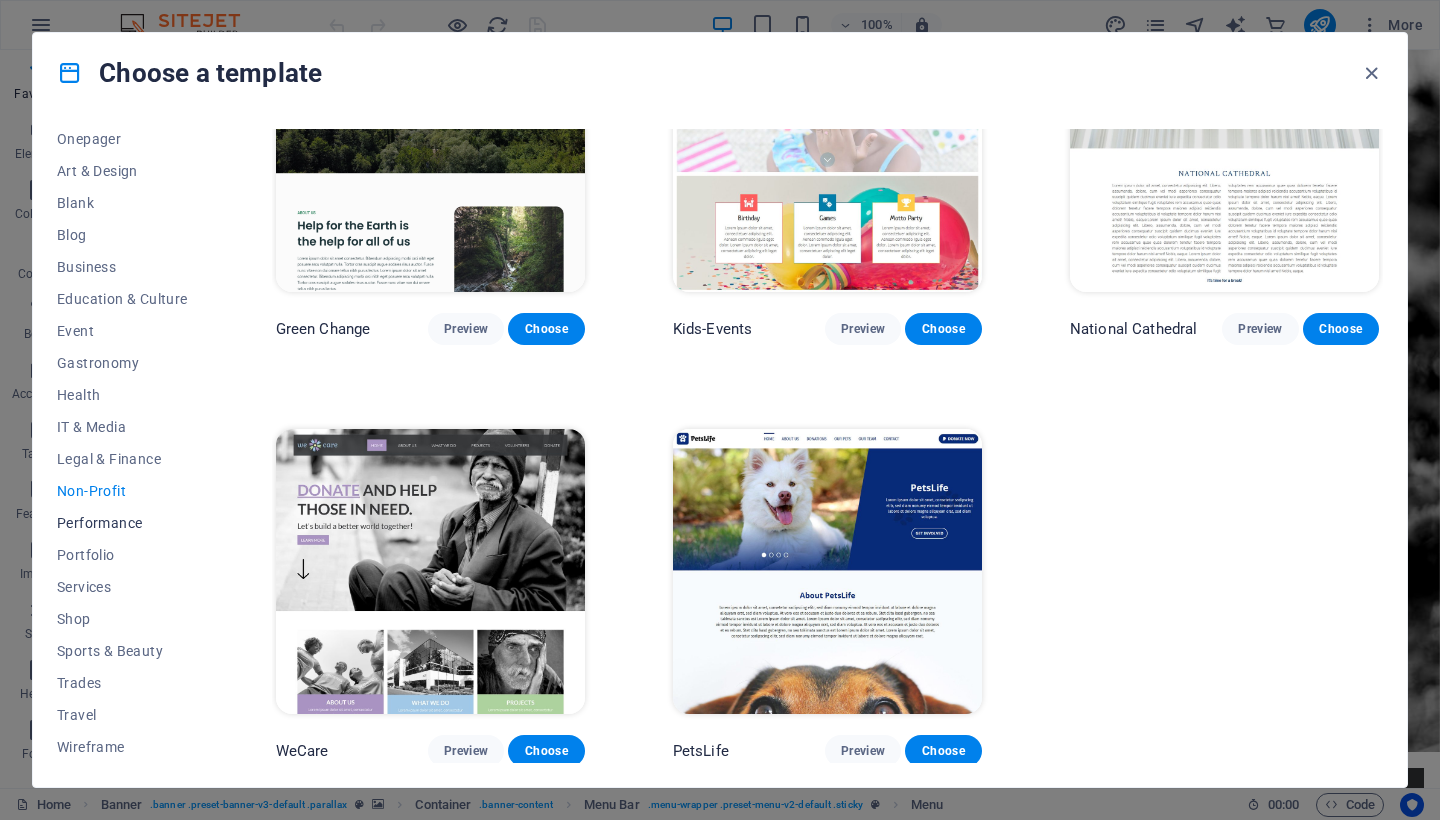 click on "Performance" at bounding box center [122, 523] 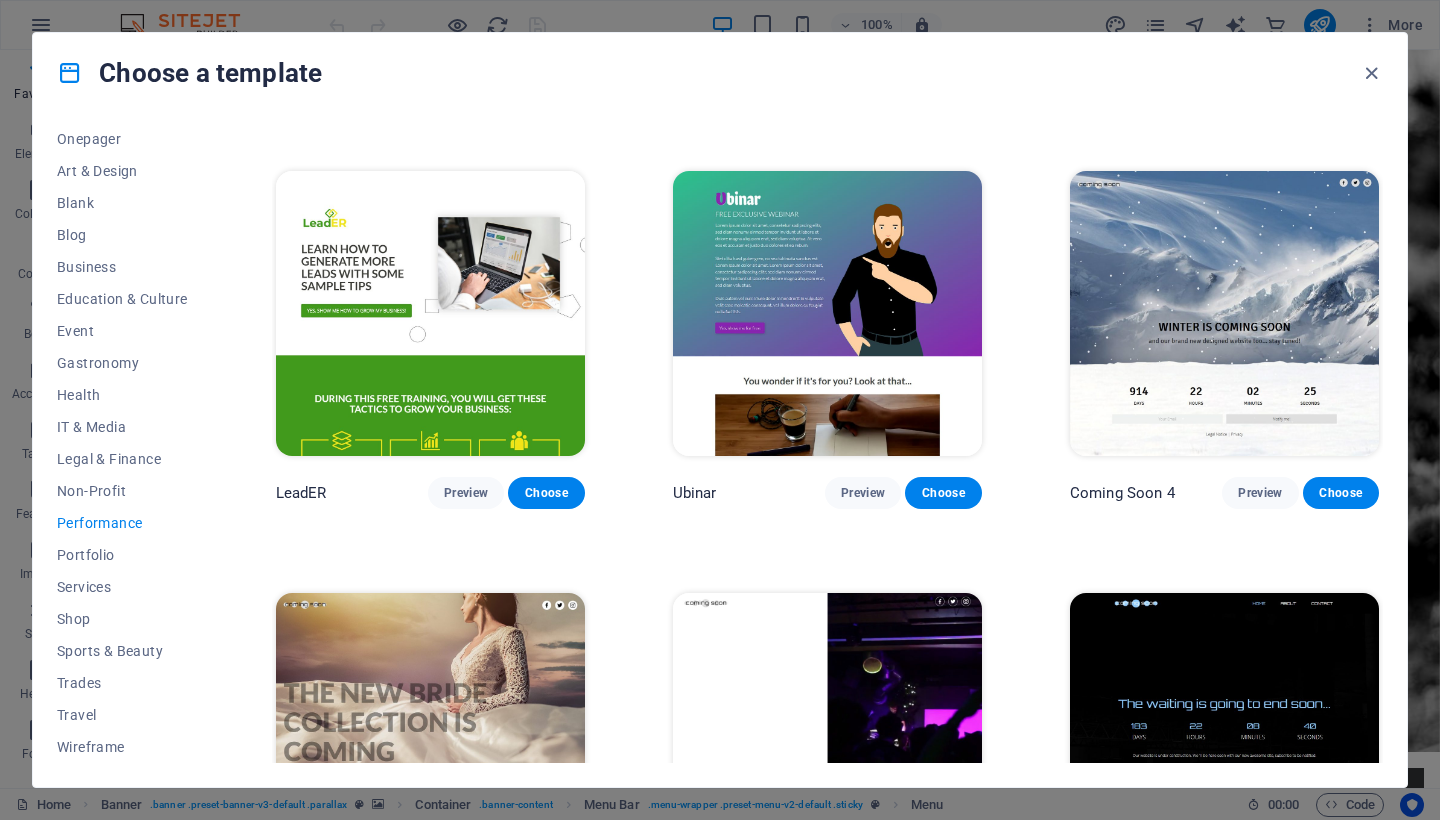scroll, scrollTop: 1654, scrollLeft: 0, axis: vertical 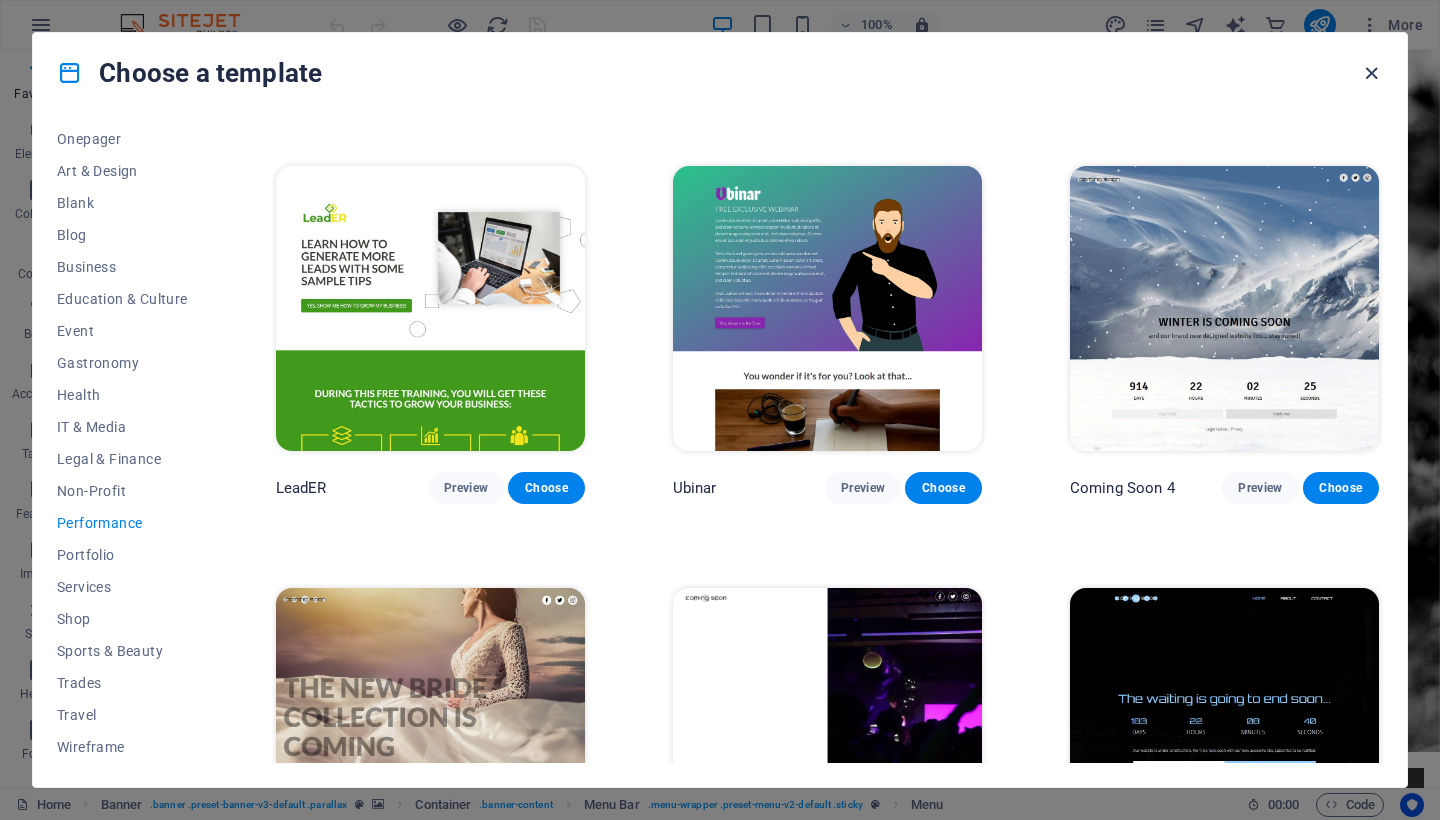 click at bounding box center [1371, 73] 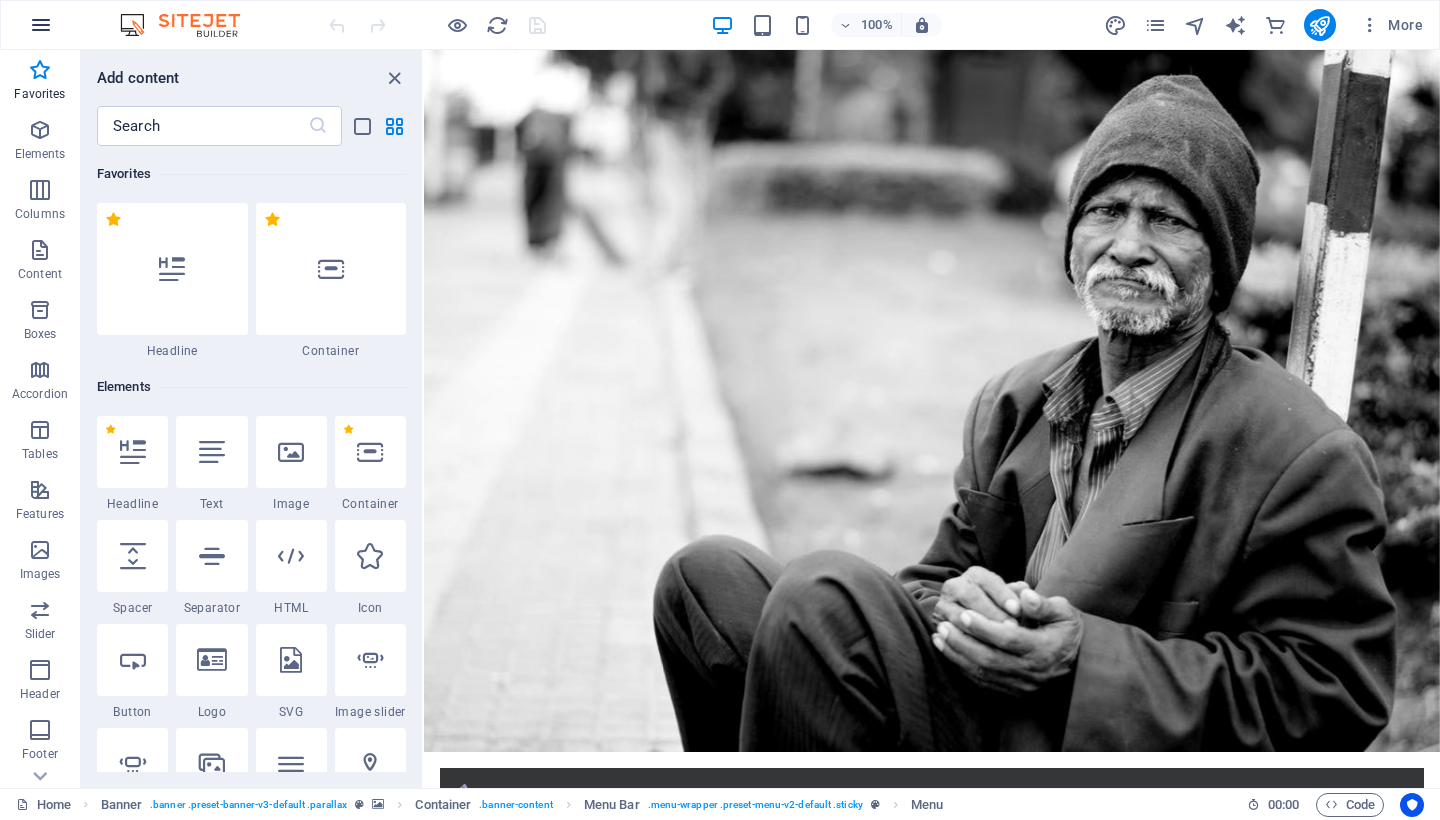 click at bounding box center (41, 25) 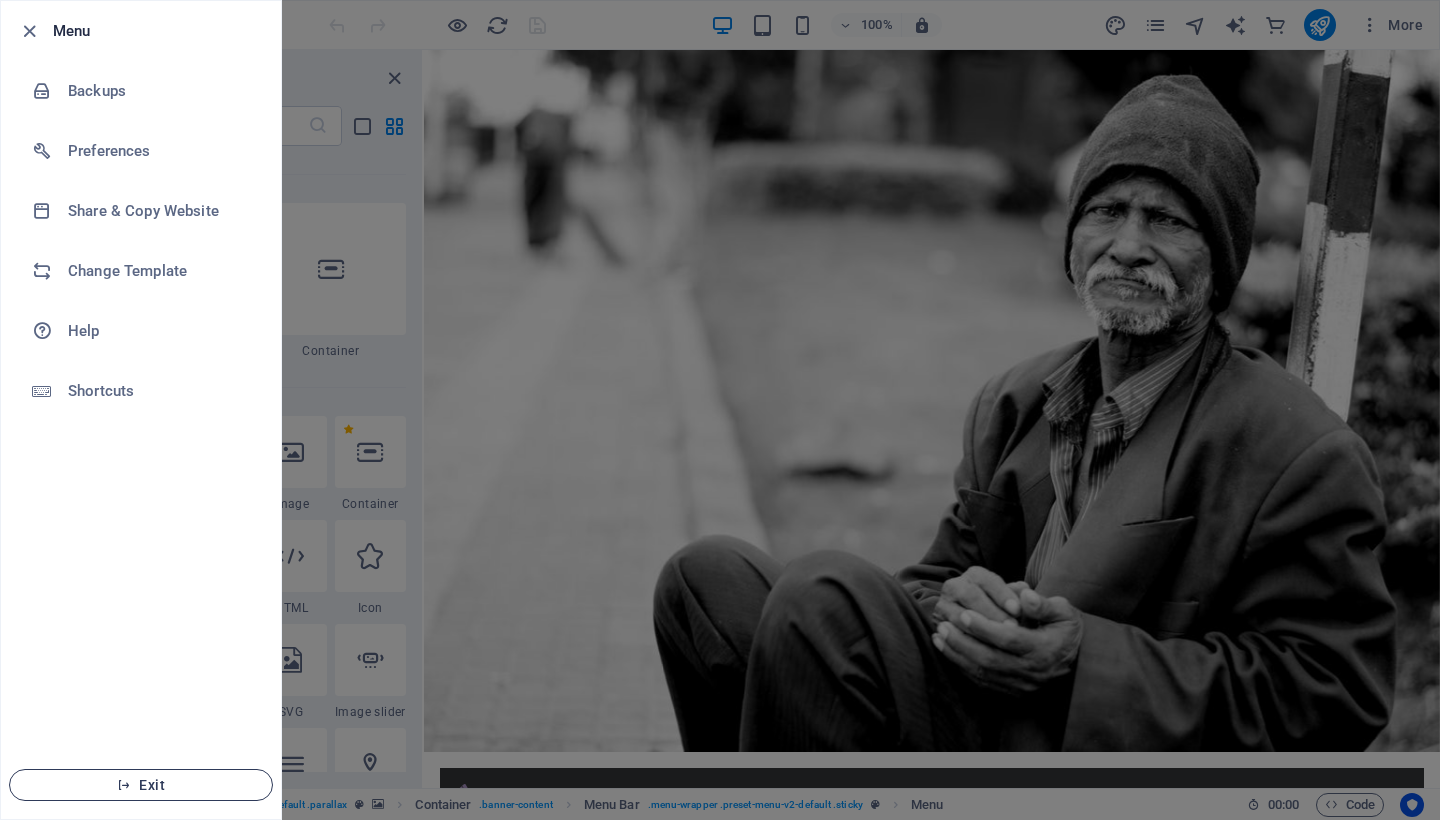 click on "Exit" at bounding box center [141, 785] 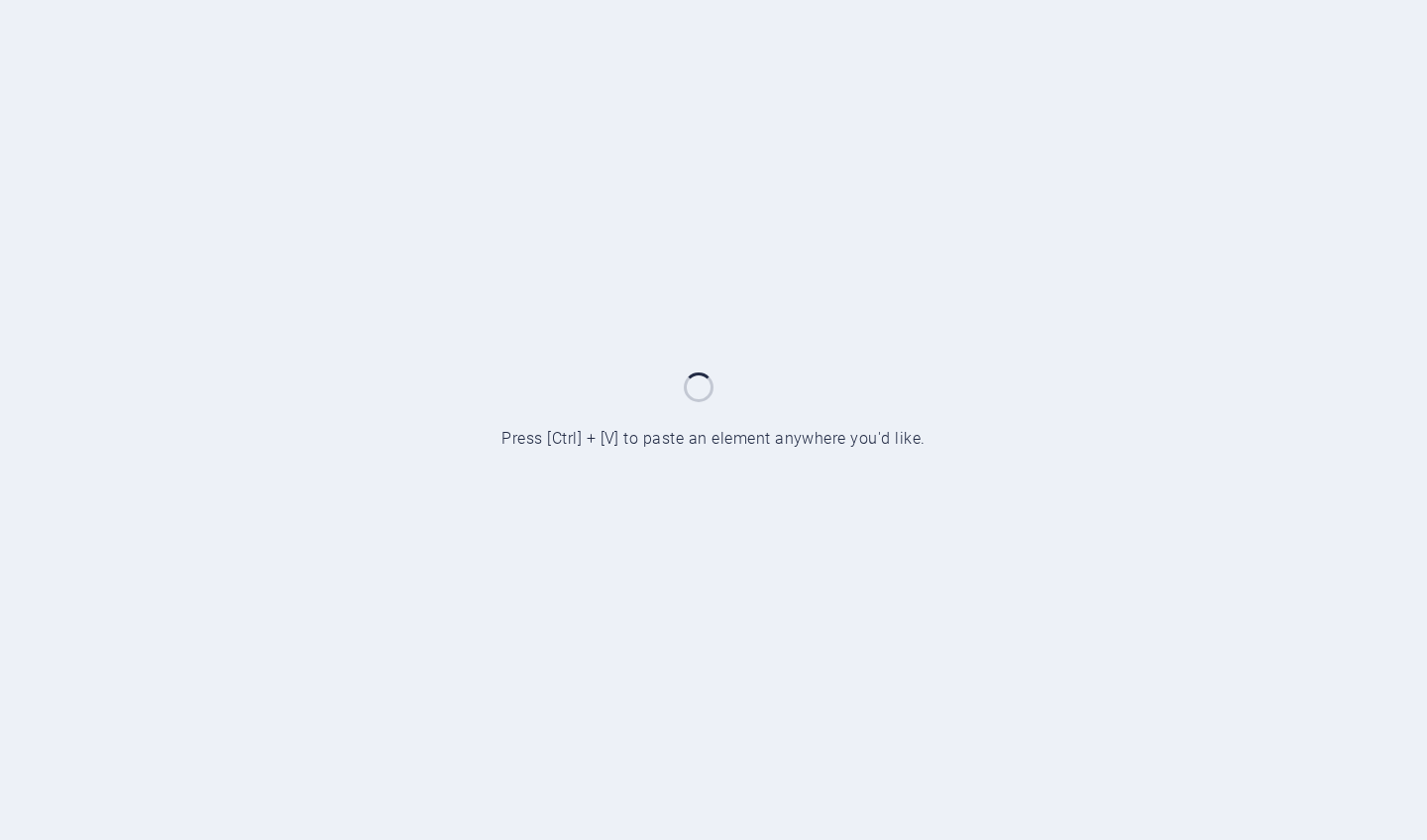 scroll, scrollTop: 0, scrollLeft: 0, axis: both 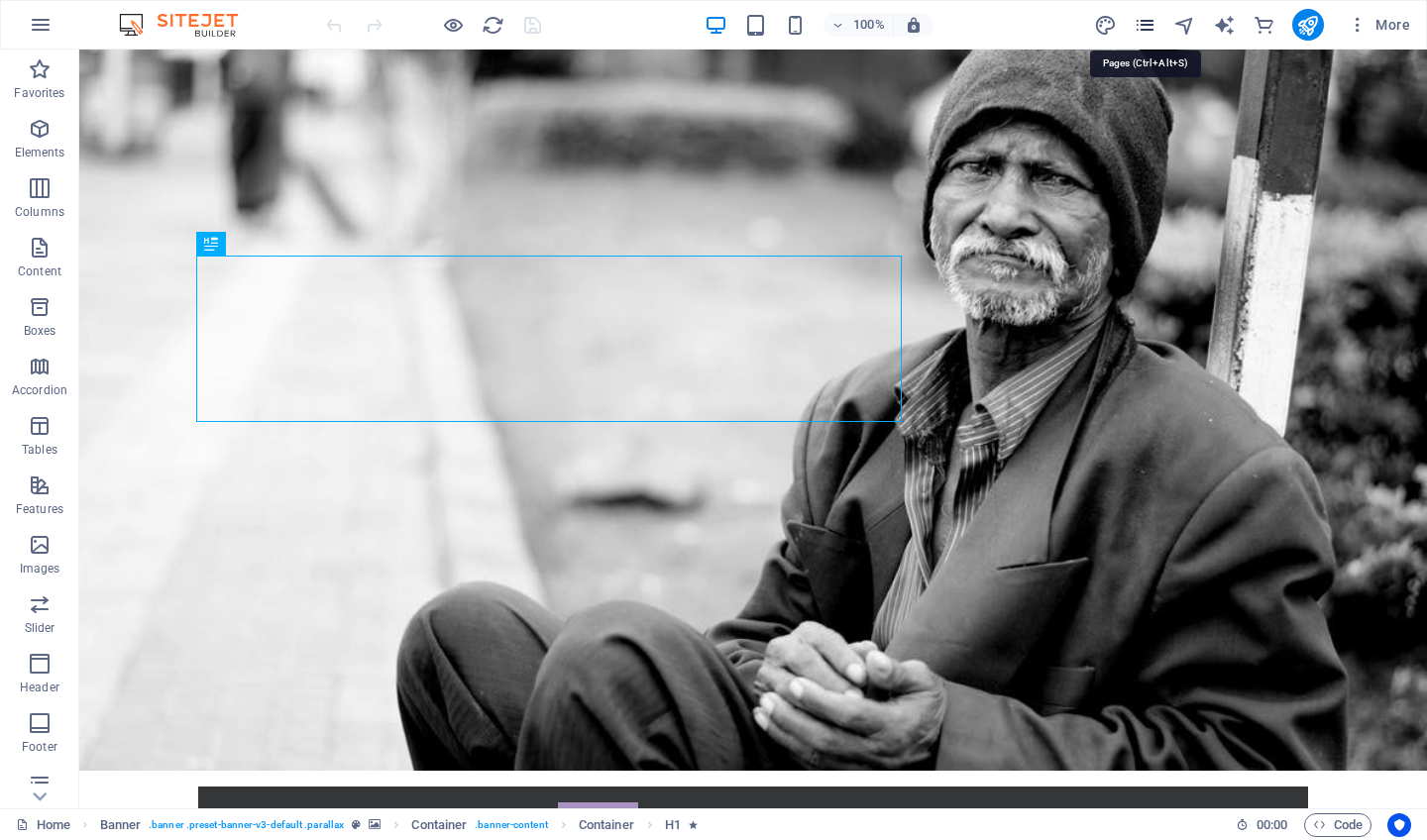 click at bounding box center [1145, 25] 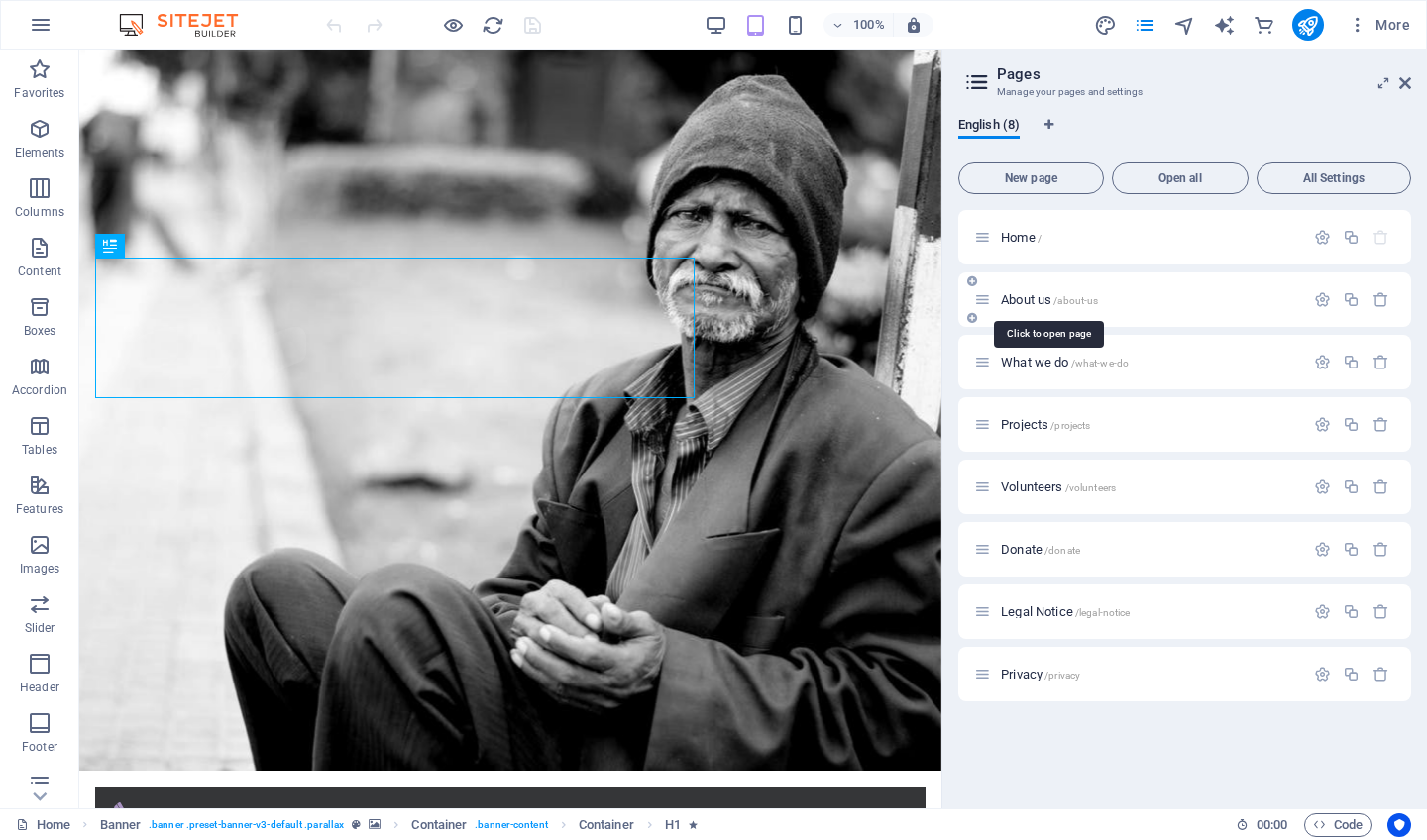 click on "/about-us" at bounding box center [1075, 300] 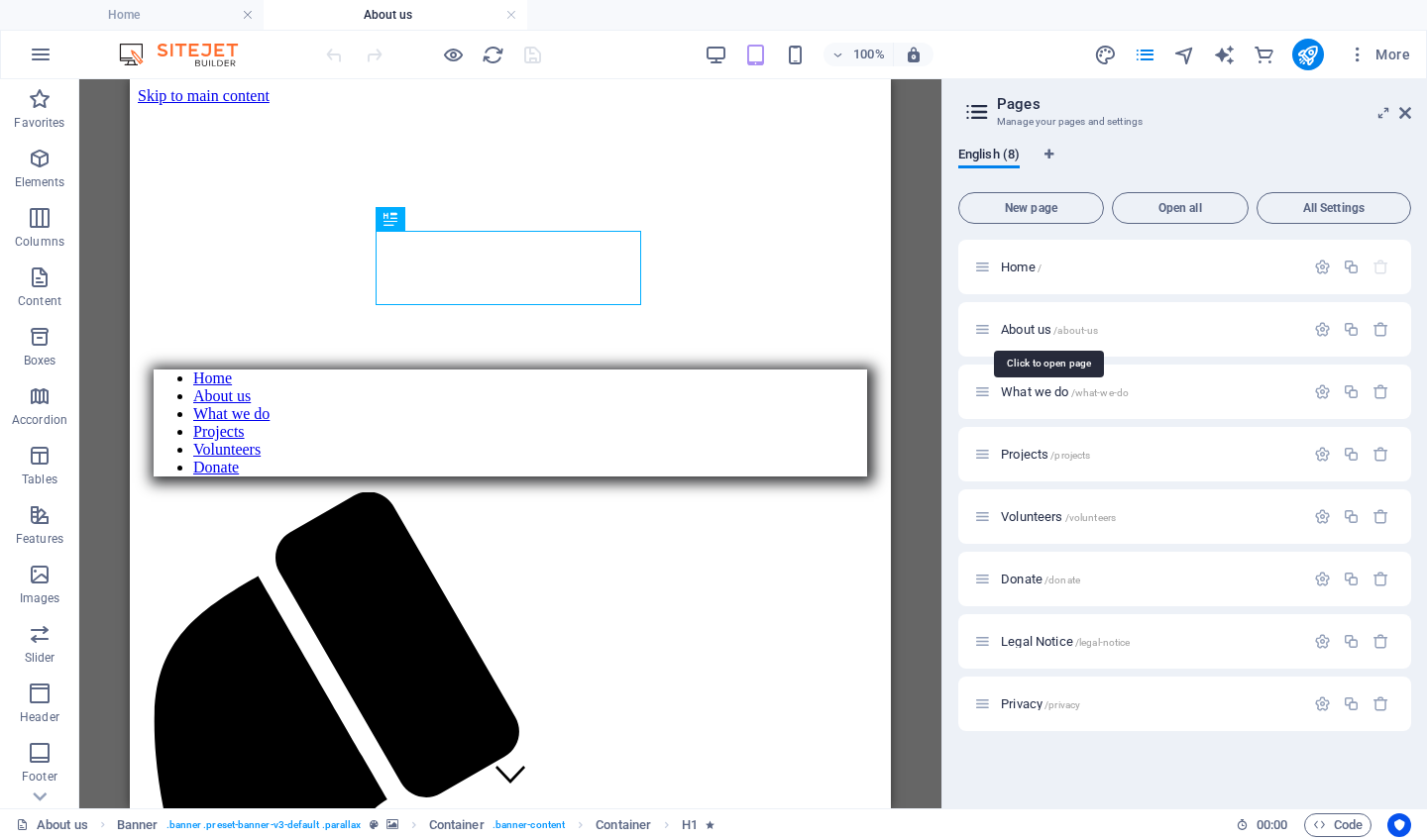 scroll, scrollTop: 0, scrollLeft: 0, axis: both 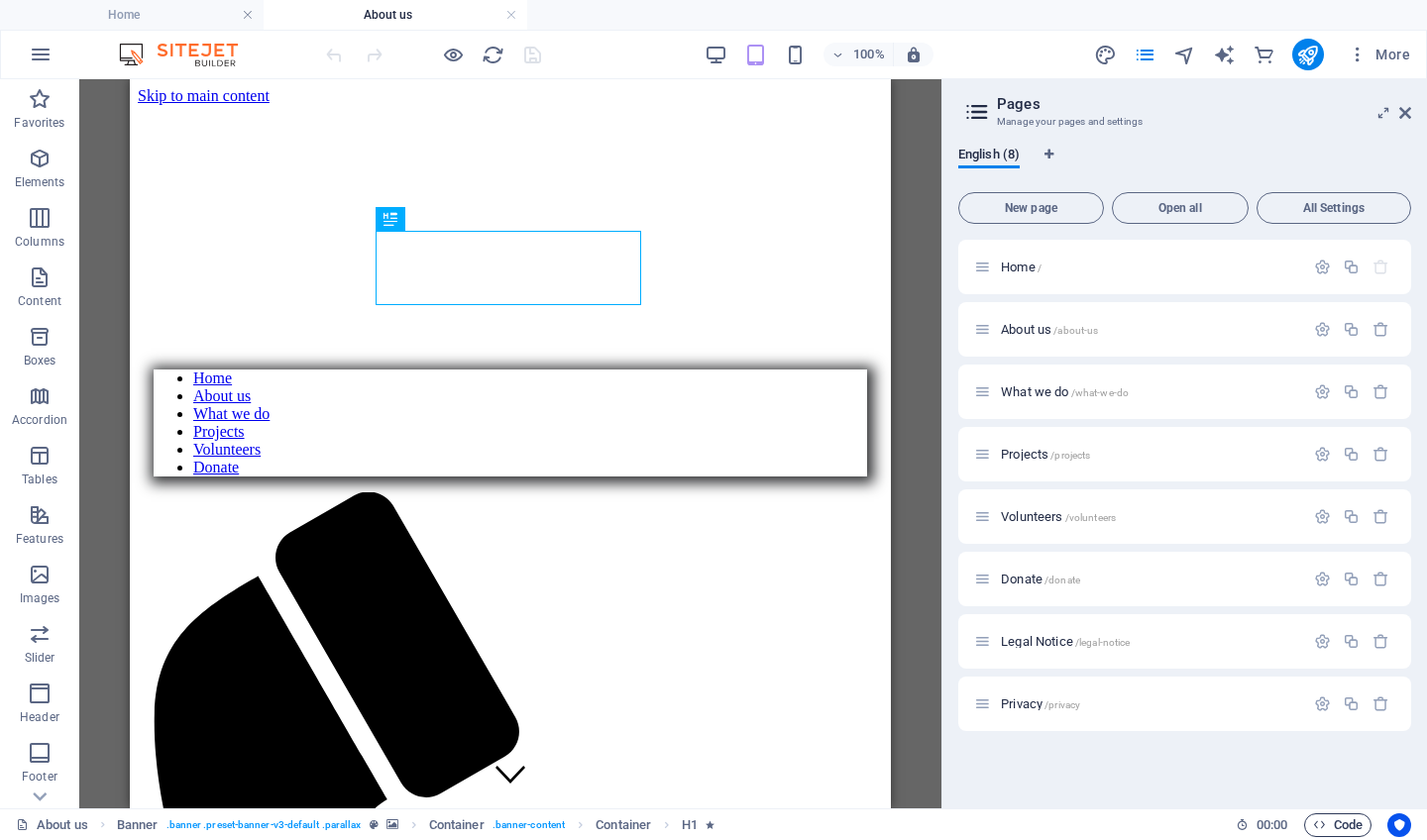 click on "Code" at bounding box center [1338, 825] 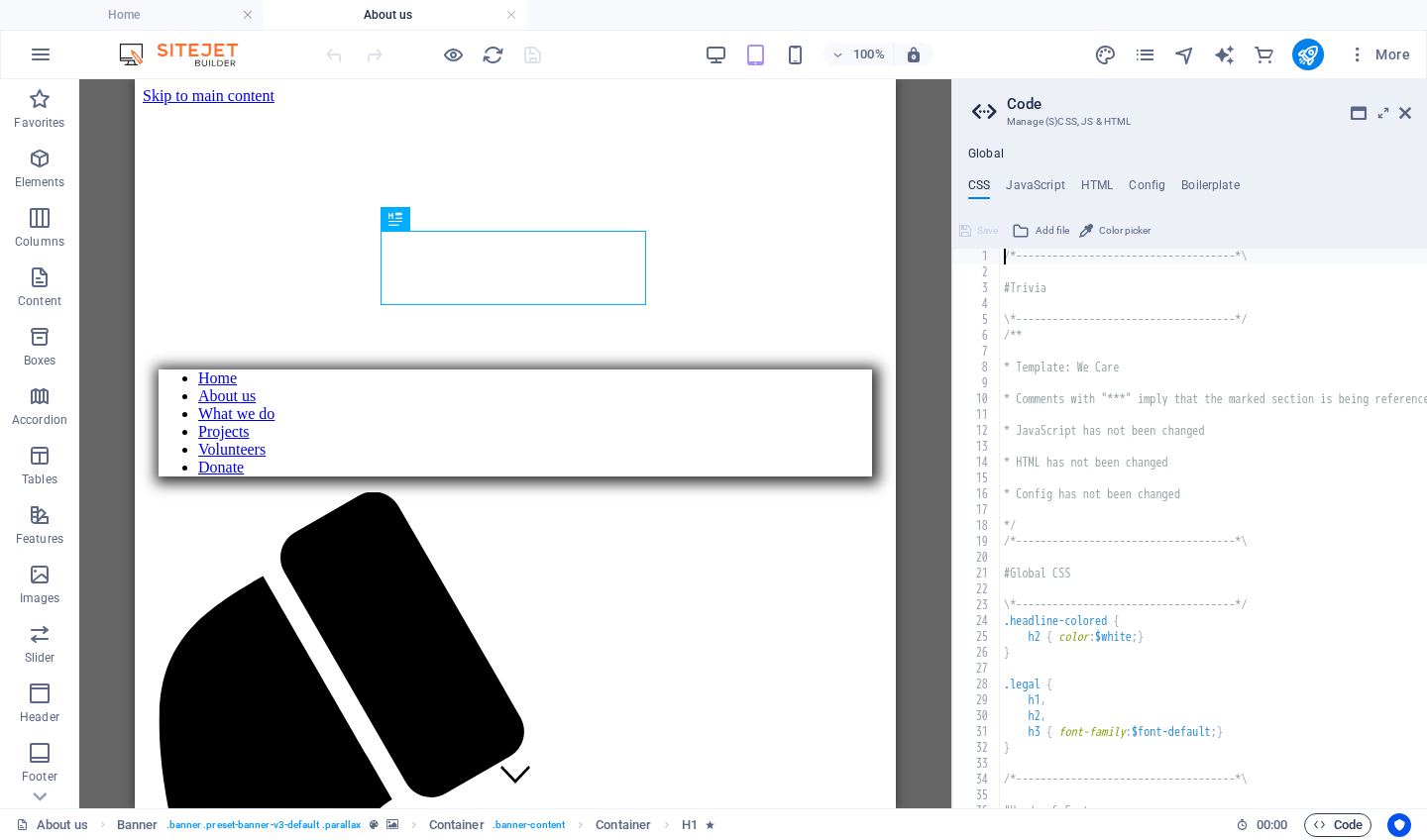 click on "Code" at bounding box center [1338, 825] 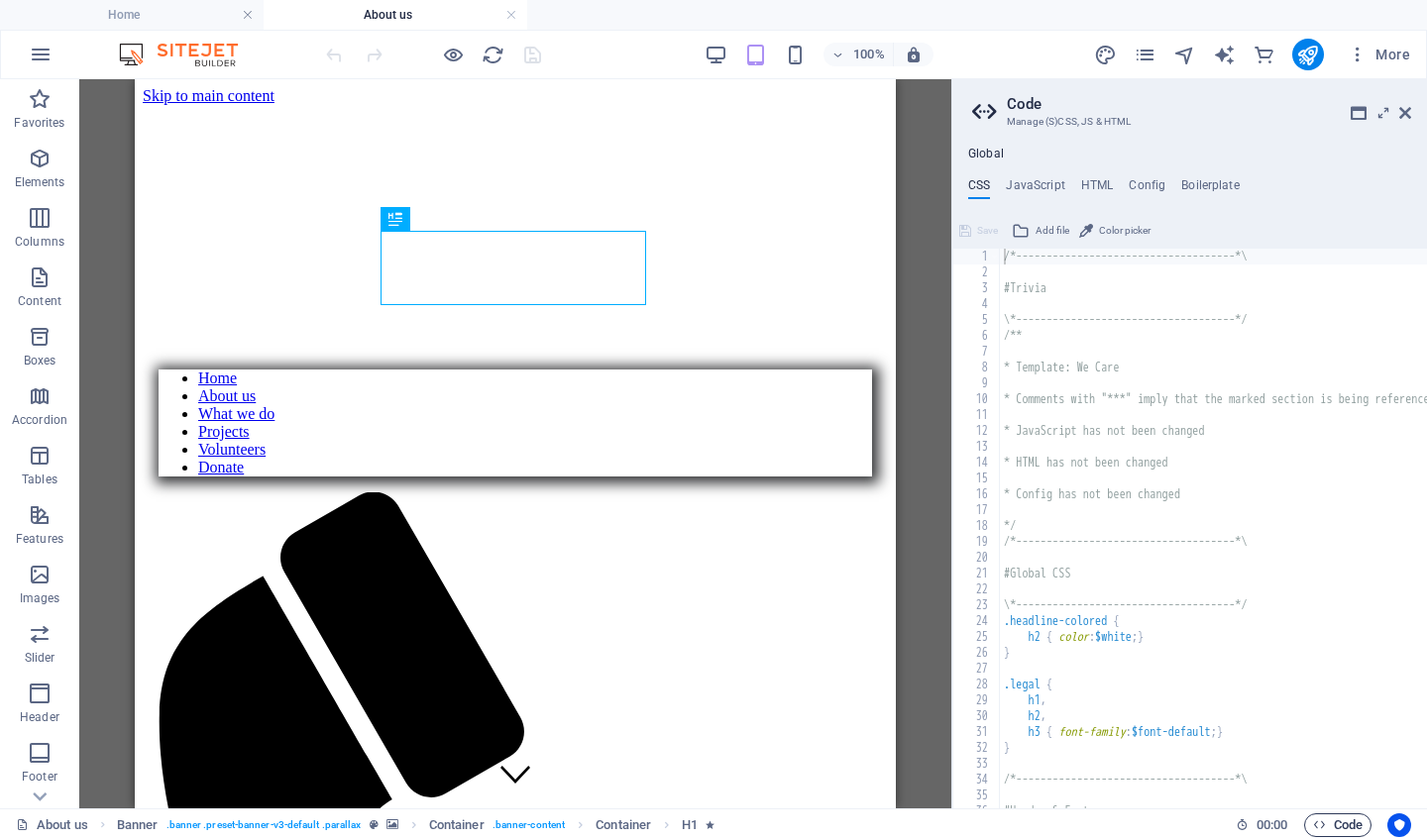 click at bounding box center (1319, 824) 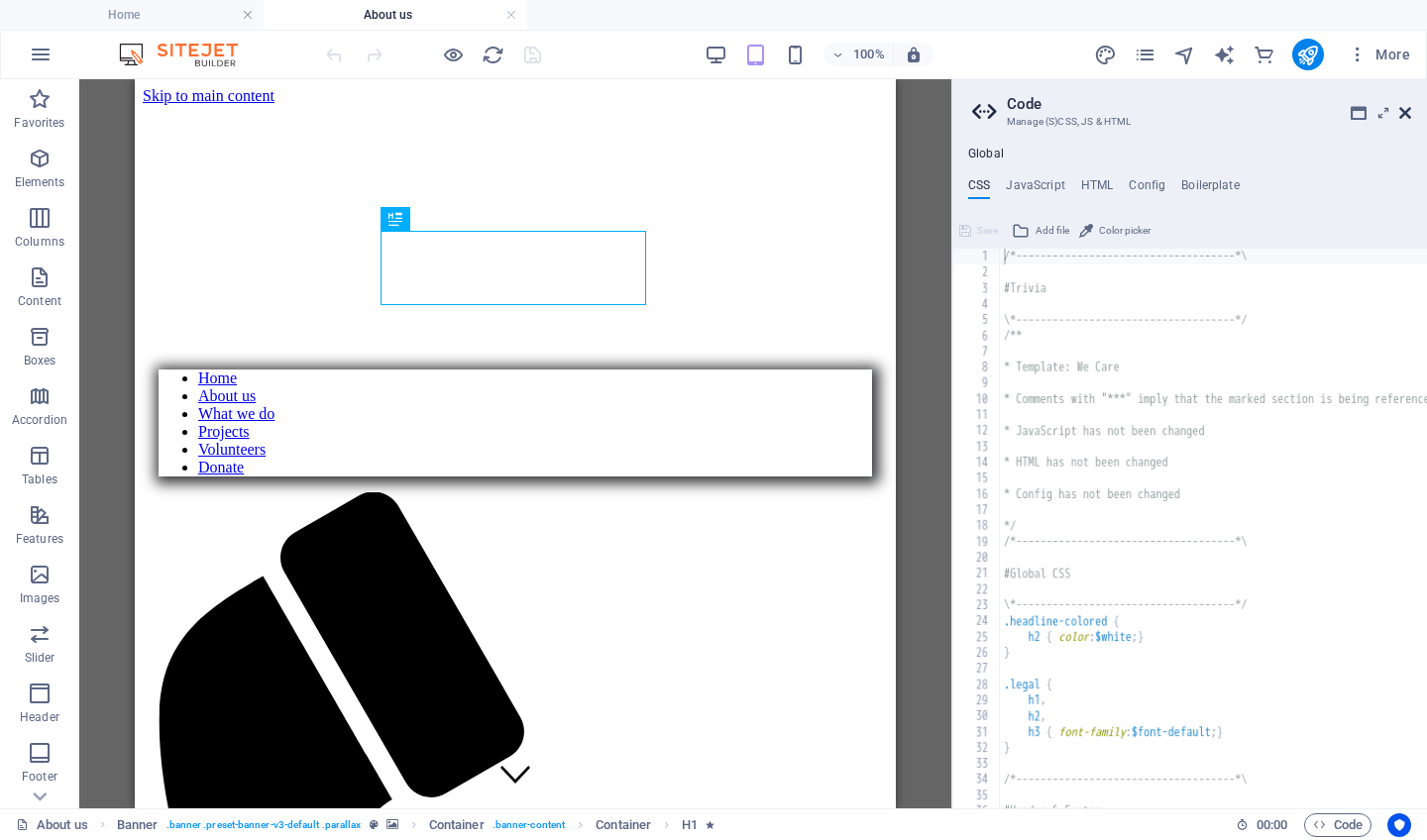 click at bounding box center (1405, 113) 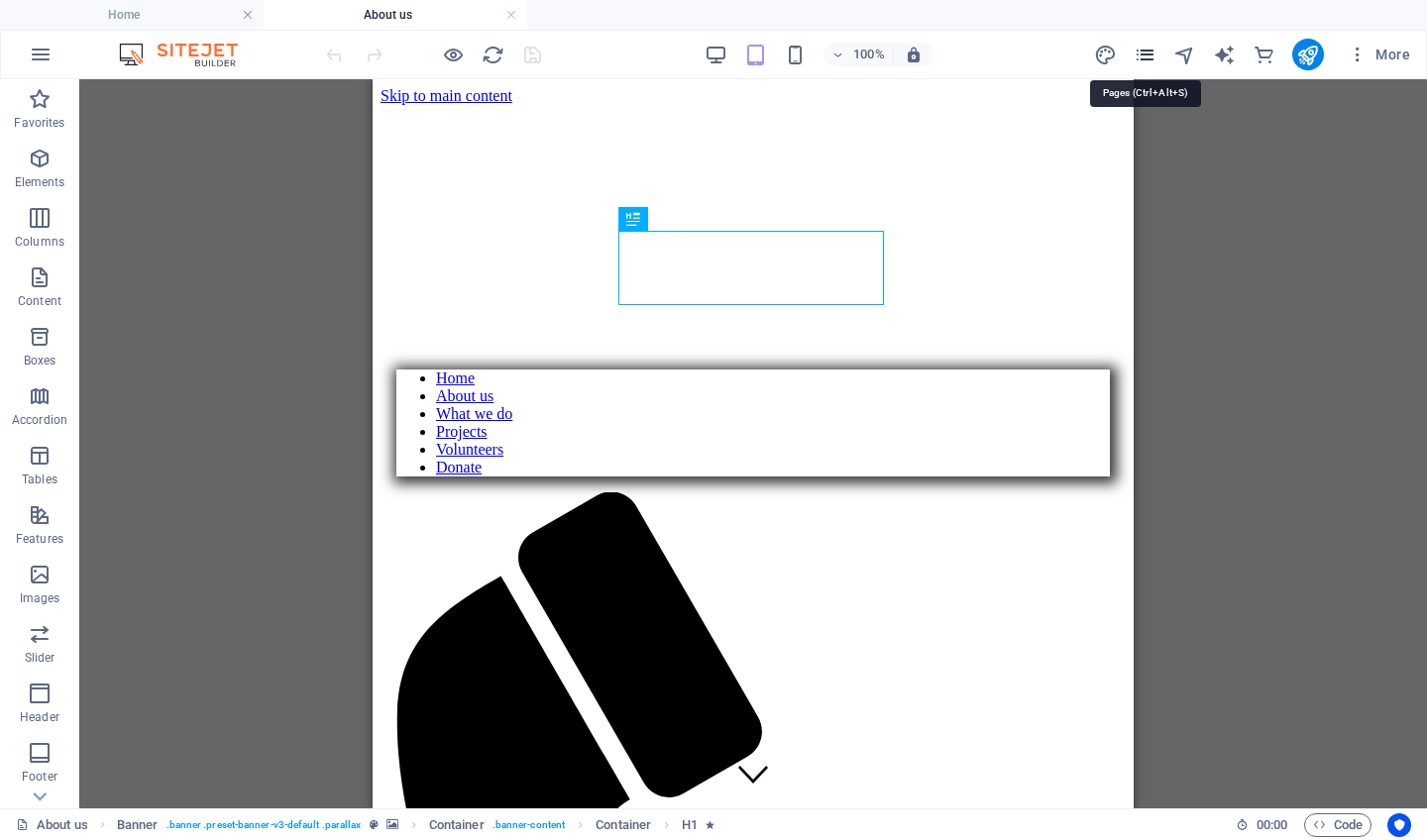 click at bounding box center [1145, 54] 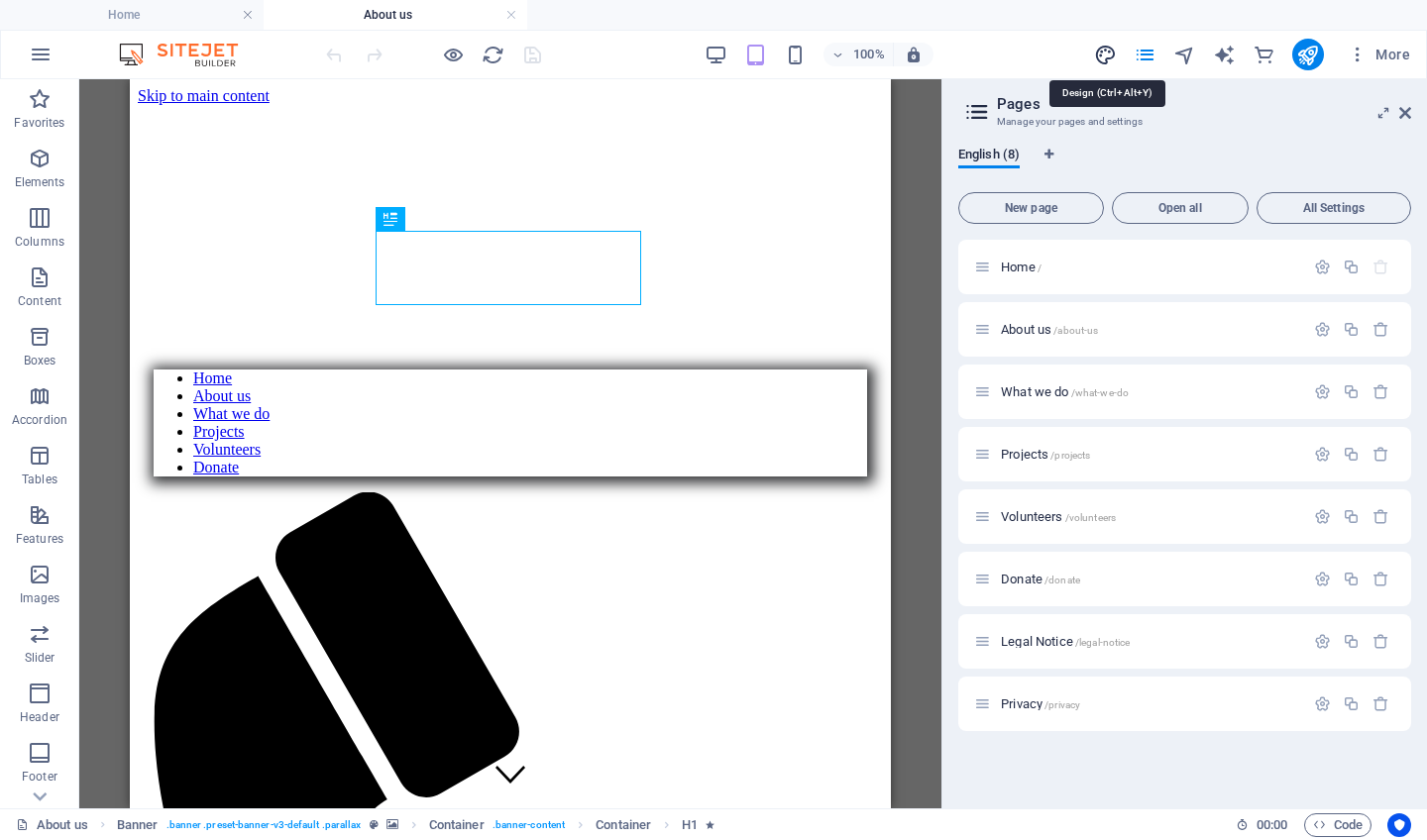 click at bounding box center (1105, 54) 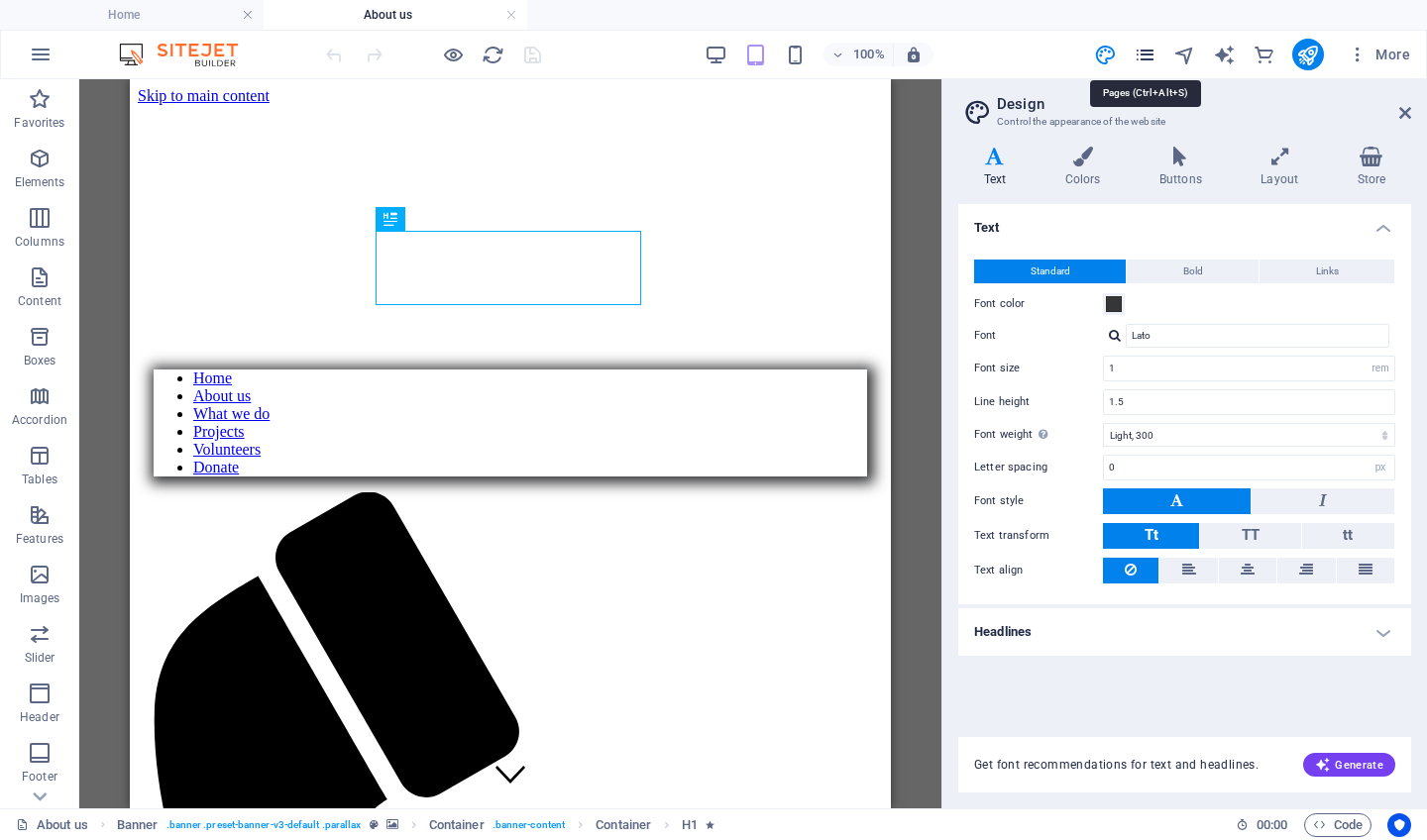 click at bounding box center (1145, 54) 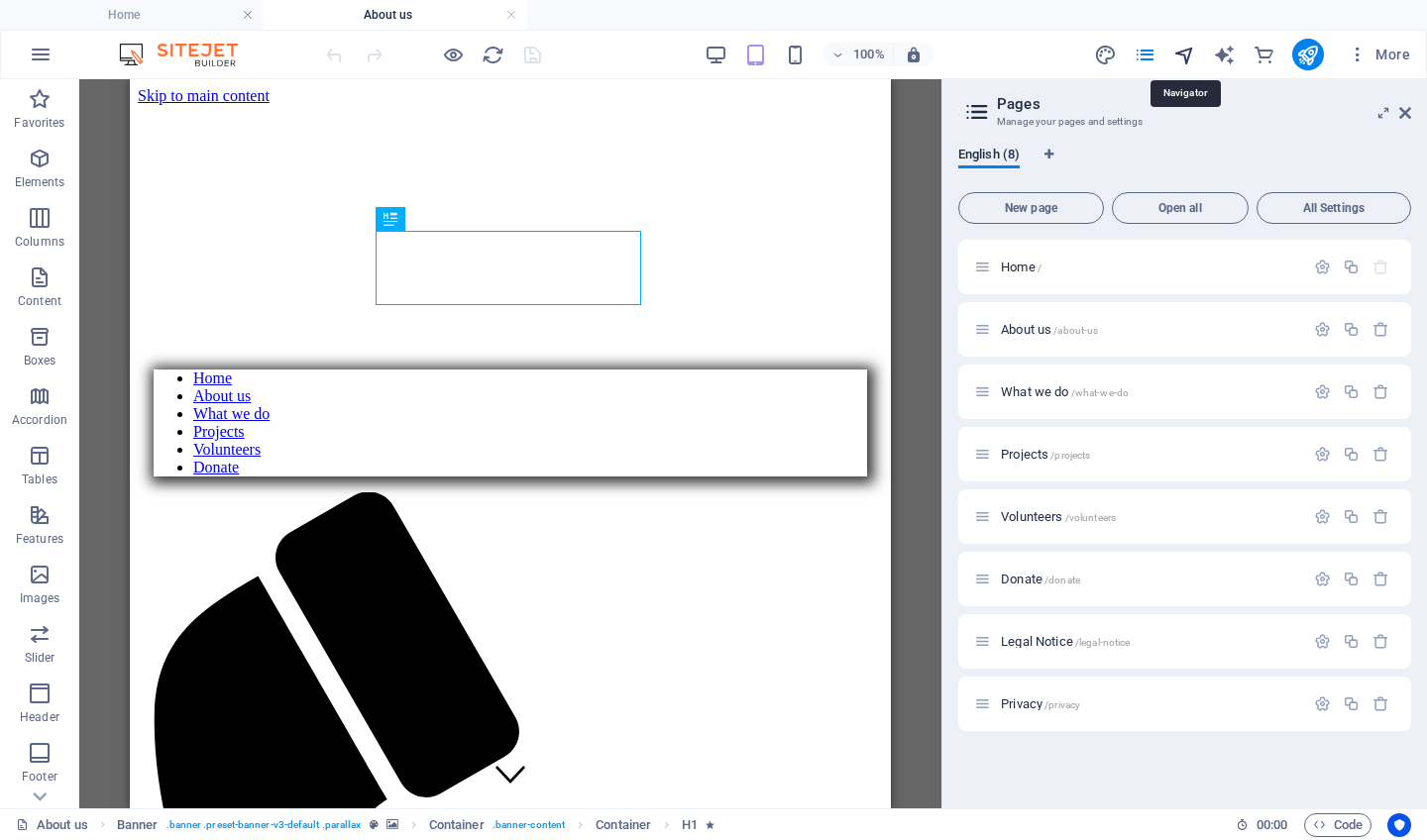 click at bounding box center [1184, 54] 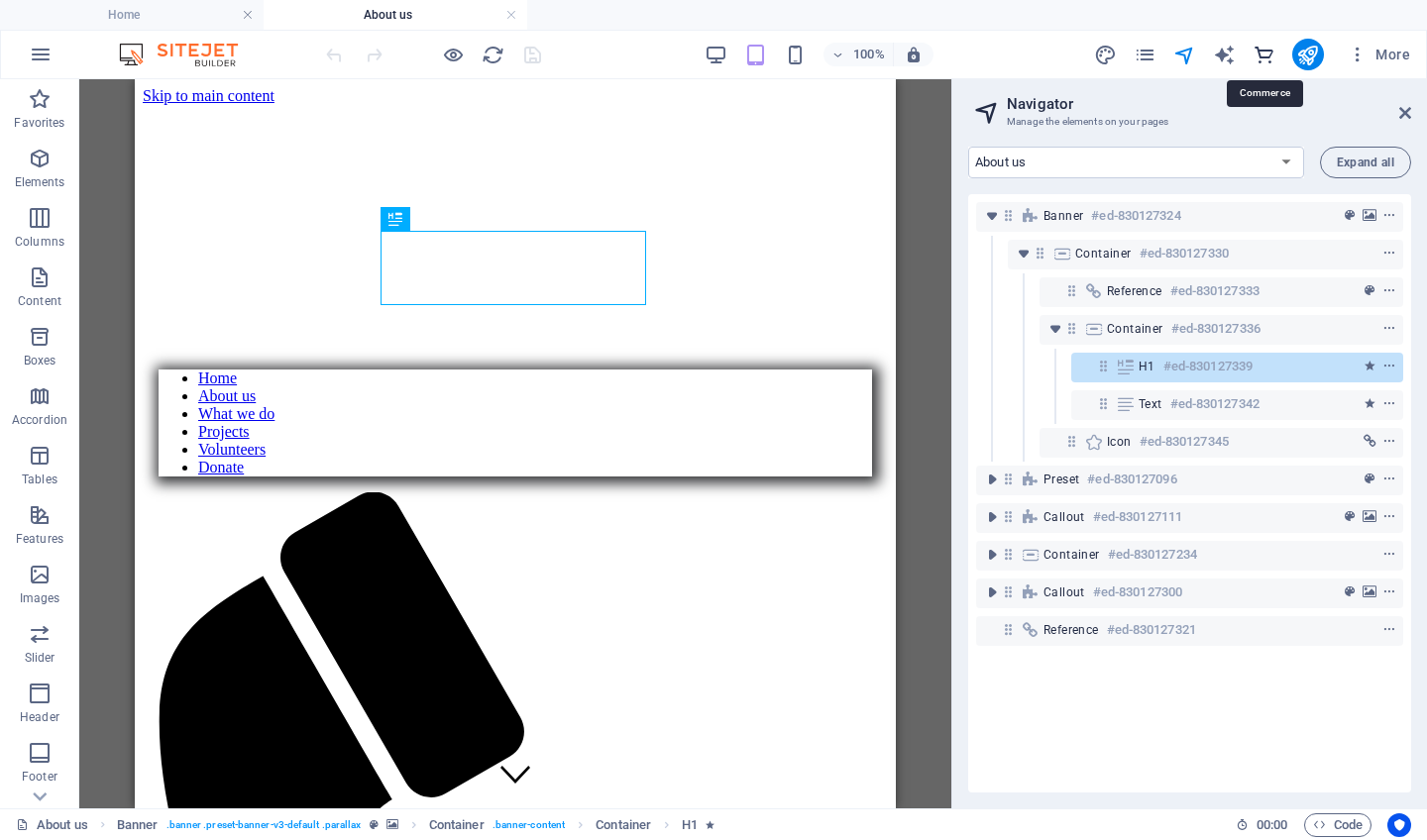 click at bounding box center (1263, 54) 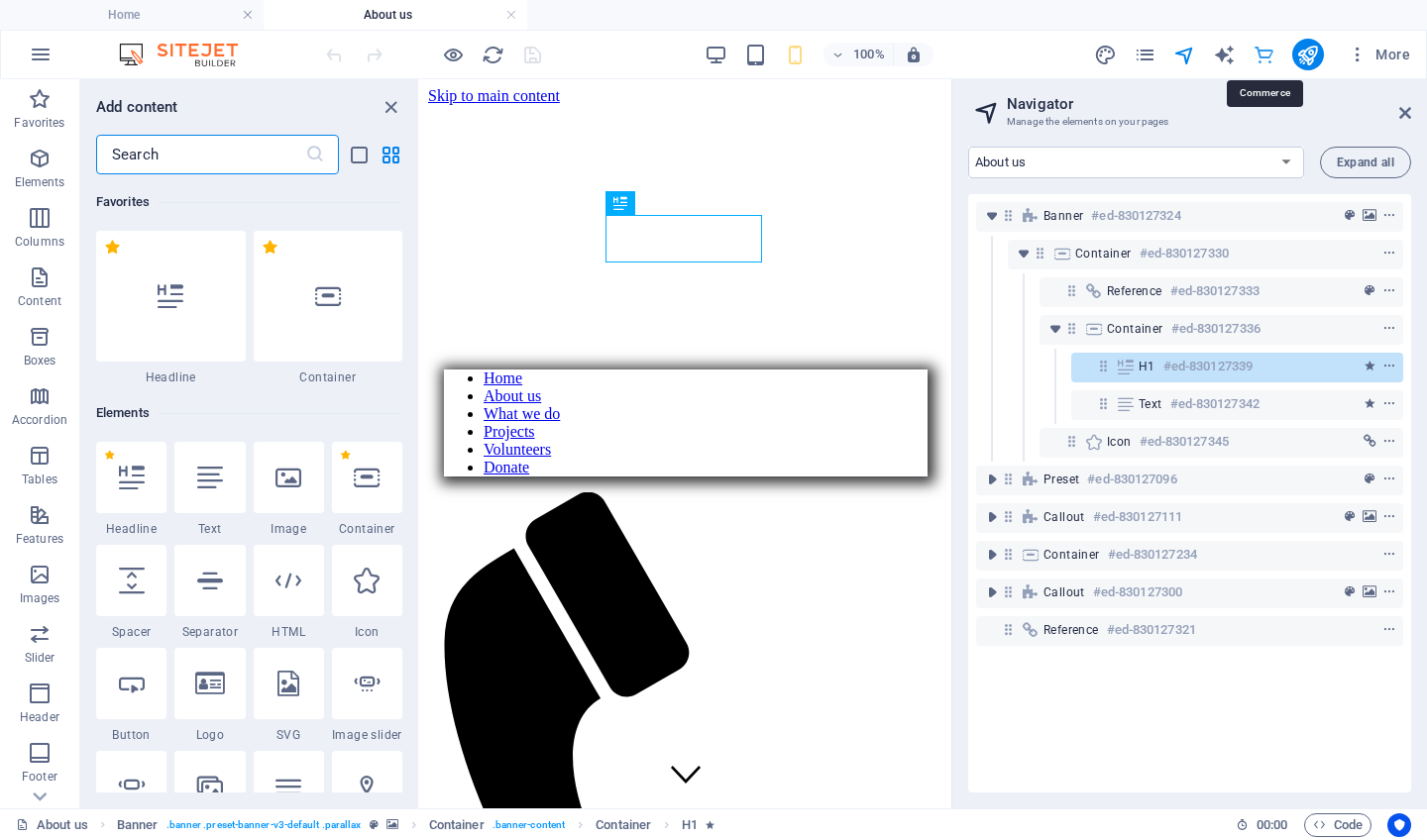 scroll, scrollTop: 19089, scrollLeft: 0, axis: vertical 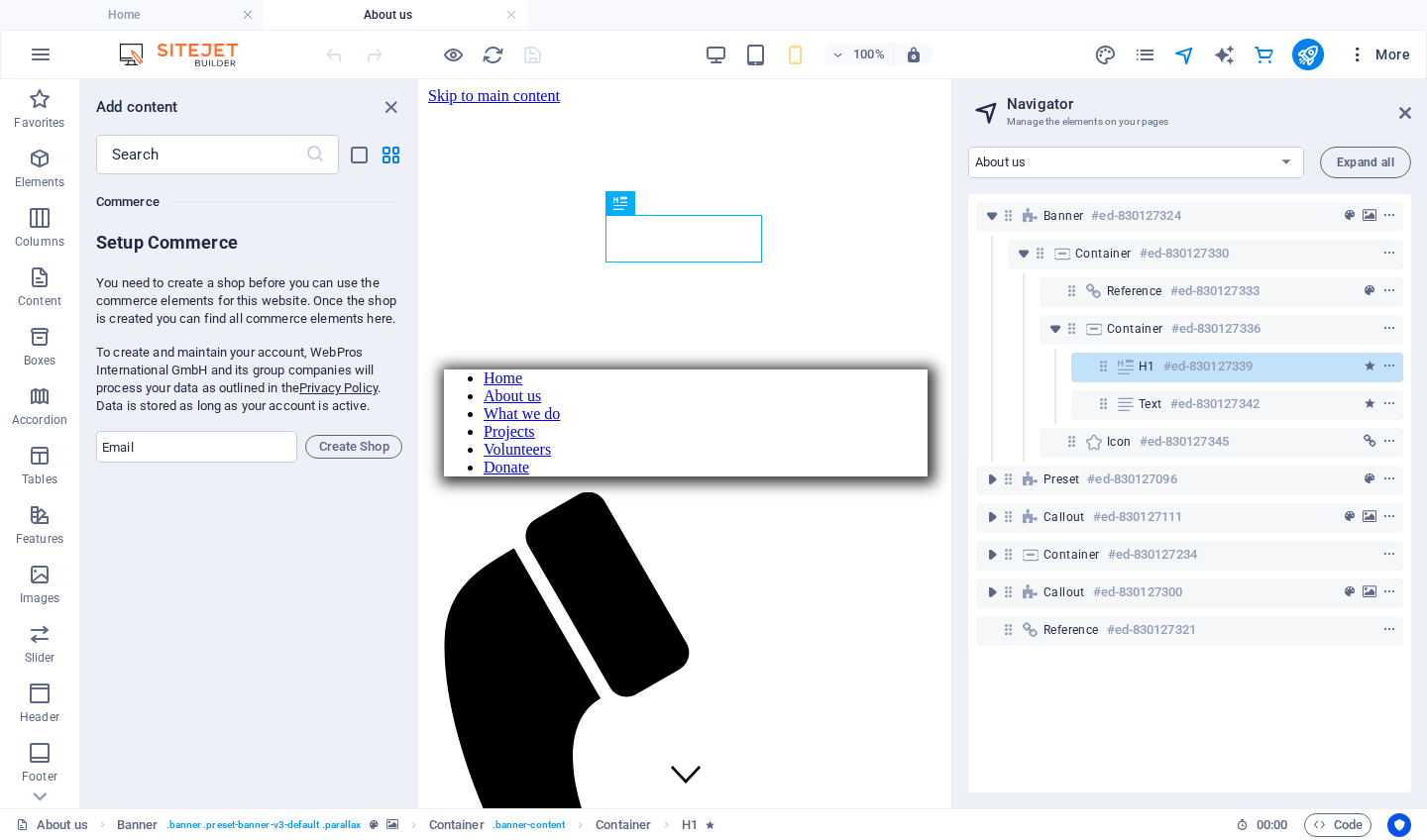 click at bounding box center [1358, 54] 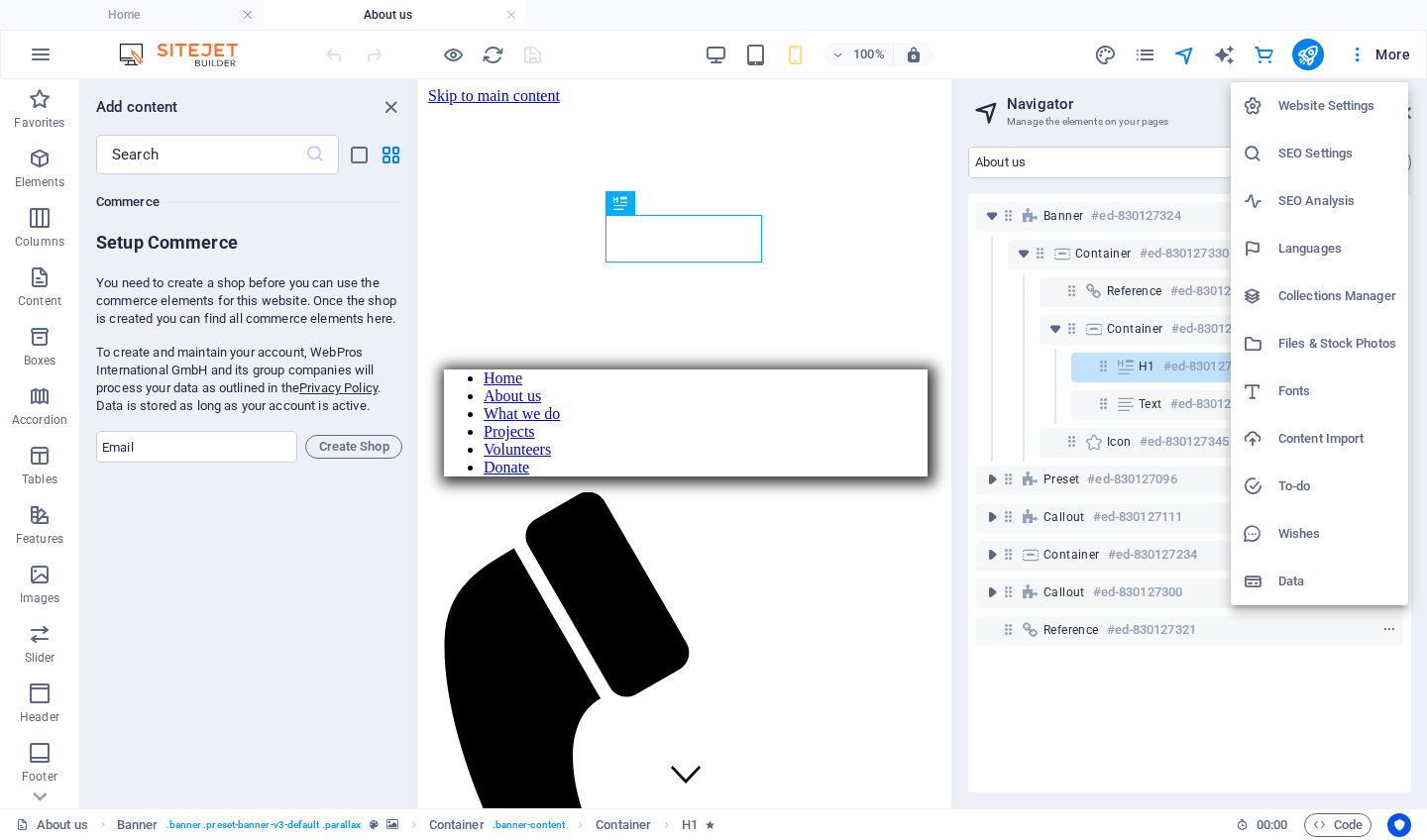 click on "Website Settings" at bounding box center (1337, 106) 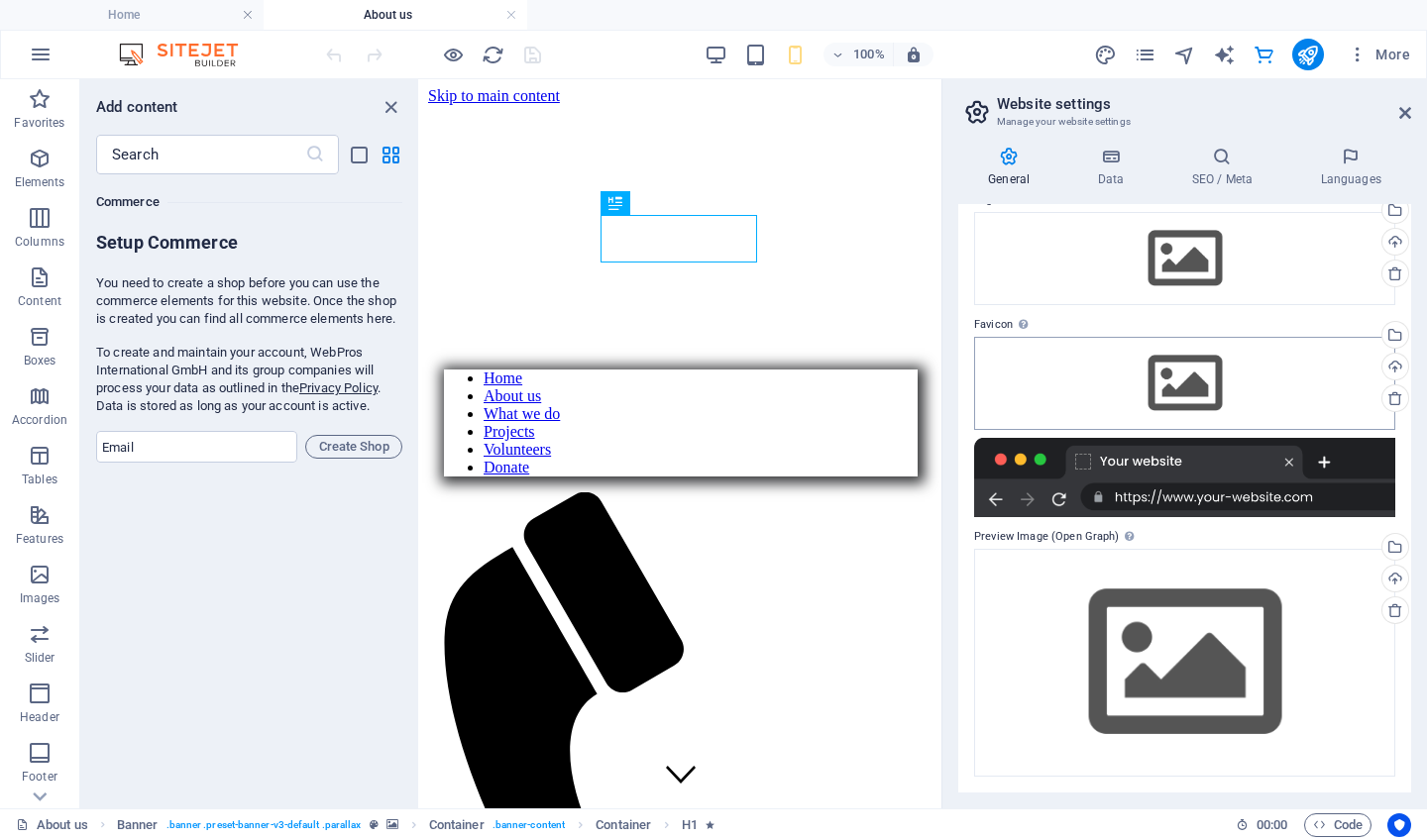 scroll, scrollTop: 86, scrollLeft: 0, axis: vertical 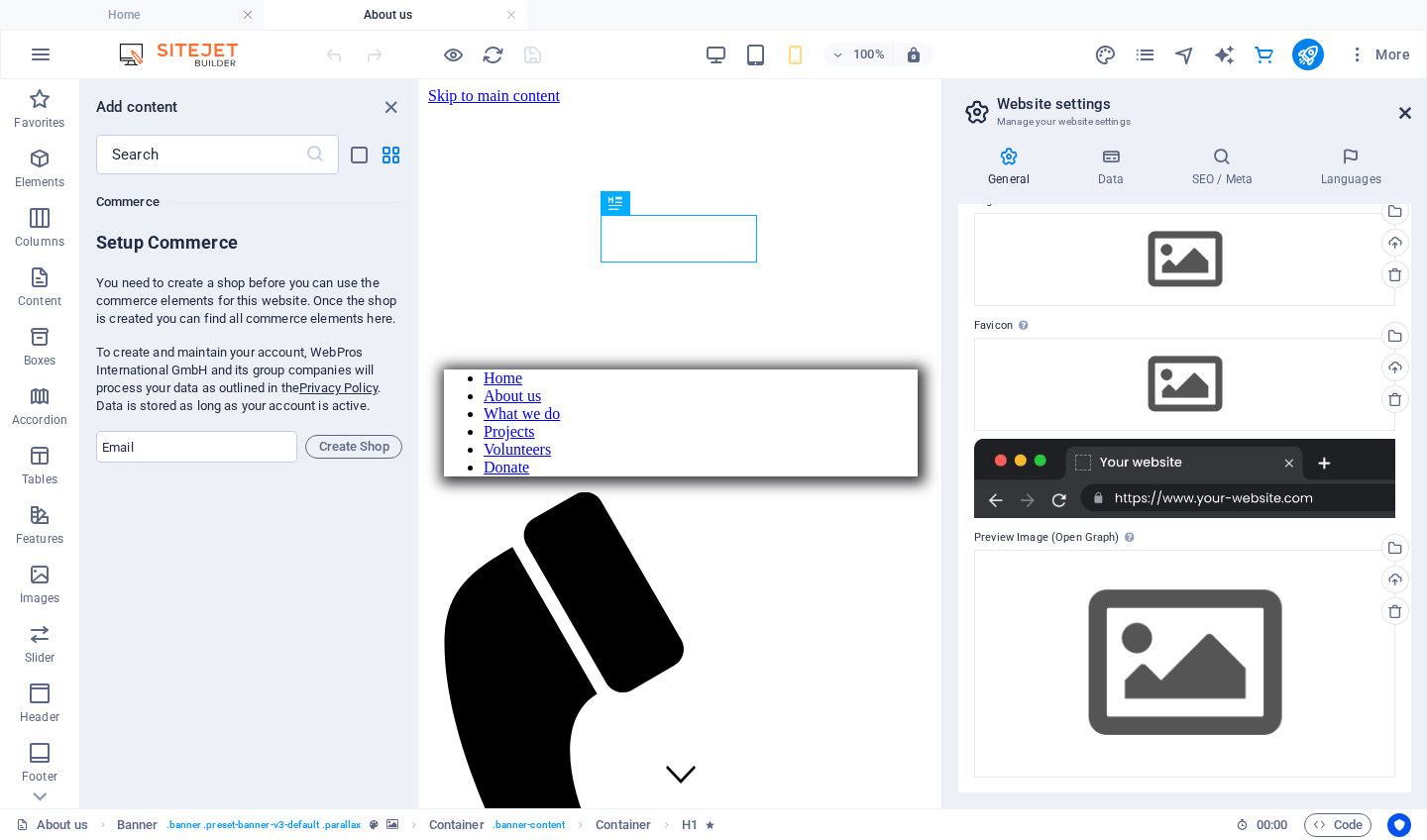 click at bounding box center [1405, 113] 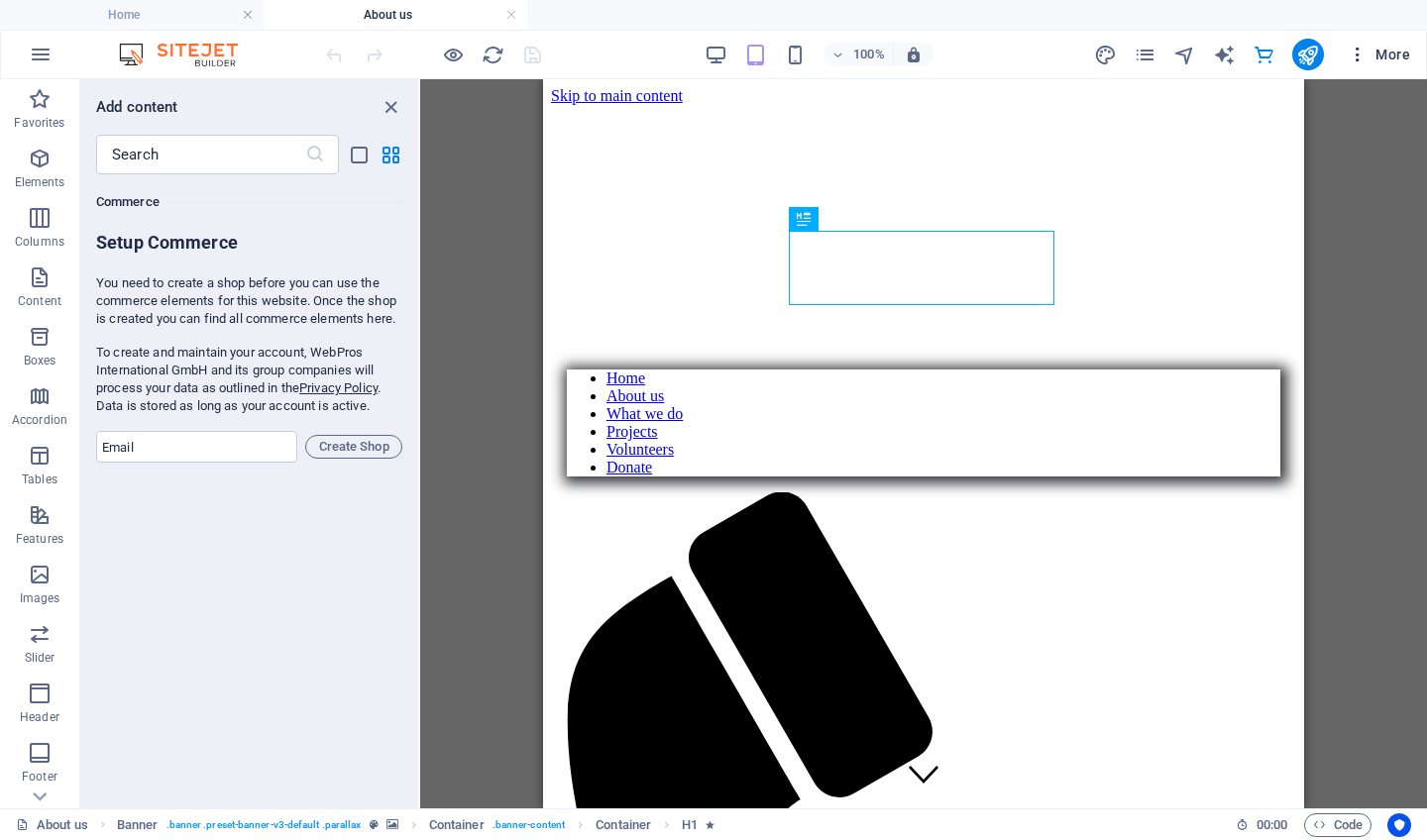 click on "More" at bounding box center [1378, 54] 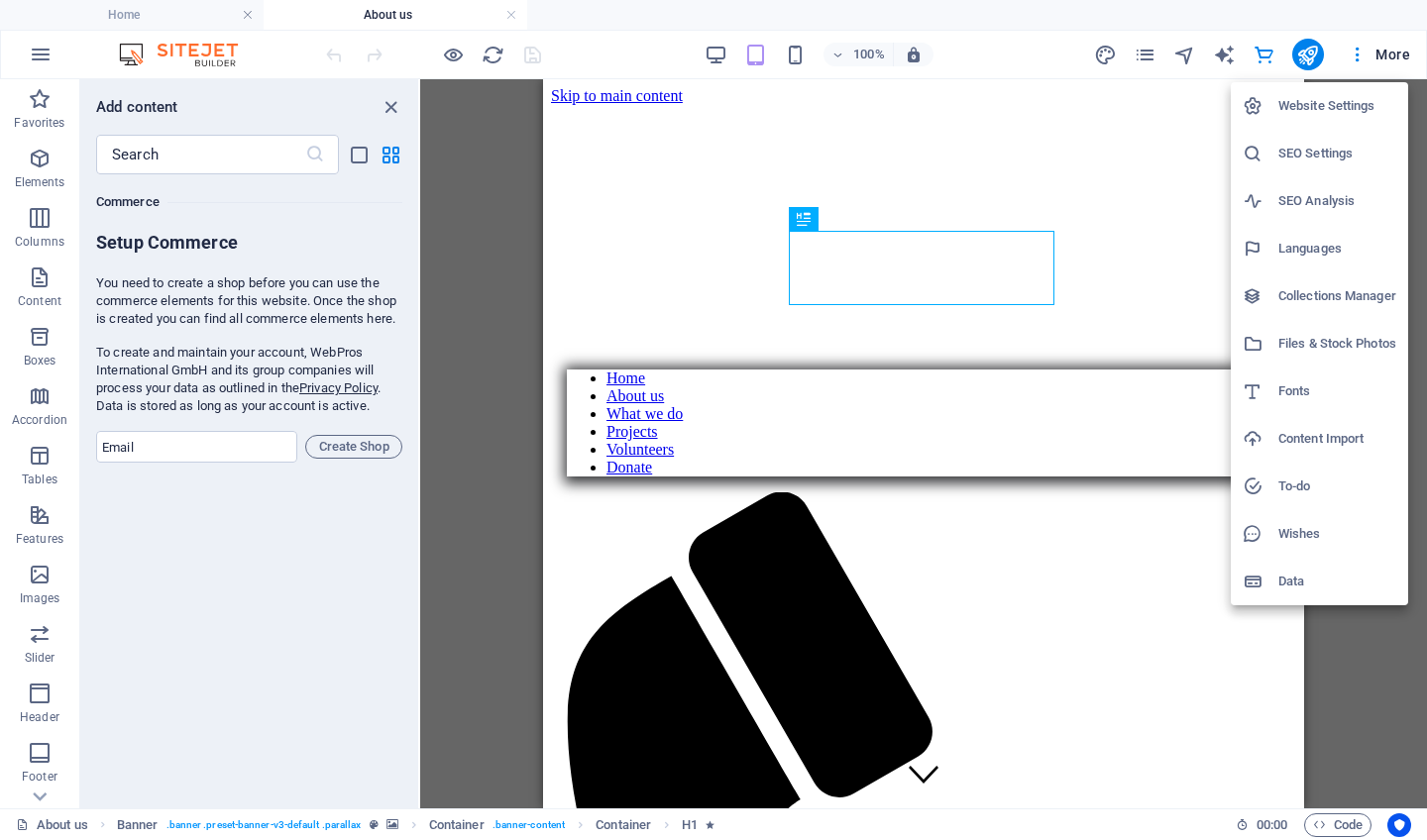 click on "Collections Manager" at bounding box center (1337, 296) 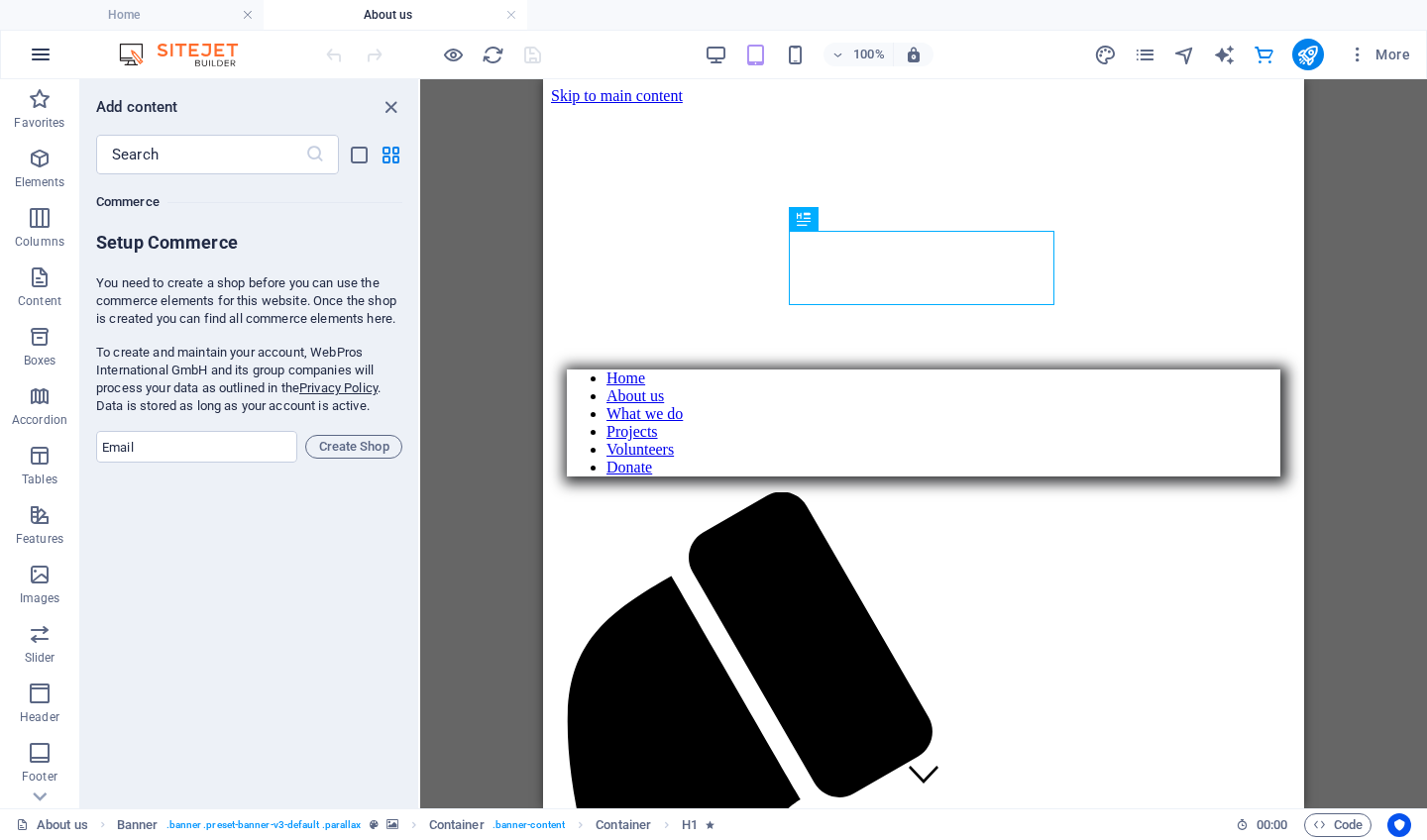 click at bounding box center (41, 54) 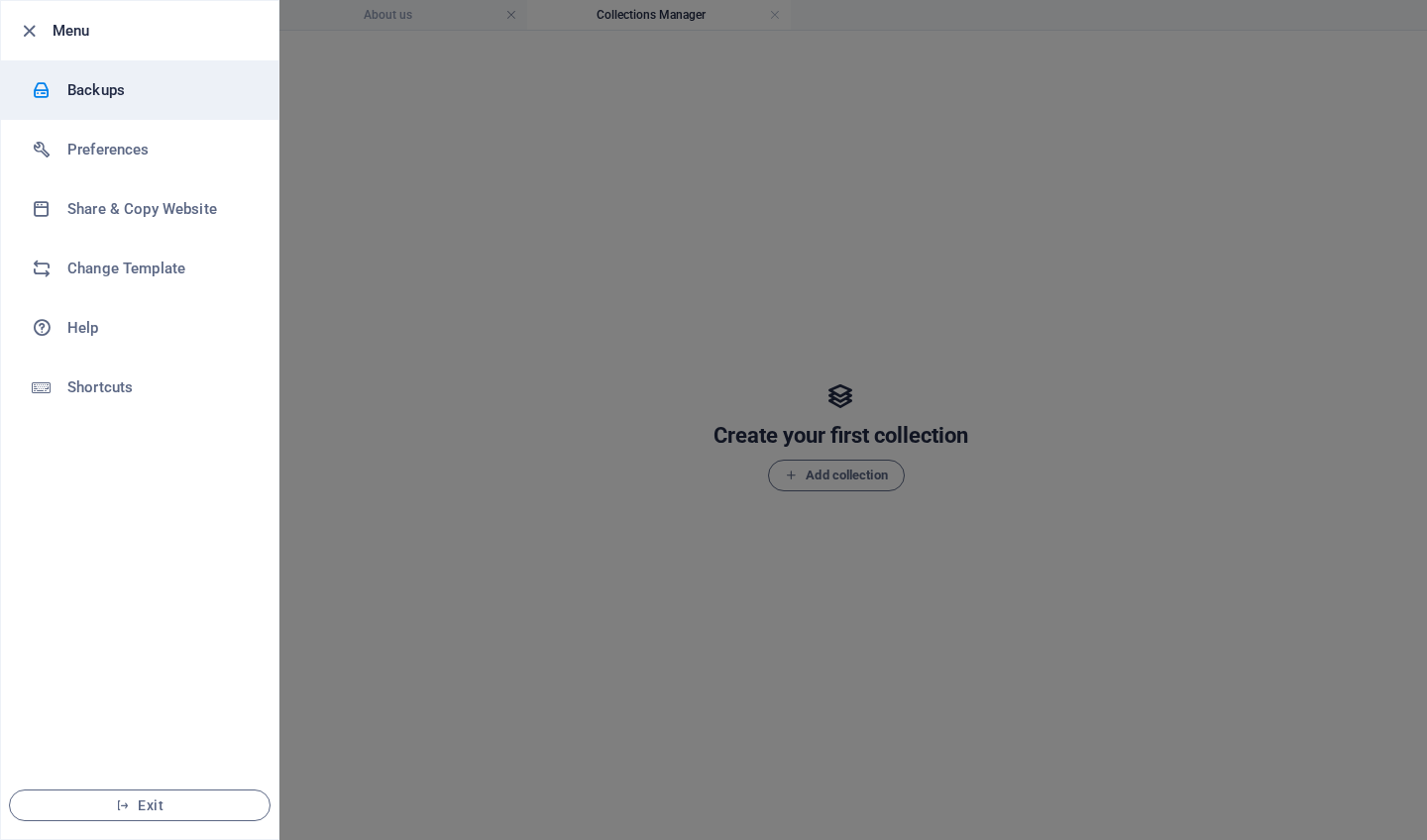 click on "Backups" at bounding box center (159, 90) 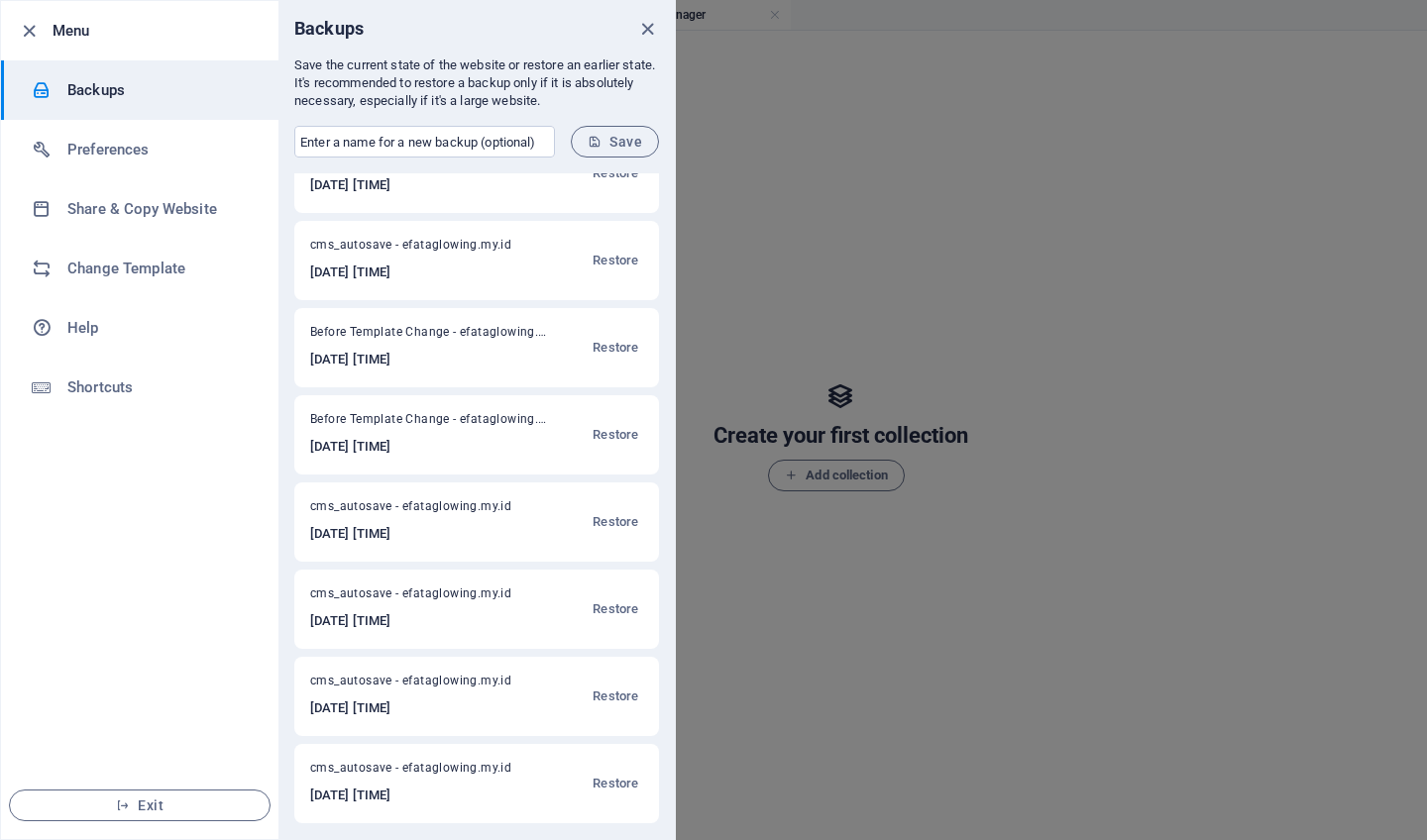 scroll, scrollTop: 40, scrollLeft: 0, axis: vertical 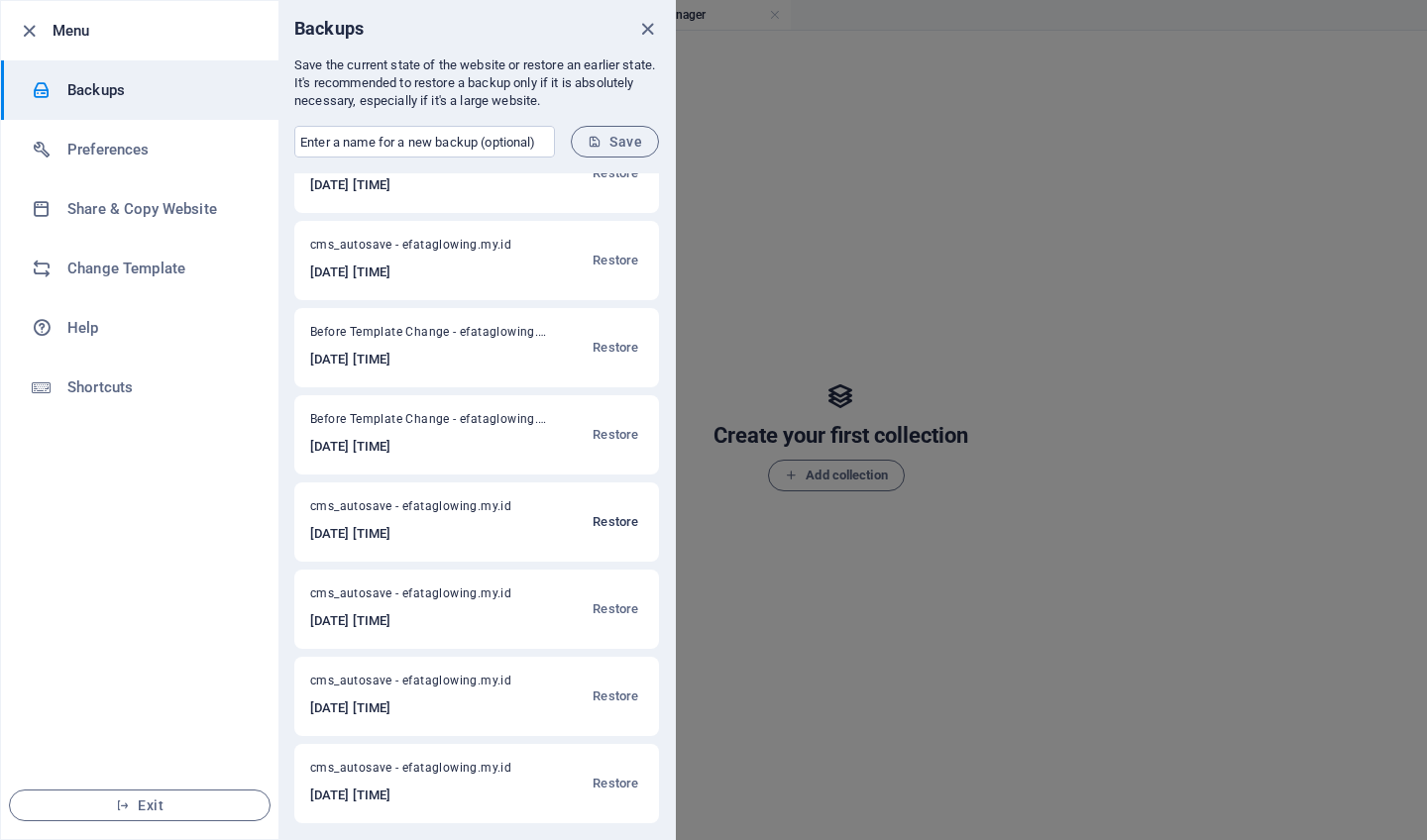 click on "Restore" at bounding box center (615, 522) 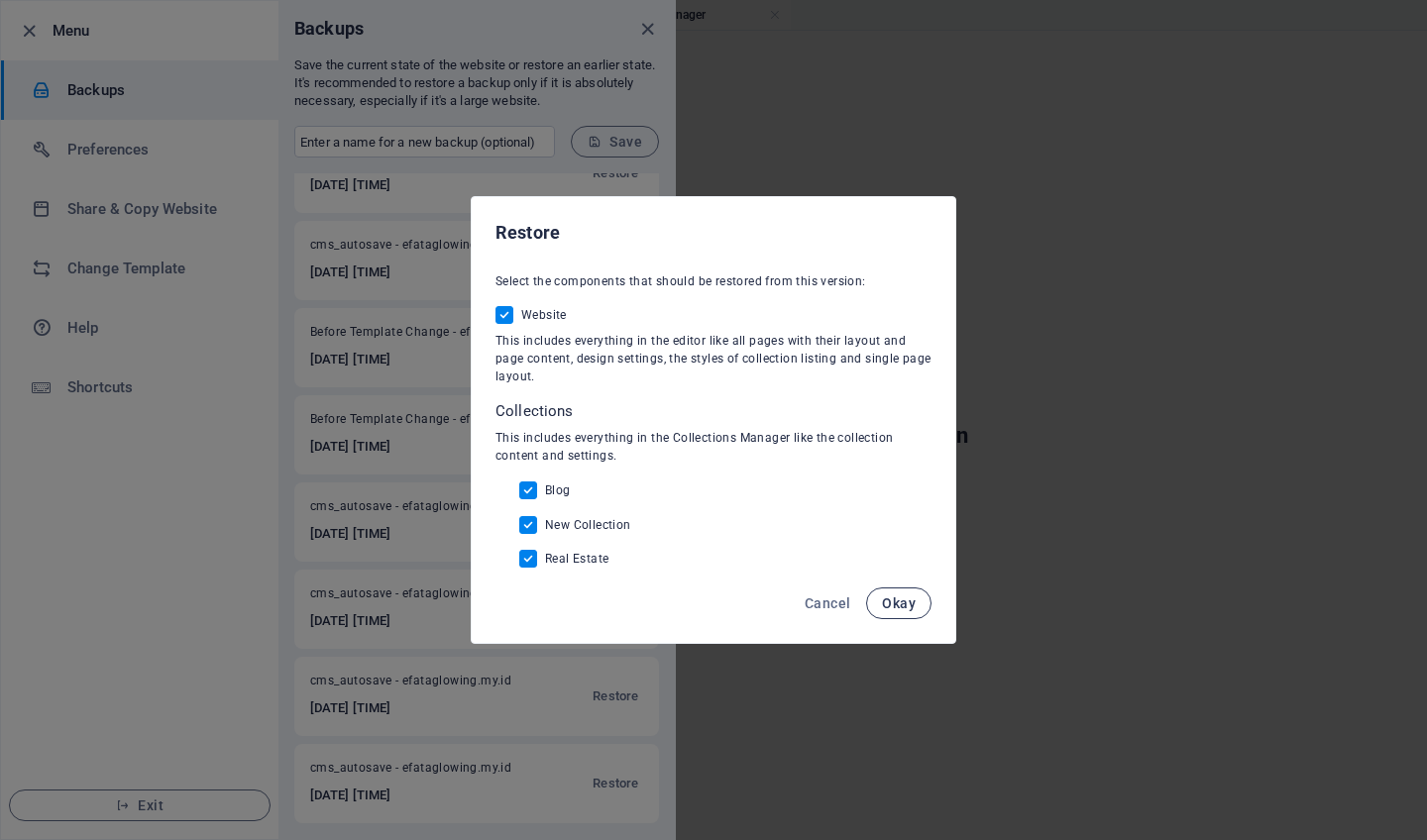 click on "Okay" at bounding box center [899, 603] 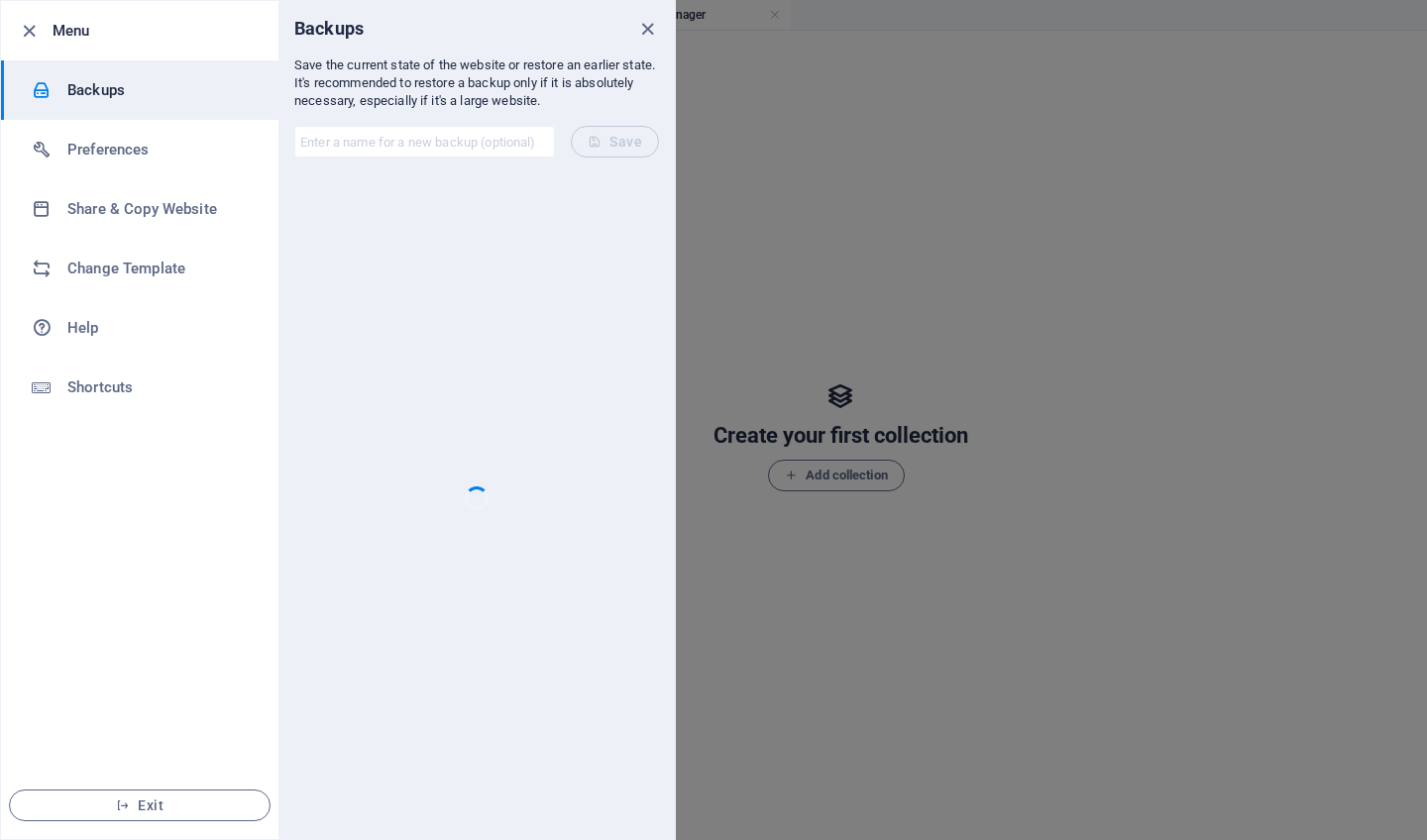 scroll, scrollTop: 0, scrollLeft: 0, axis: both 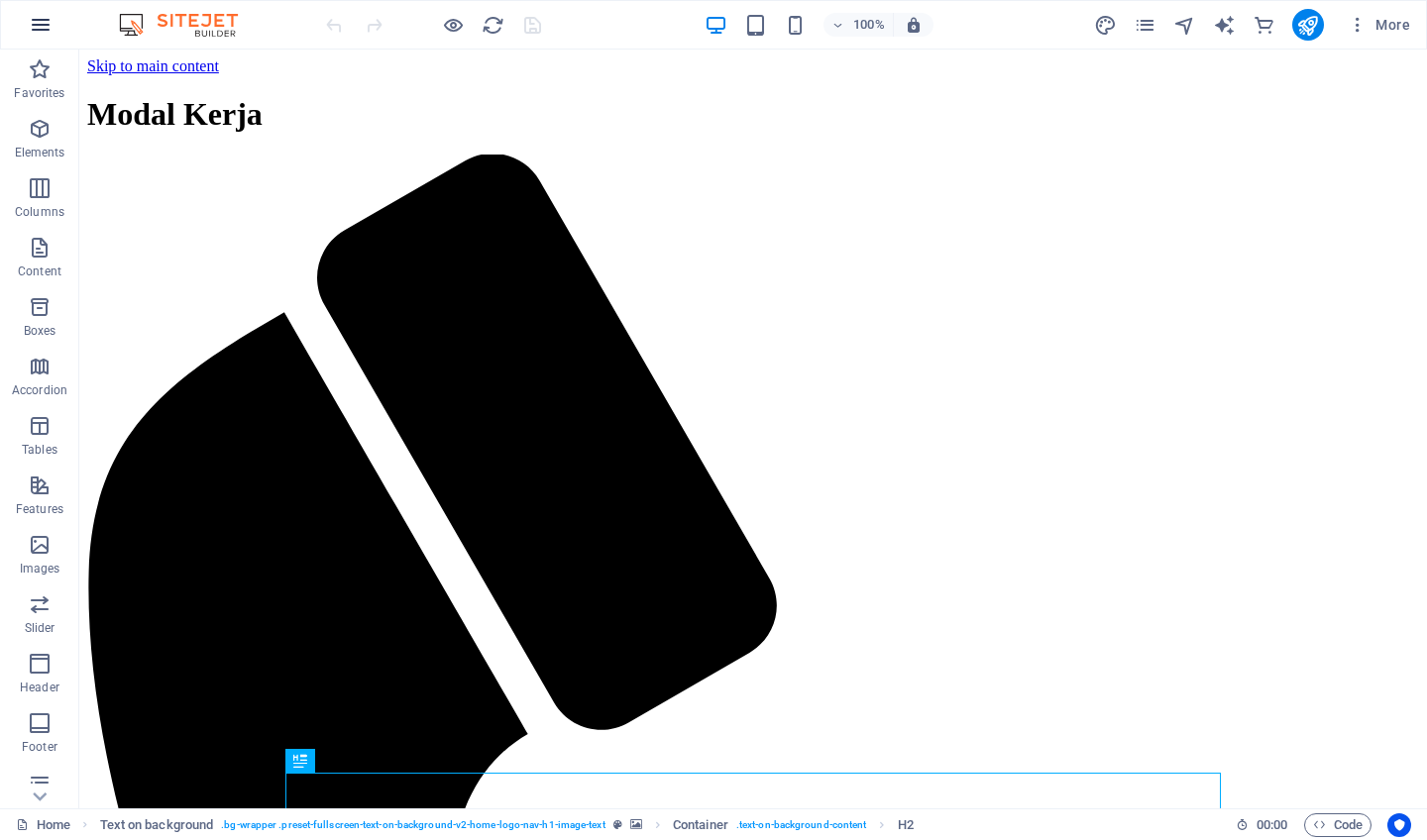 click at bounding box center (41, 25) 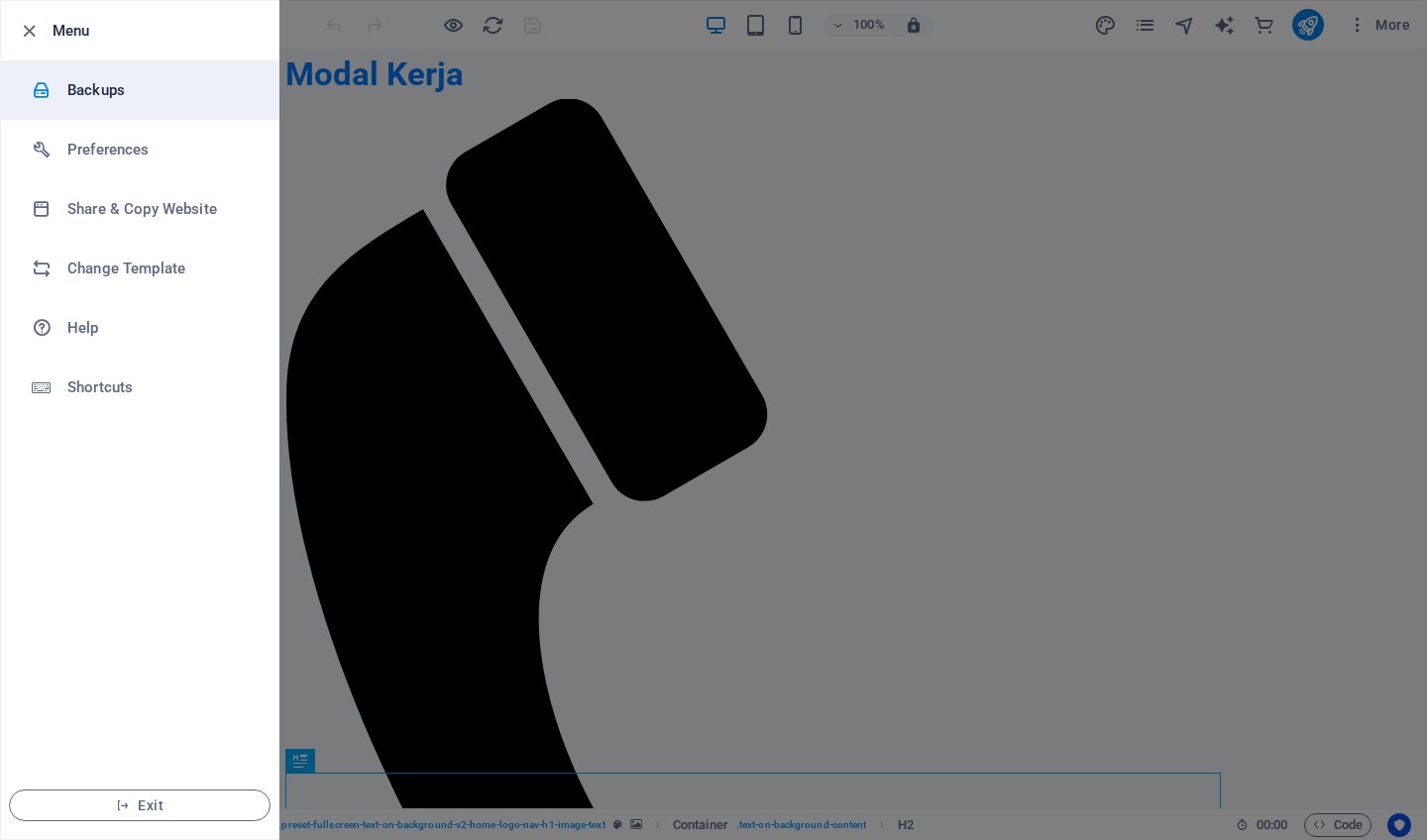 click on "Backups" at bounding box center (159, 90) 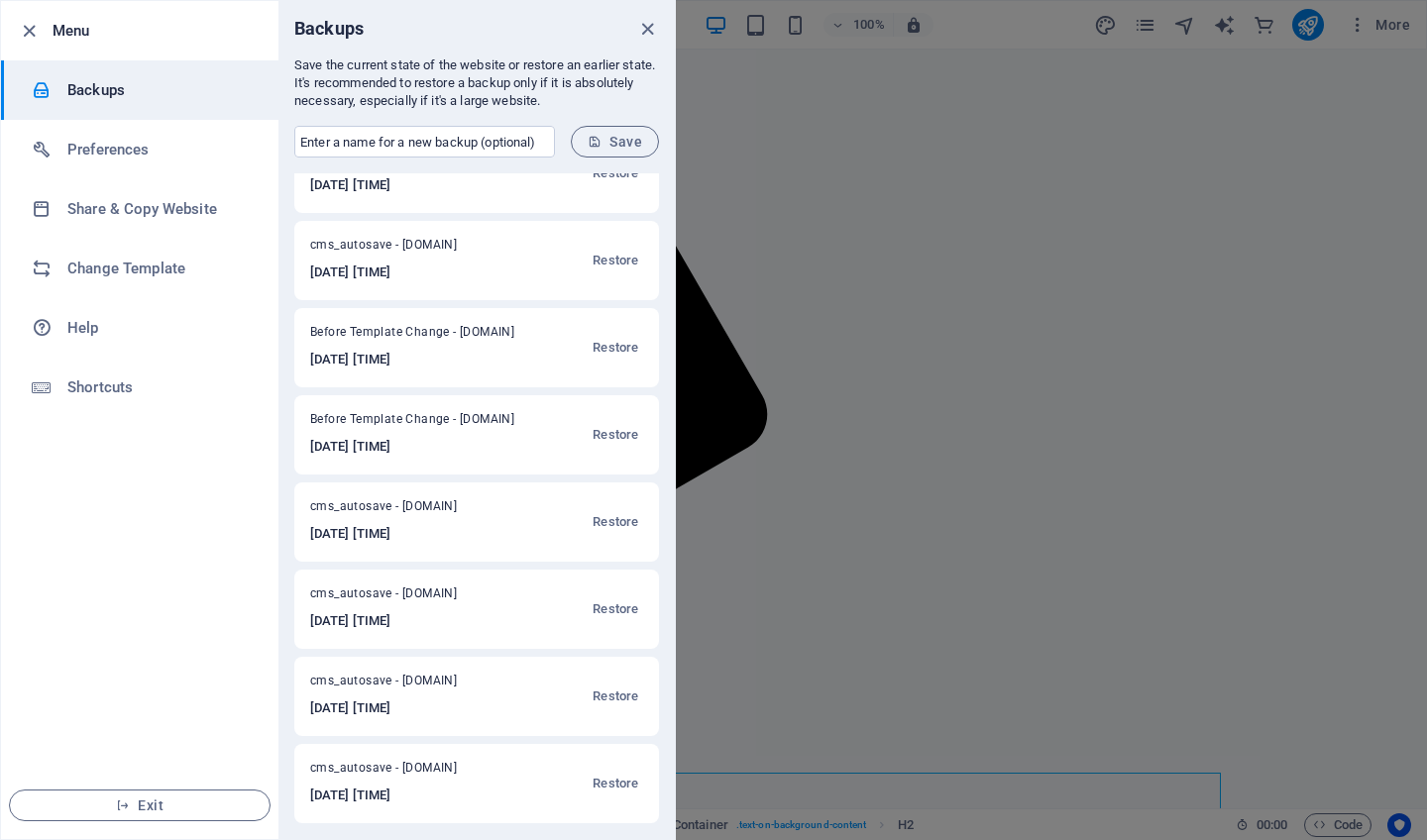 scroll, scrollTop: 127, scrollLeft: 0, axis: vertical 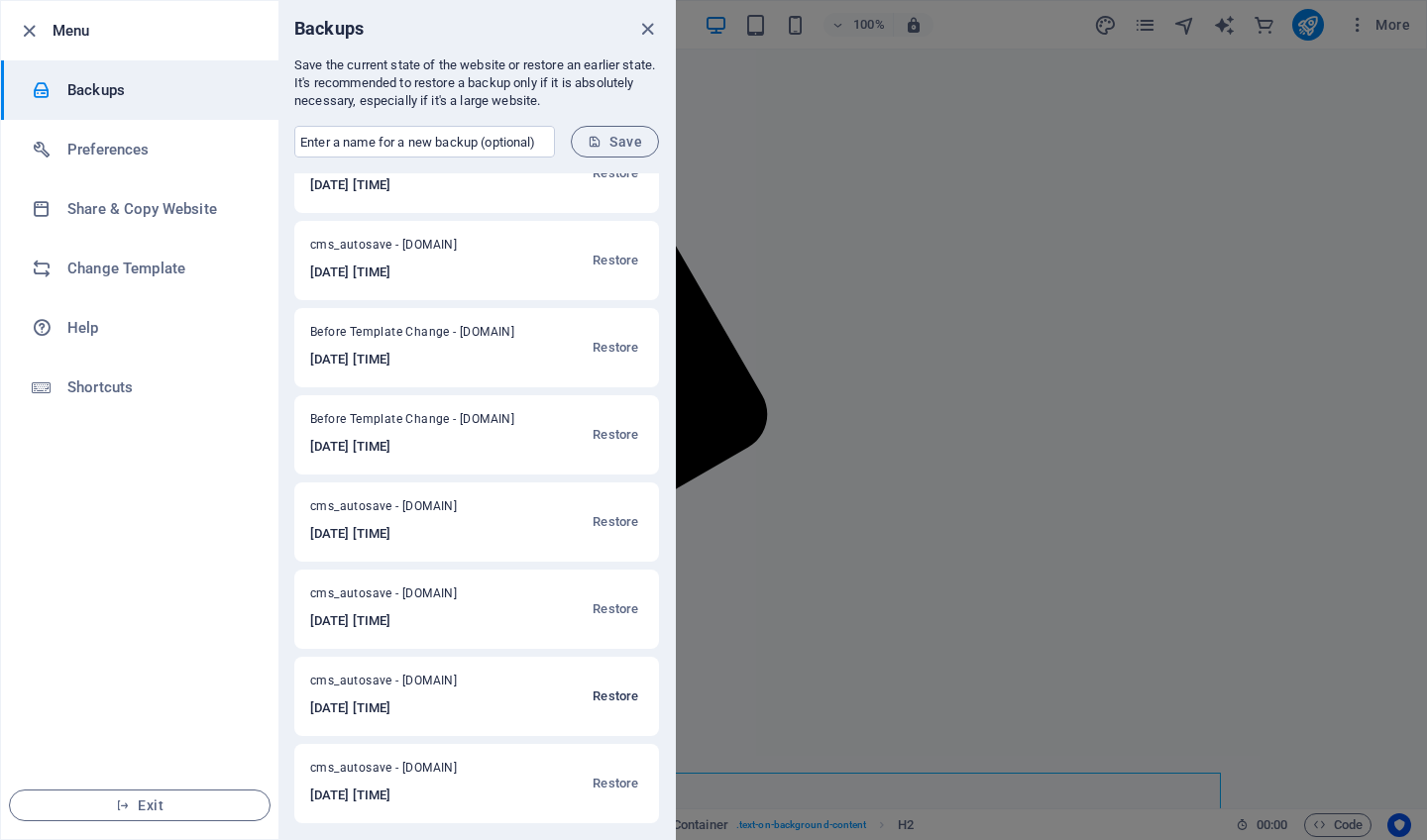 click on "Restore" at bounding box center [615, 696] 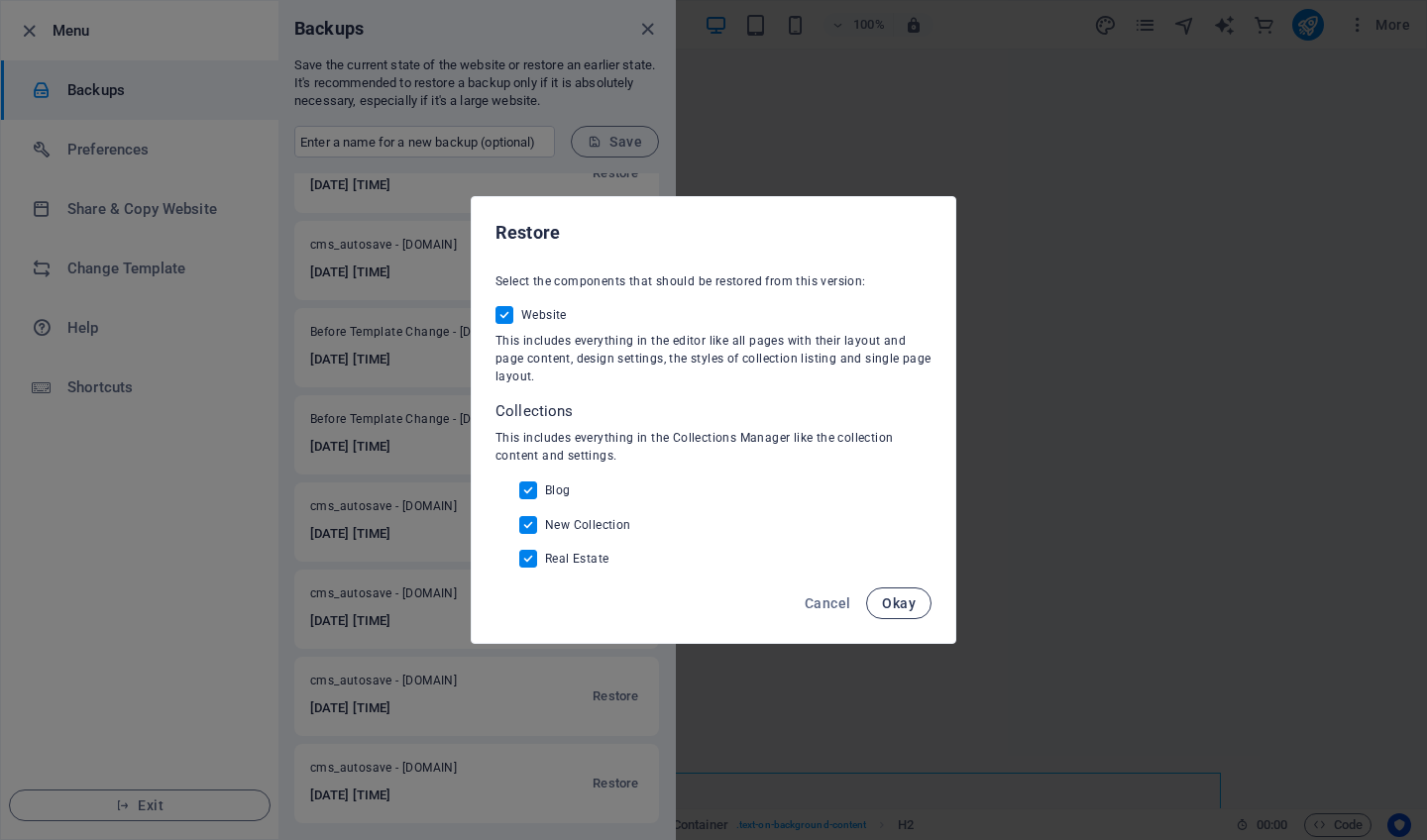 click on "Okay" at bounding box center [899, 603] 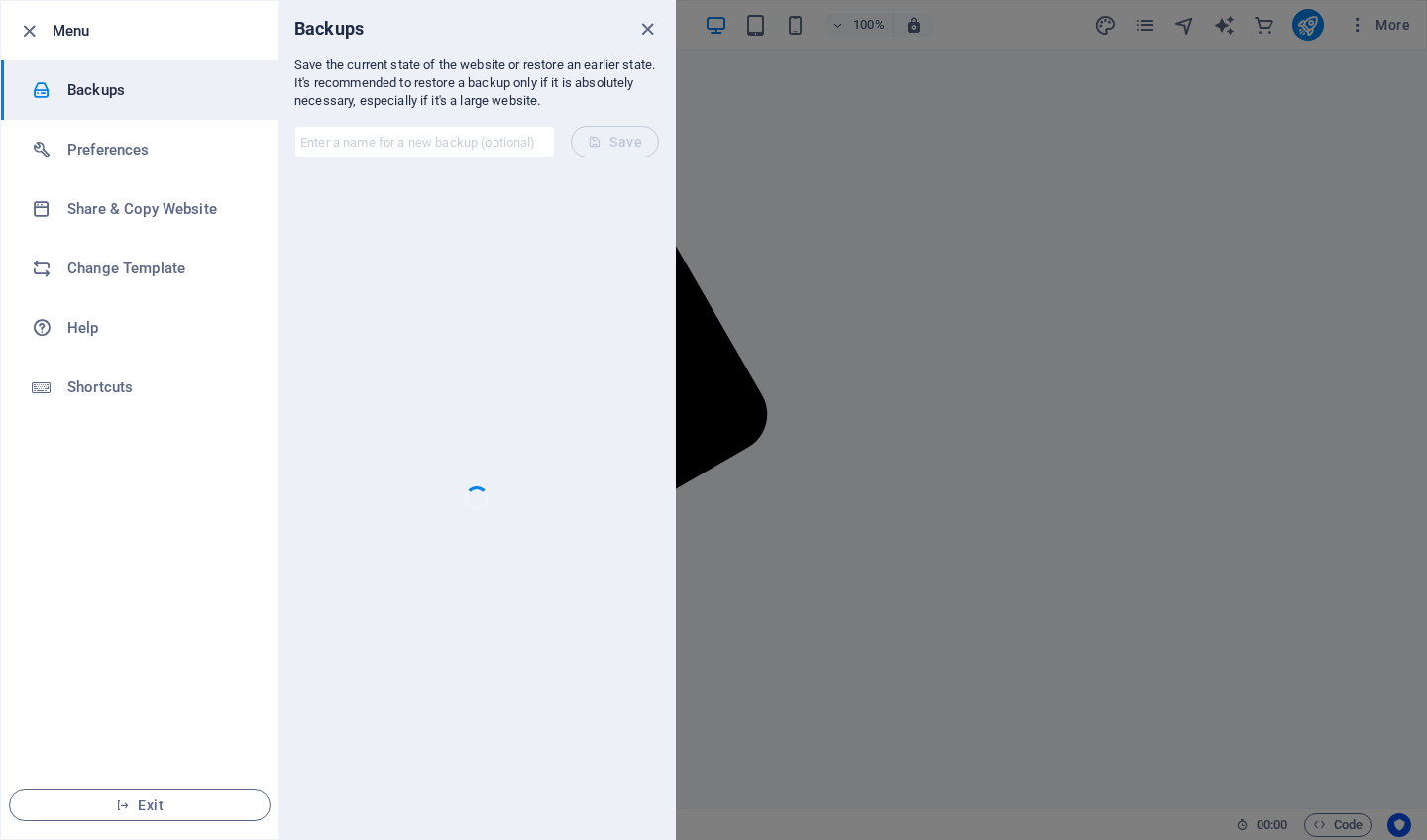 scroll, scrollTop: 0, scrollLeft: 0, axis: both 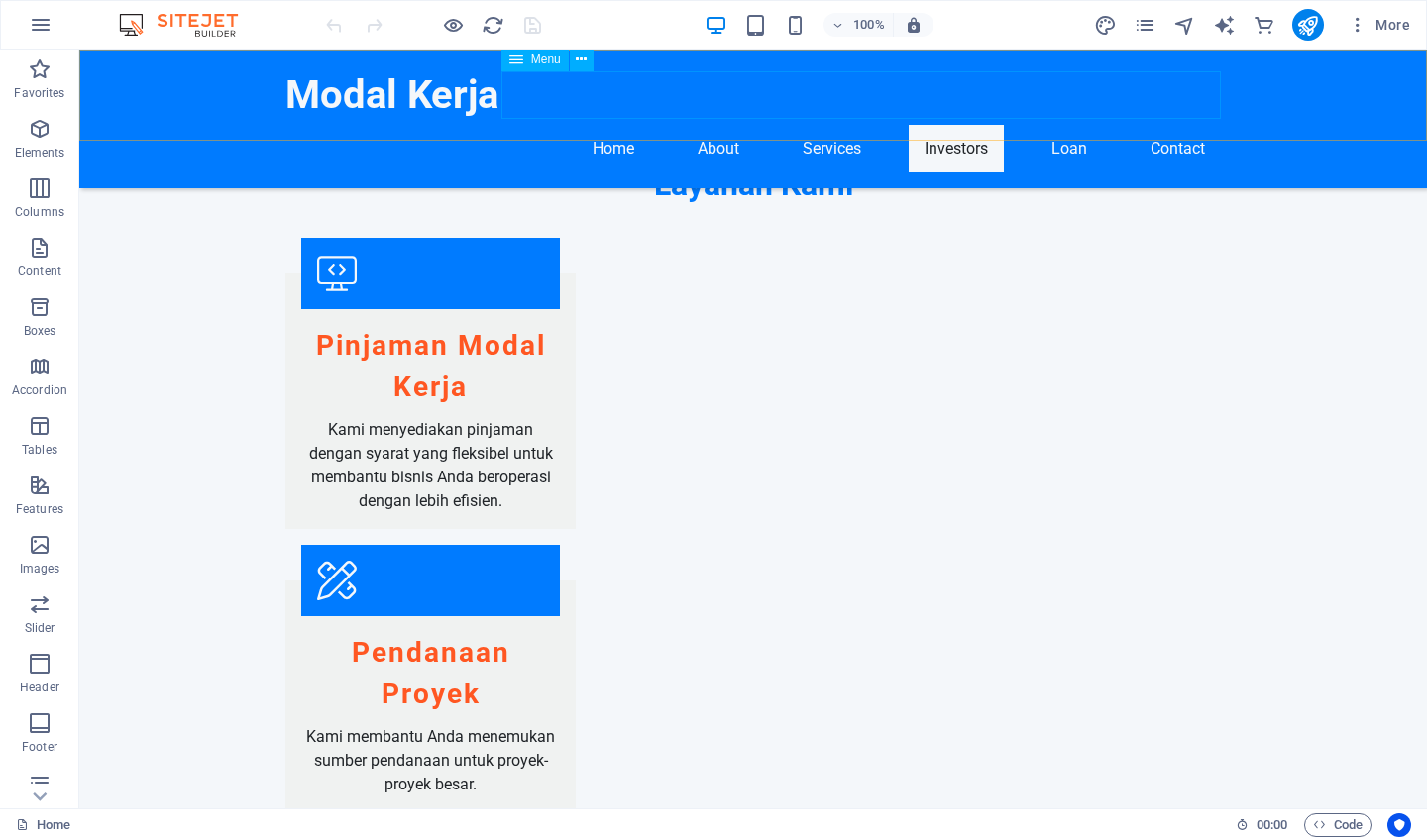 click on "Home About Services Investors Loan Contact" at bounding box center [753, 149] 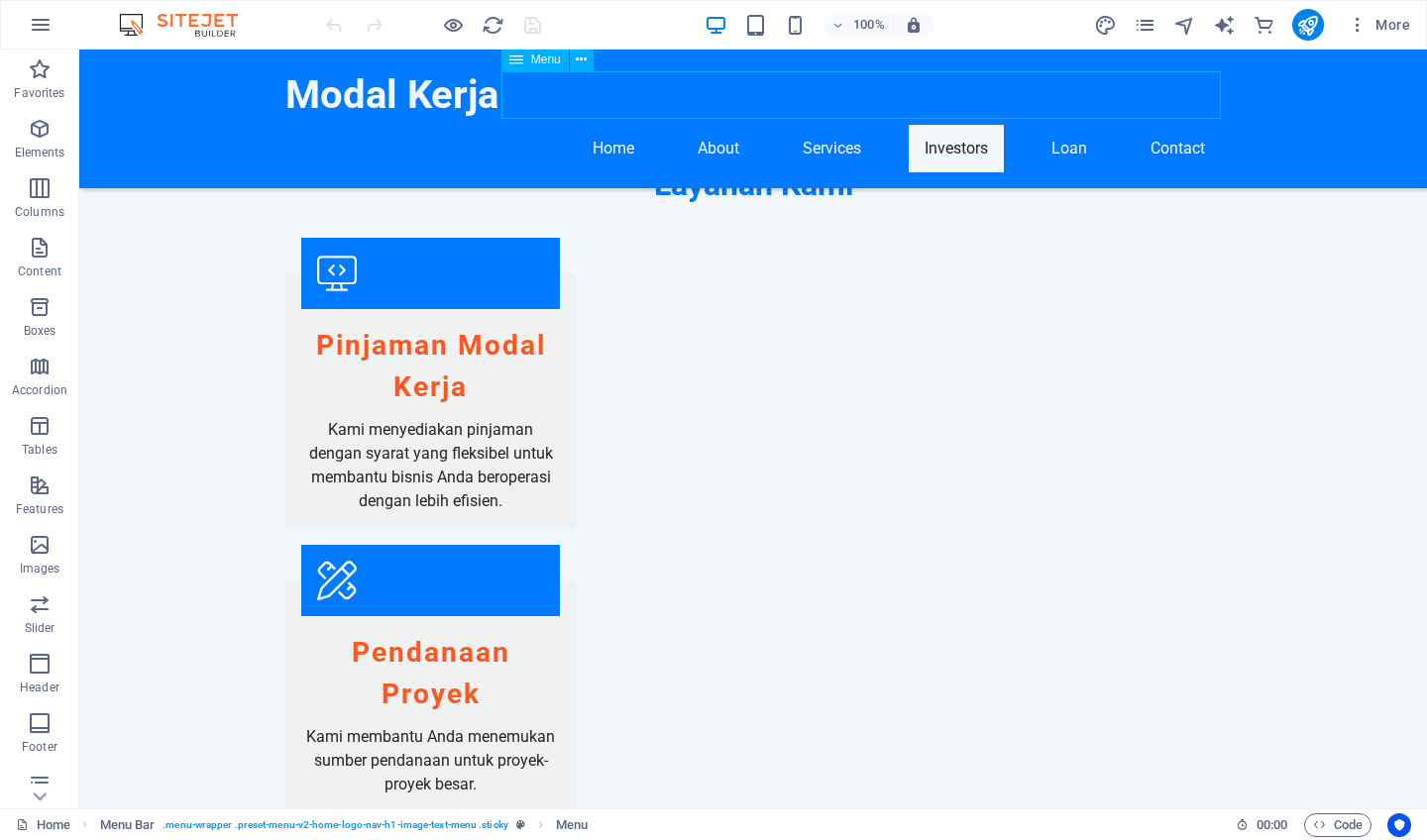 click on "Home About Services Investors Loan Contact" at bounding box center (753, 149) 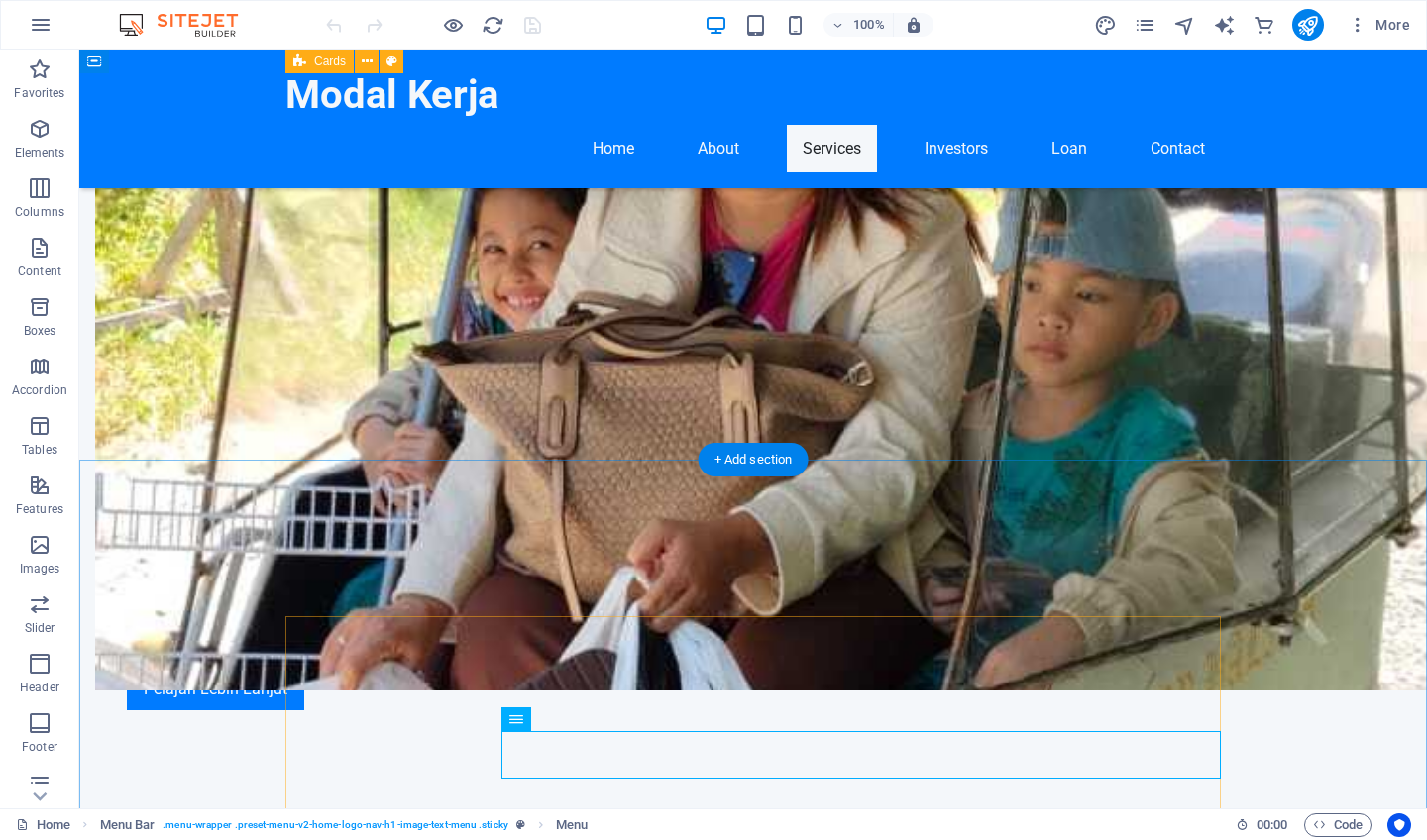 scroll, scrollTop: 1199, scrollLeft: 0, axis: vertical 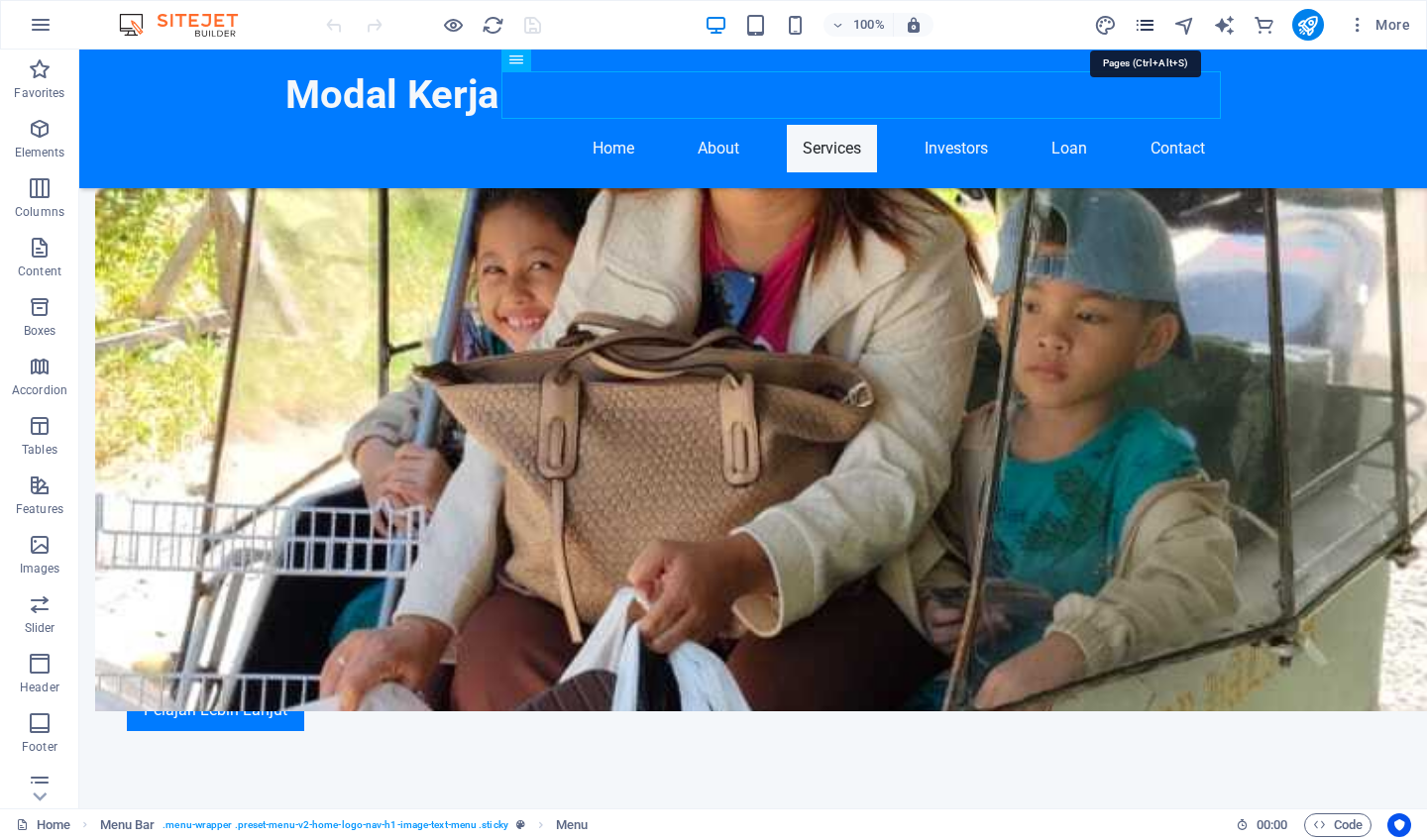 click at bounding box center (1145, 25) 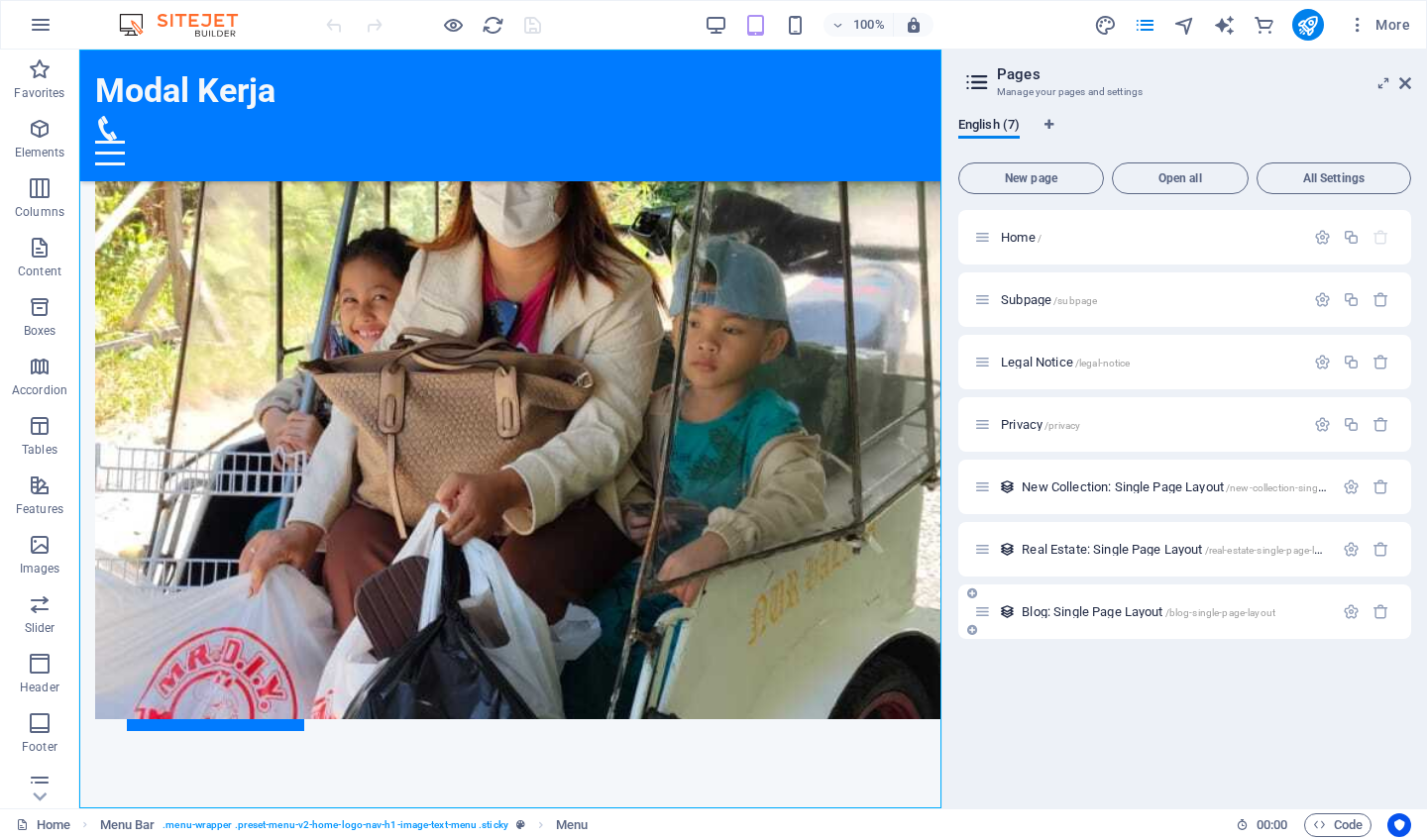click on "Blog: Single Page Layout /blog-single-page-layout" at bounding box center (1153, 611) 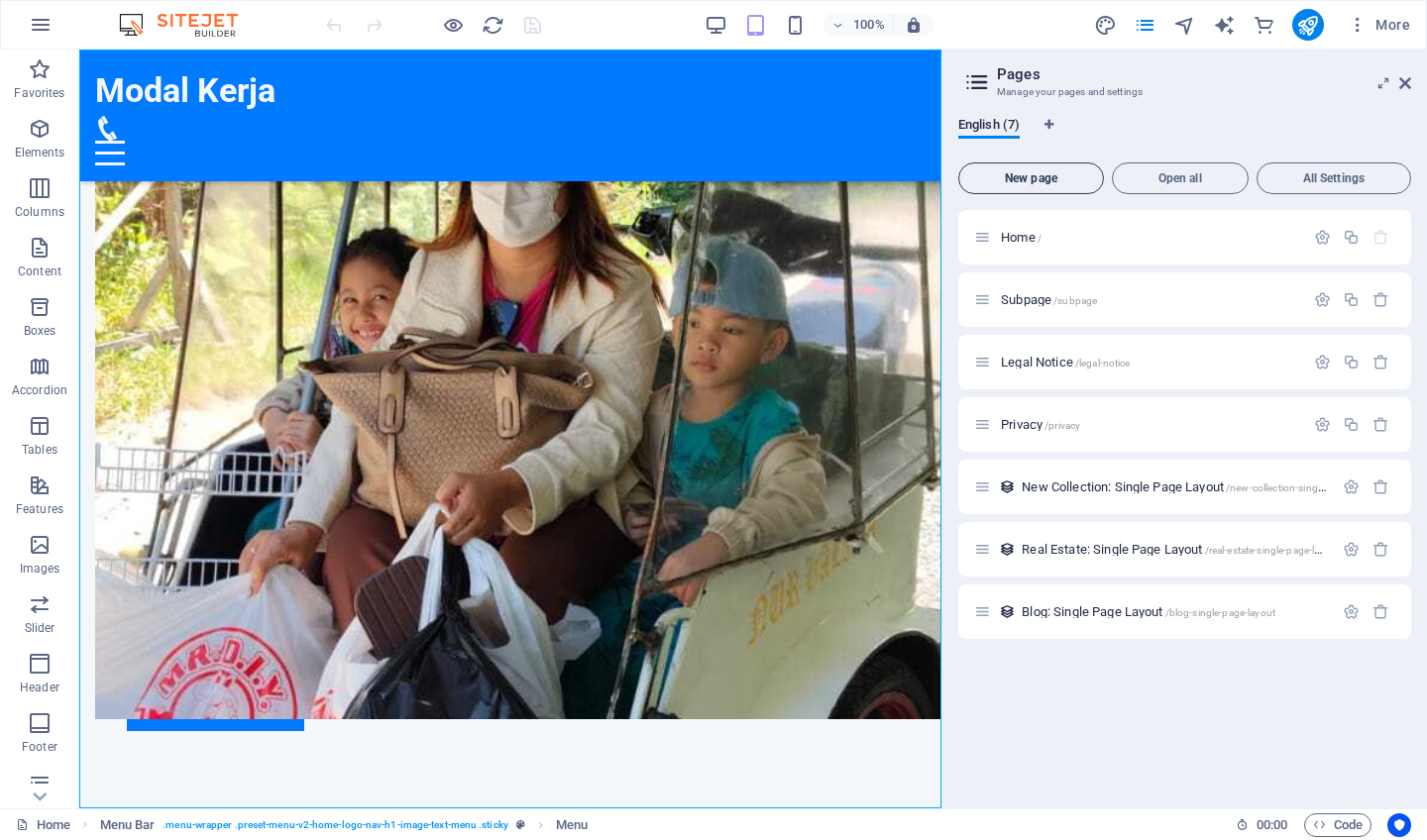 click on "New page" at bounding box center (1031, 178) 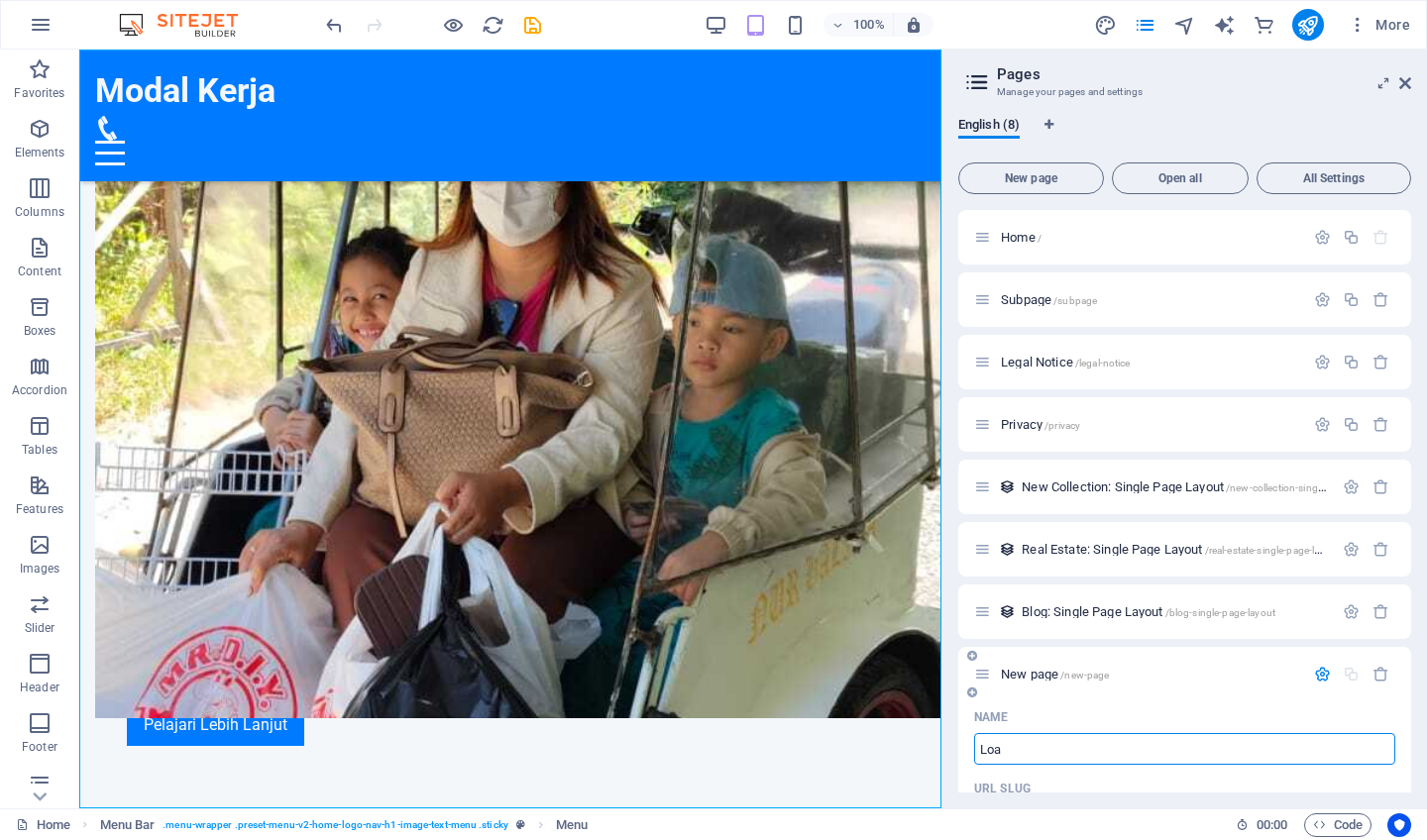 type on "Loan" 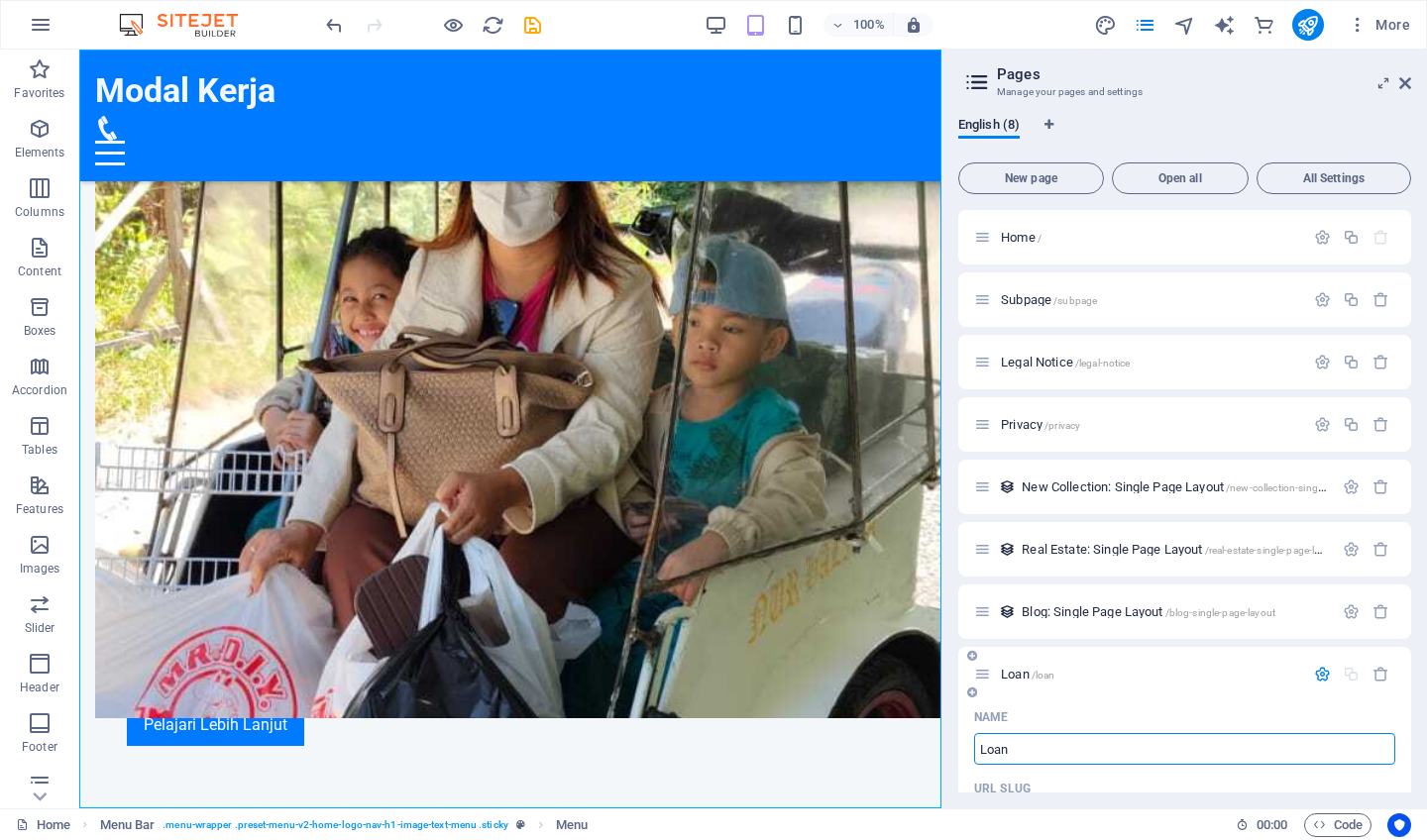 type on "Loan" 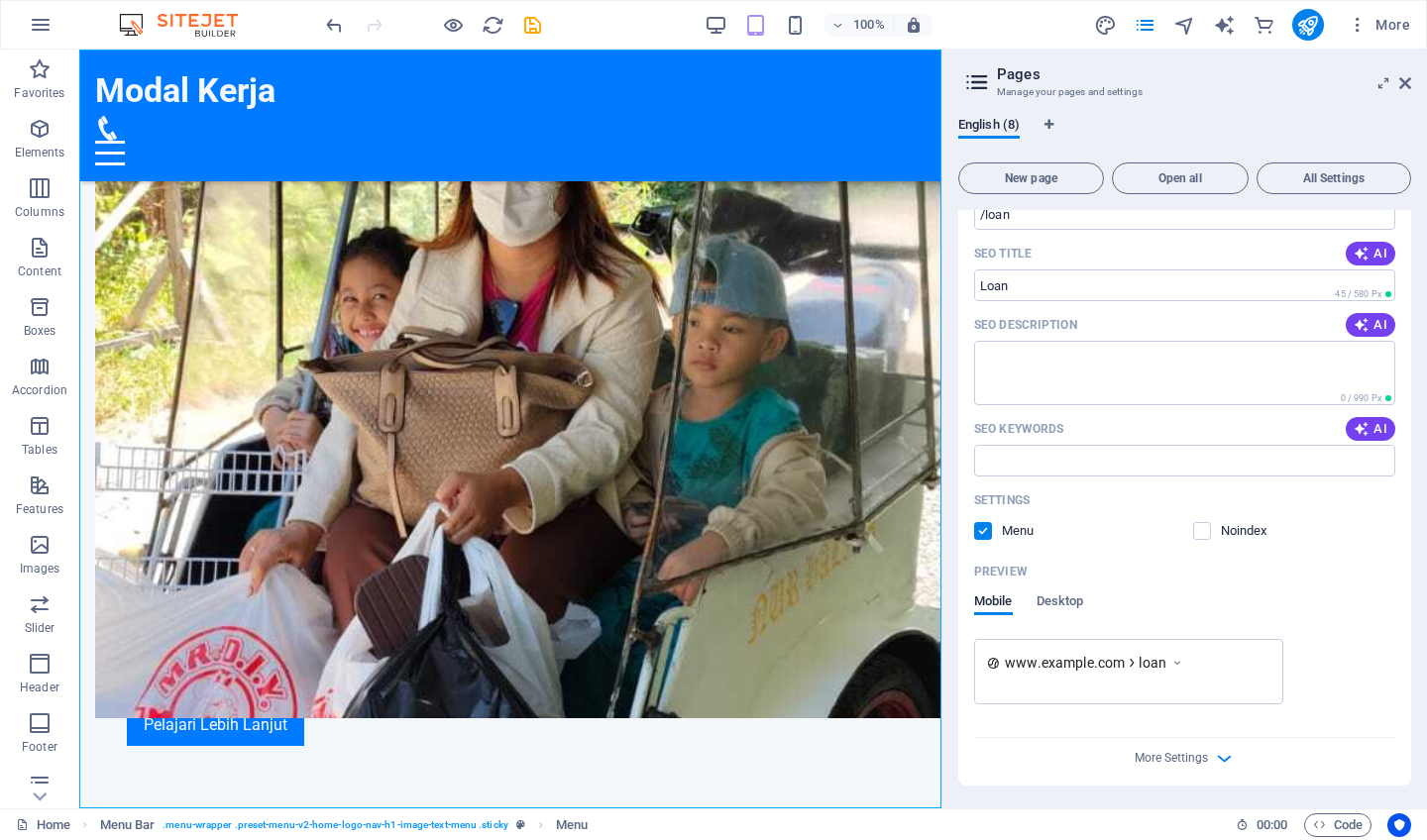 scroll, scrollTop: 605, scrollLeft: 0, axis: vertical 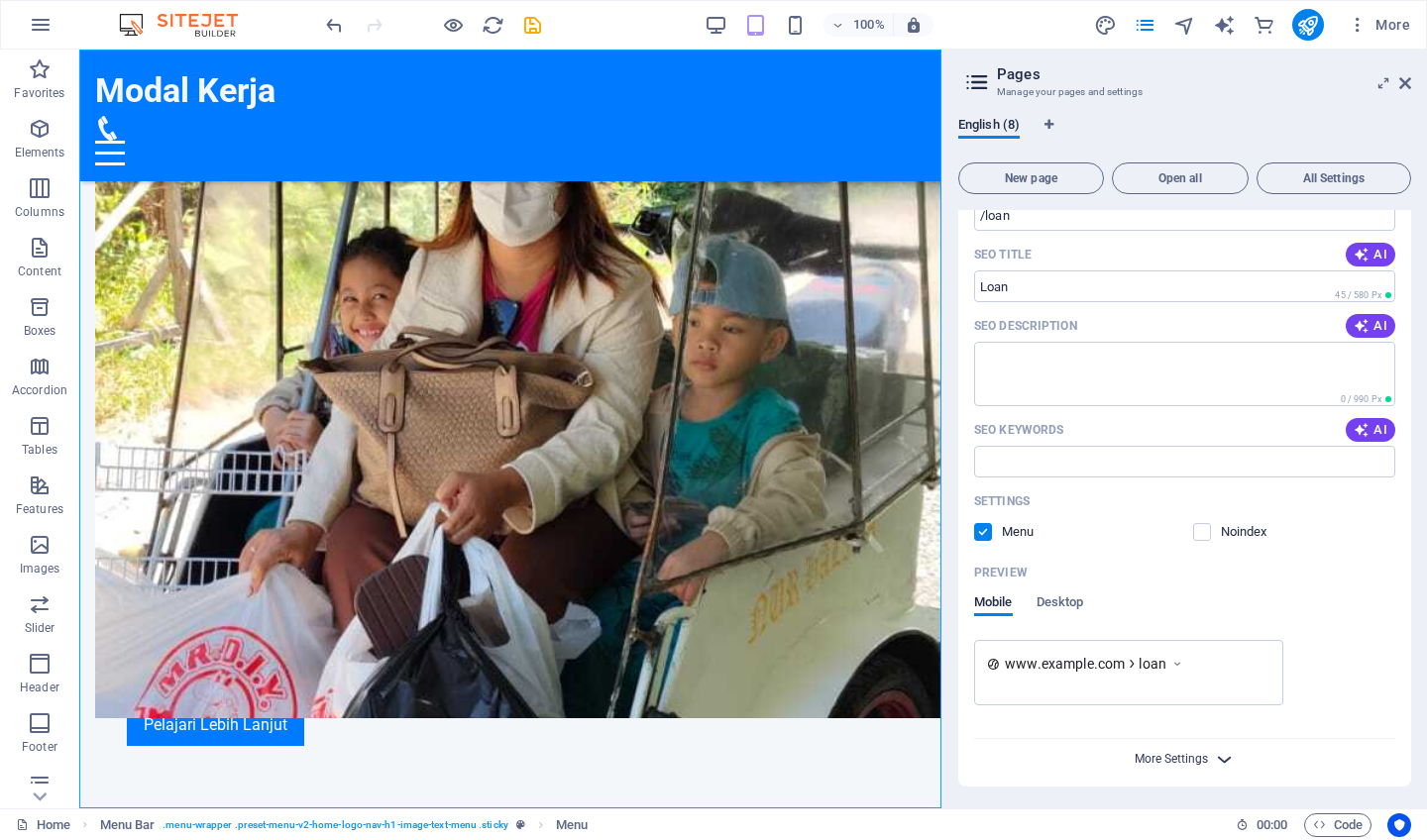 click on "More Settings" at bounding box center [1171, 759] 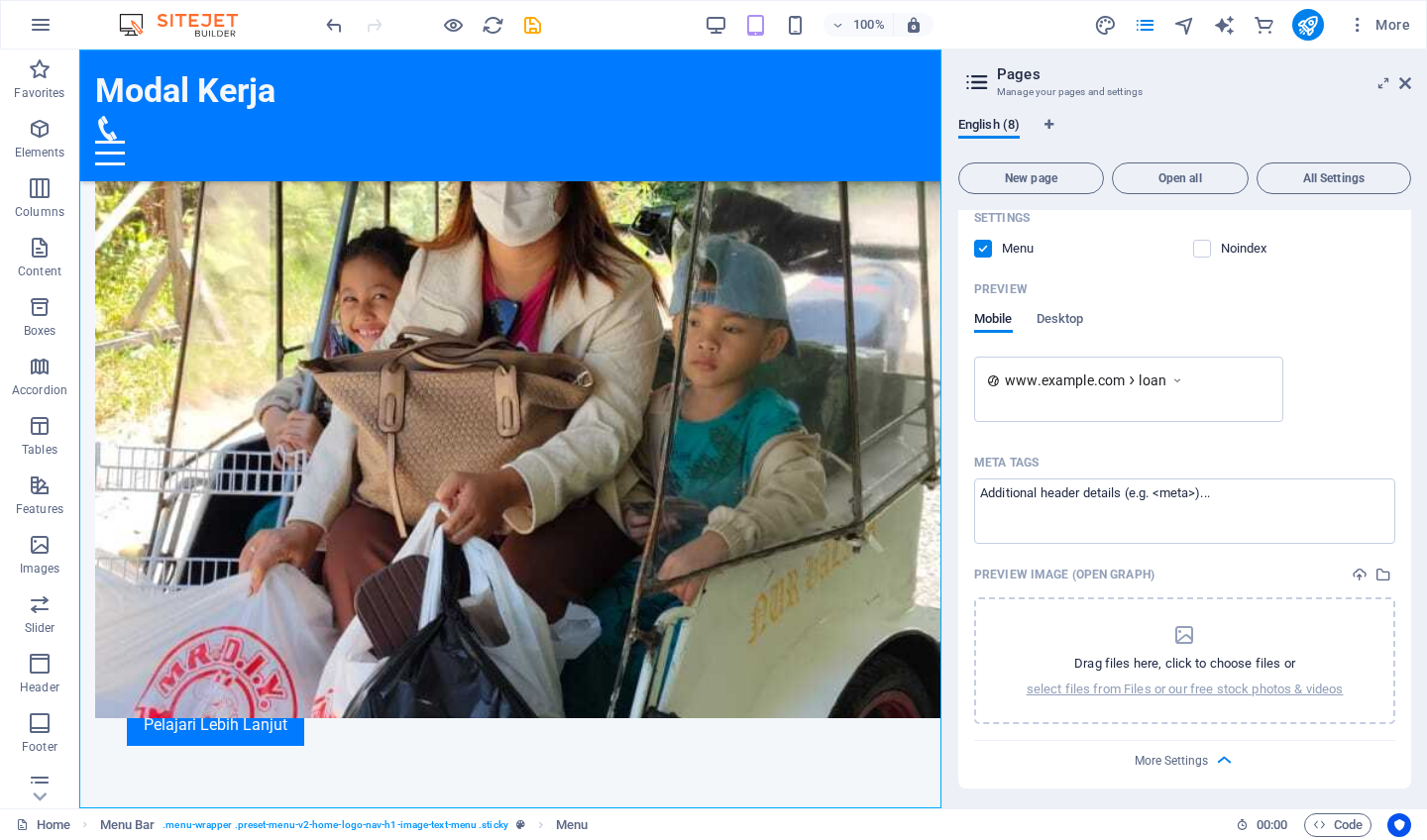 scroll, scrollTop: 888, scrollLeft: 0, axis: vertical 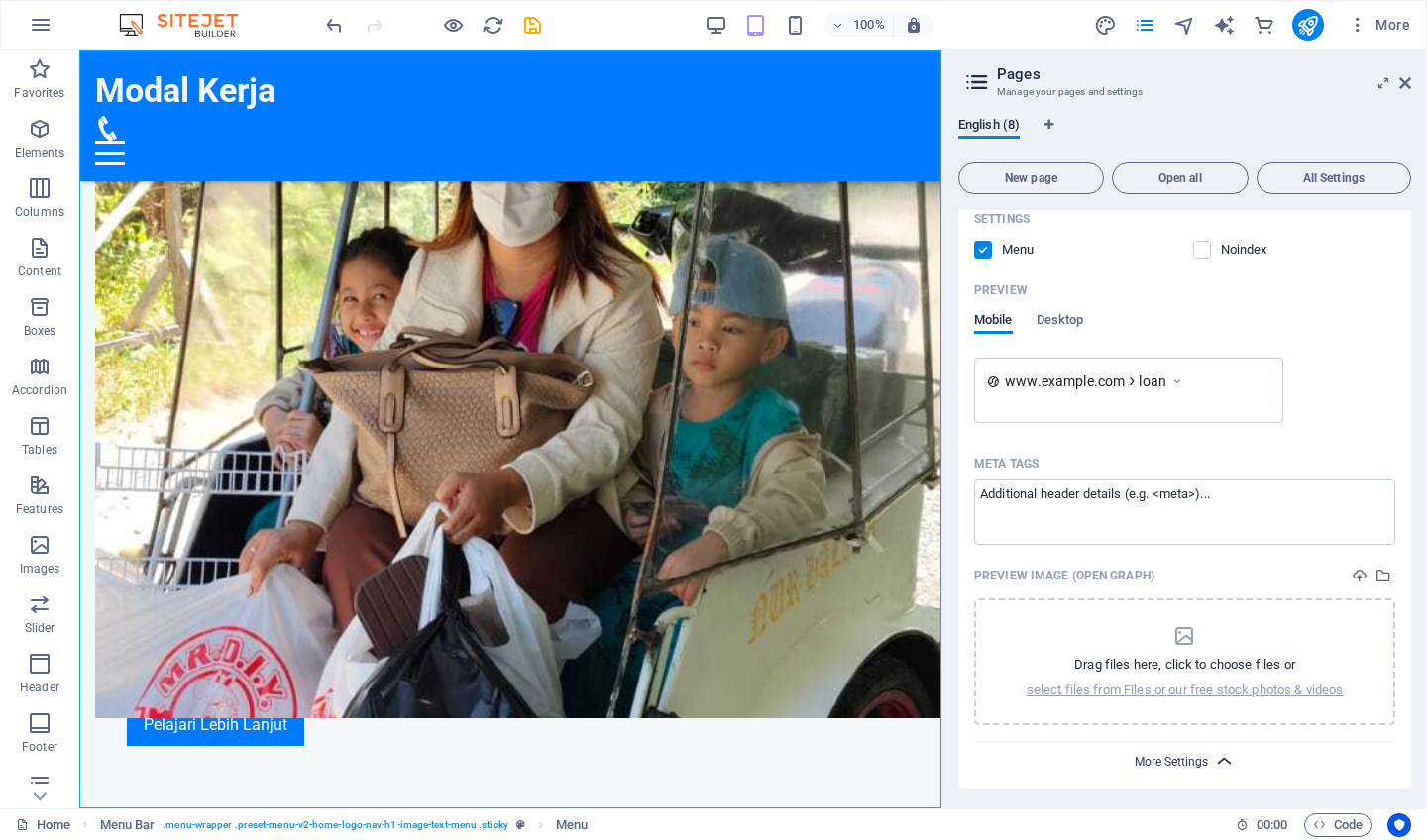 click on "More Settings" at bounding box center [1171, 762] 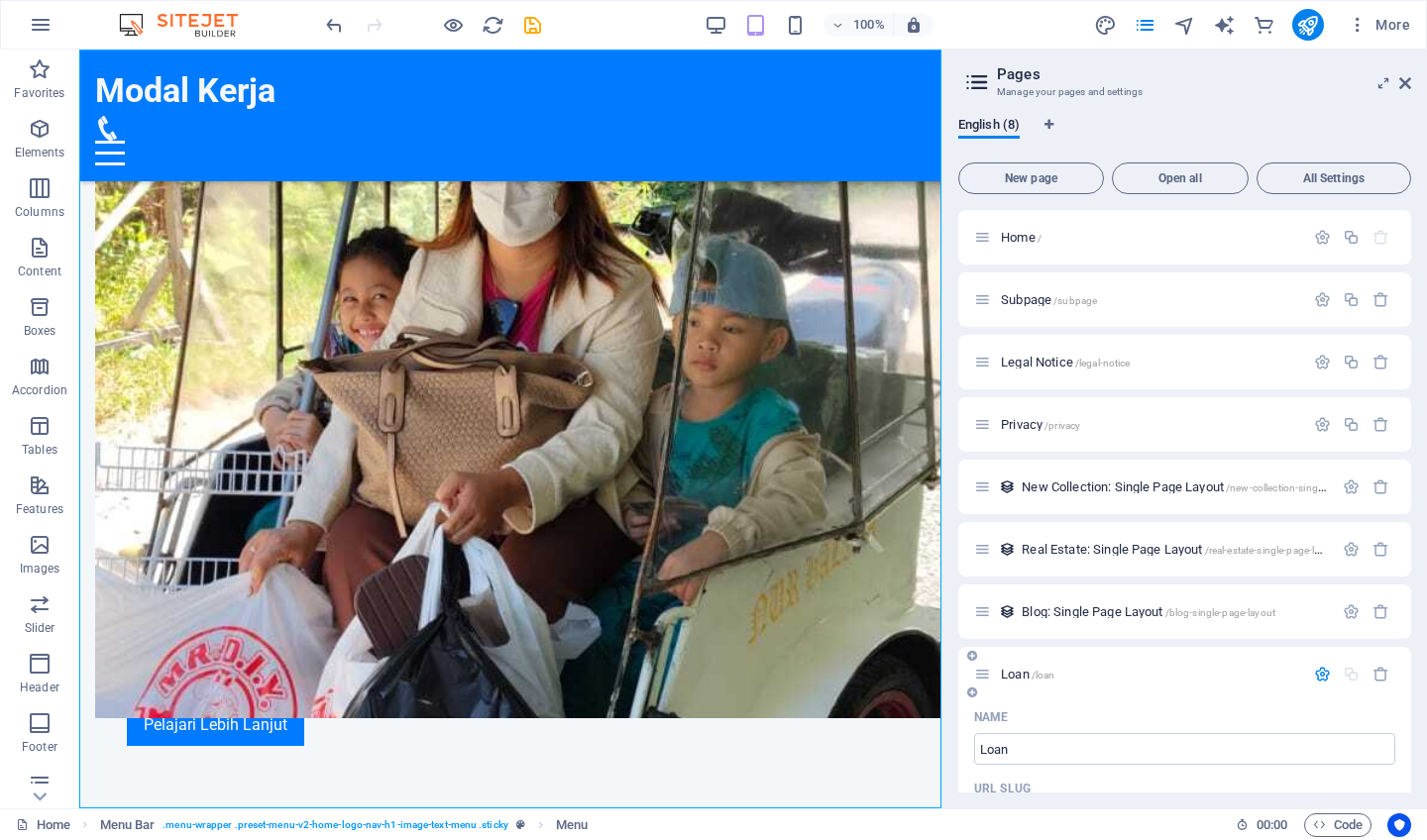 scroll, scrollTop: 0, scrollLeft: 0, axis: both 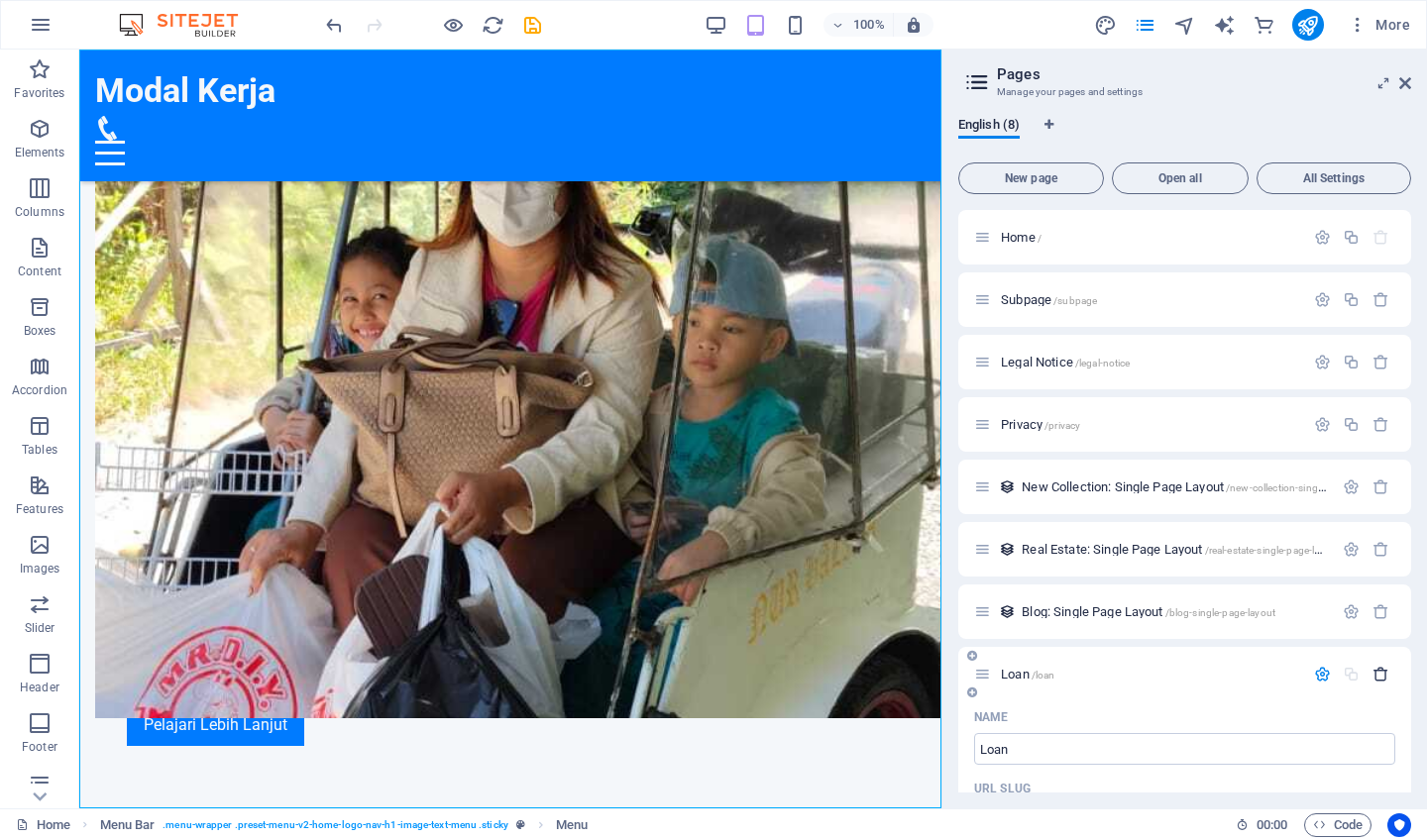 click at bounding box center [1380, 674] 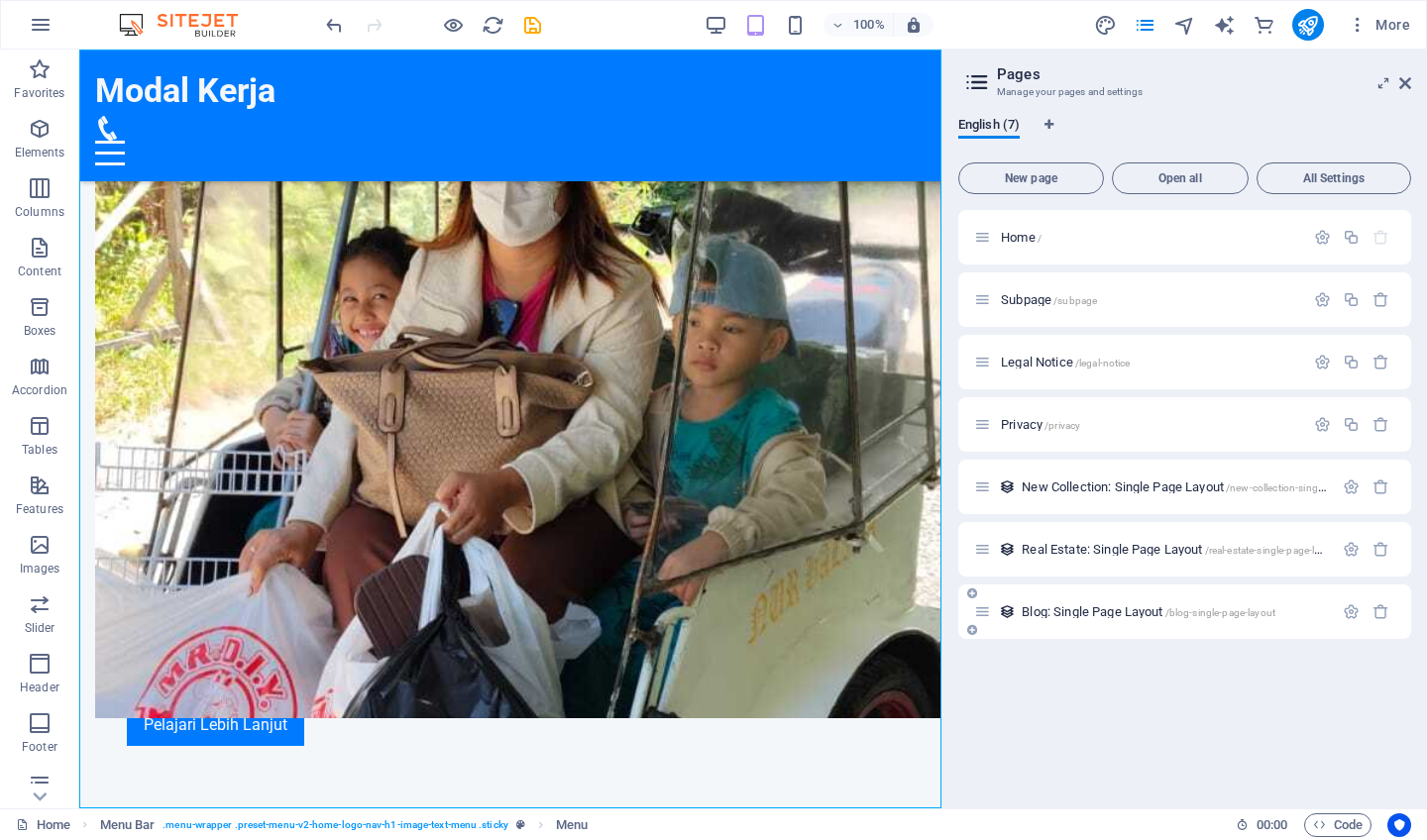 click on "Blog: Single Page Layout /blog-single-page-layout" at bounding box center (1149, 611) 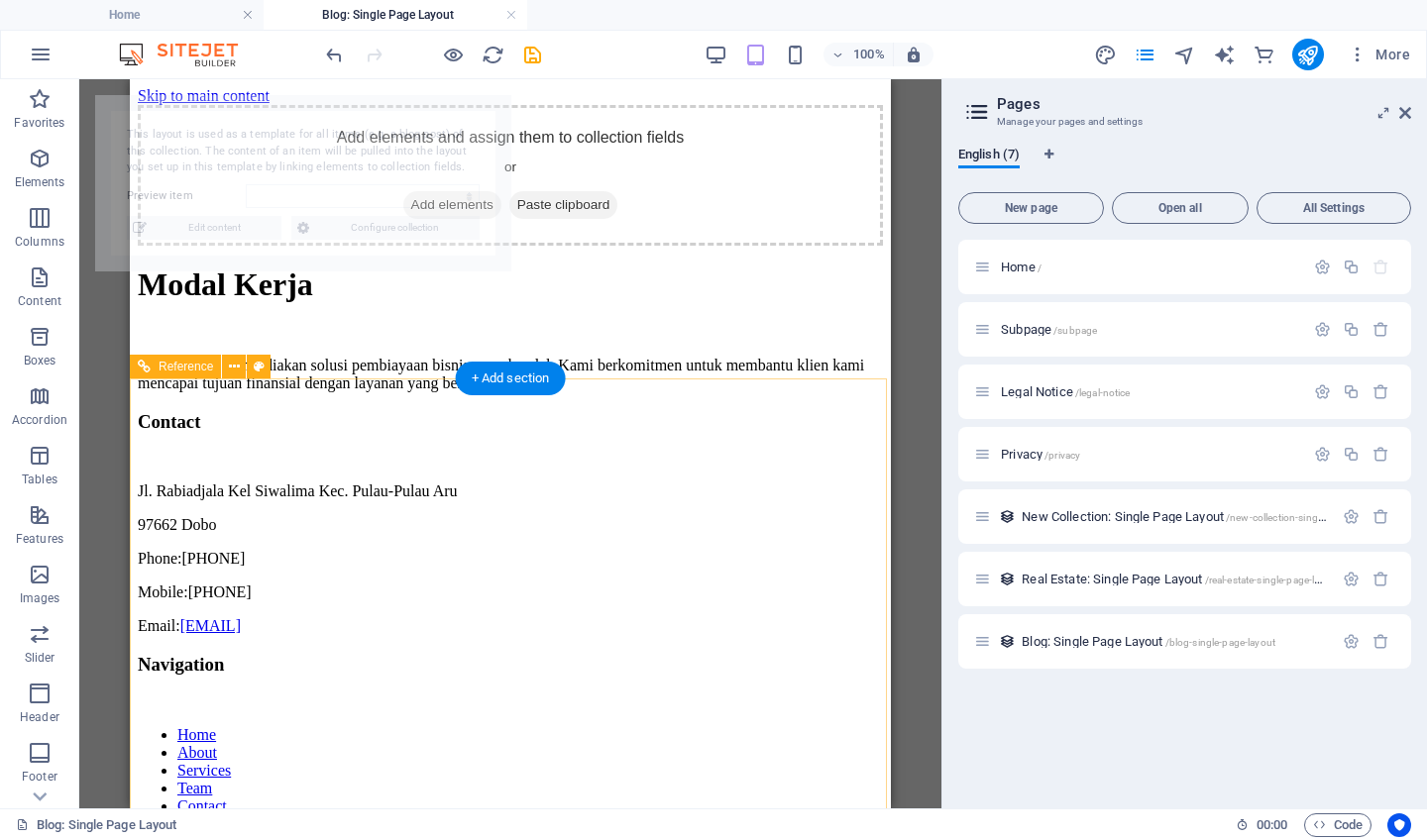 scroll, scrollTop: 0, scrollLeft: 0, axis: both 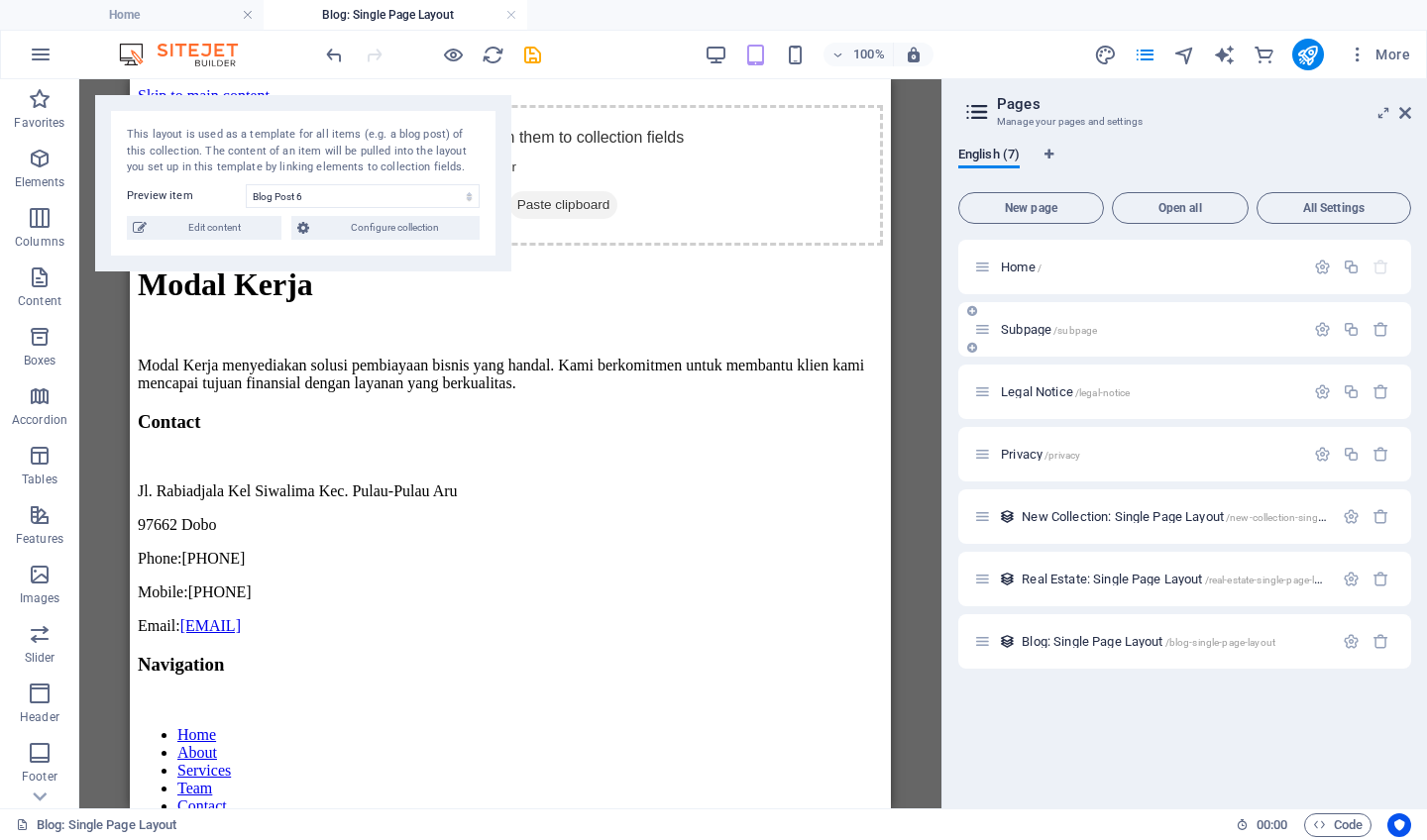 click on "Subpage /subpage" at bounding box center [1139, 329] 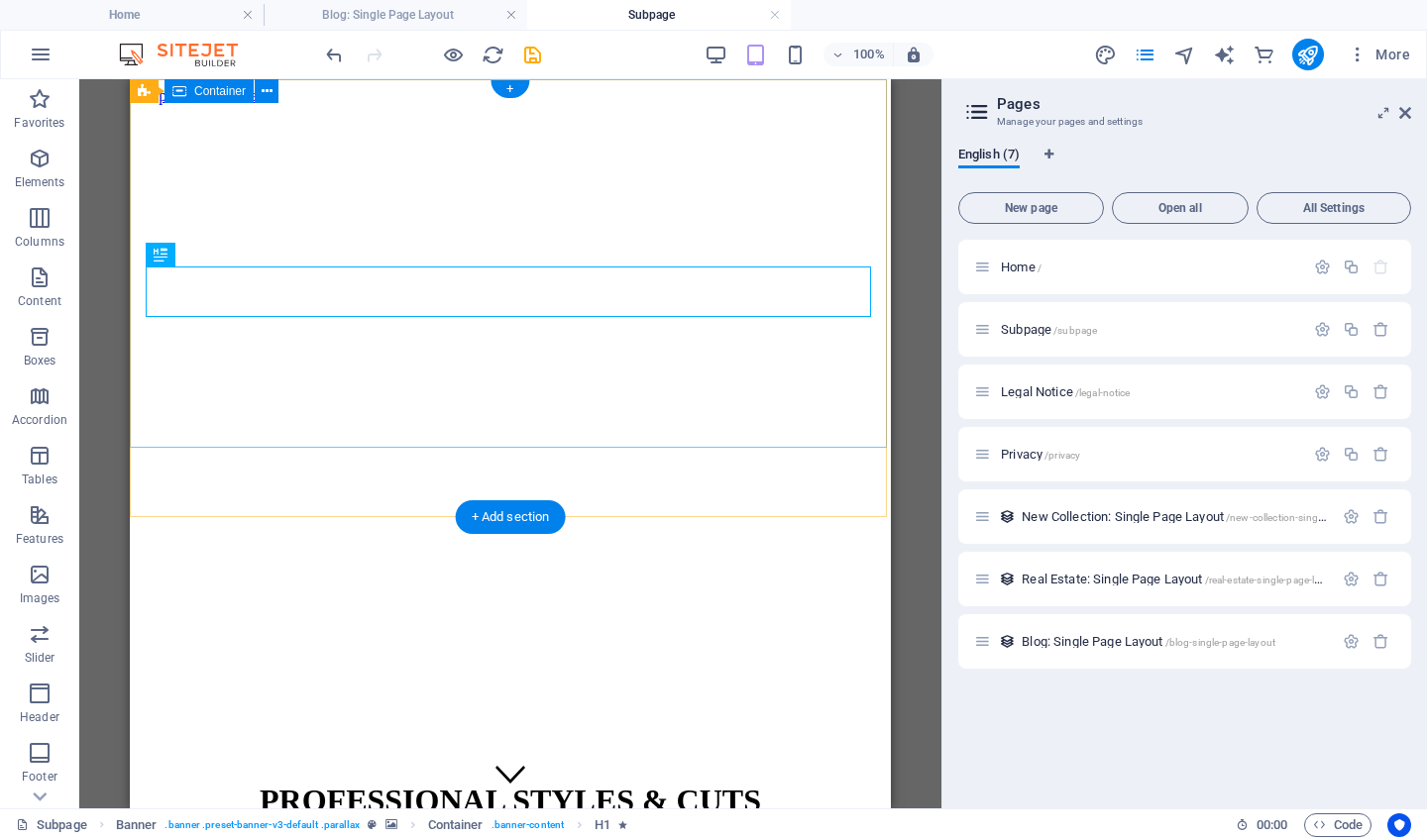 scroll, scrollTop: 0, scrollLeft: 0, axis: both 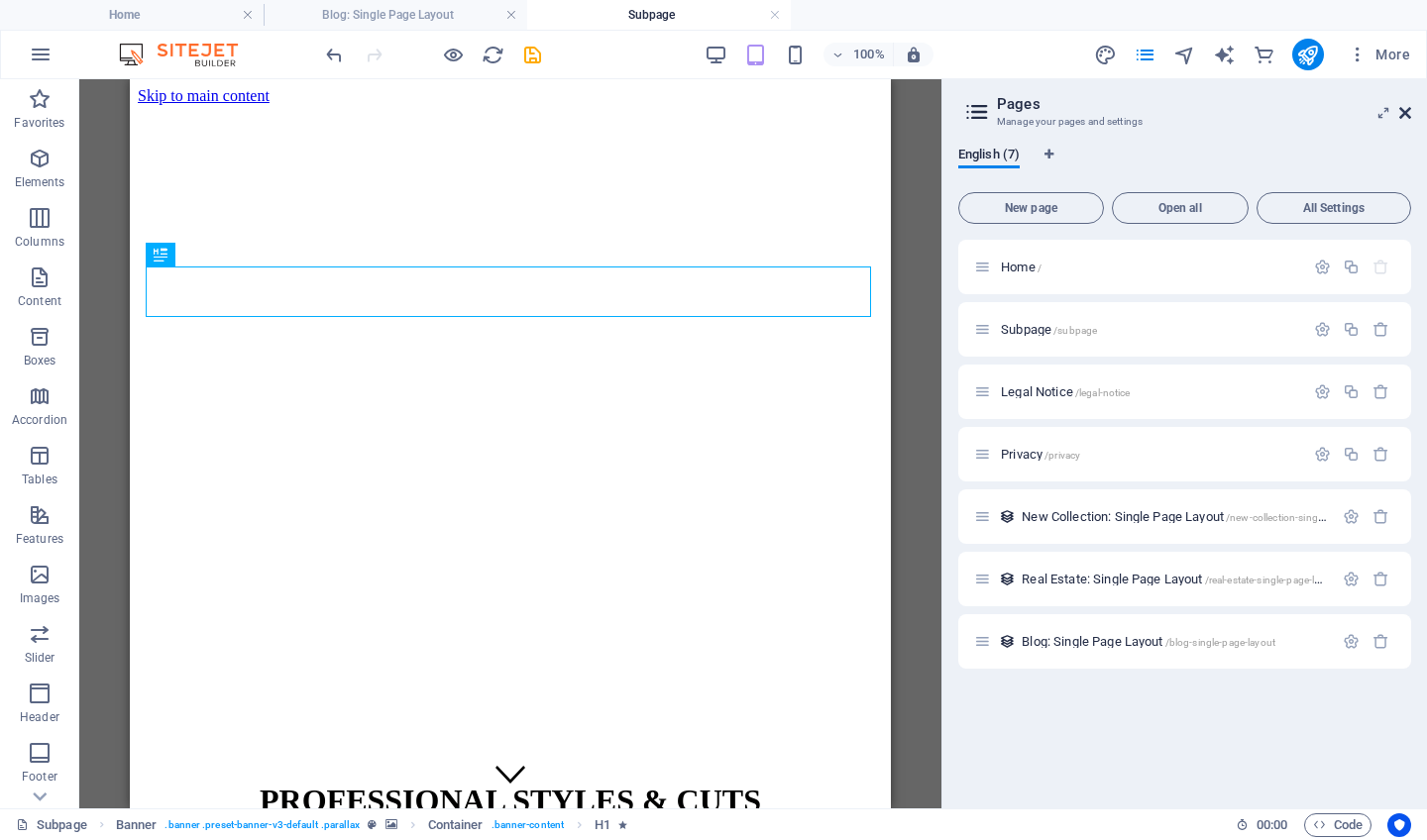 click at bounding box center [1405, 113] 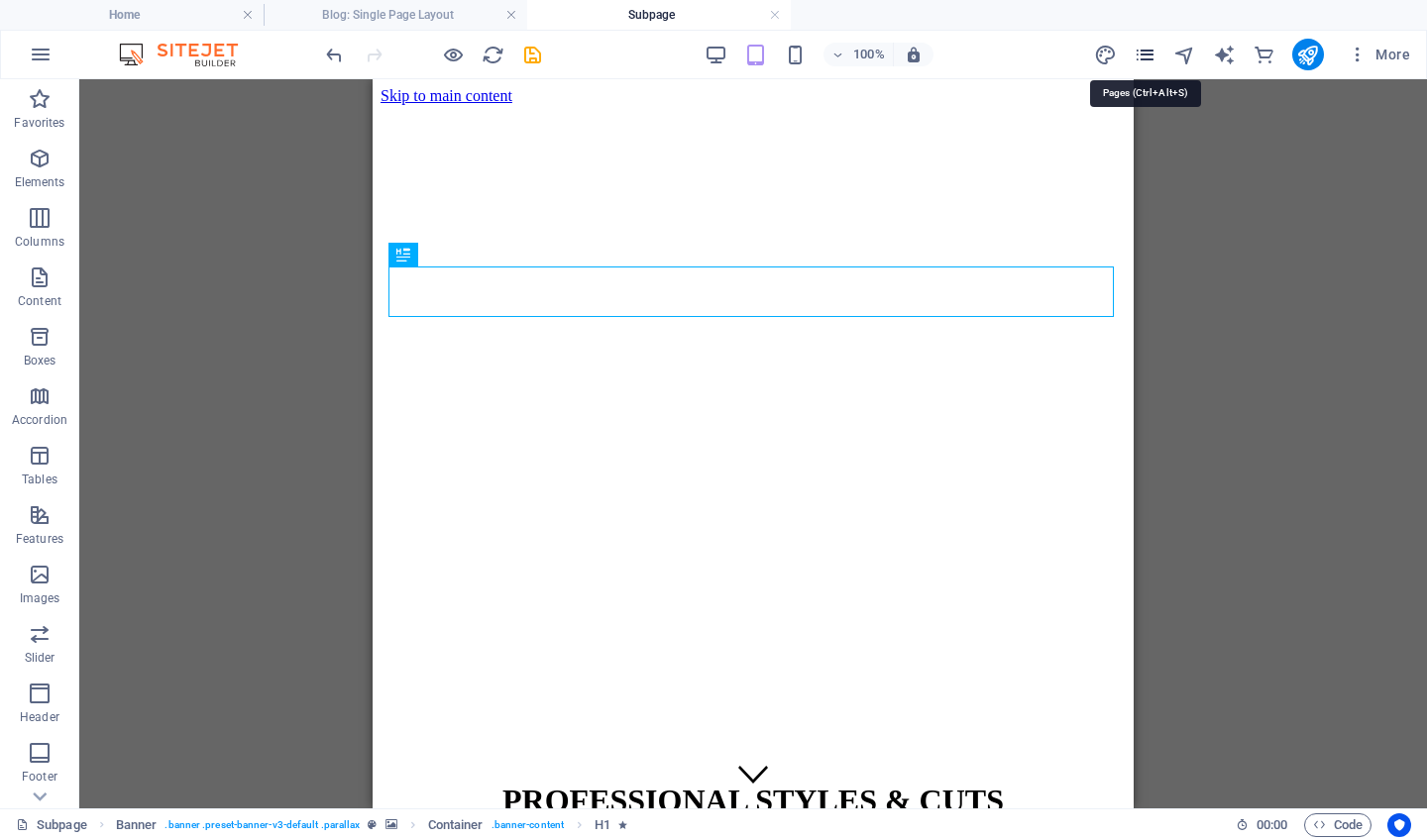 click at bounding box center (1145, 54) 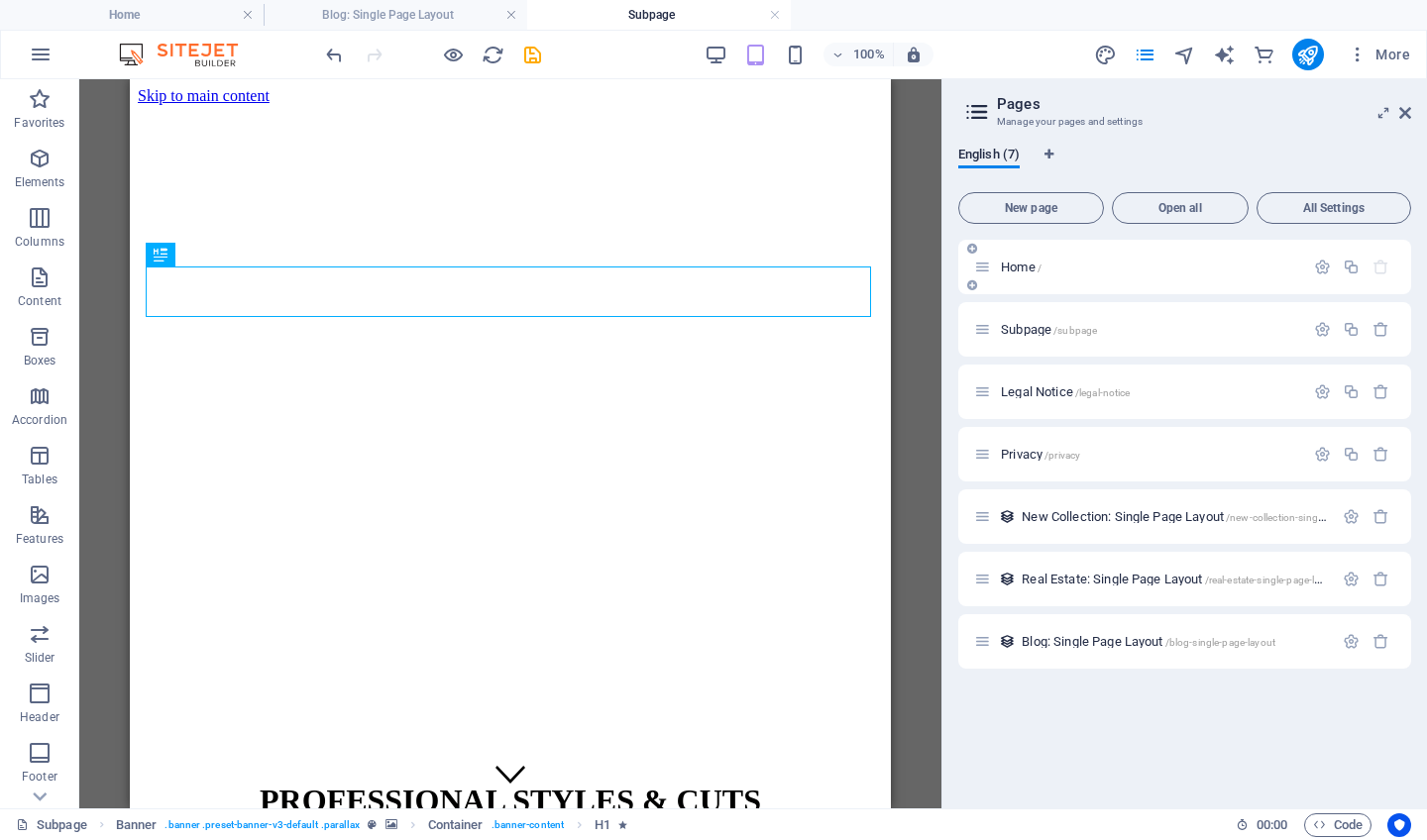 click on "Home /" at bounding box center (1139, 266) 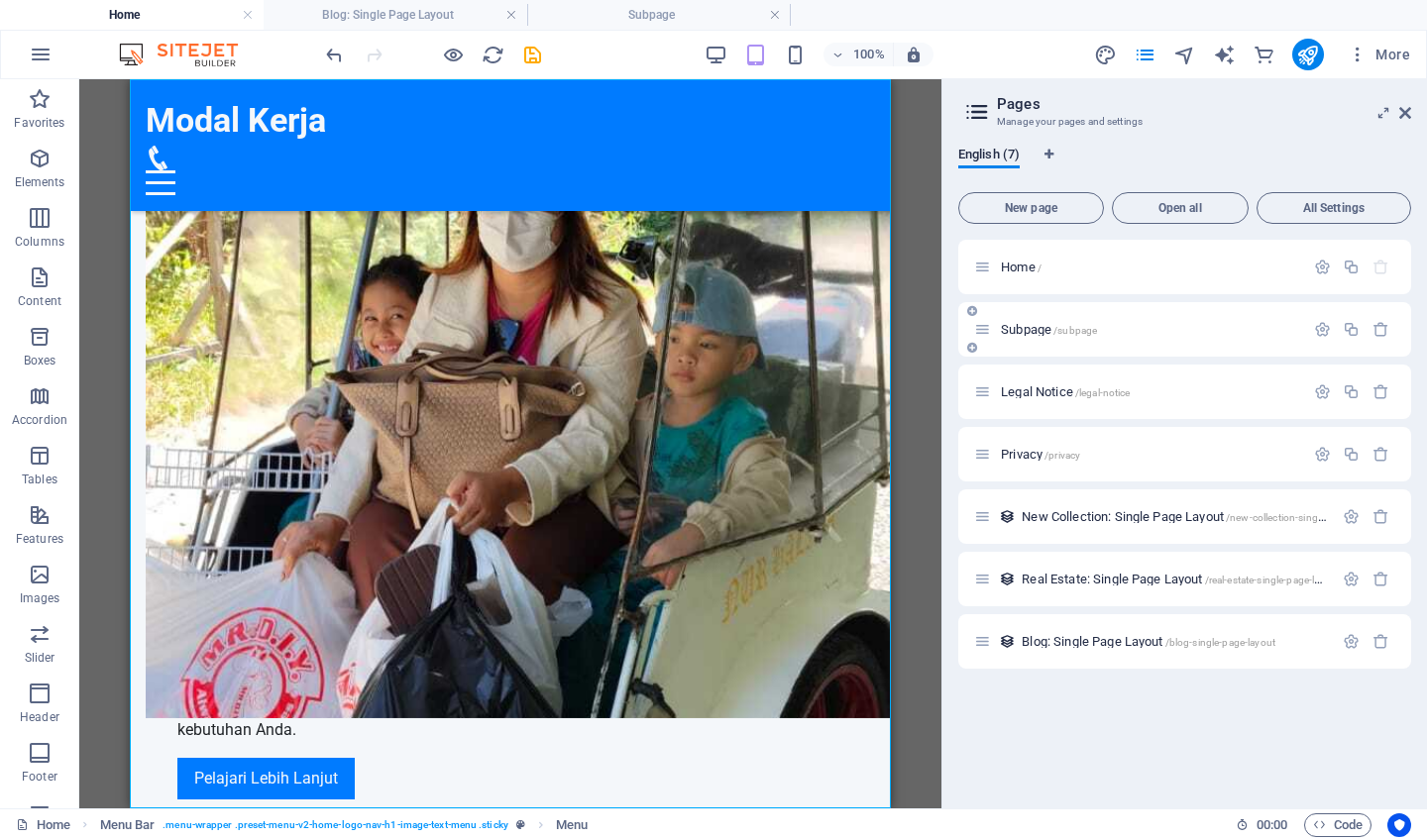 click on "/subpage" at bounding box center (1075, 330) 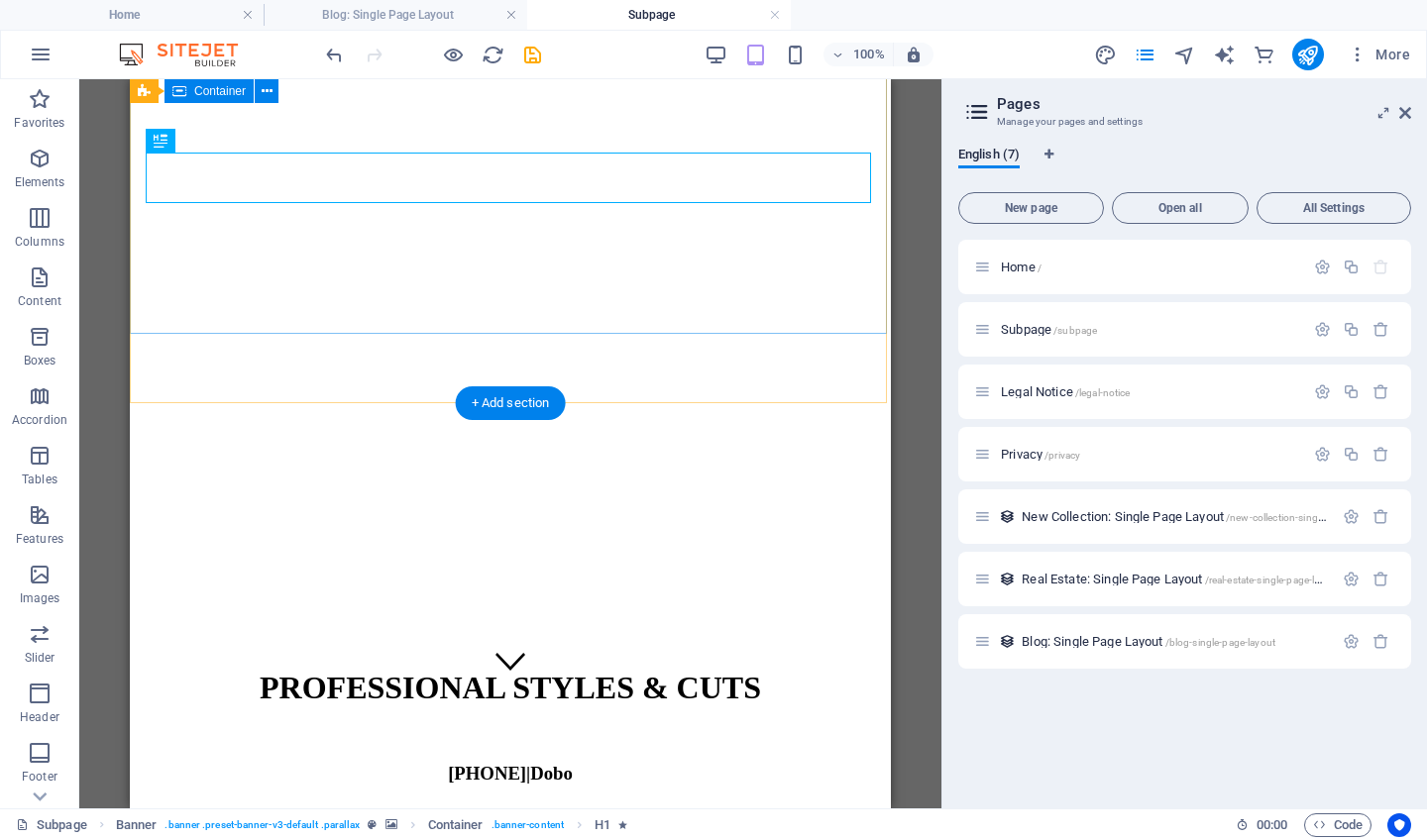 scroll, scrollTop: 112, scrollLeft: 0, axis: vertical 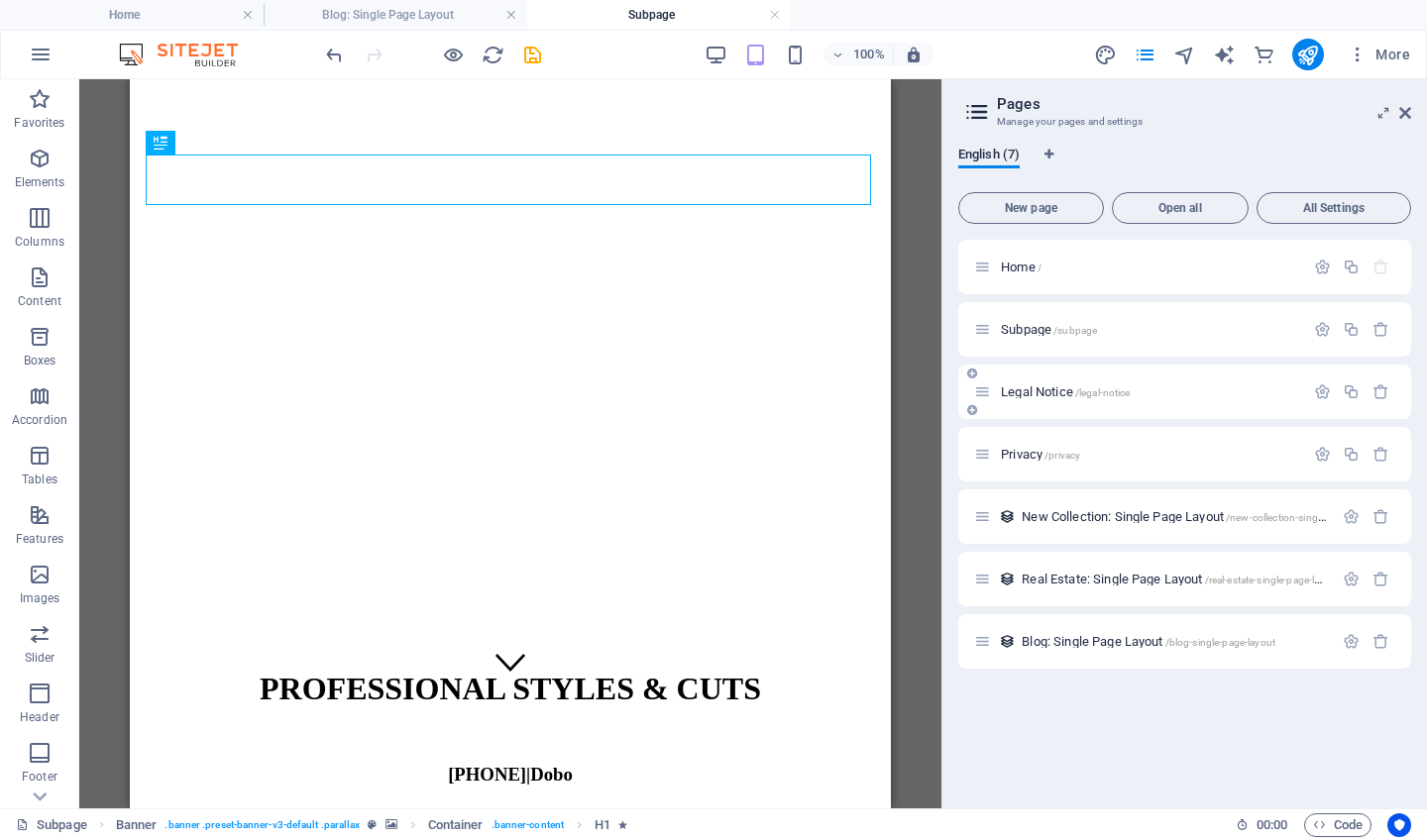 click on "Legal Notice /legal-notice" at bounding box center [1065, 391] 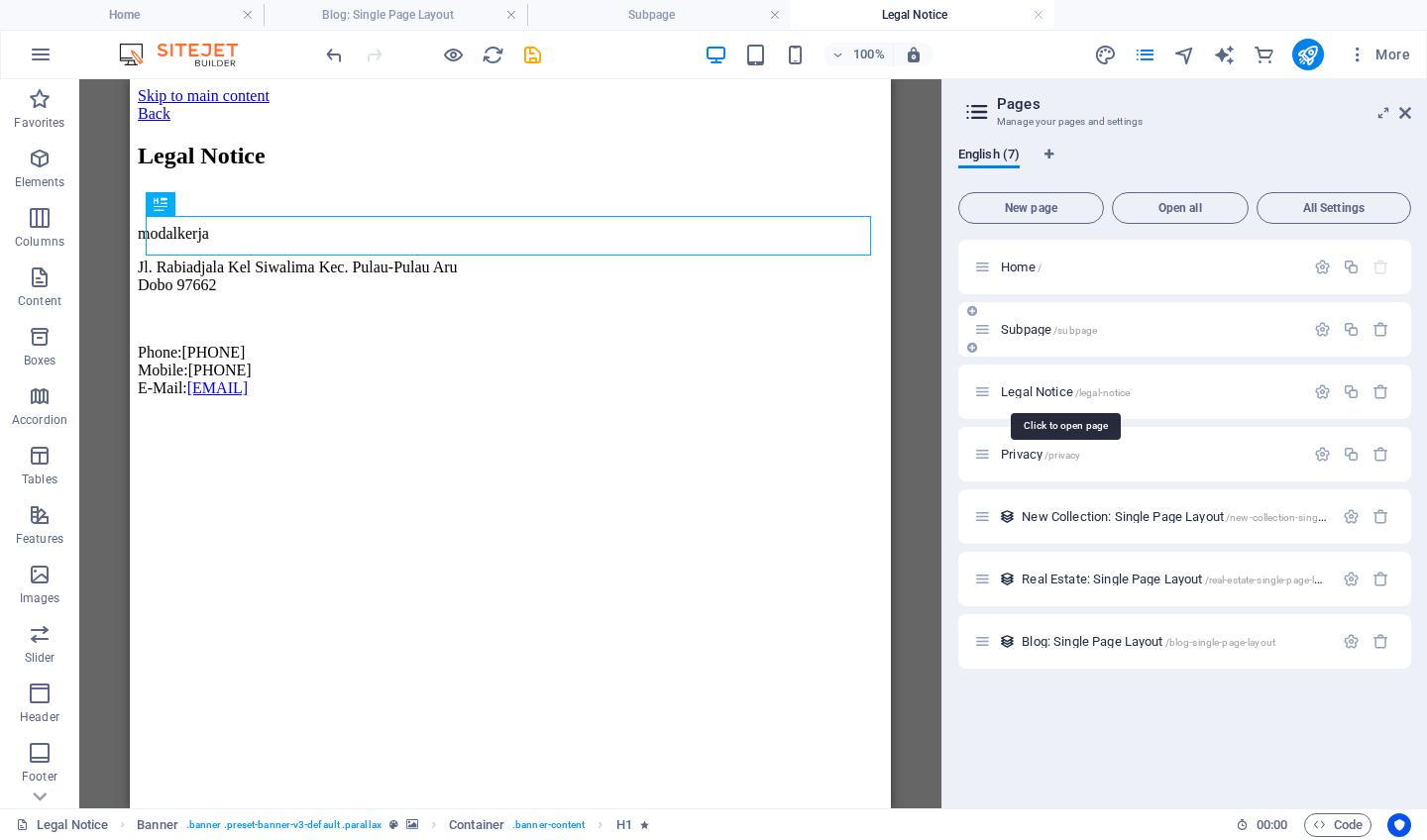 scroll, scrollTop: 0, scrollLeft: 0, axis: both 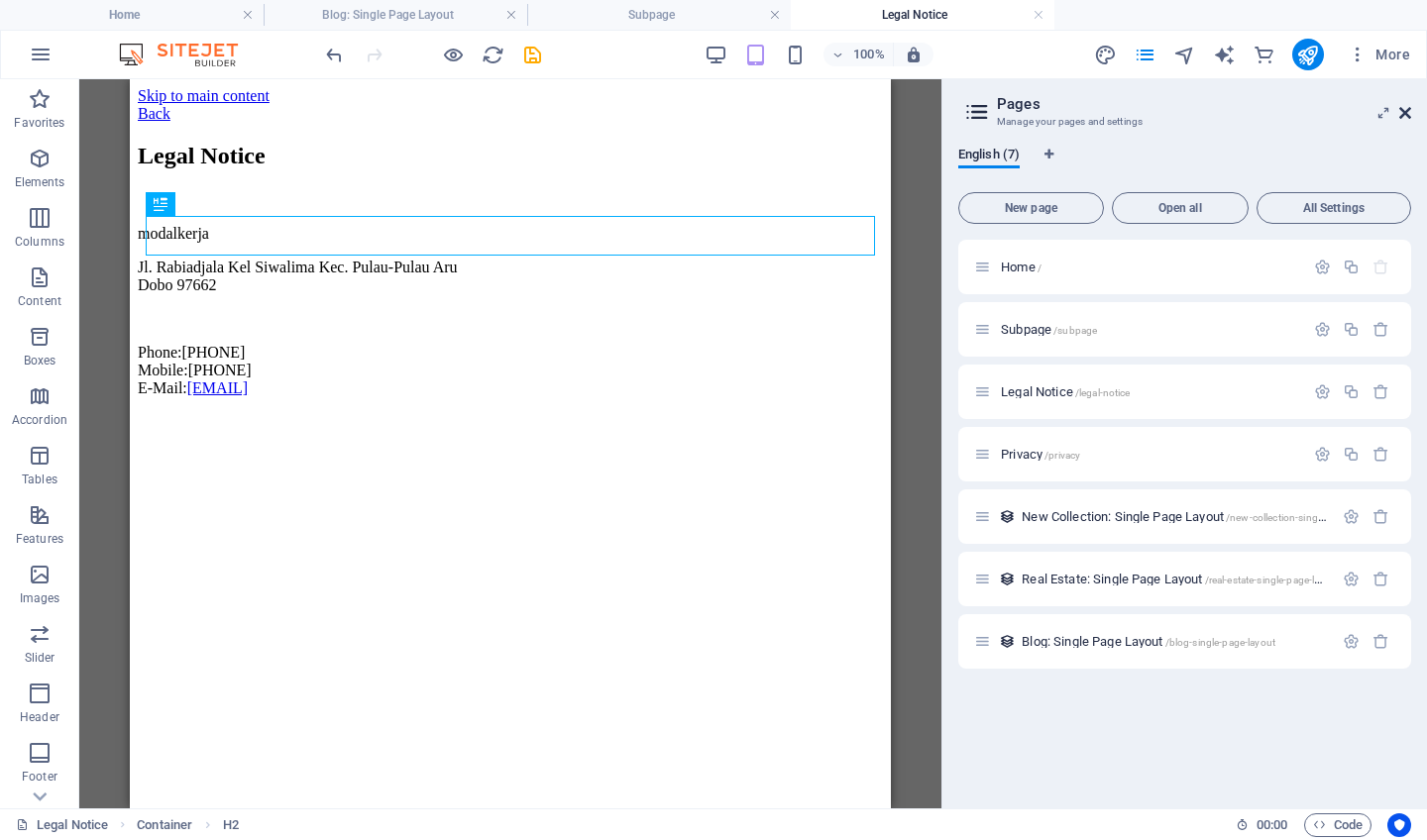 click at bounding box center [1405, 113] 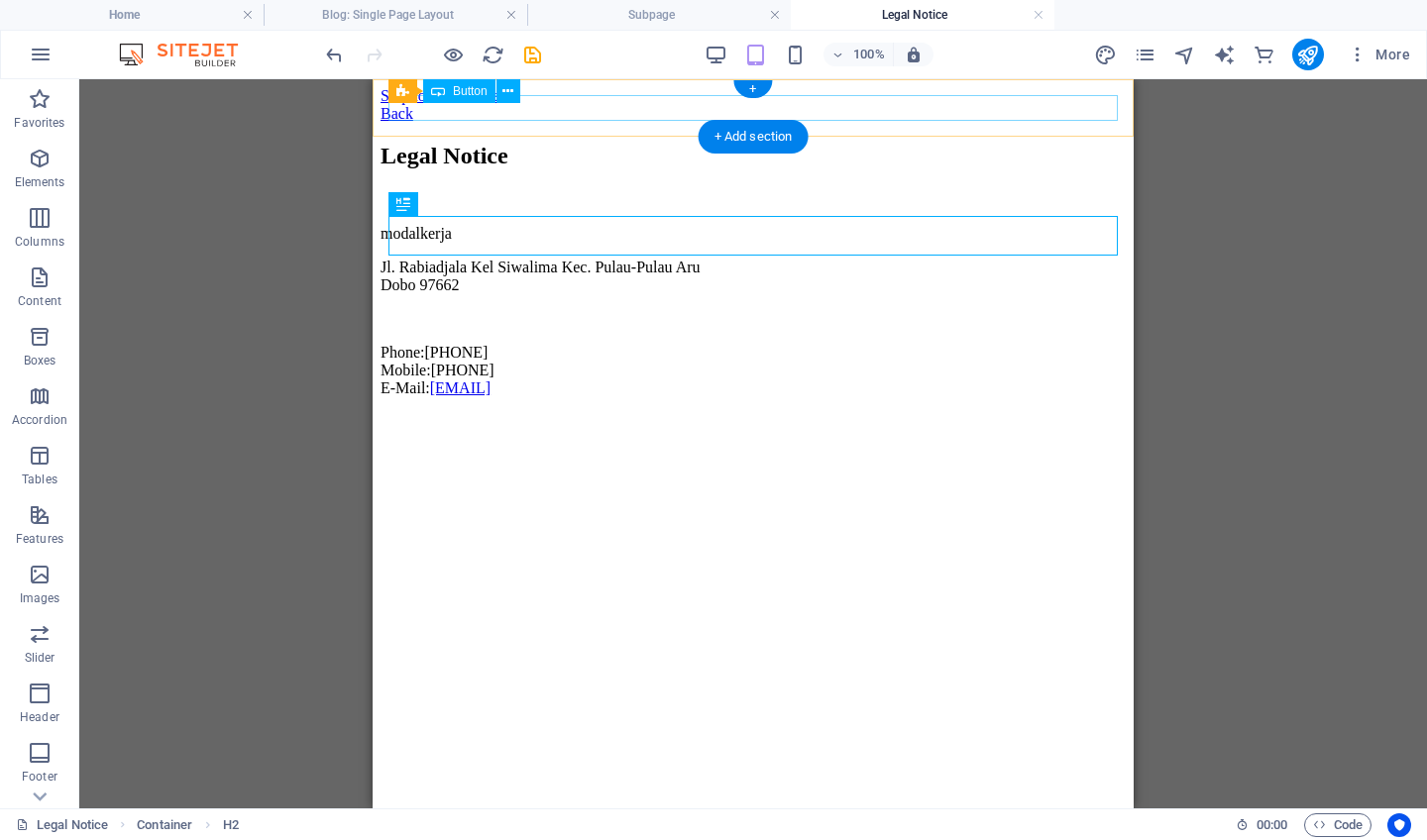 click on "Back" at bounding box center [753, 114] 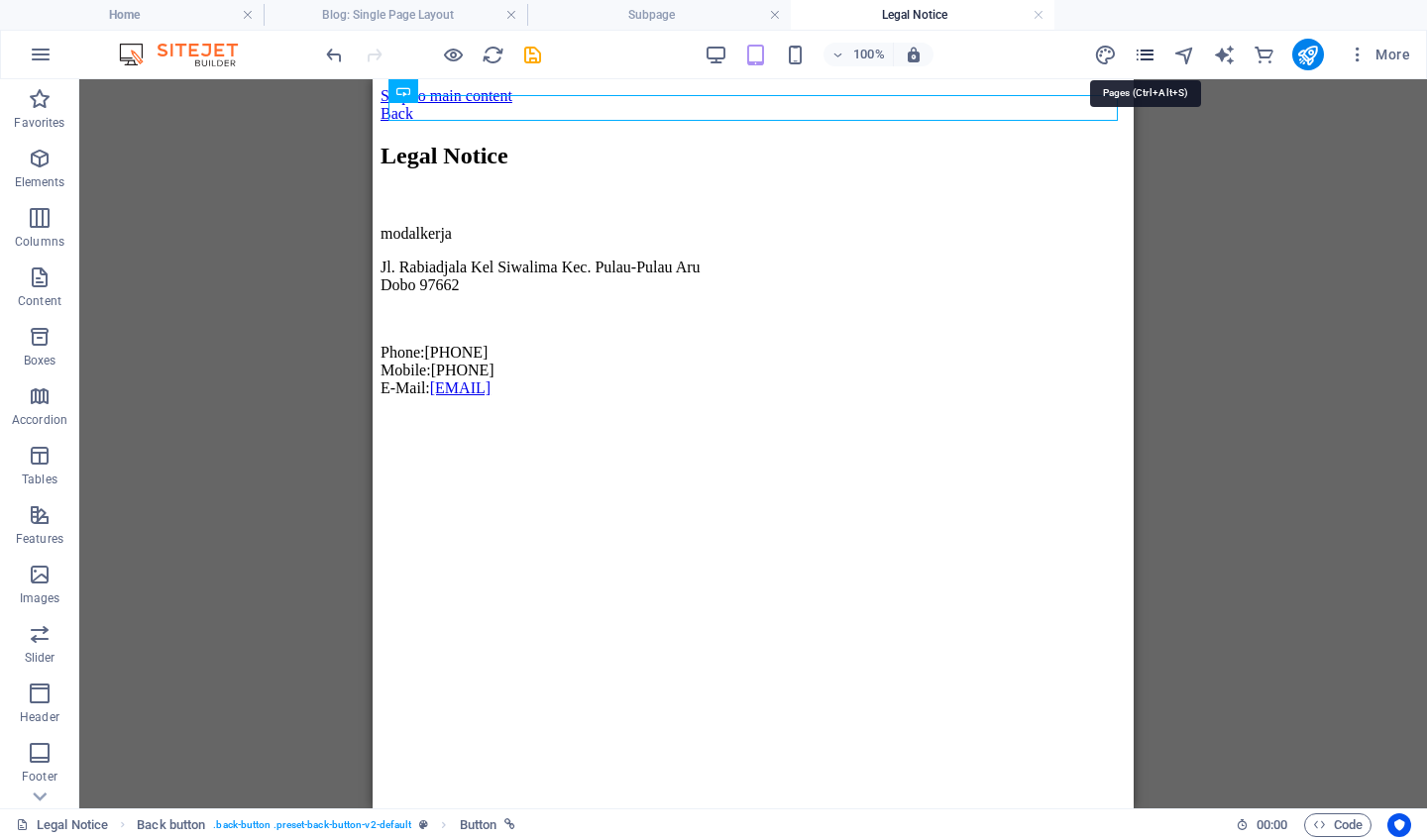 click at bounding box center (1145, 54) 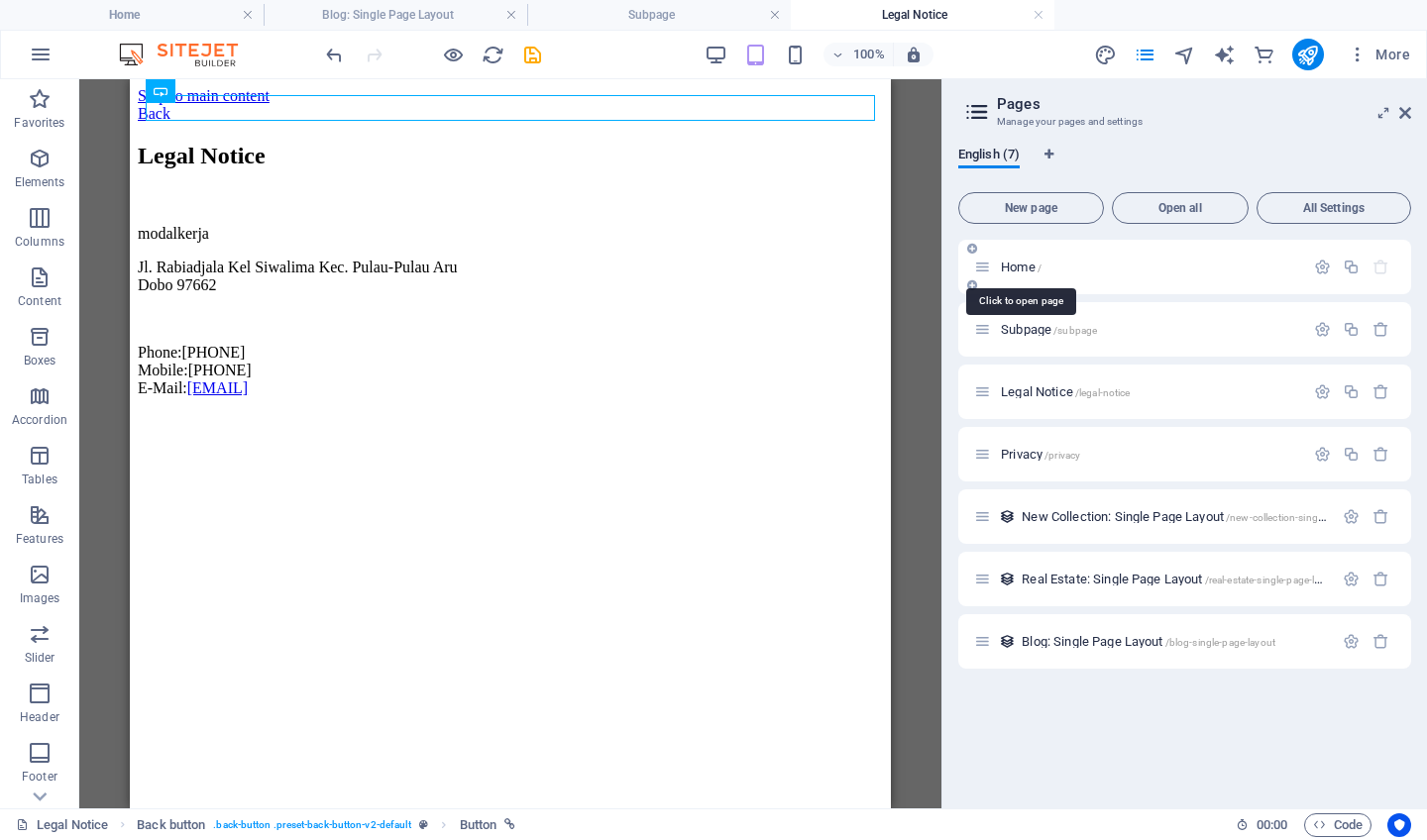 click on "Home /" at bounding box center [1021, 266] 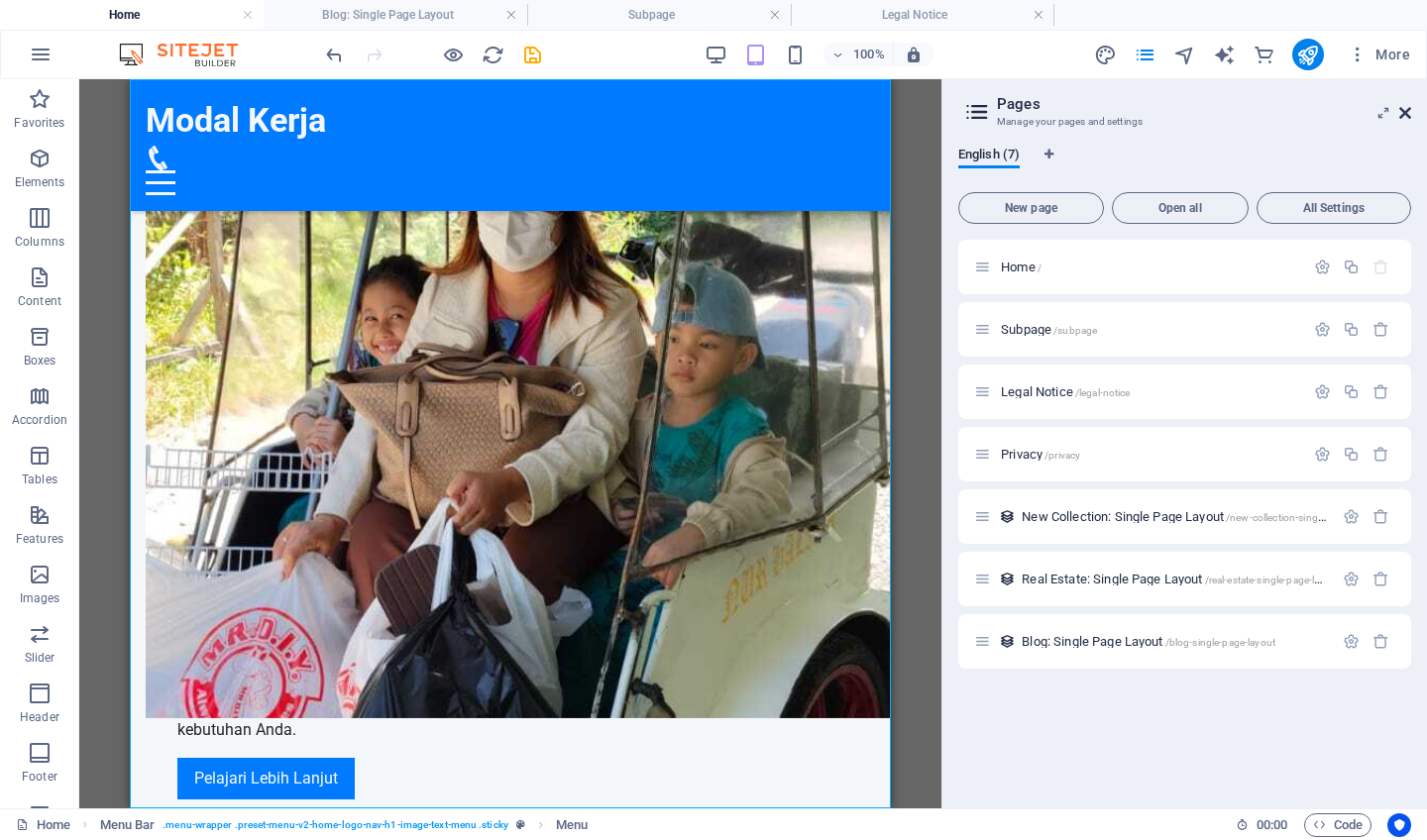 click at bounding box center (1405, 113) 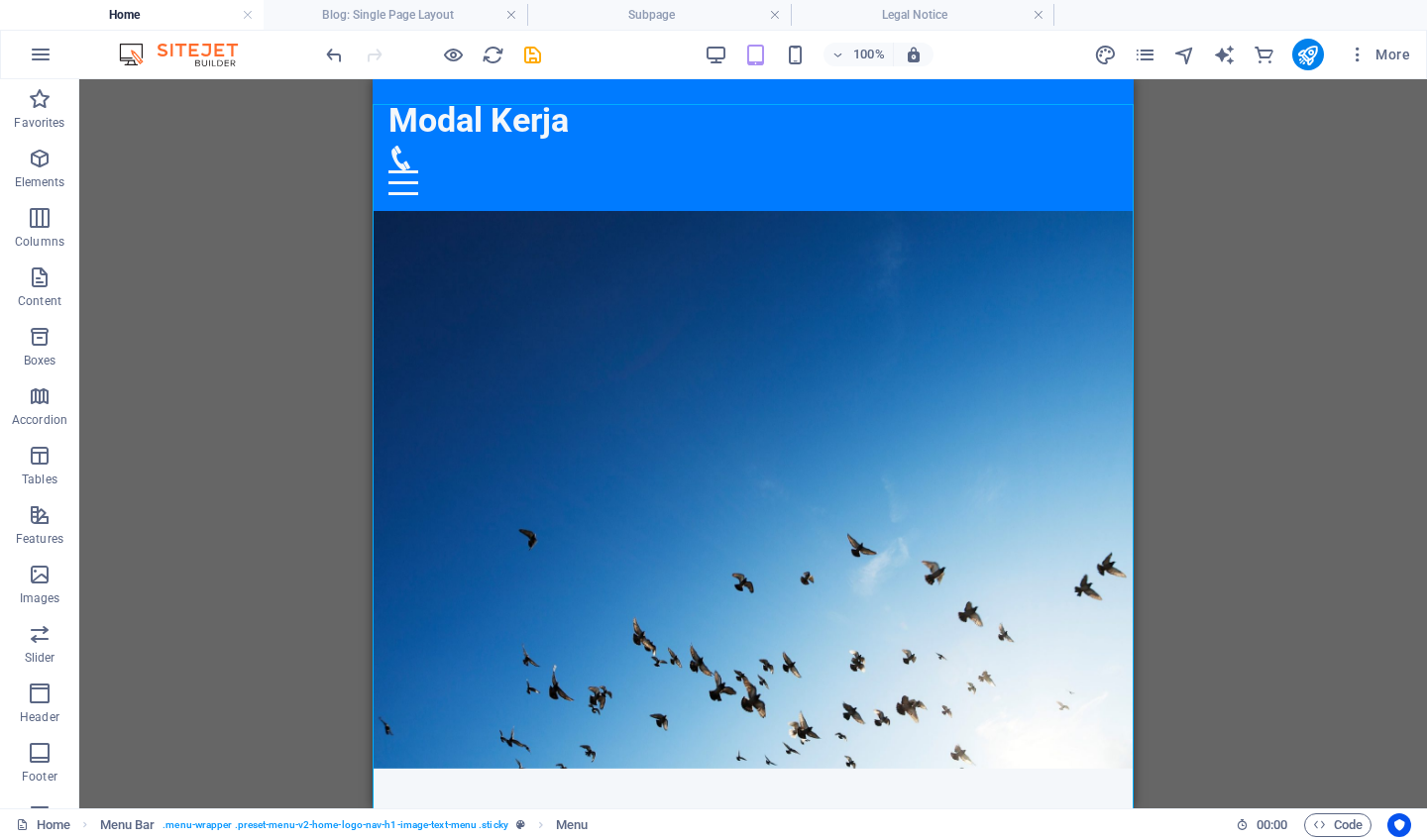 scroll, scrollTop: 0, scrollLeft: 0, axis: both 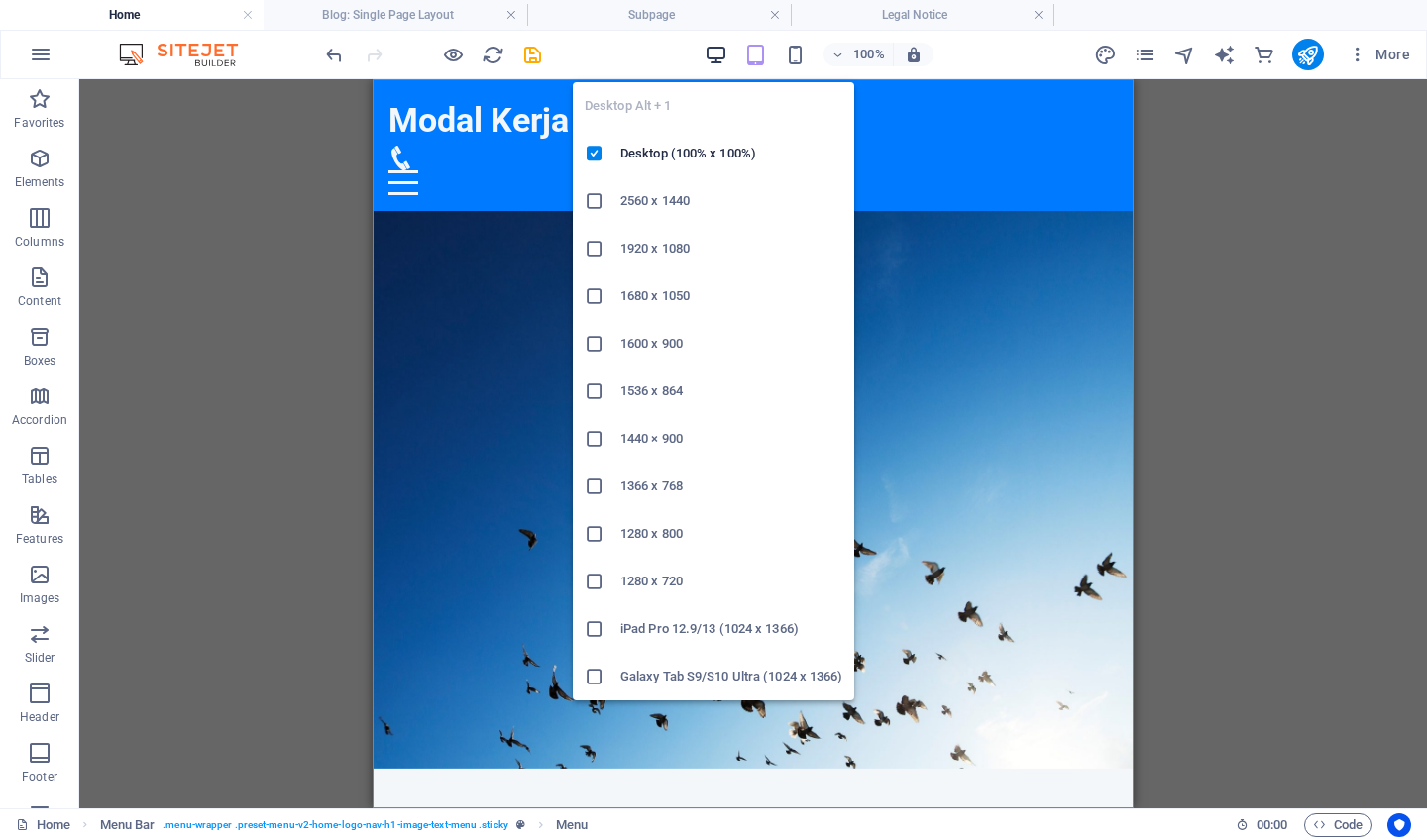 click at bounding box center [715, 54] 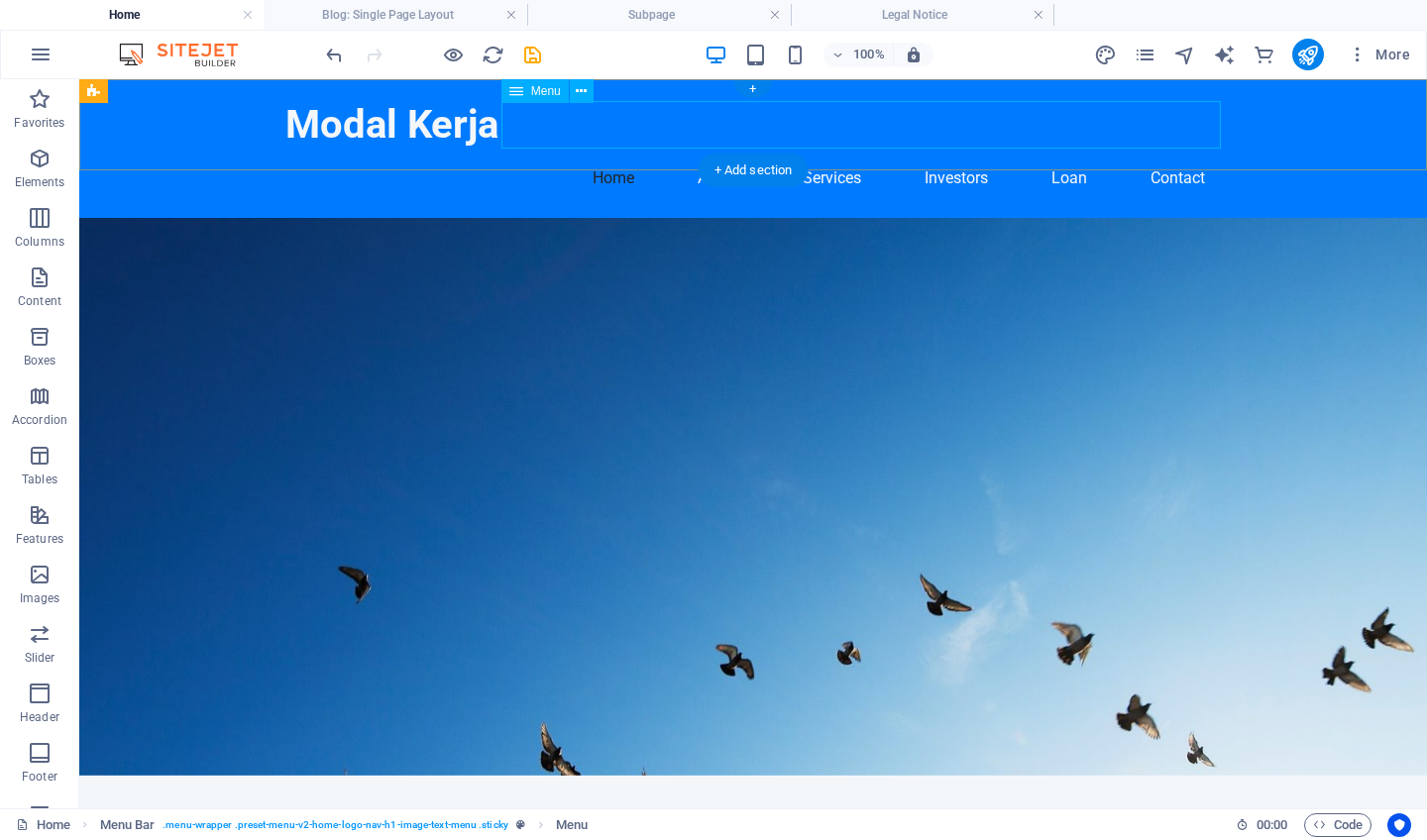 click on "Home About Services Investors Loan Contact" at bounding box center [753, 178] 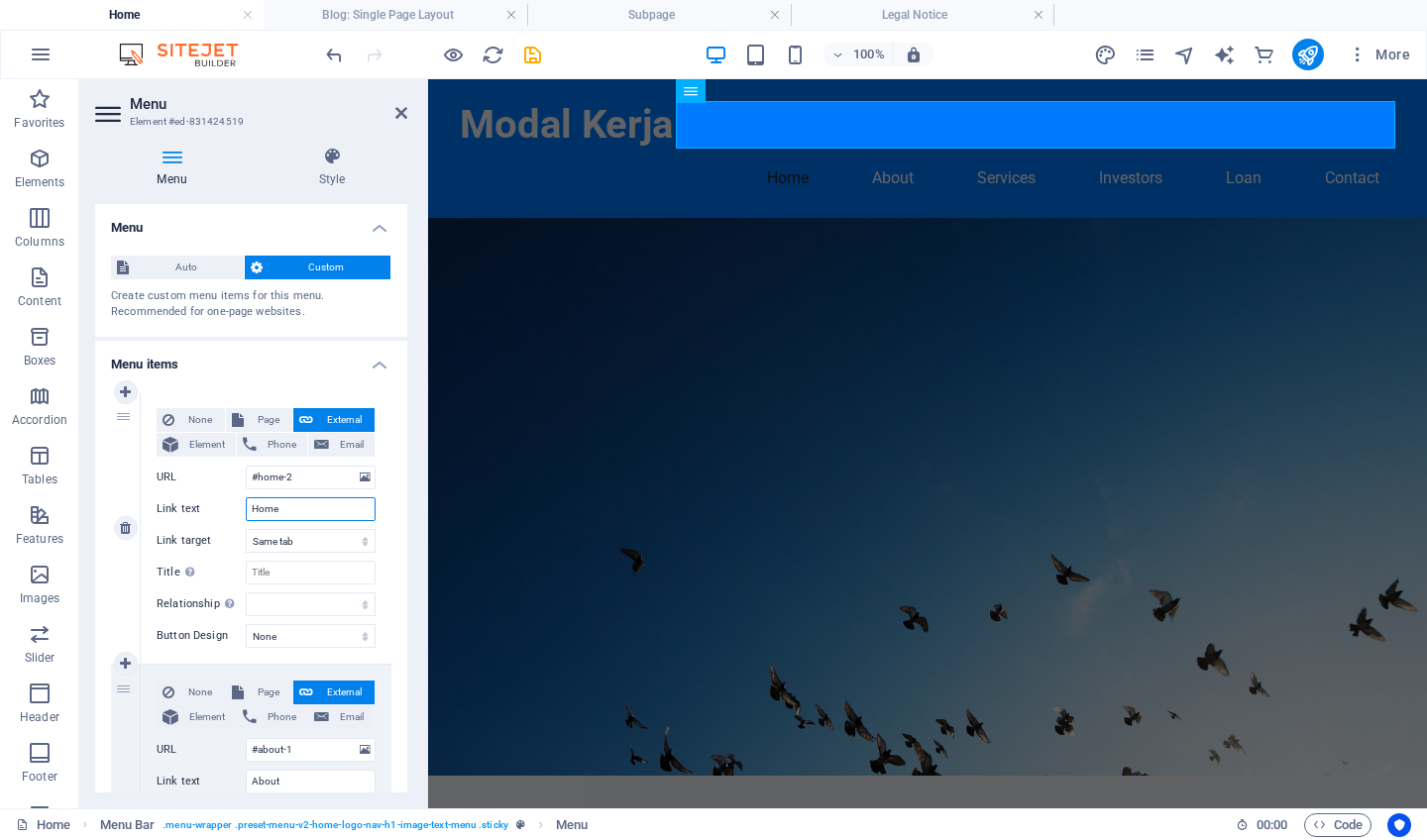 click on "Home" at bounding box center (310, 509) 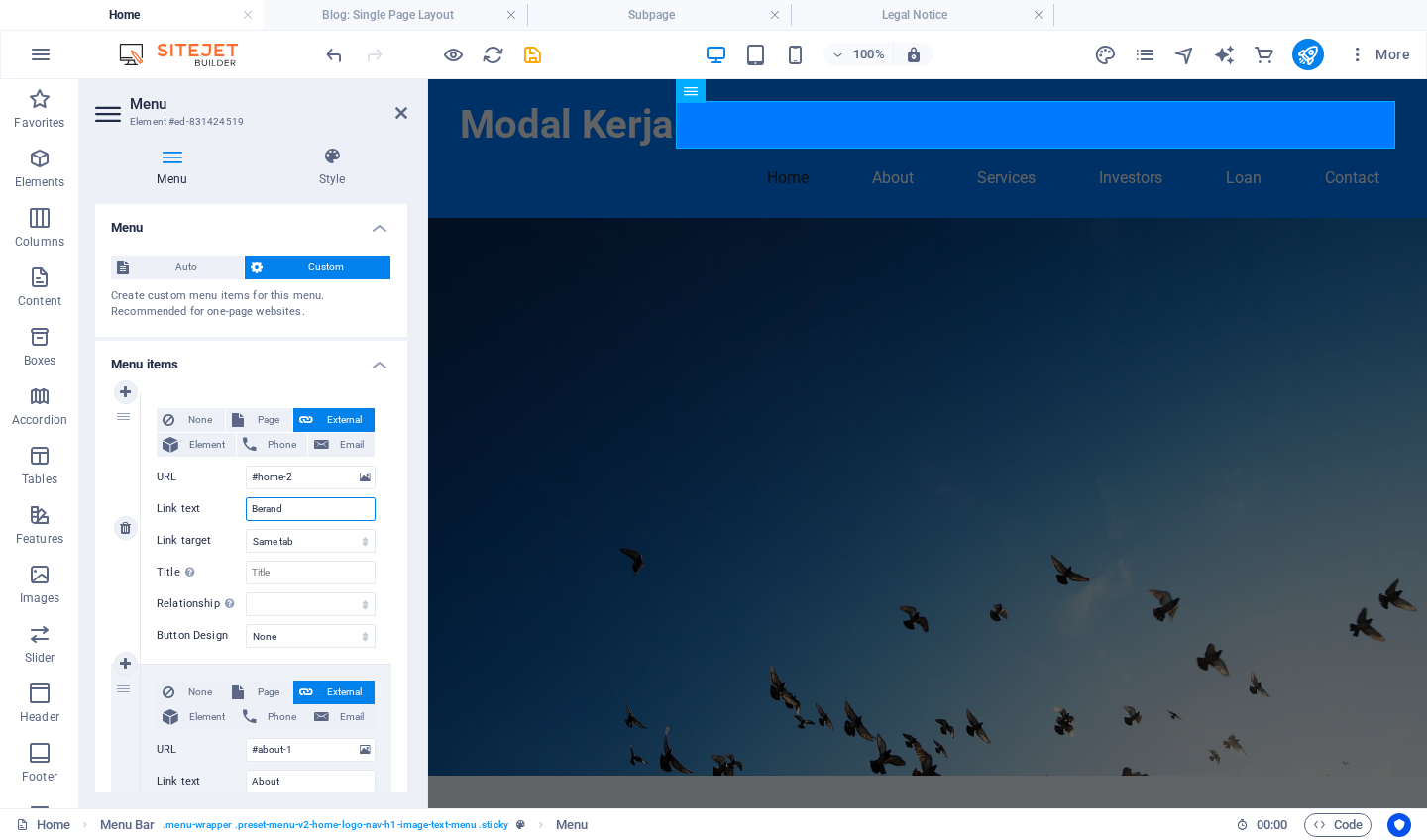type on "Beranda" 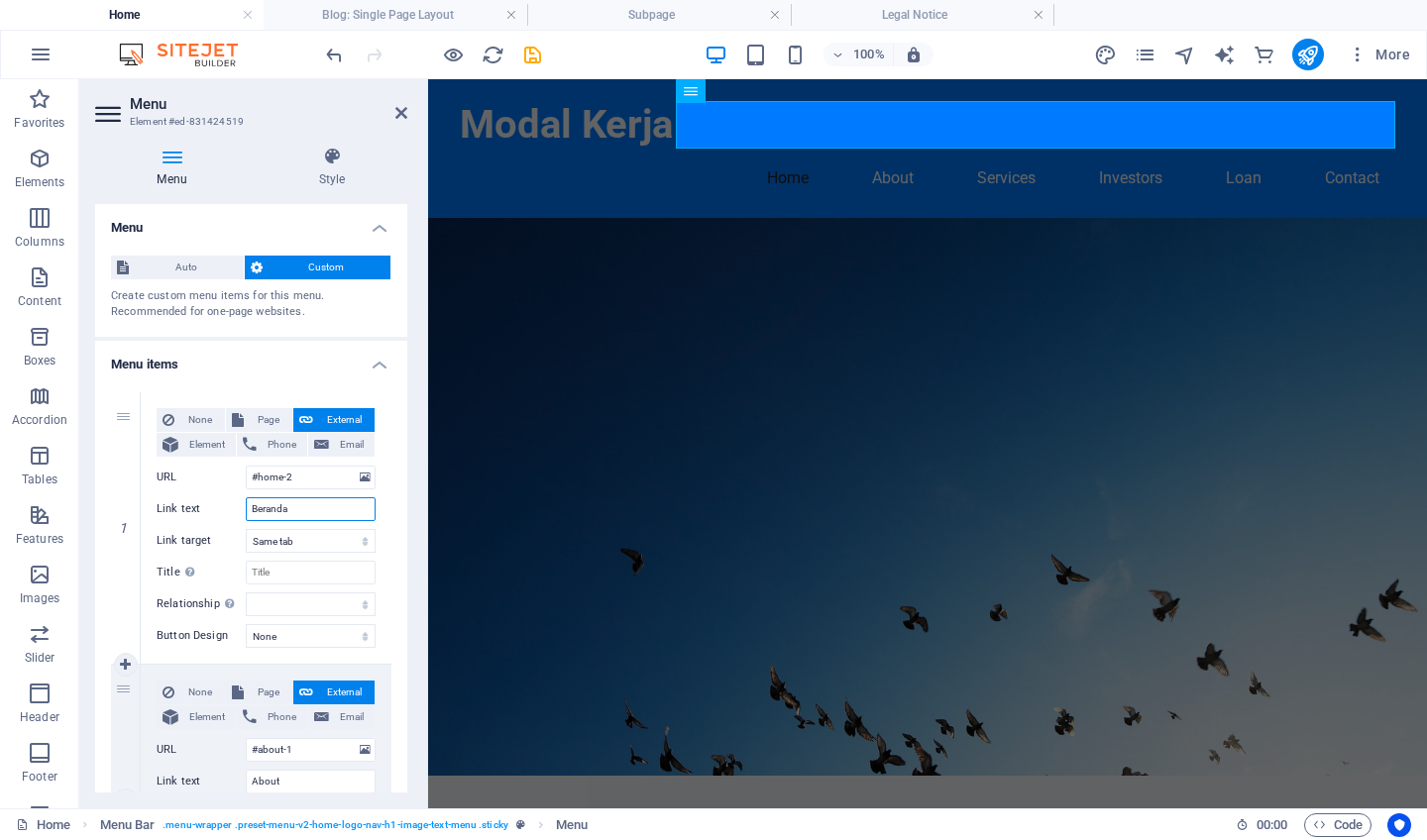 select 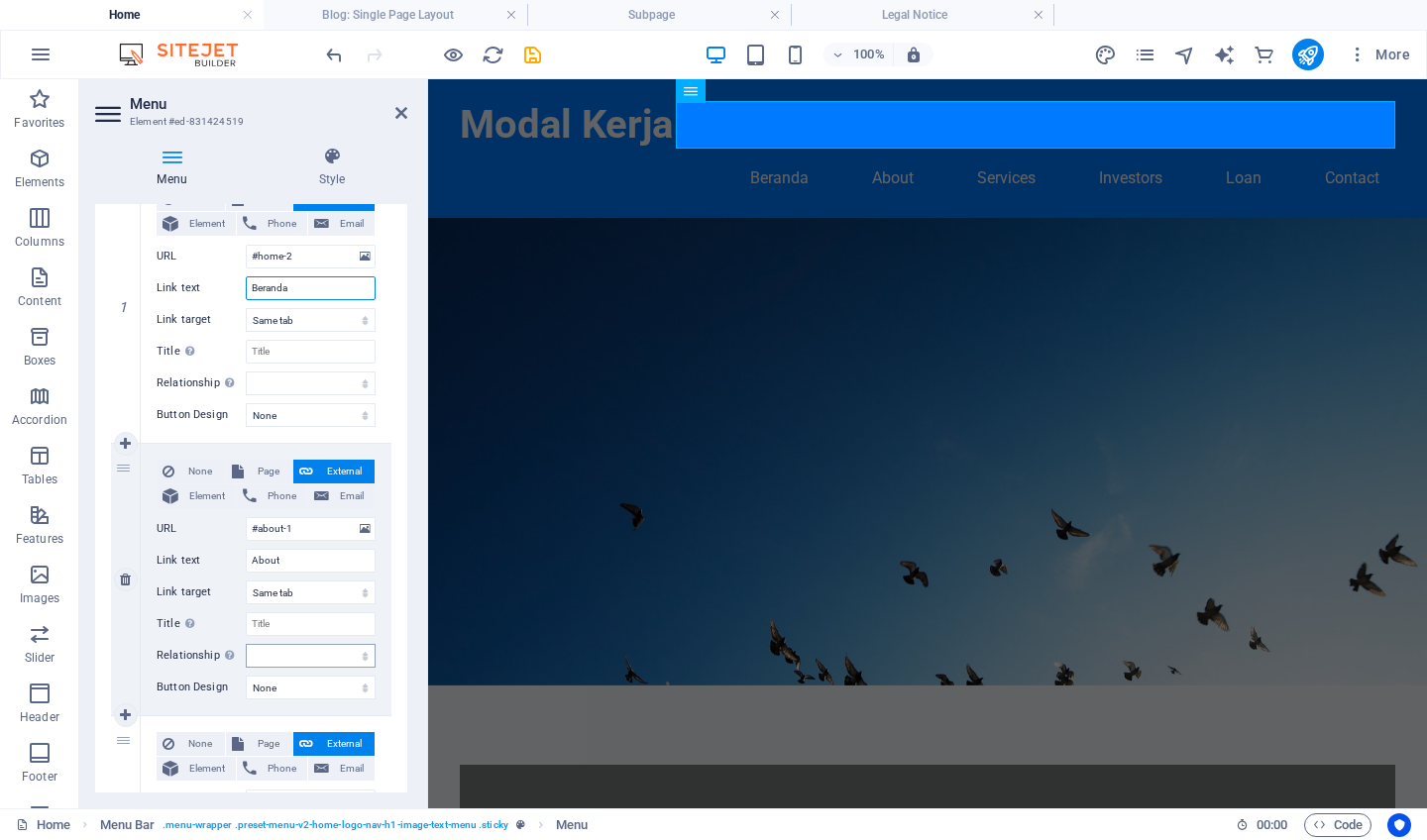 scroll, scrollTop: 249, scrollLeft: 0, axis: vertical 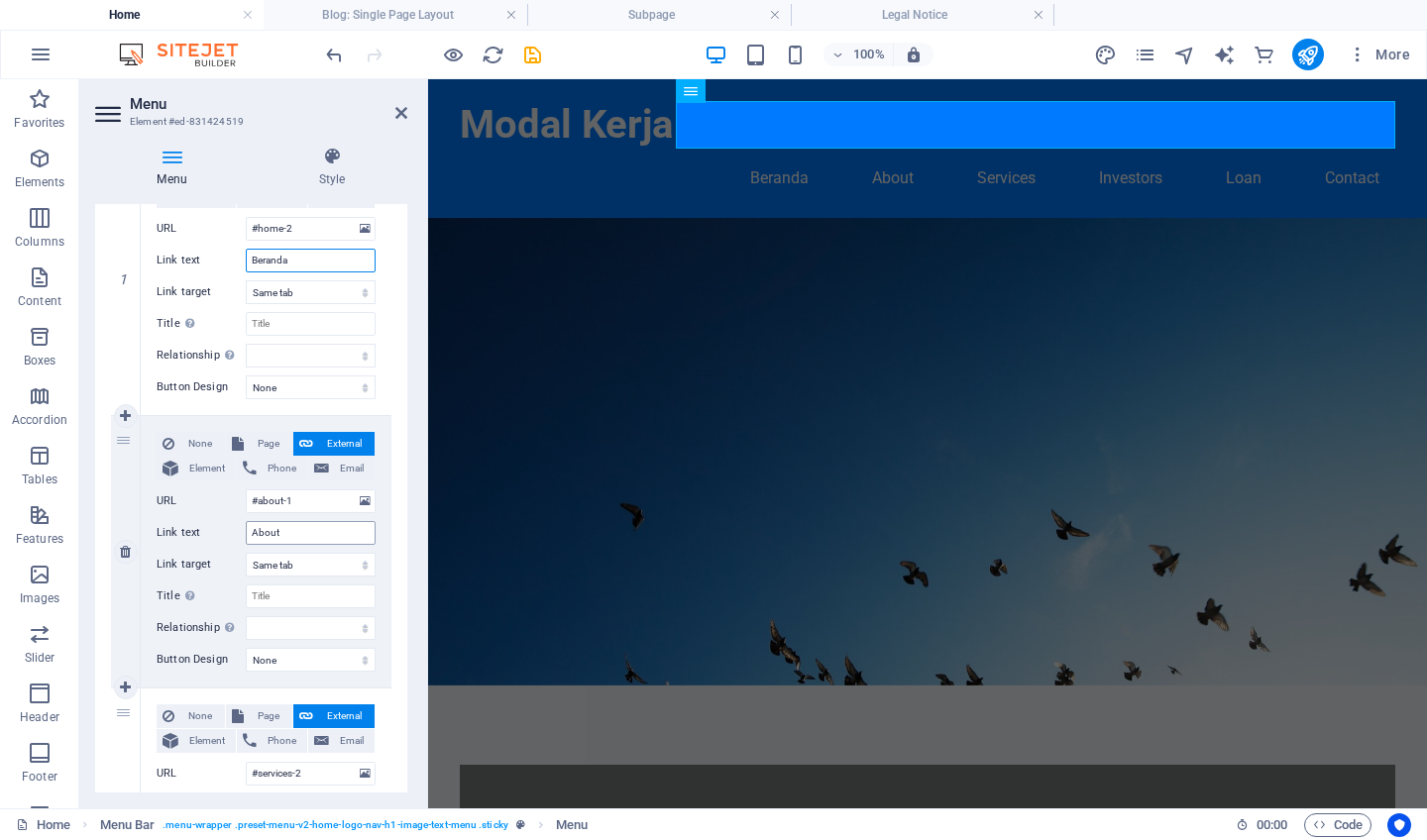 type on "Beranda" 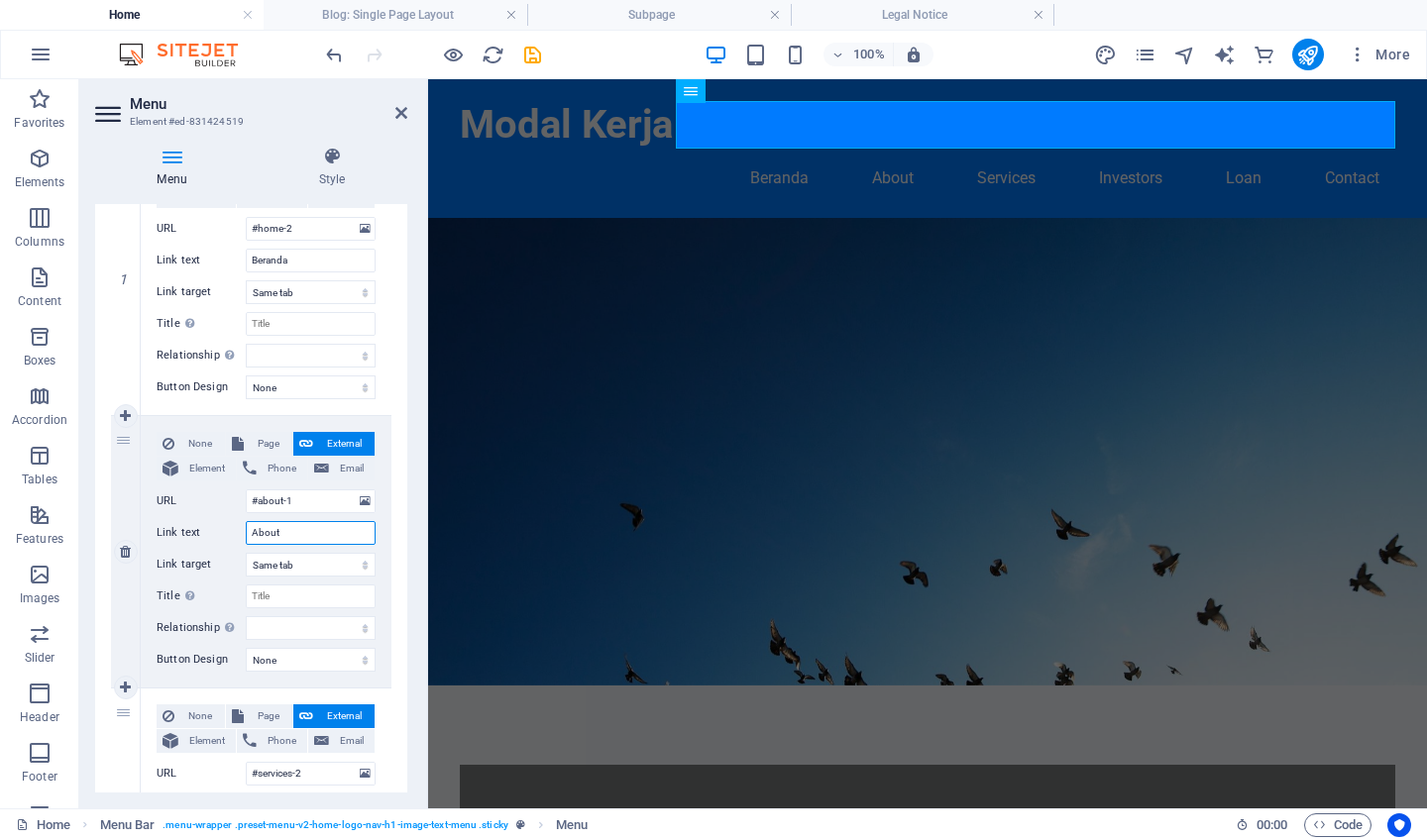 click on "About" at bounding box center [310, 533] 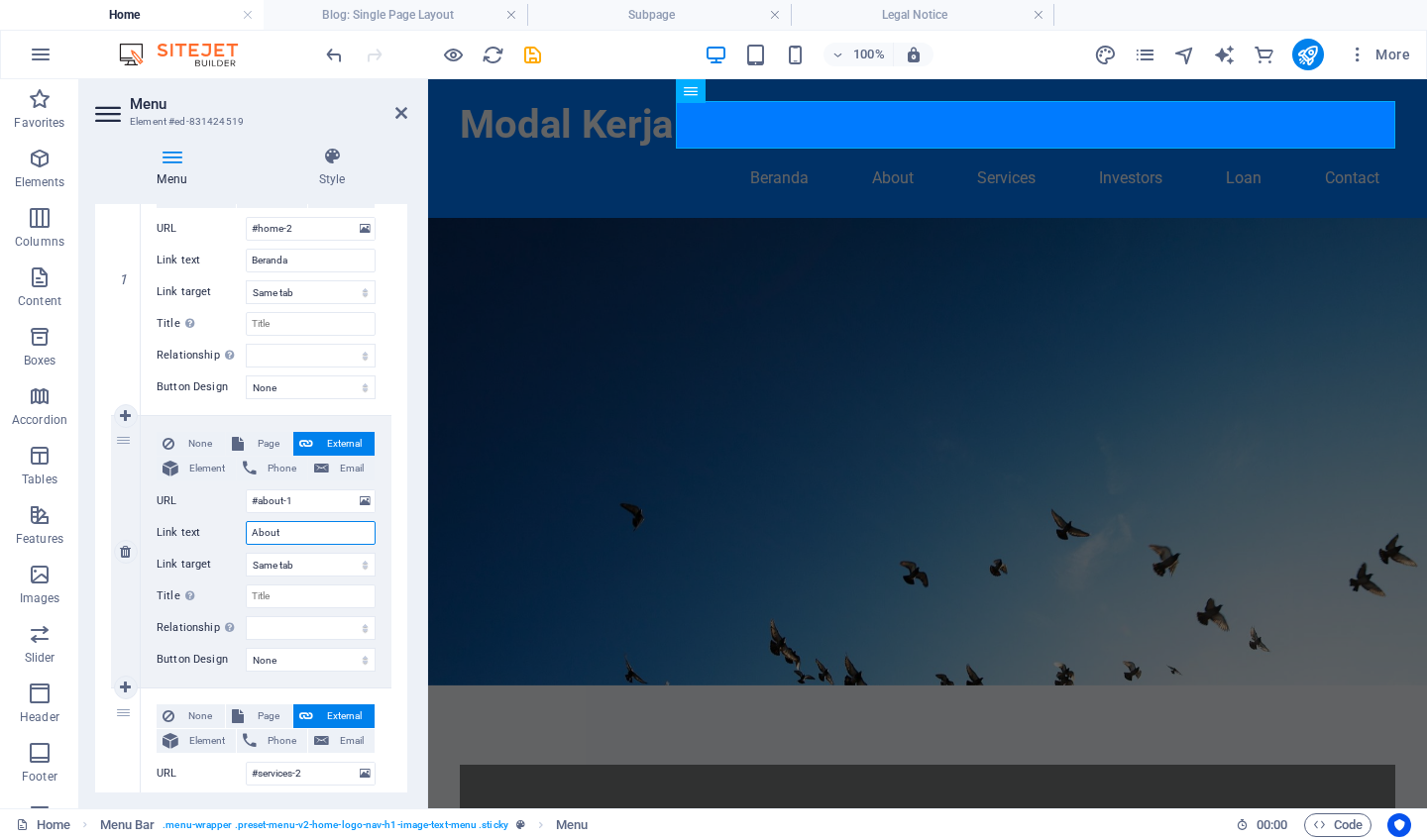 type on "T" 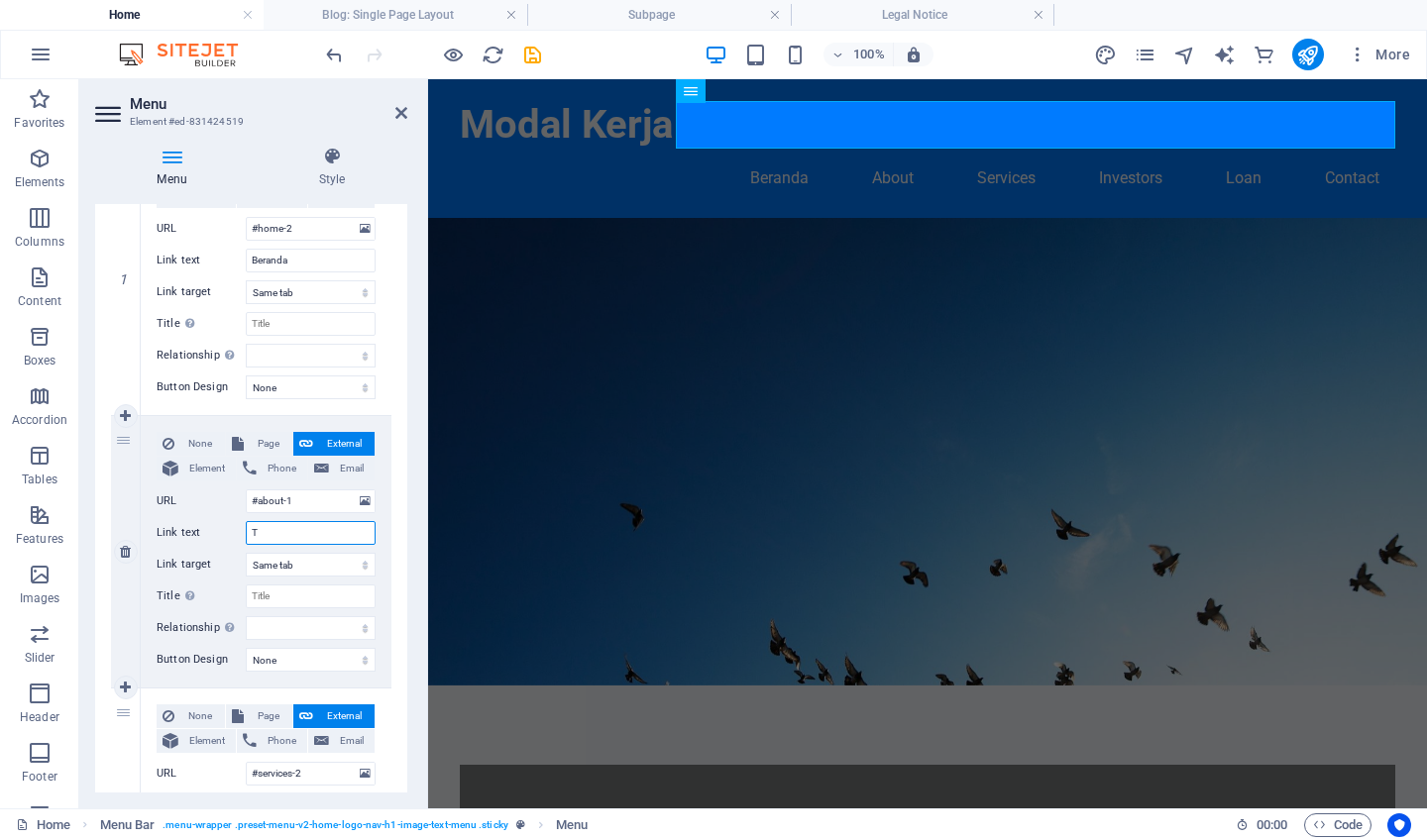 select 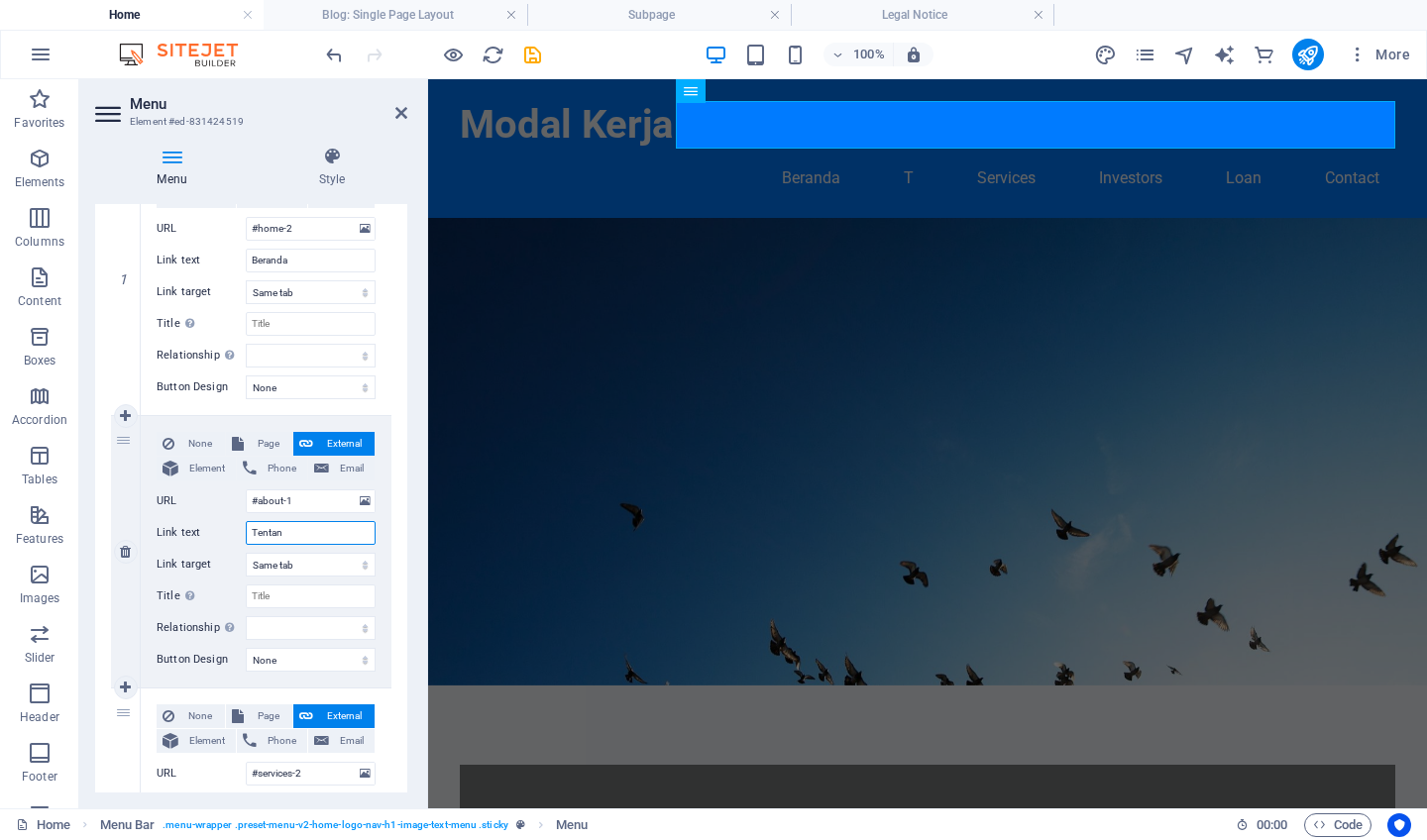 type on "Tentang" 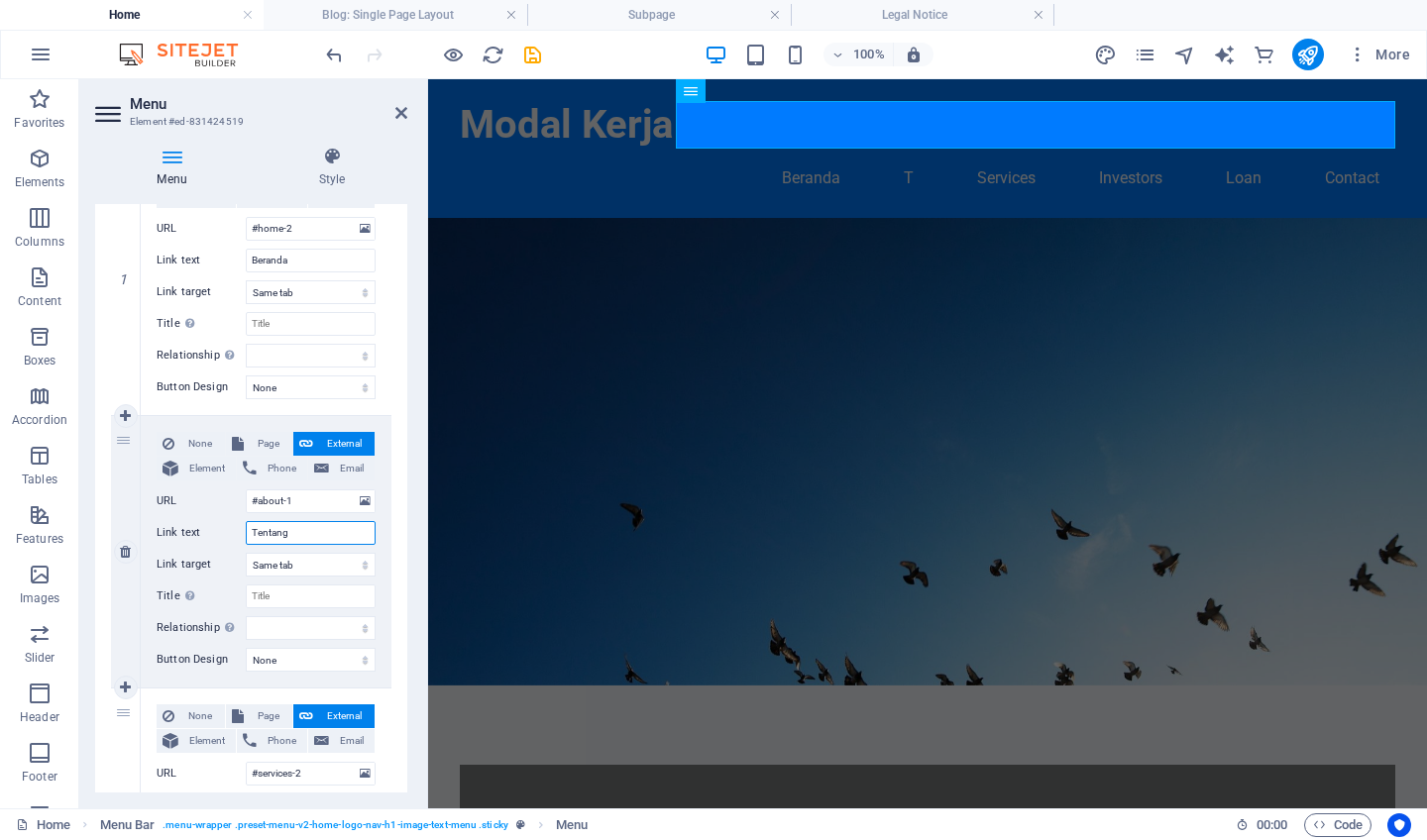 select 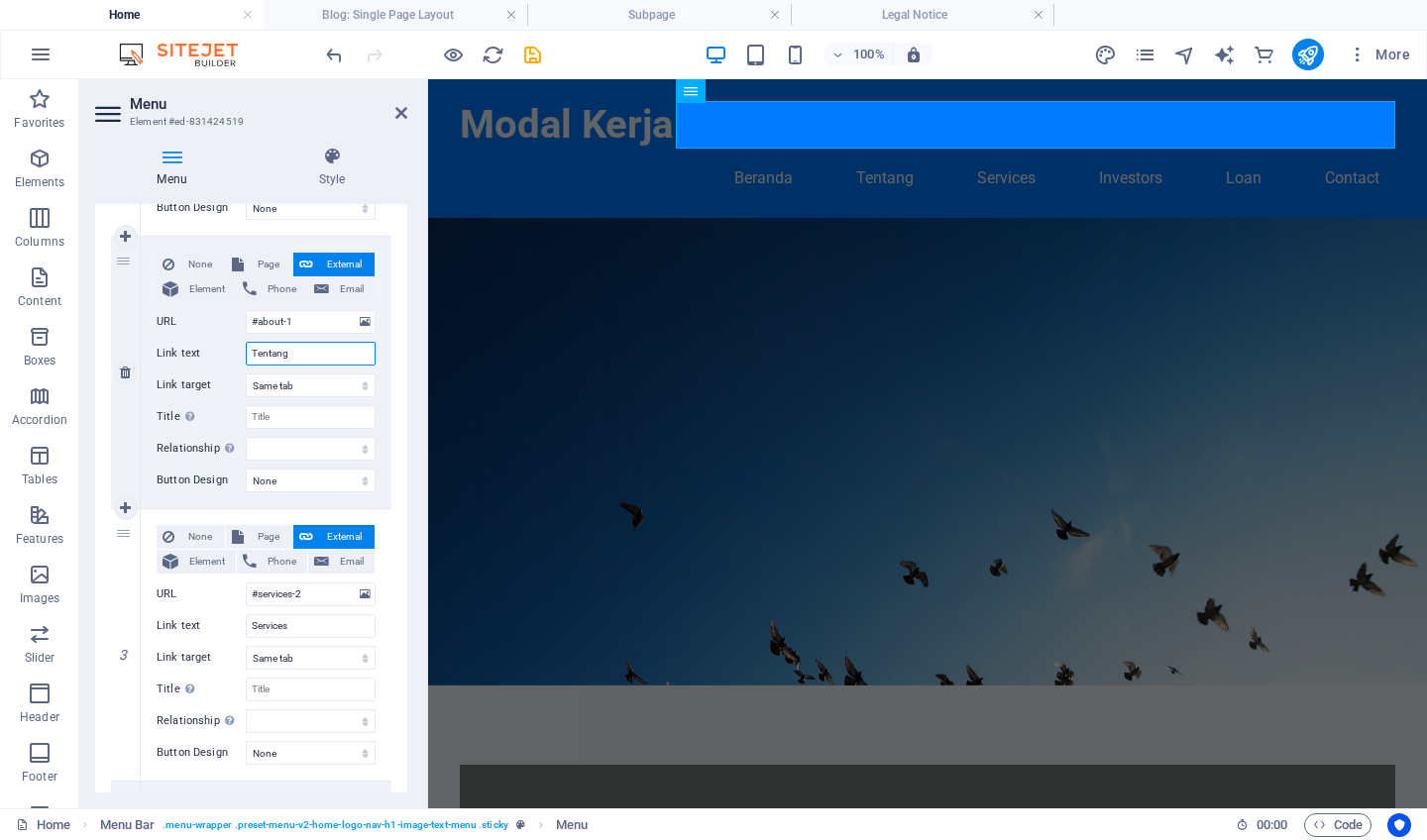 scroll, scrollTop: 439, scrollLeft: 0, axis: vertical 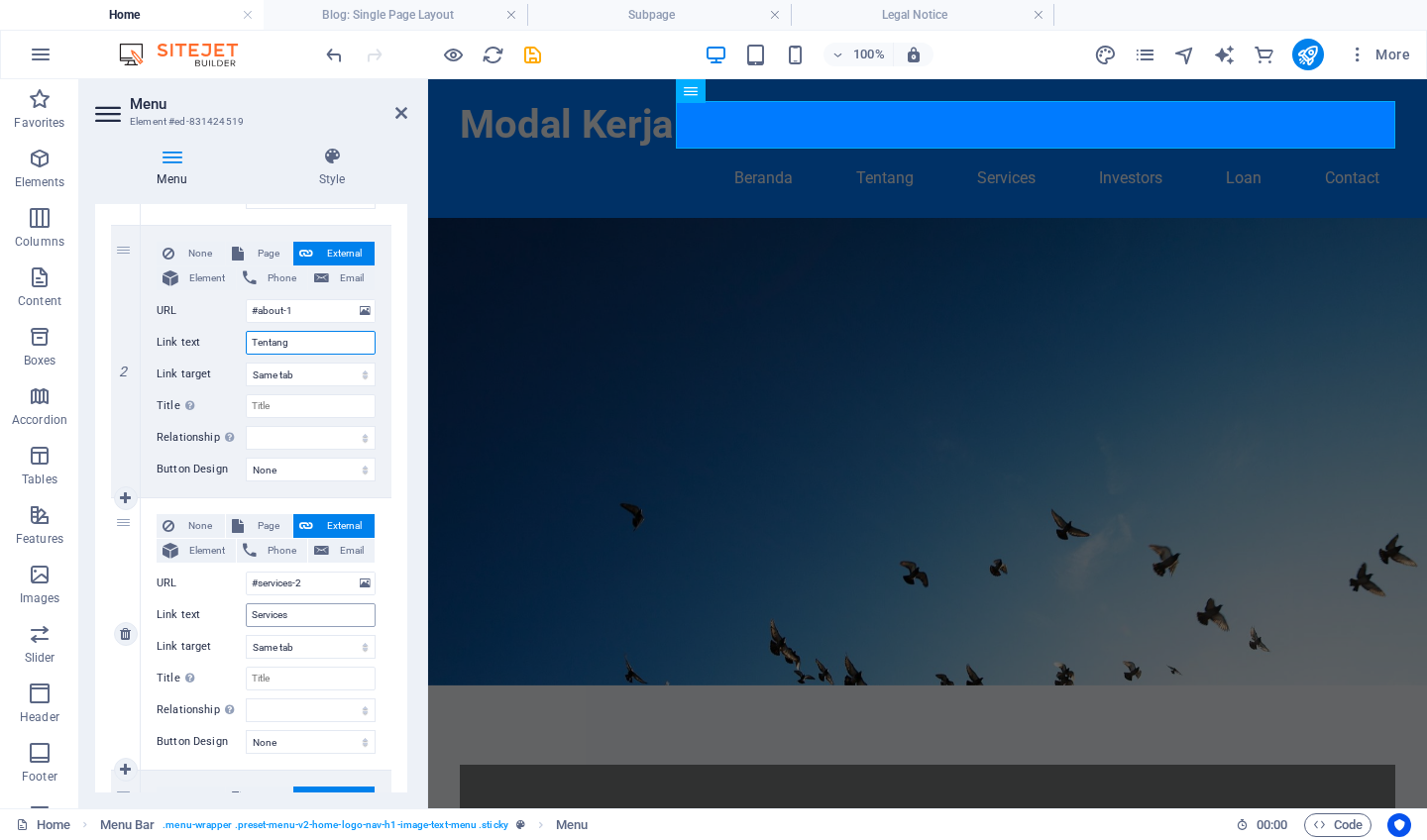 type on "Tentang" 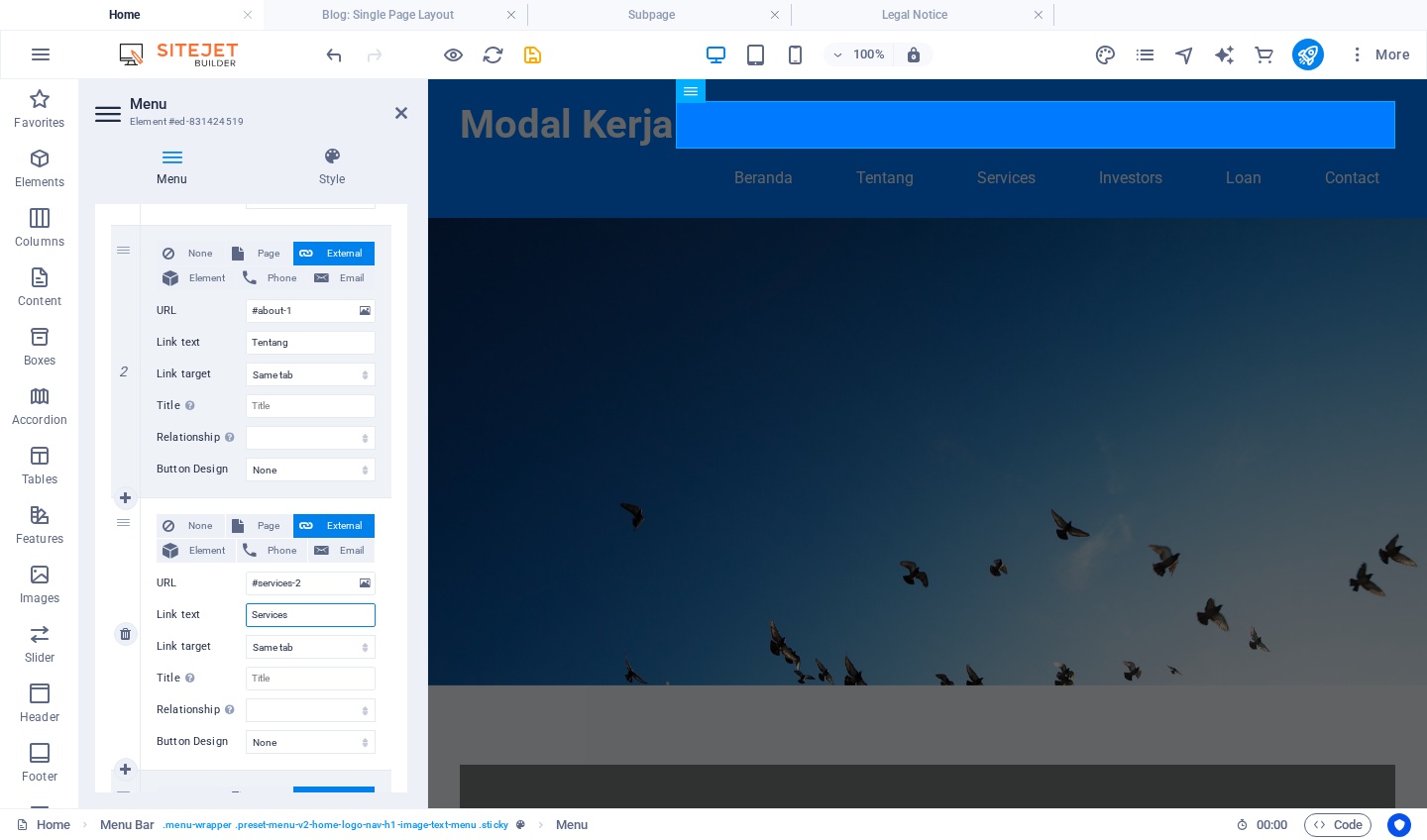 click on "Services" at bounding box center (310, 615) 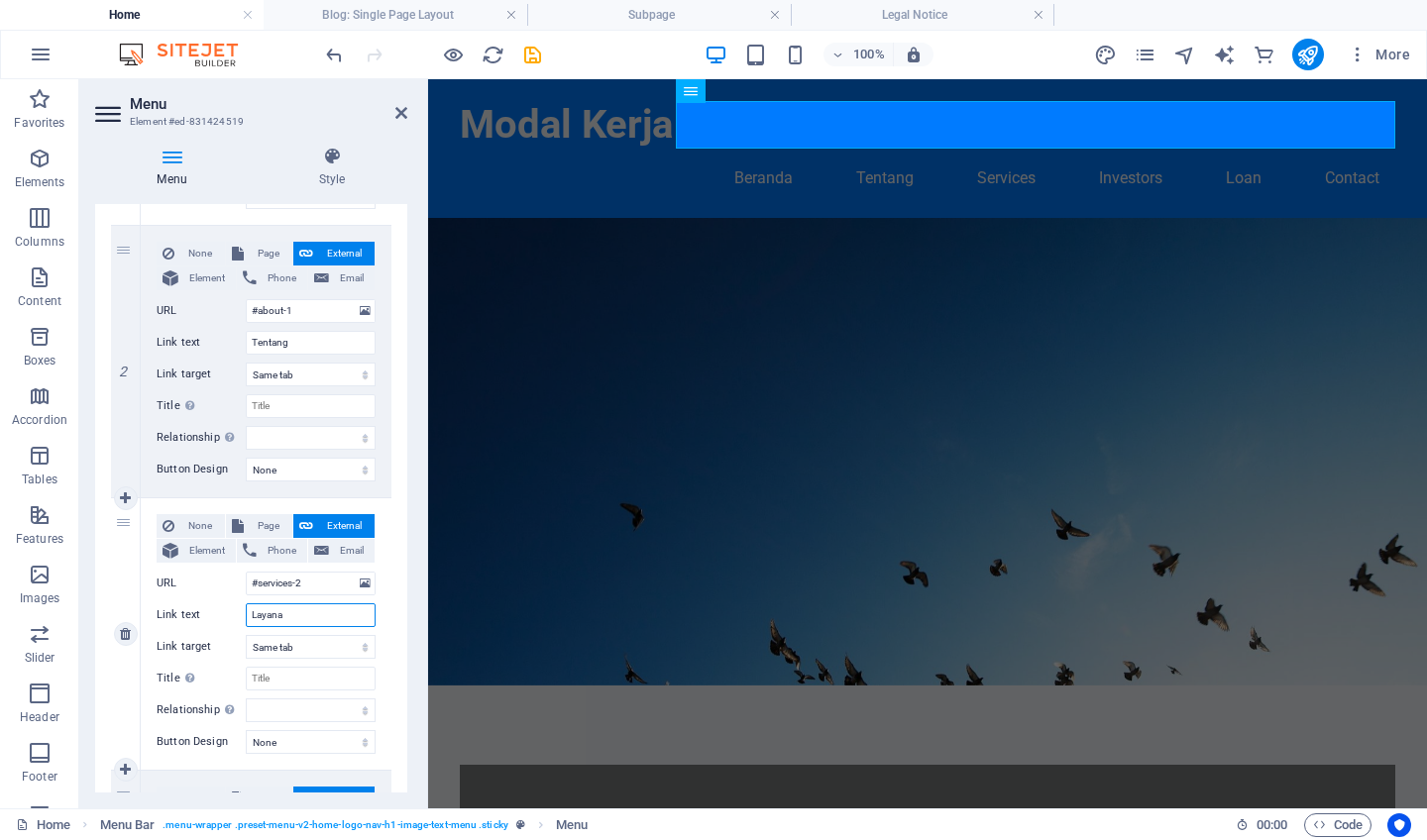 type on "Layanan" 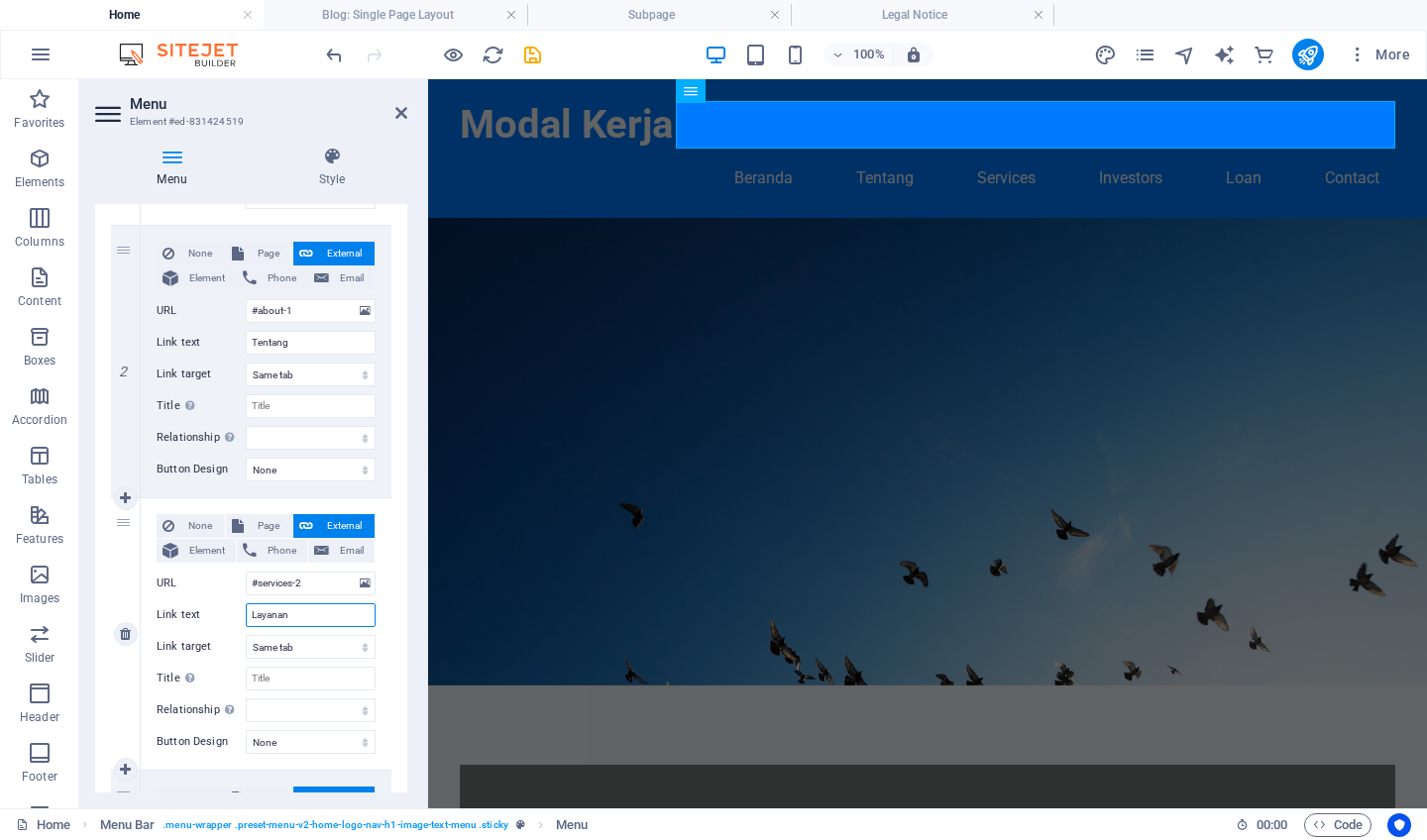 select 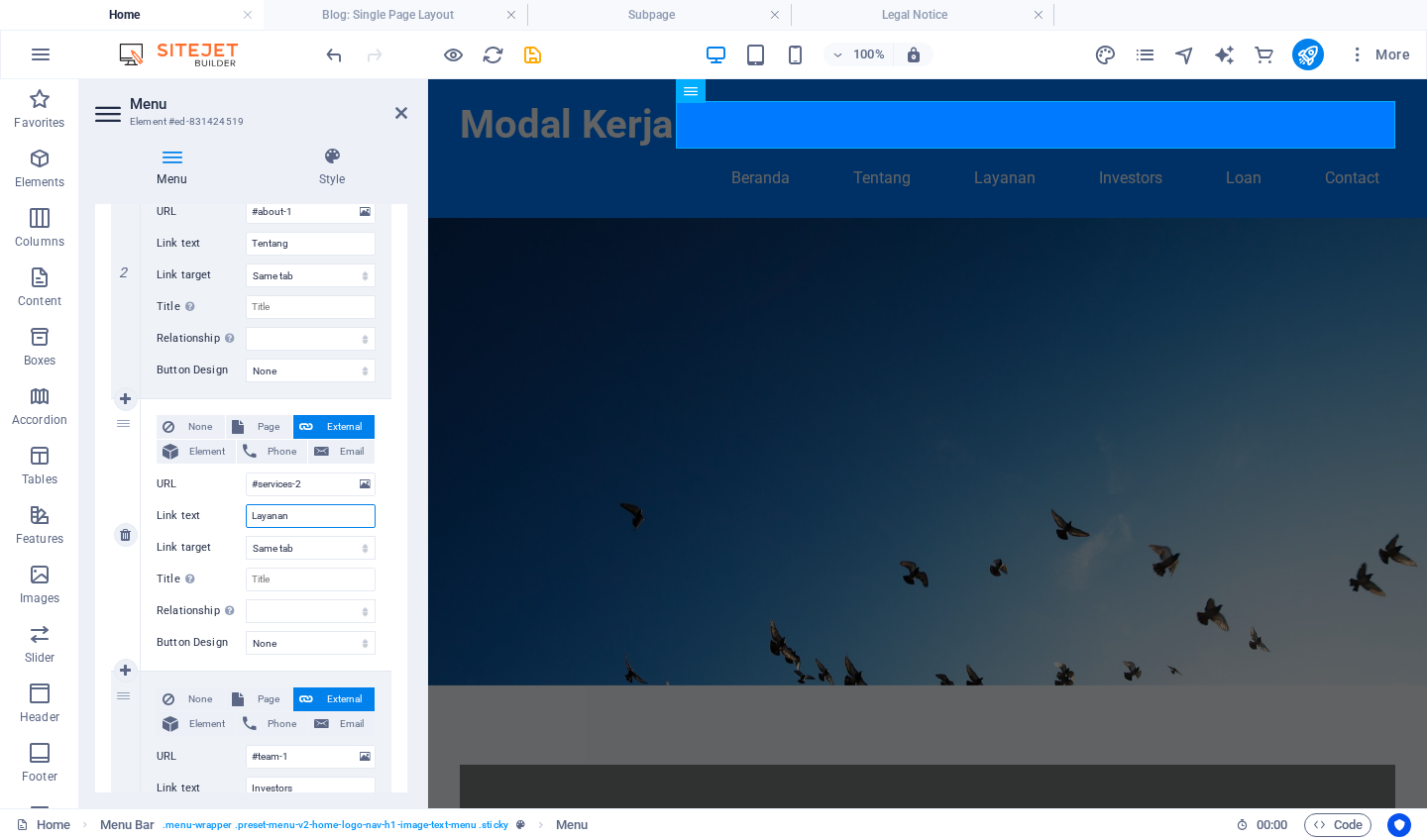 scroll, scrollTop: 540, scrollLeft: 0, axis: vertical 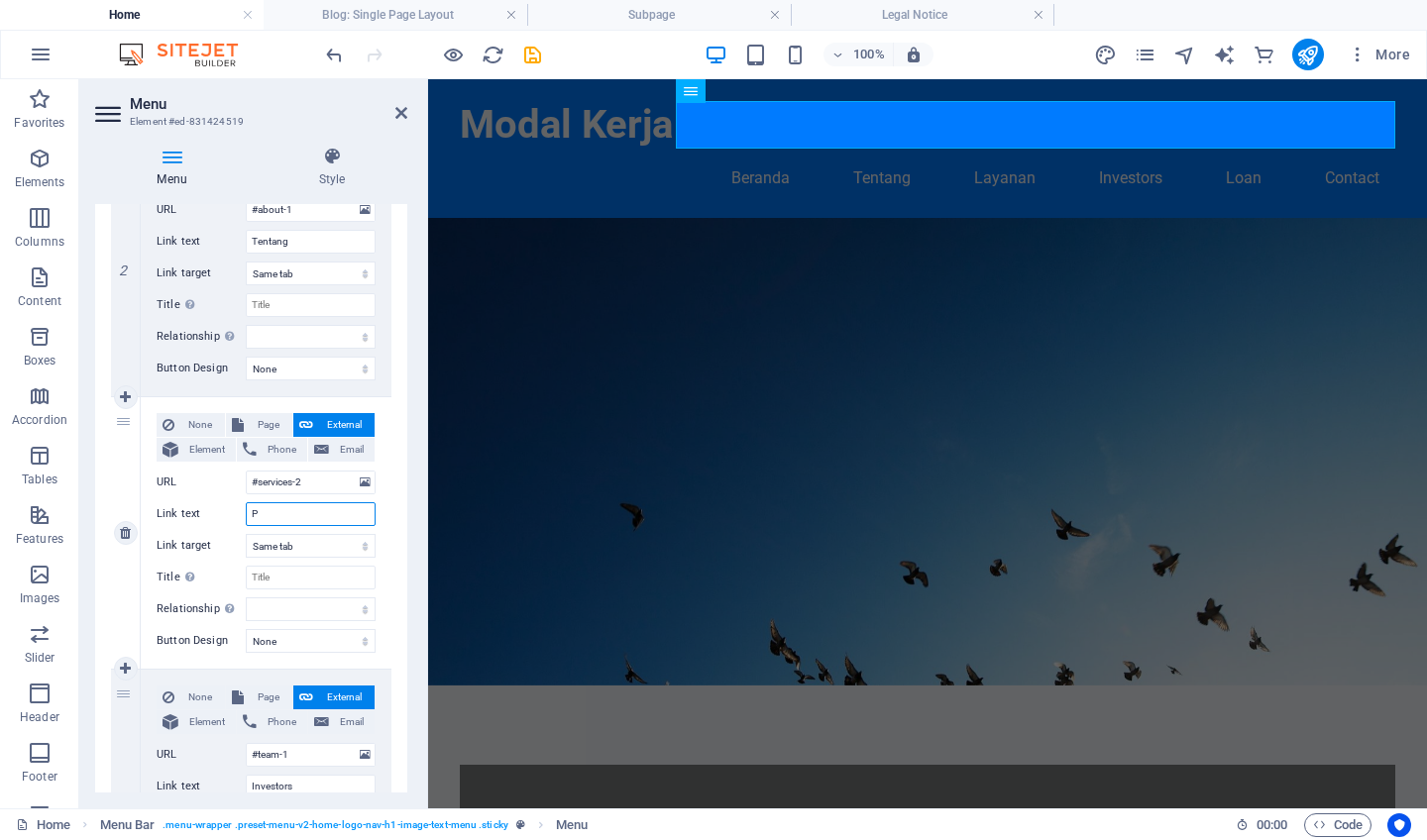 type on "Pr" 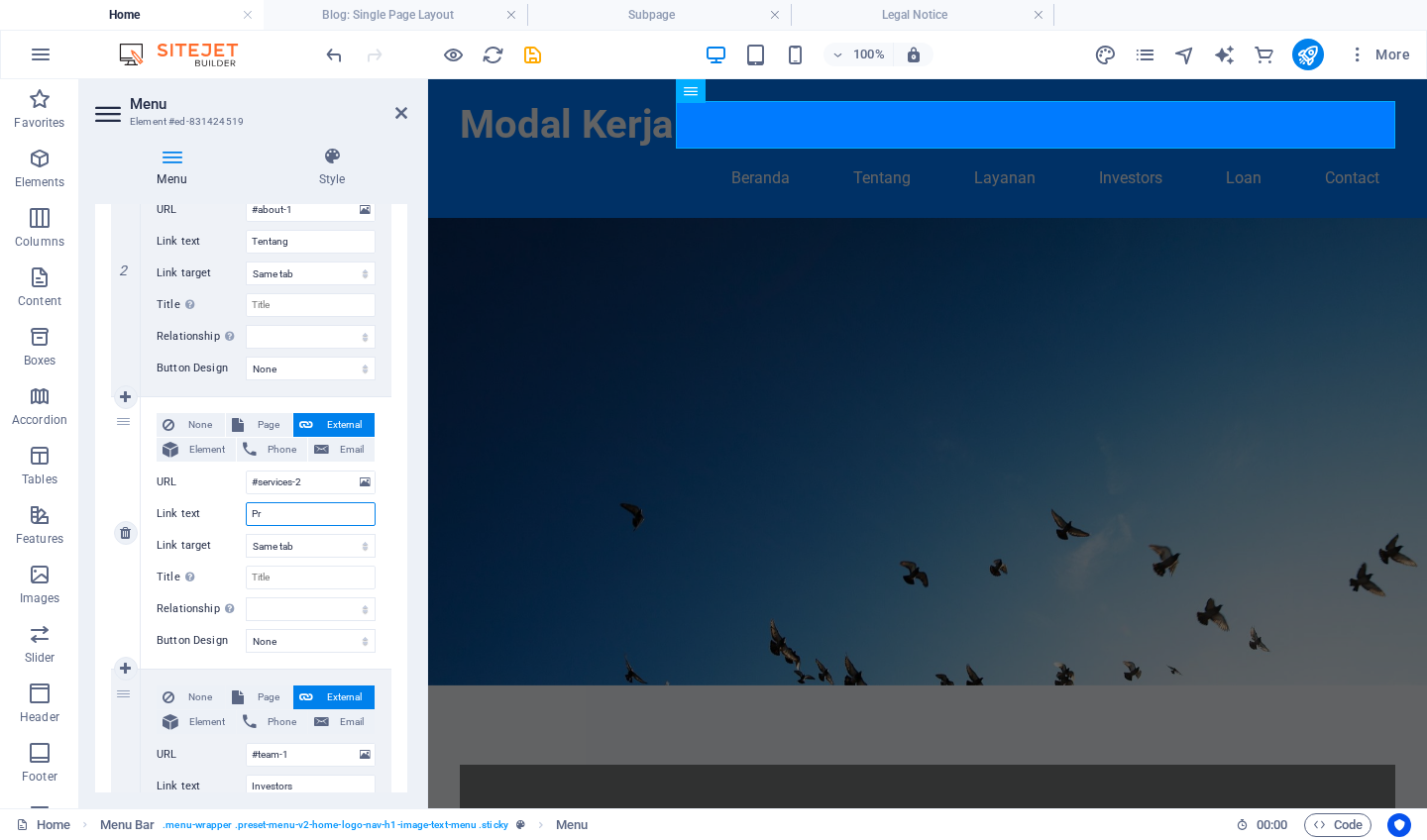 select 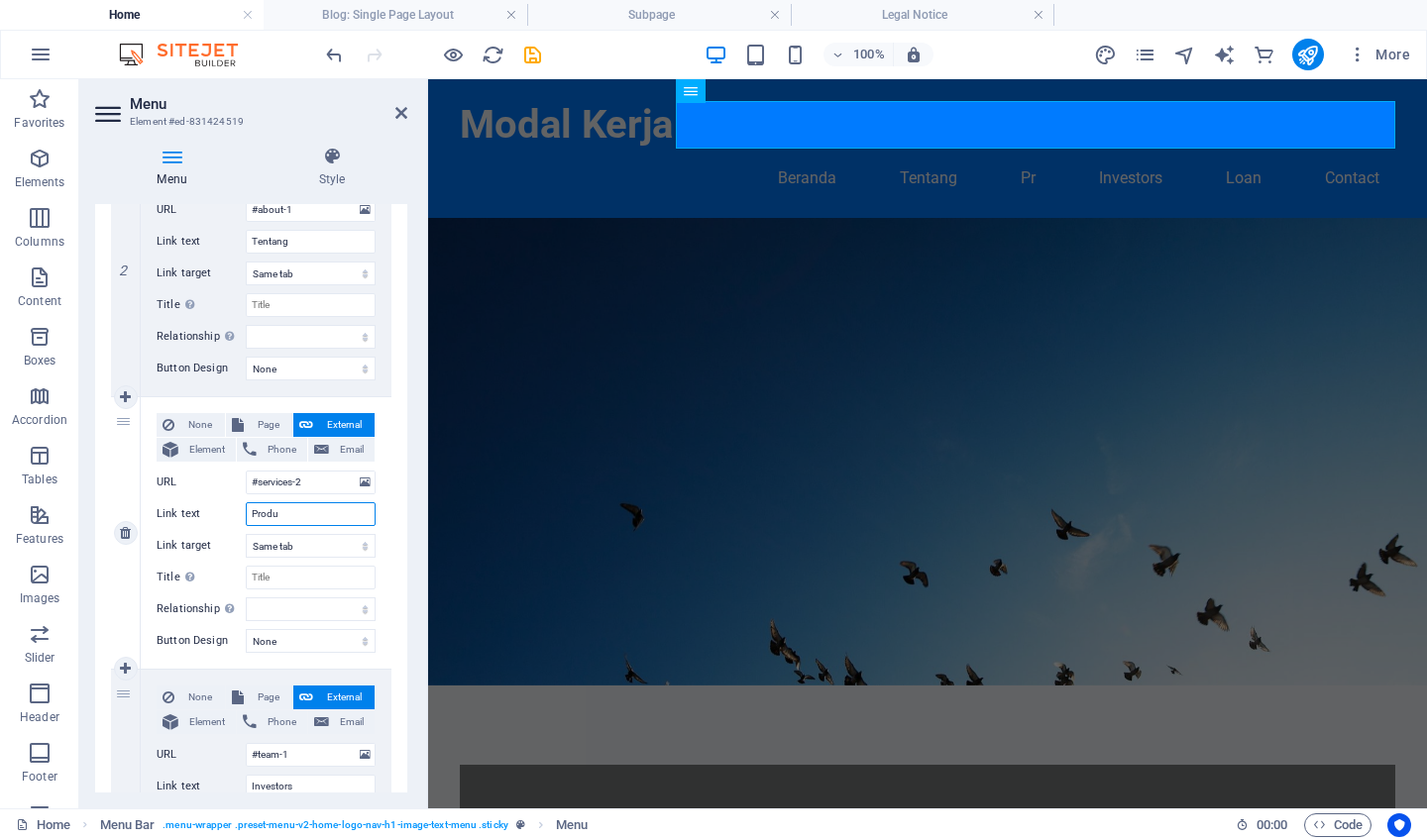 type on "Produk" 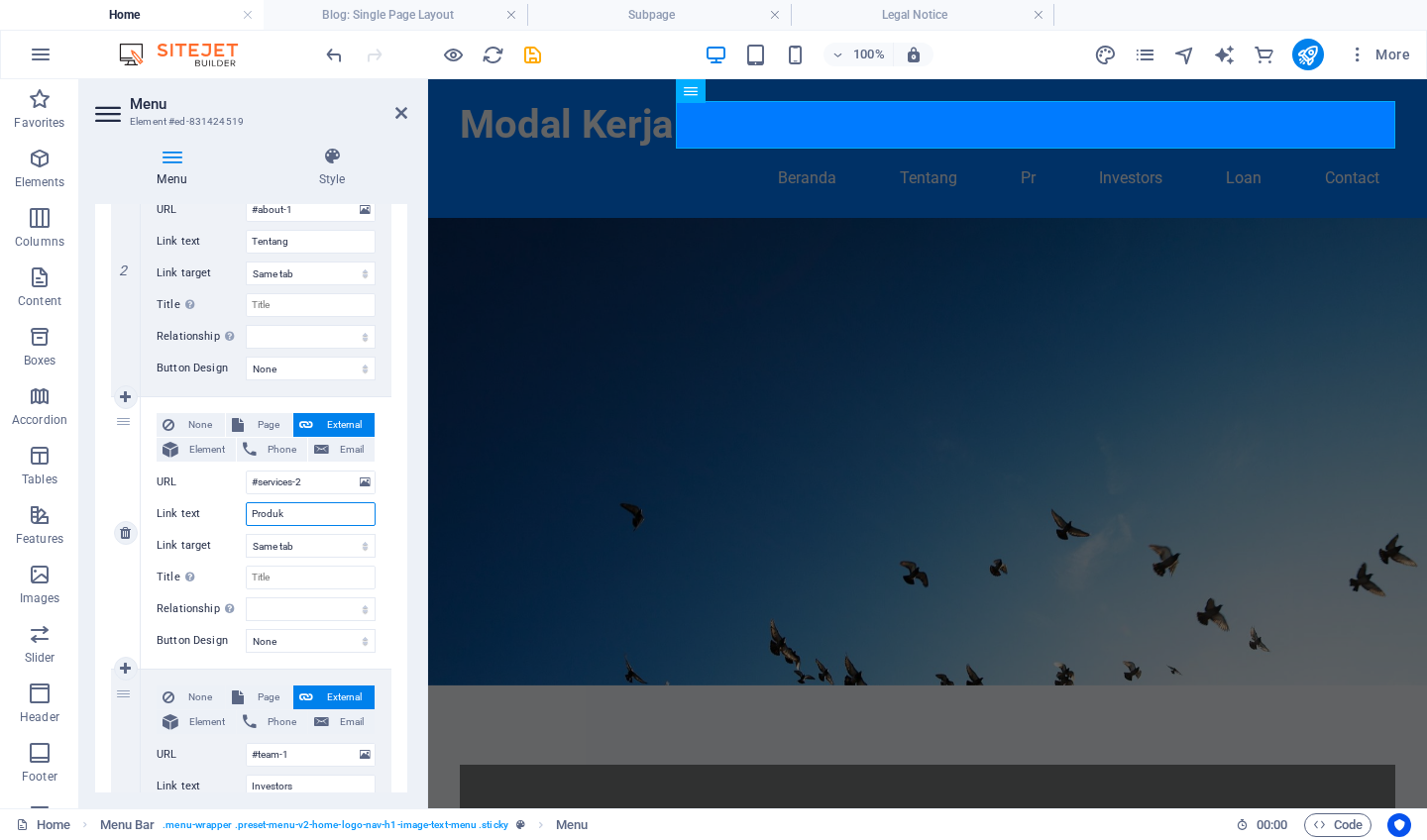 select 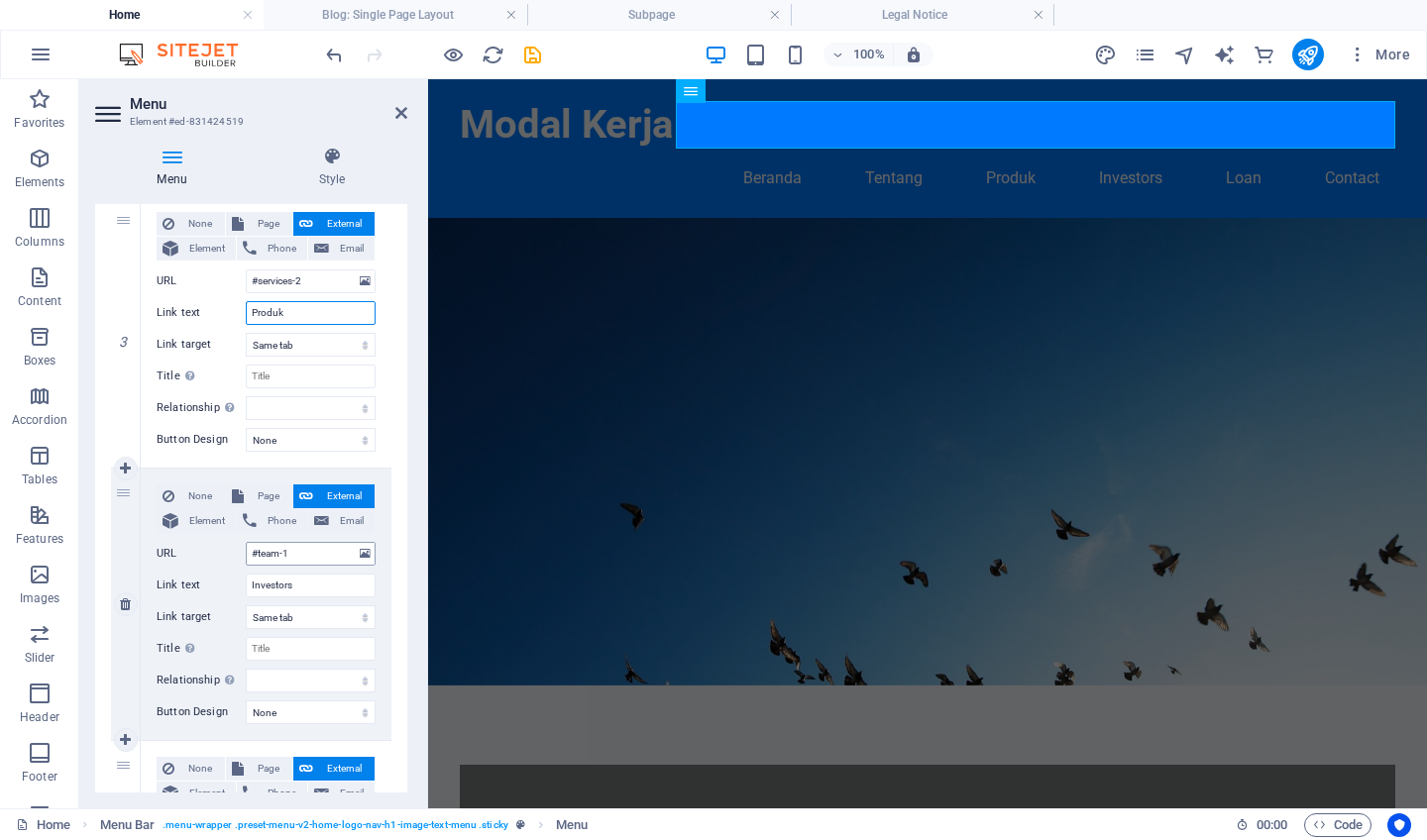 scroll, scrollTop: 744, scrollLeft: 0, axis: vertical 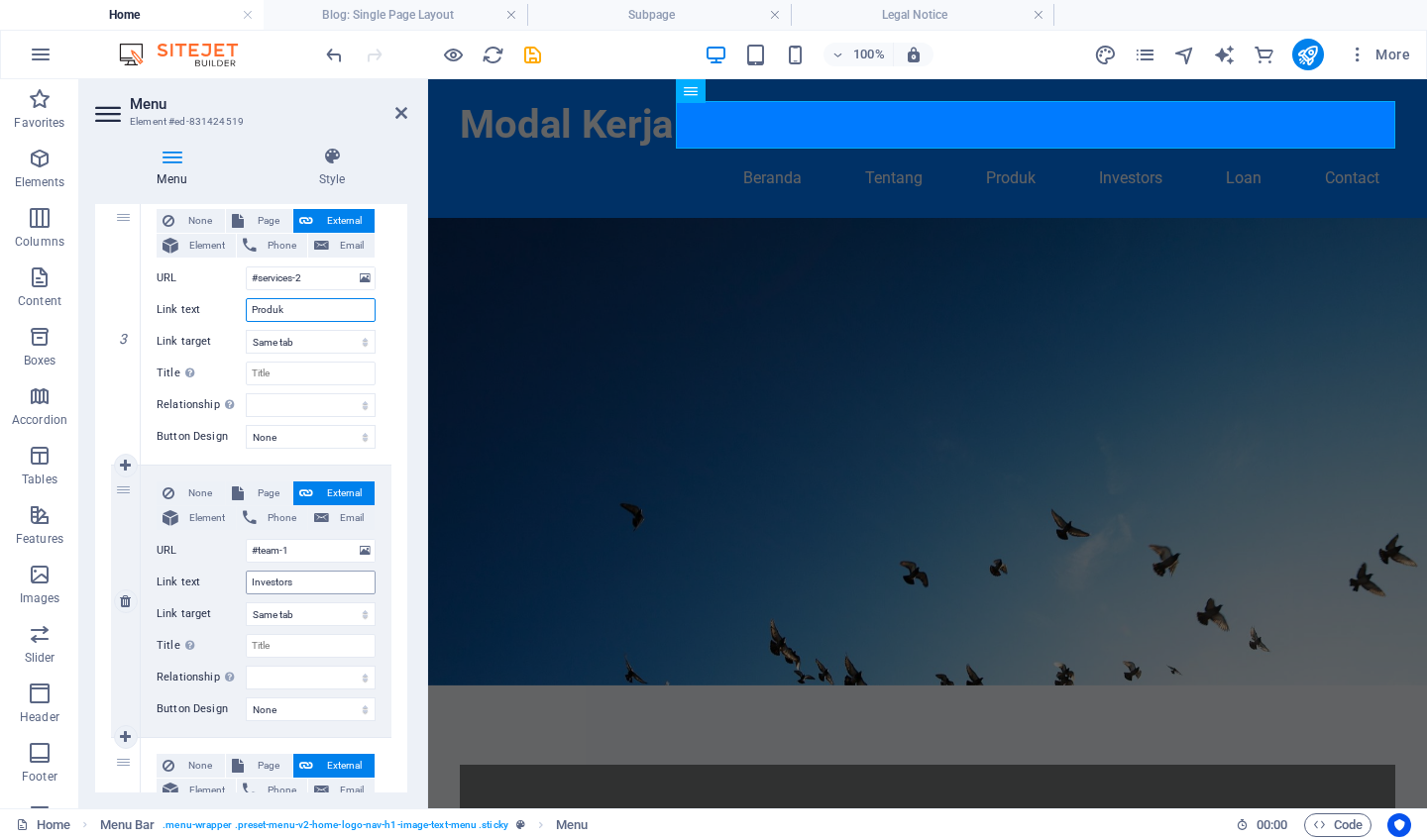 type on "Produk" 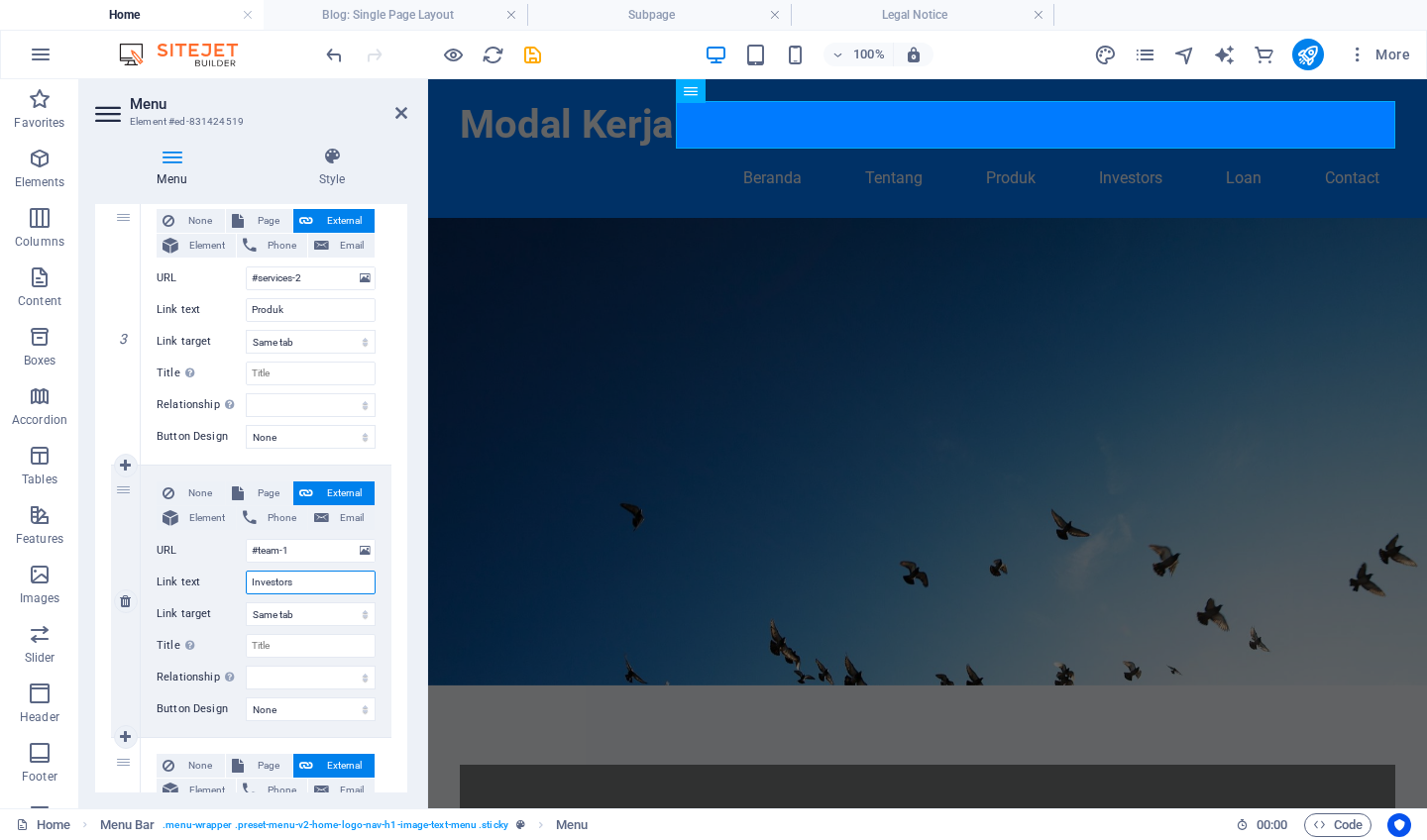 click on "Investors" at bounding box center (310, 582) 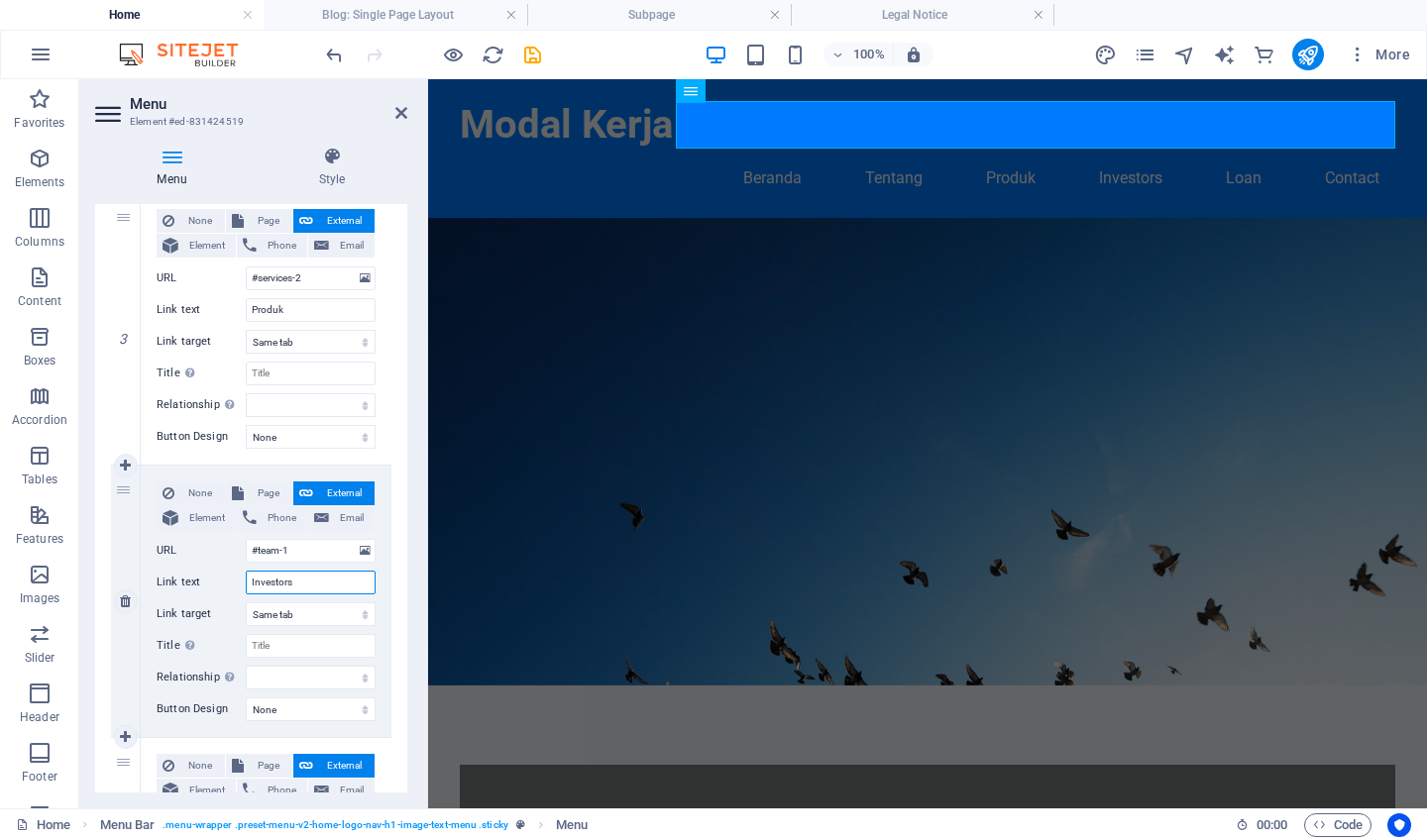 type on "P" 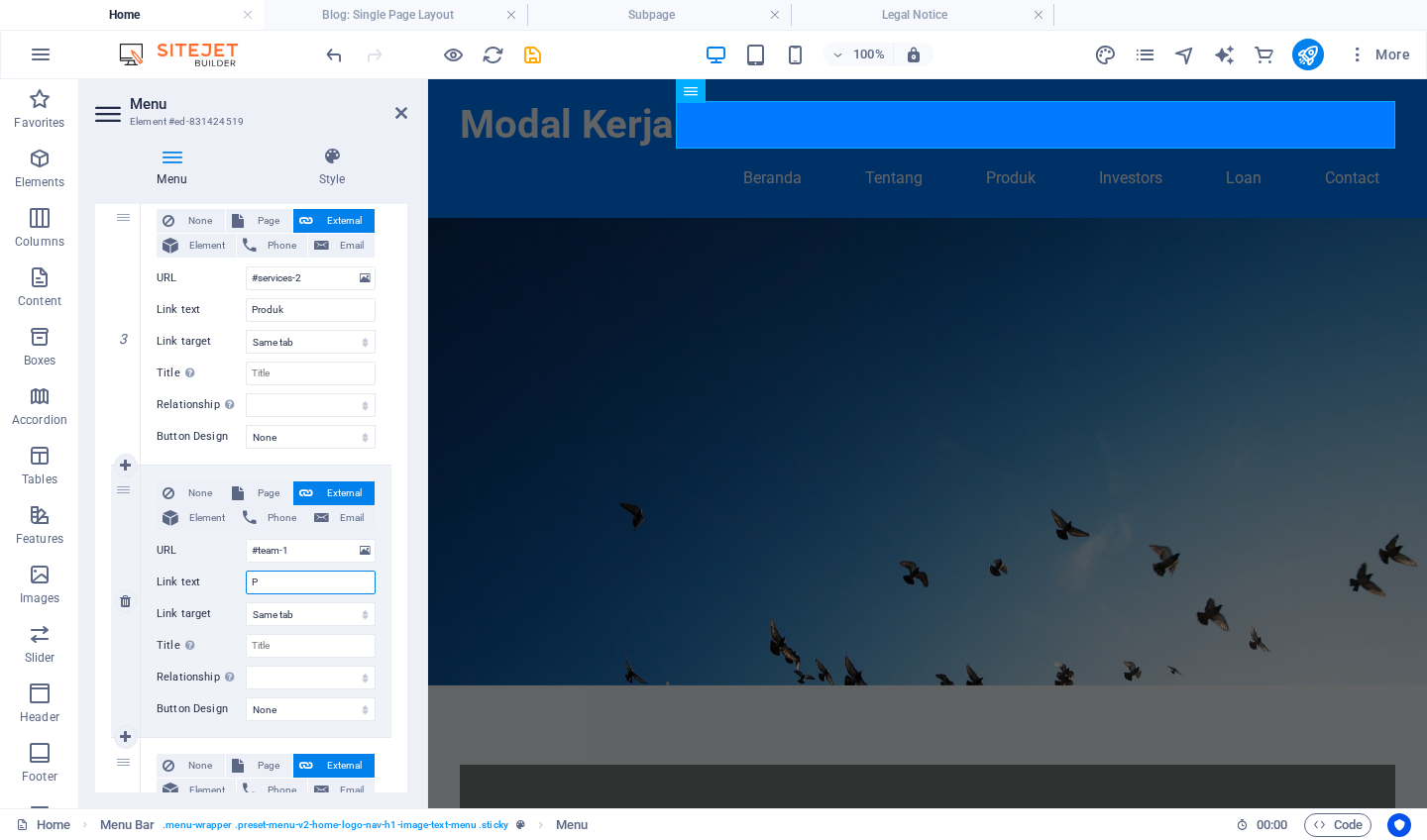 select 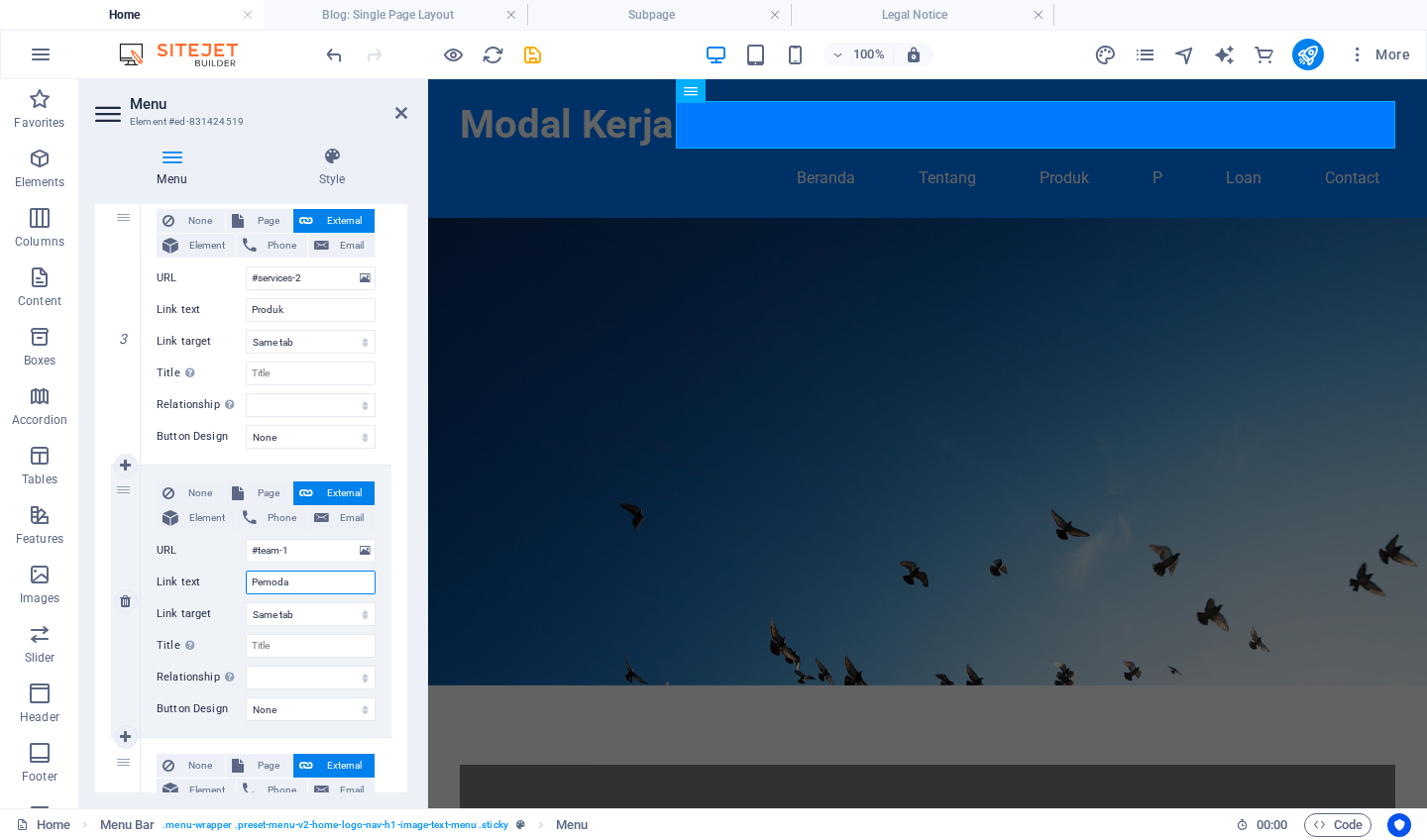 type on "Pemodal" 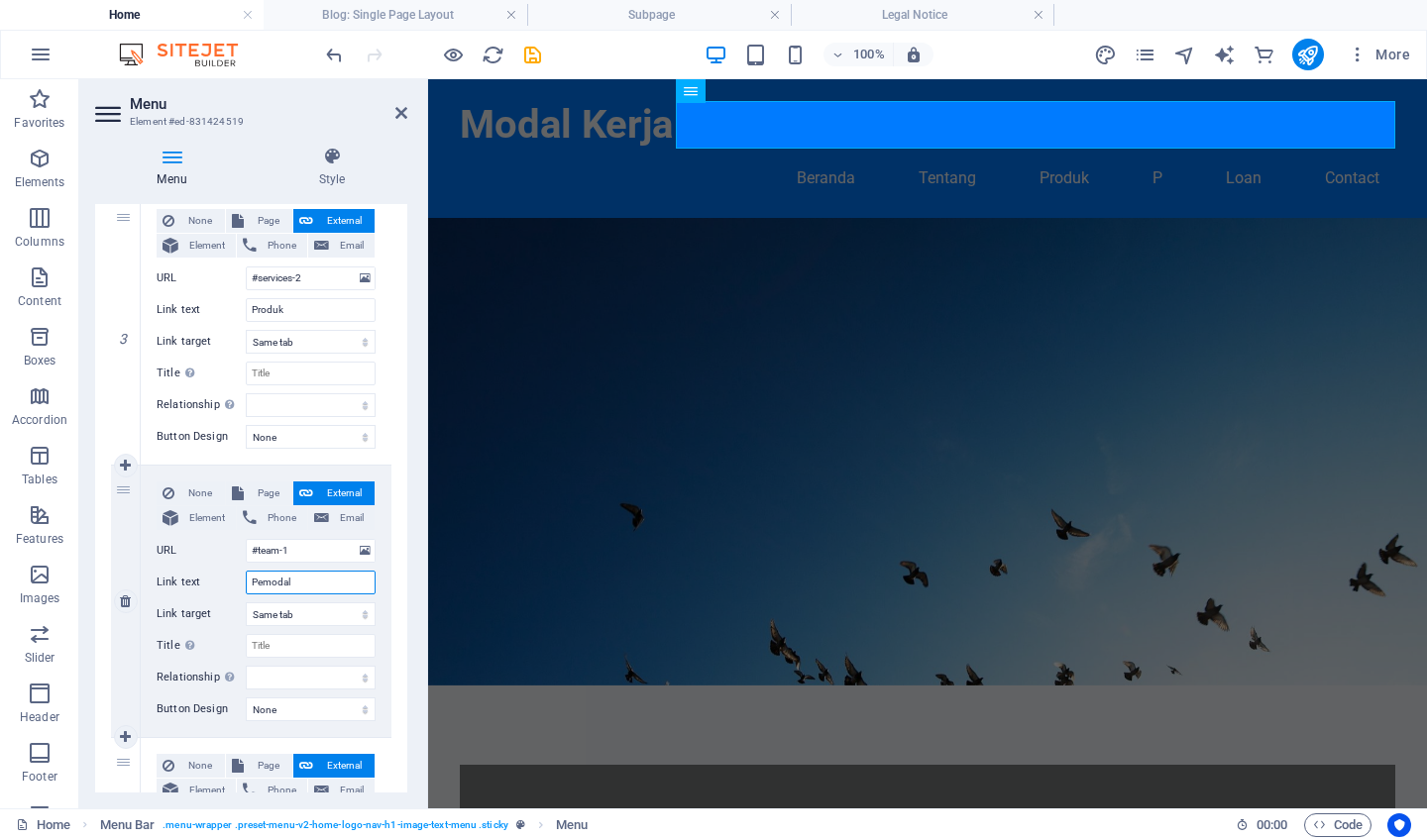 select 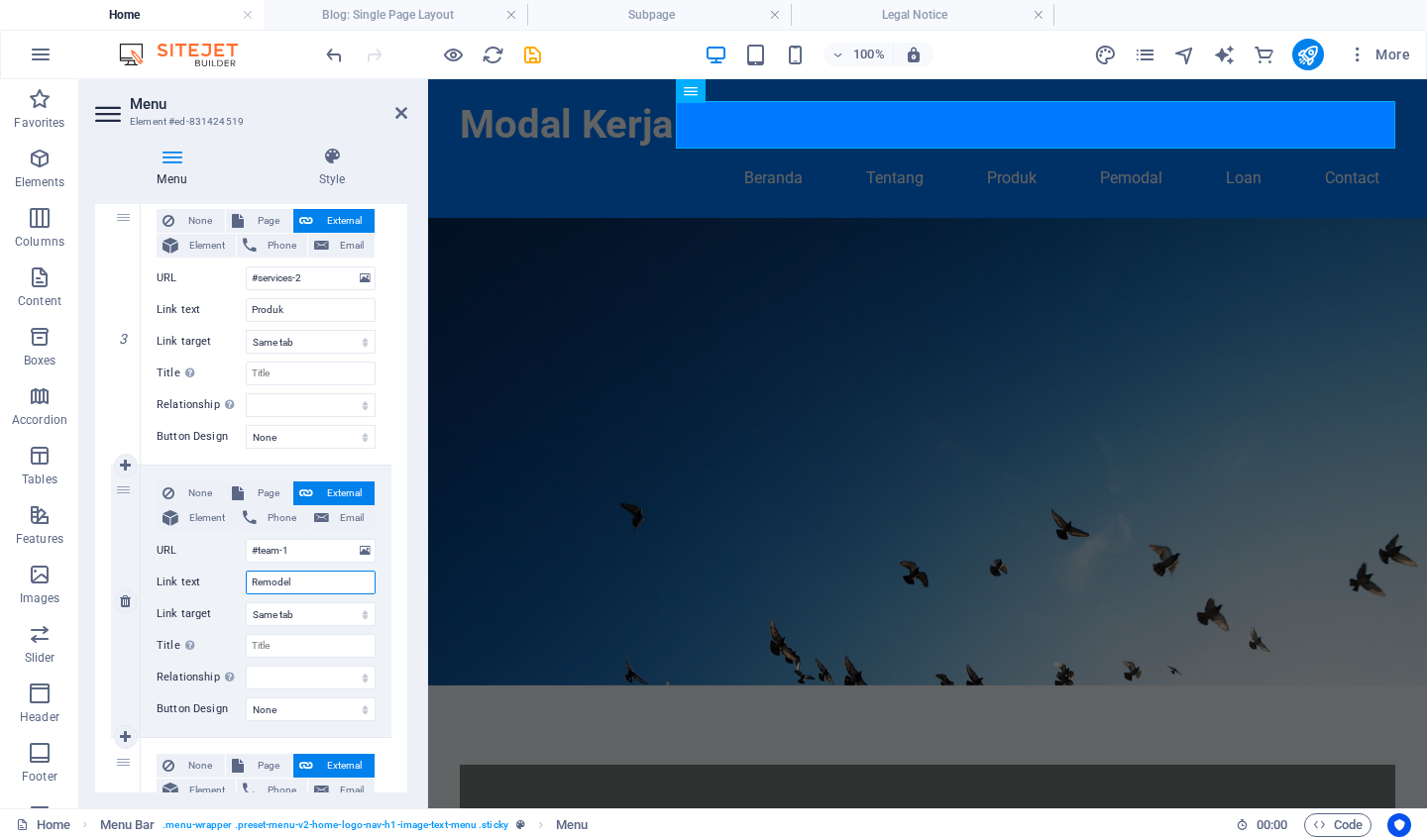scroll, scrollTop: 887, scrollLeft: 0, axis: vertical 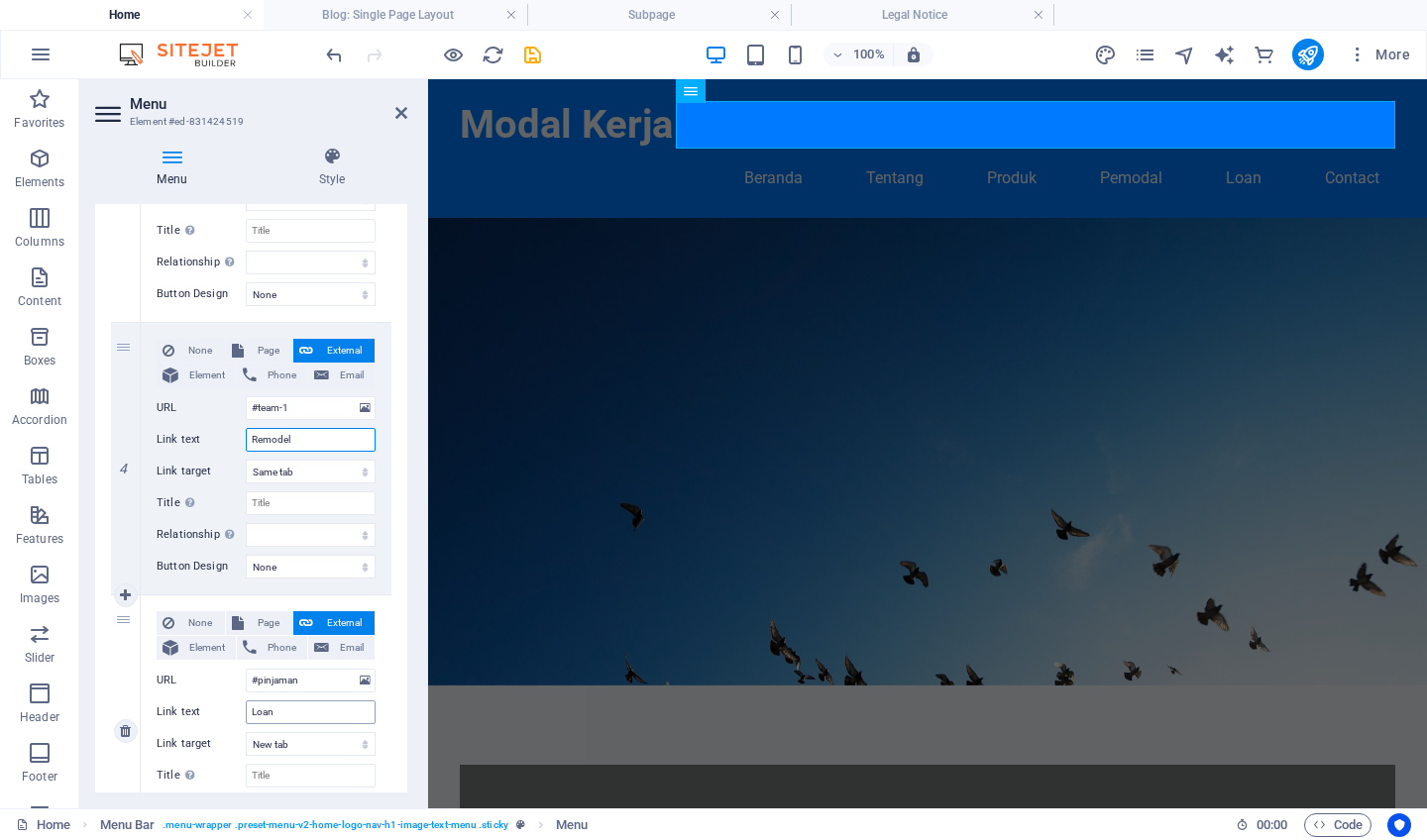 type on "Remodel" 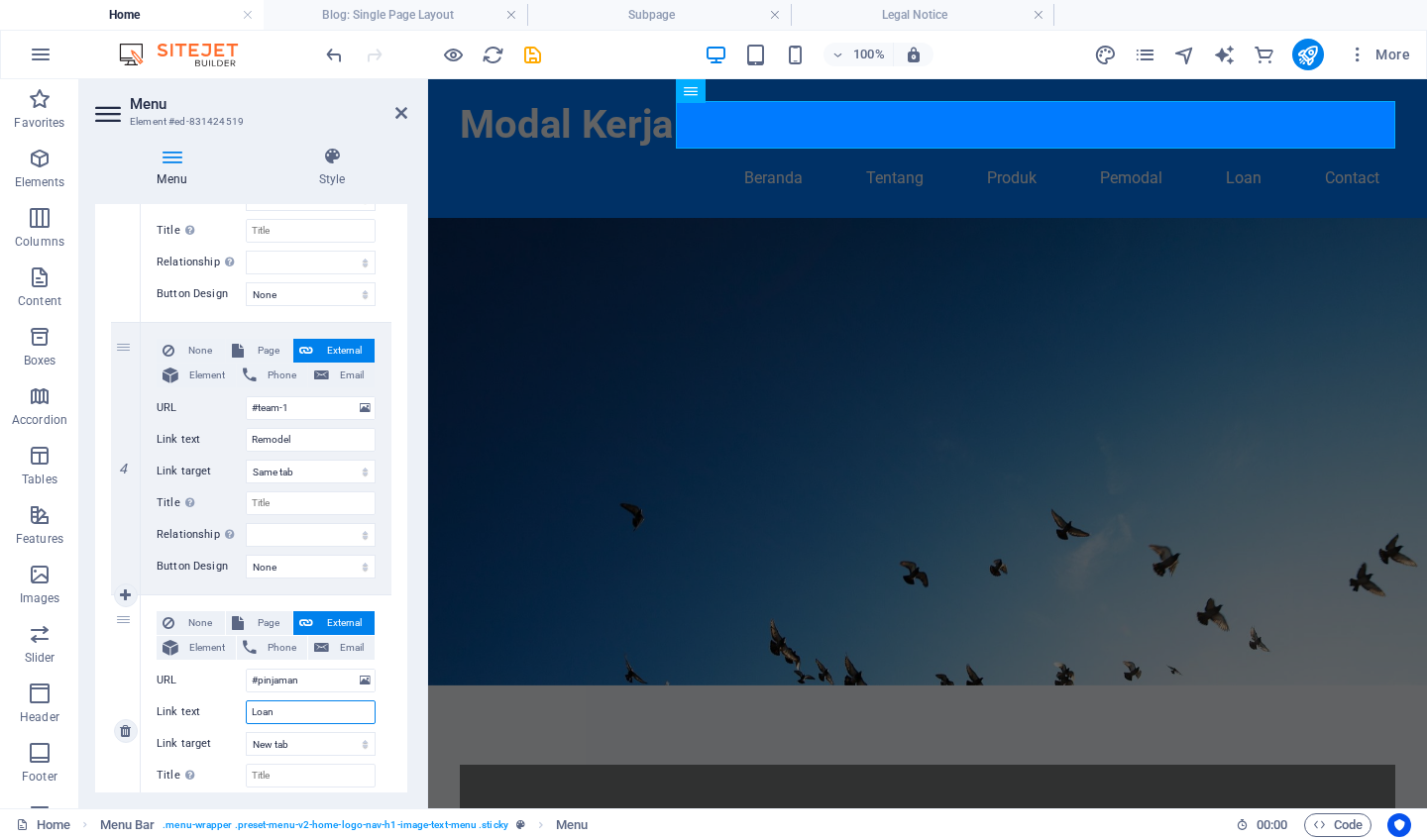 select 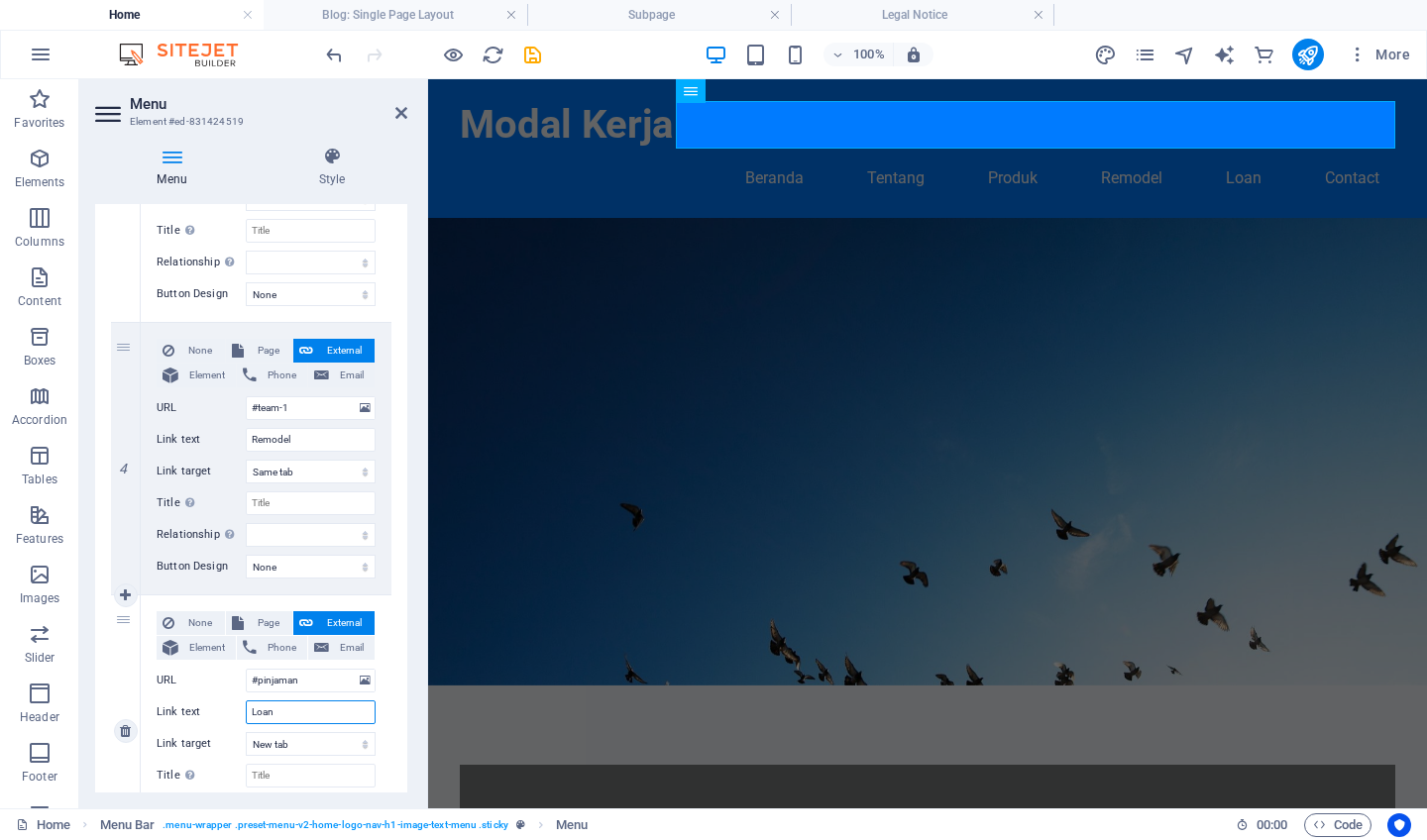 click on "Loan" at bounding box center (310, 712) 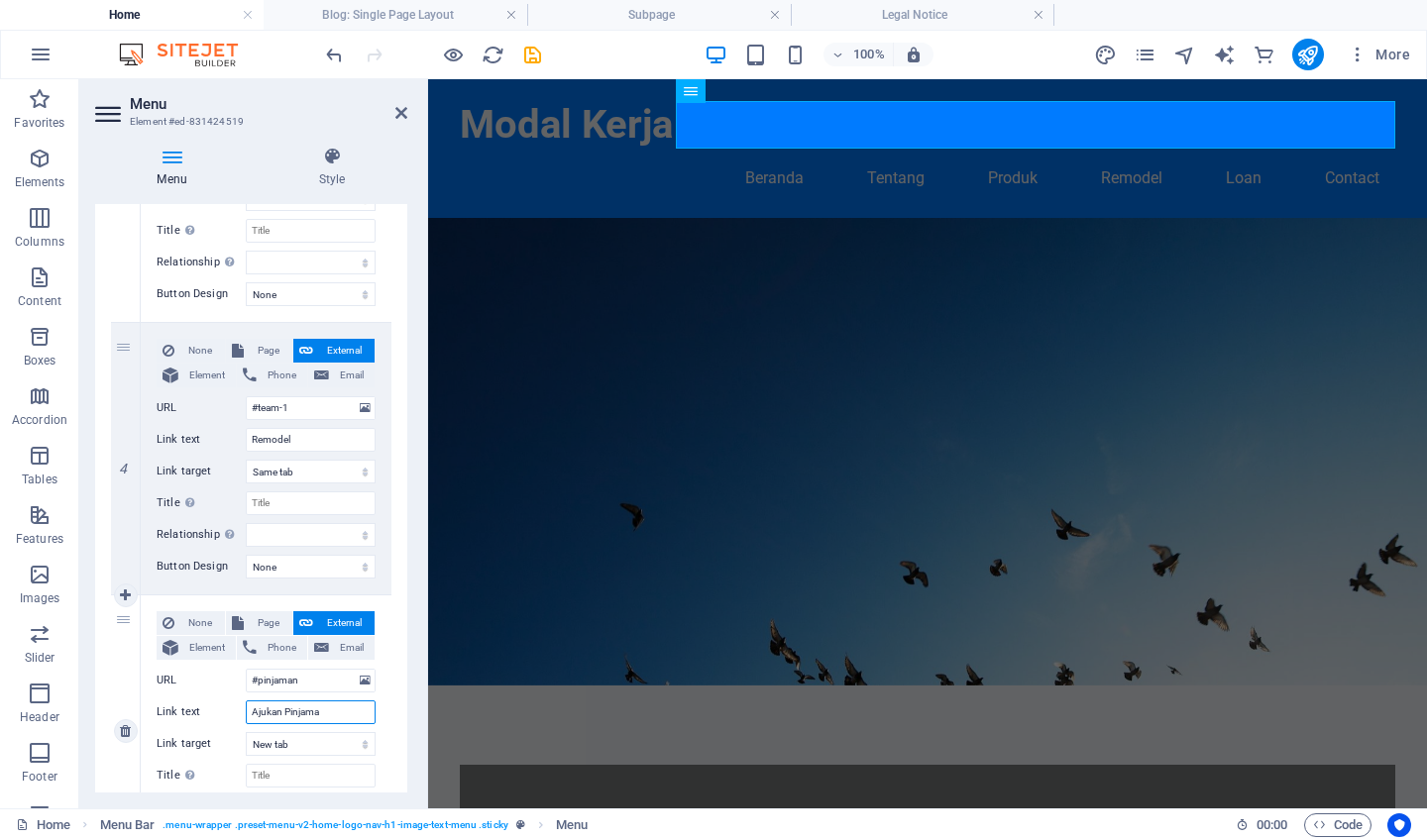 type on "Ajukan Pinjaman" 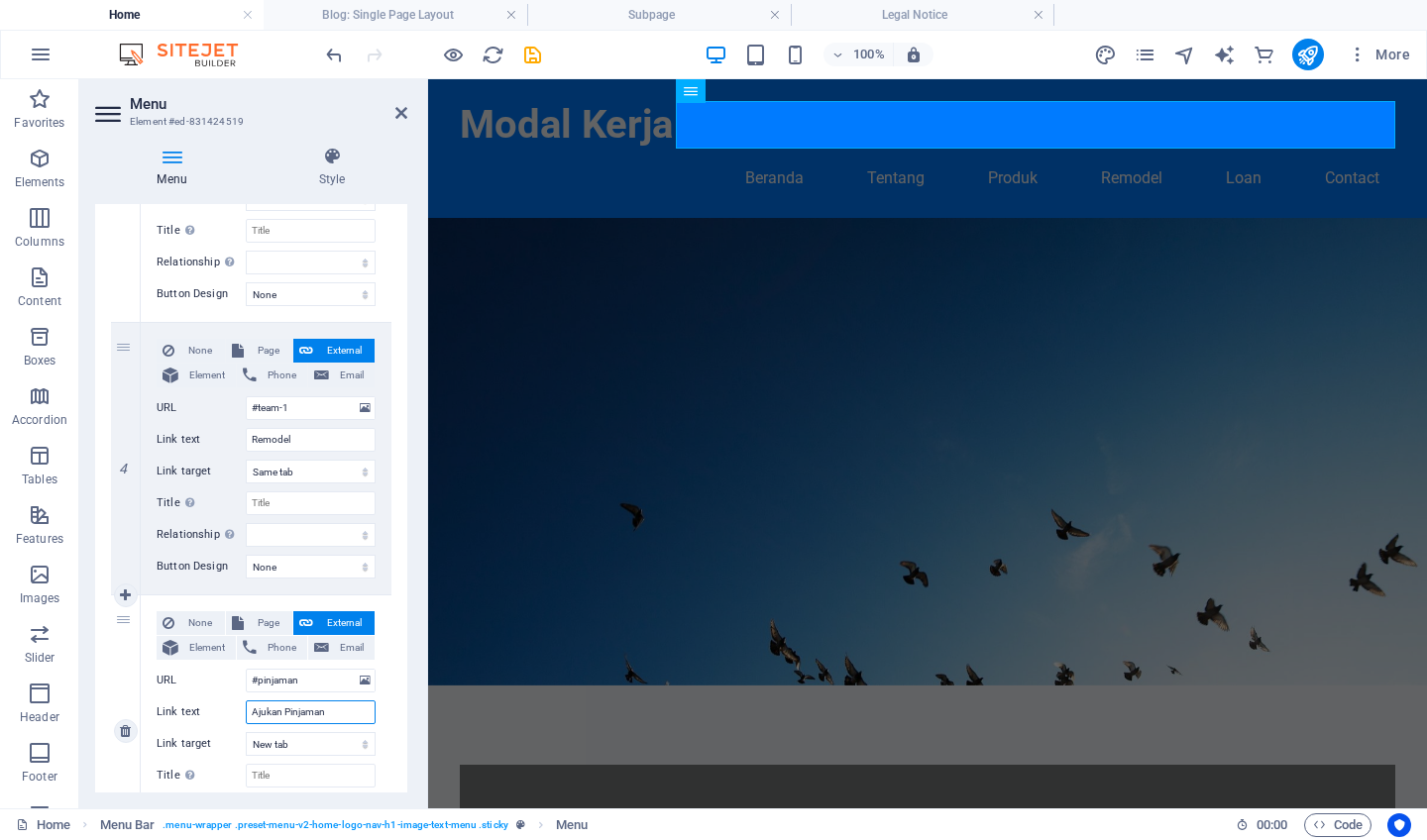 select 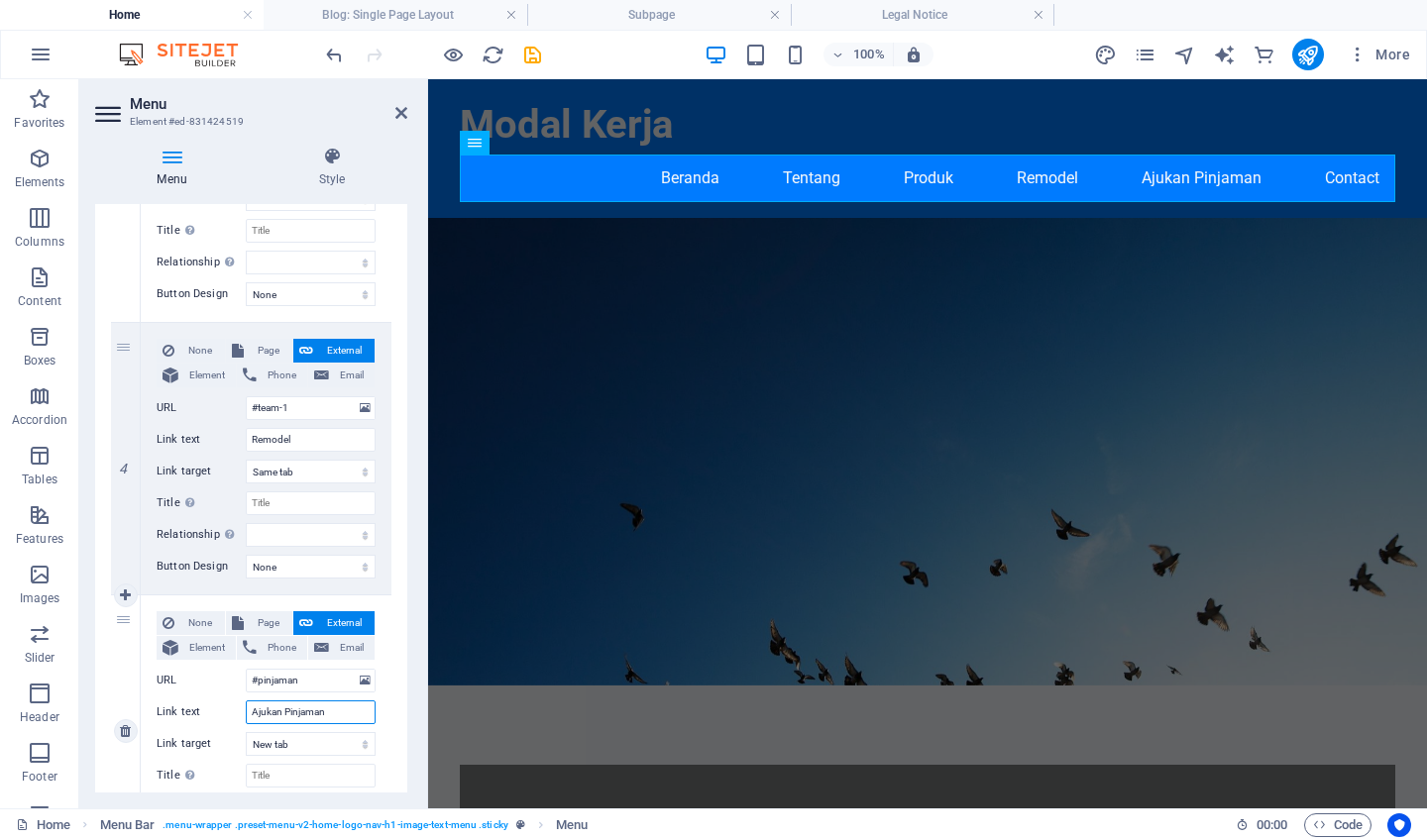 scroll, scrollTop: 1087, scrollLeft: 0, axis: vertical 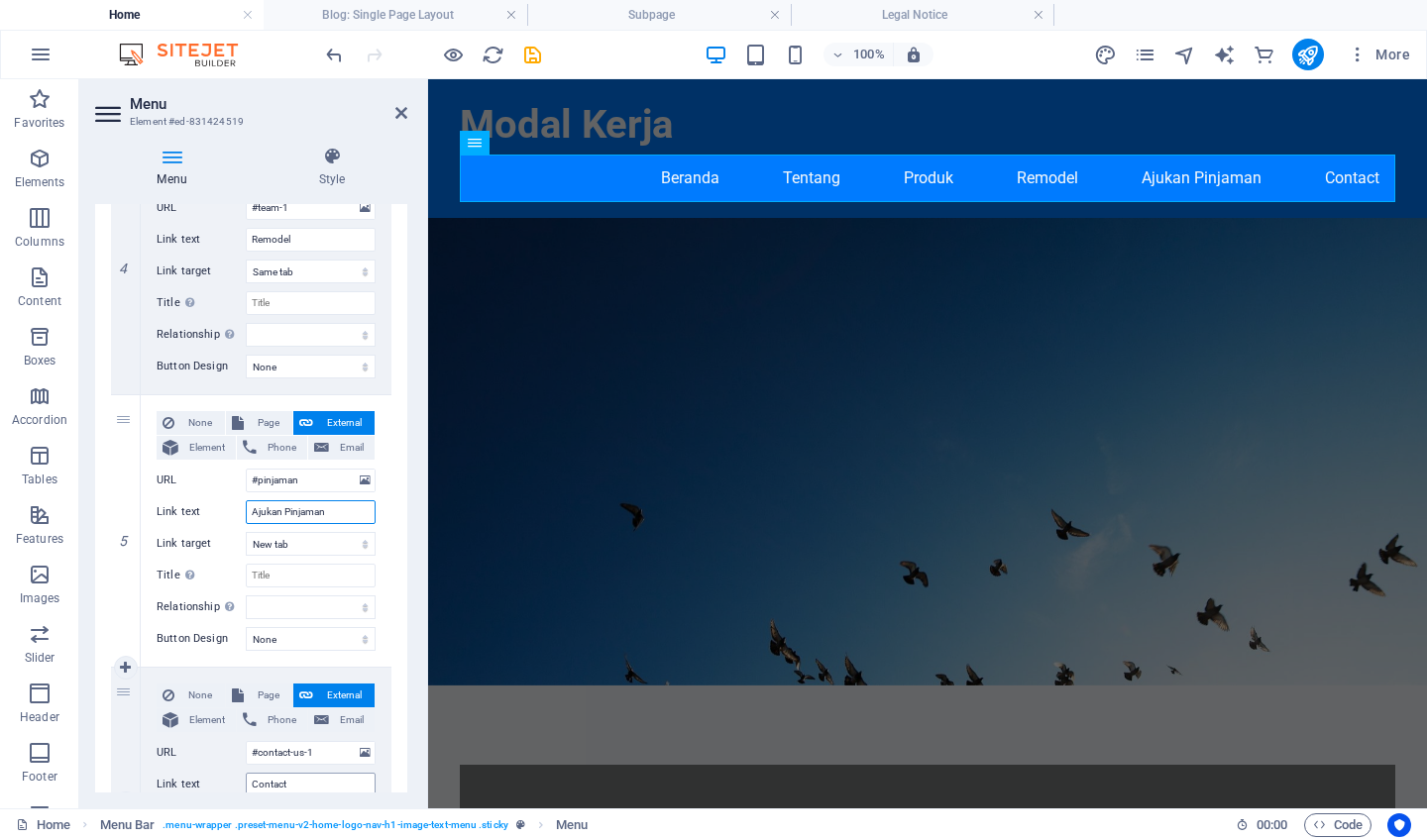 type on "Ajukan Pinjaman" 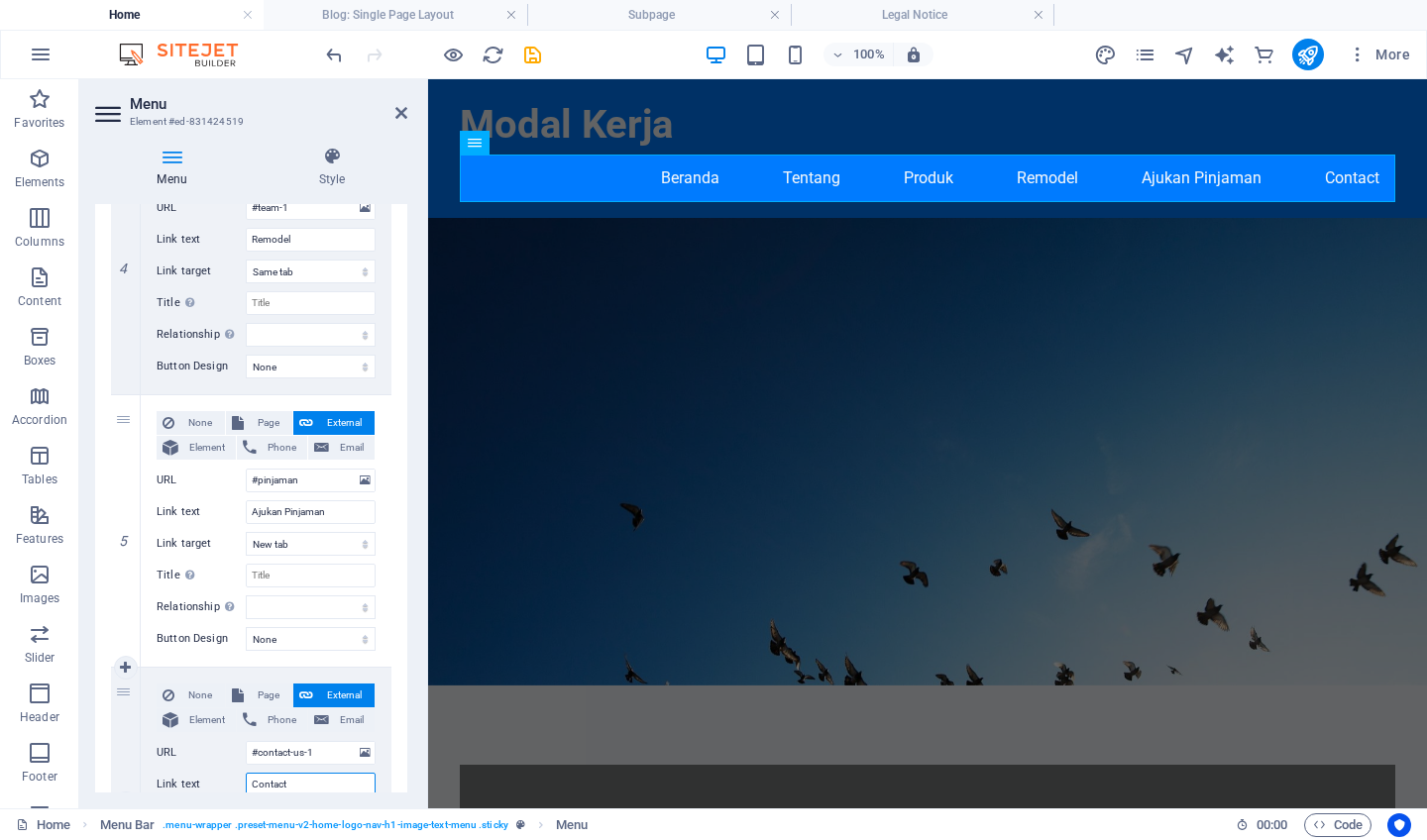 click on "Contact" at bounding box center (310, 785) 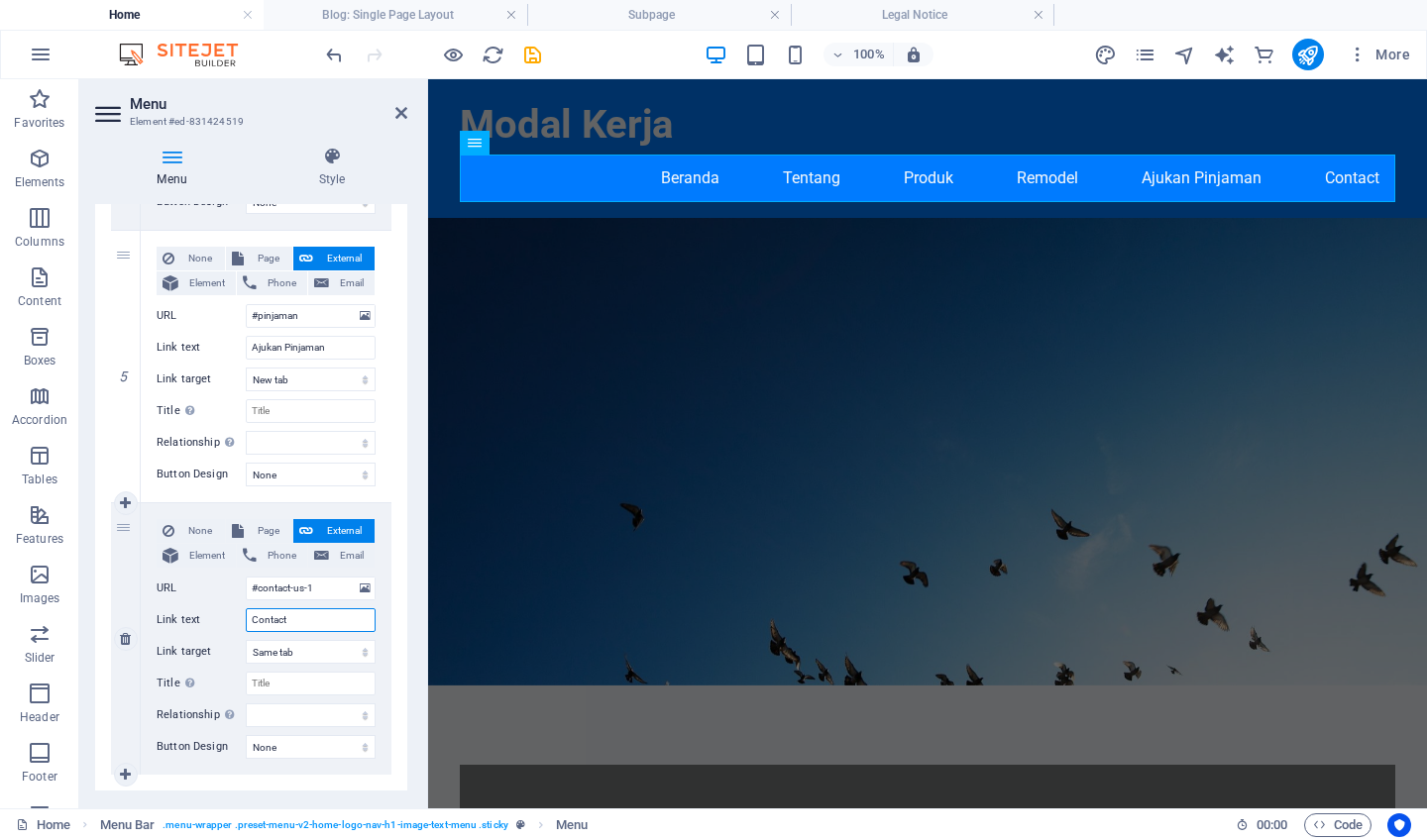 scroll, scrollTop: 1255, scrollLeft: 0, axis: vertical 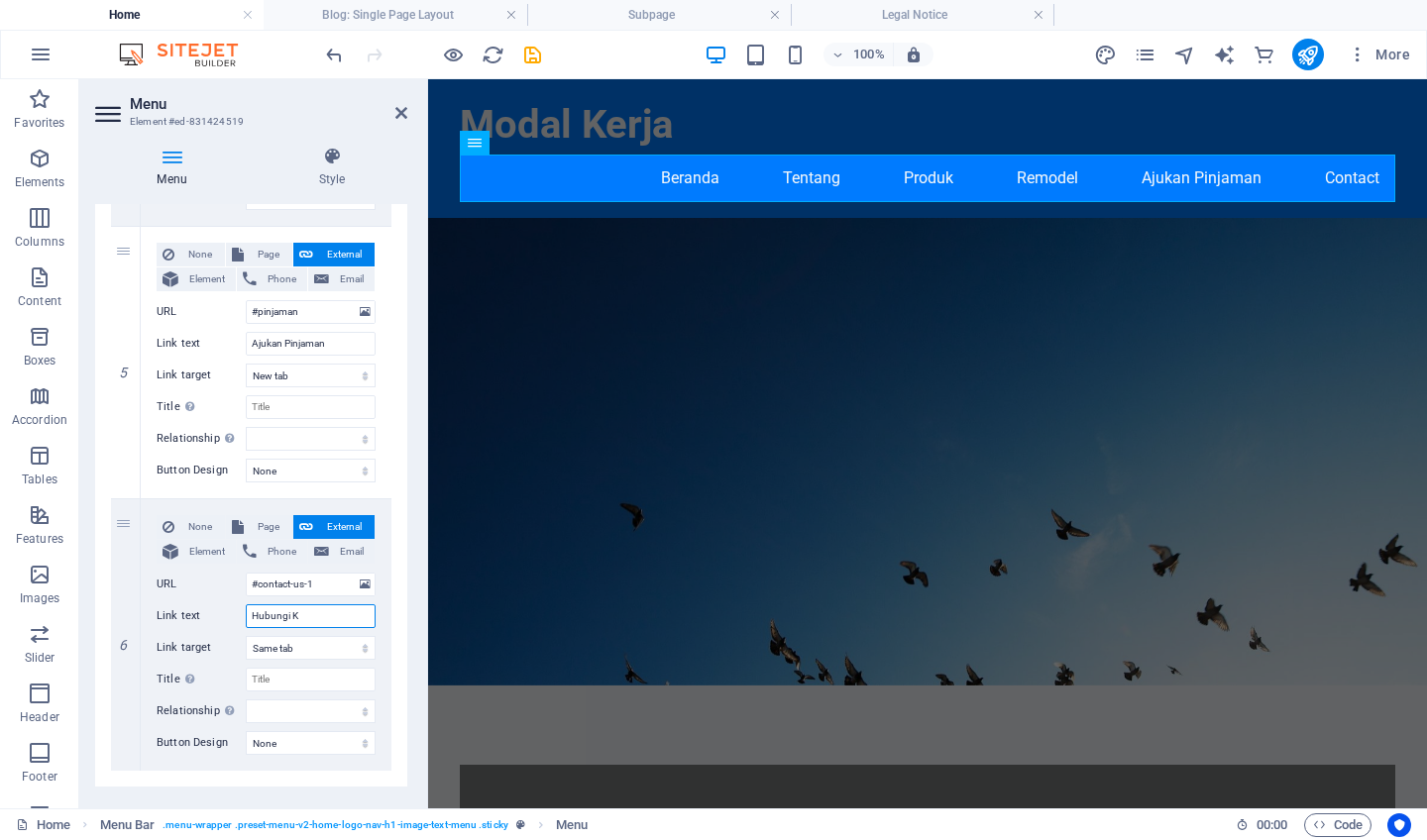 type on "Hubungi" 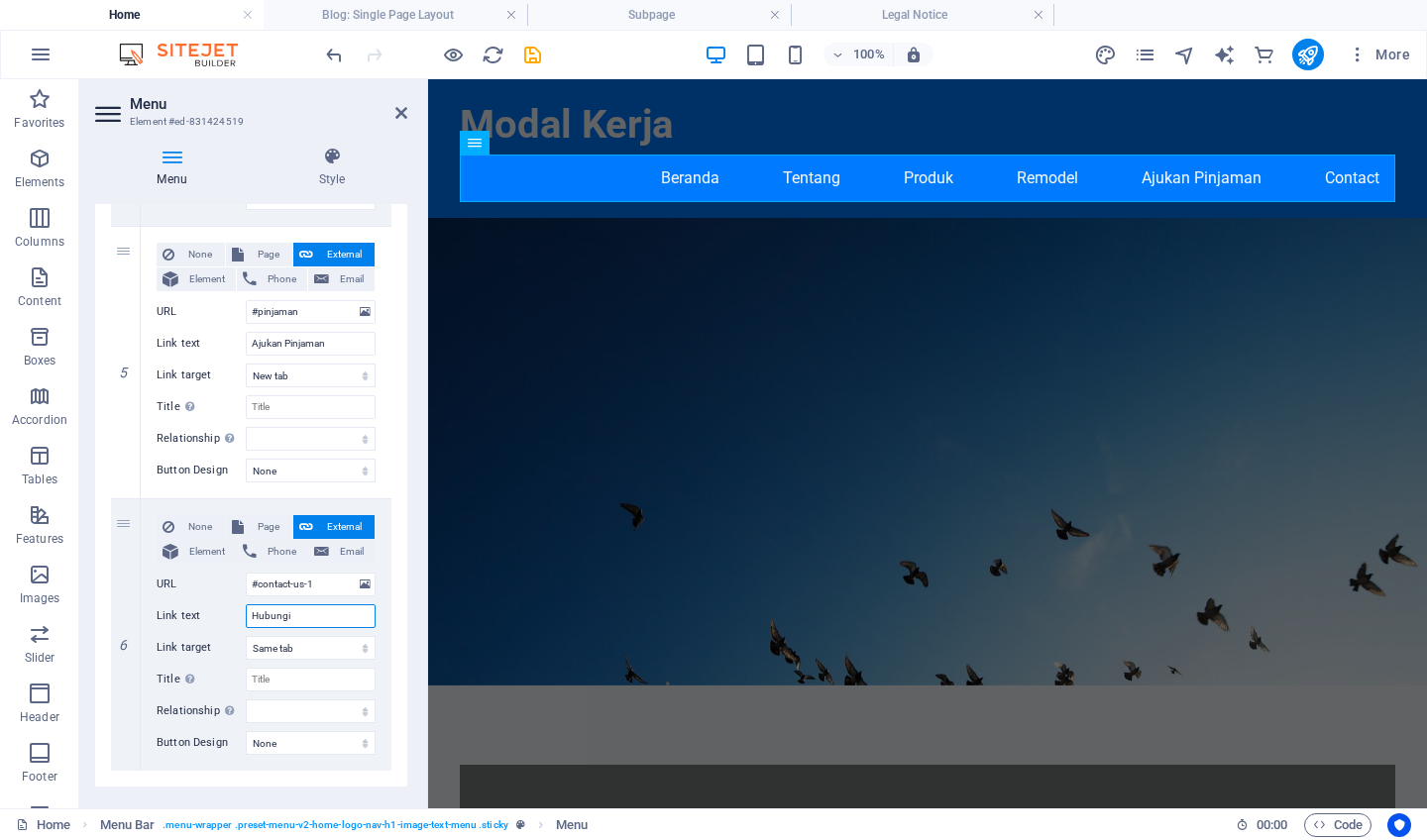 select 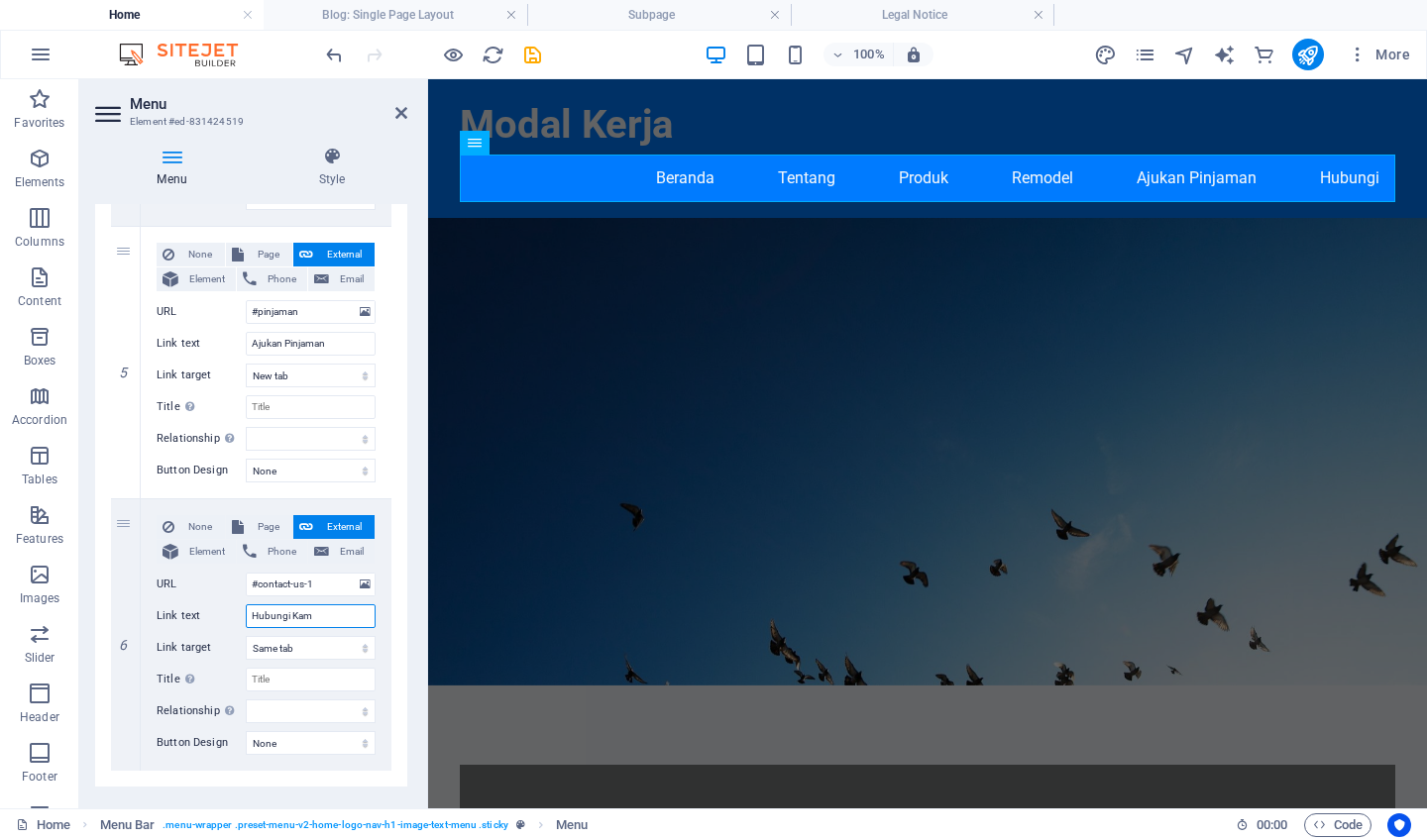 type on "Hubungi Kami" 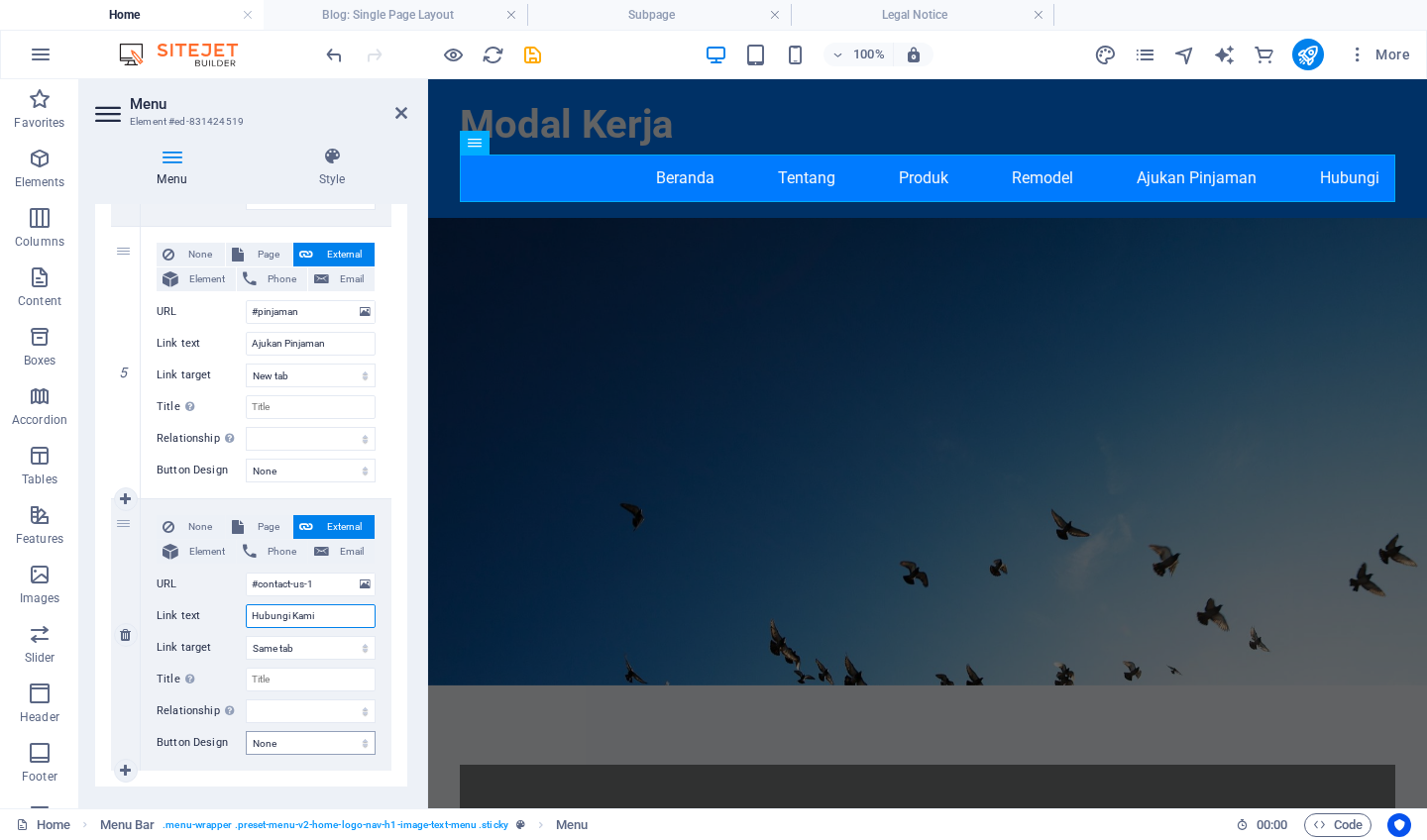 select 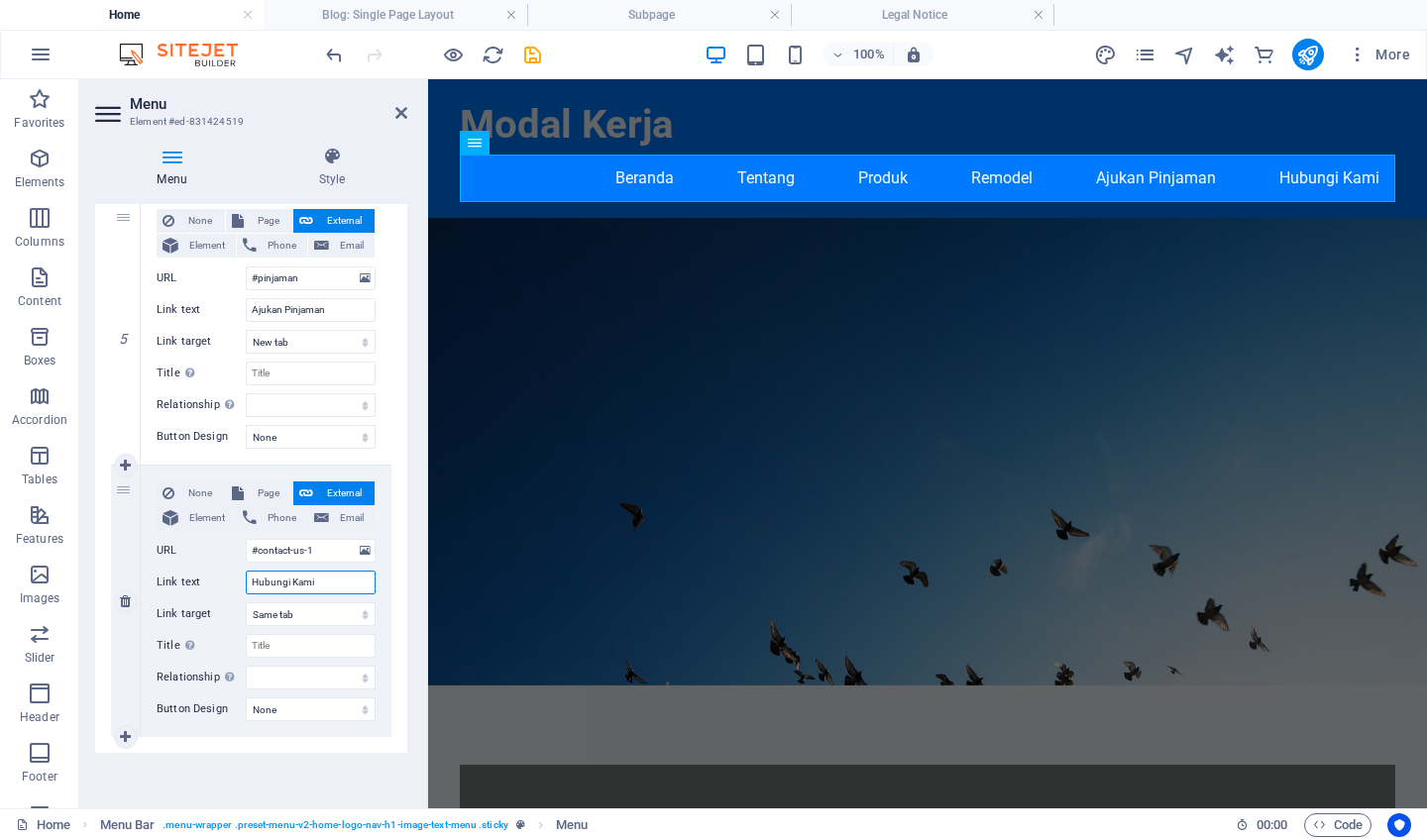 scroll, scrollTop: 1289, scrollLeft: 0, axis: vertical 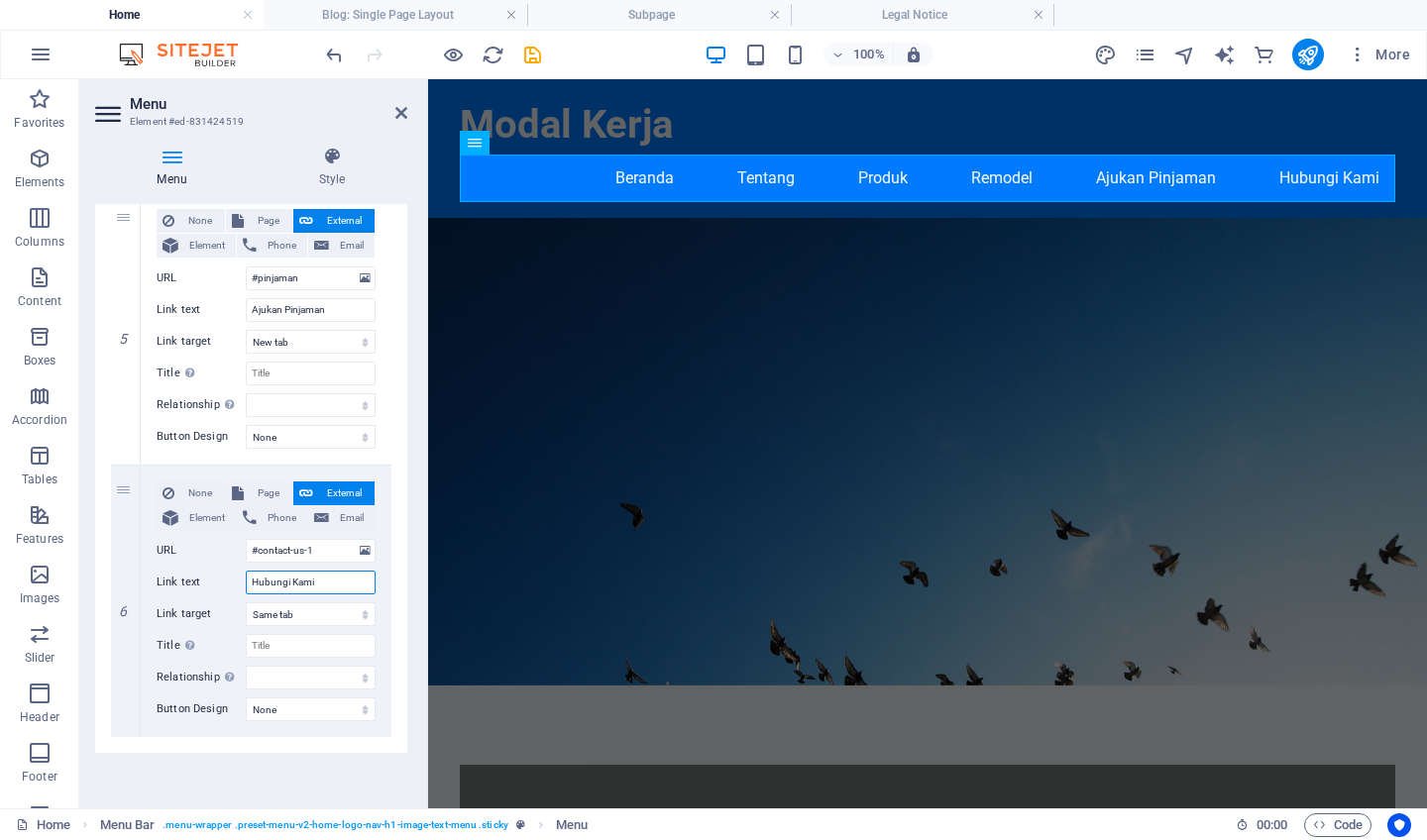 type on "Hubungi Kami" 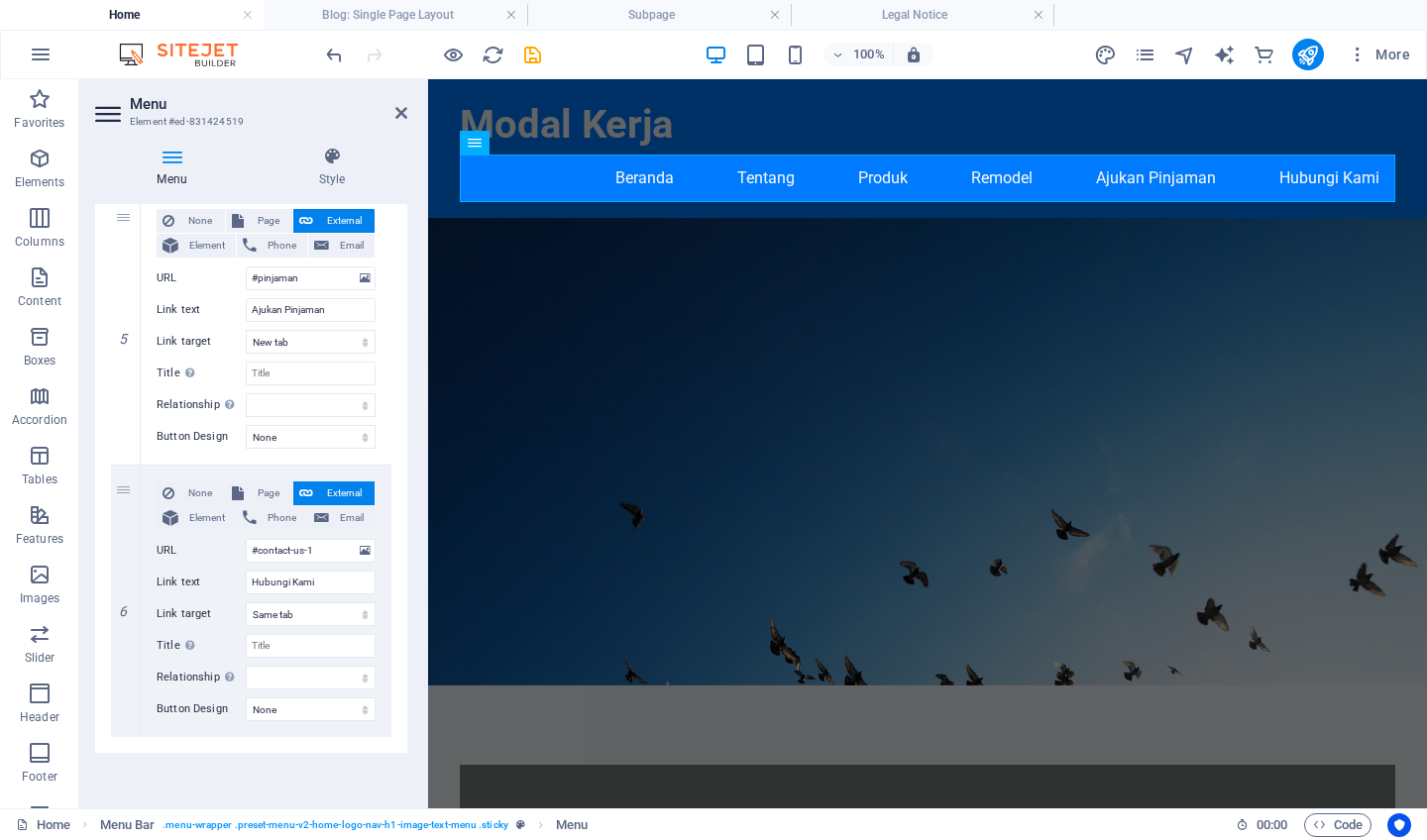 click on "1 None Page External Element Phone Email Page Home Subpage Legal Notice Privacy Element
URL #home-2 Phone Email Link text Beranda Link target New tab Same tab Overlay Title Additional link description, should not be the same as the link text. The title is most often shown as a tooltip text when the mouse moves over the element. Leave empty if uncertain. Relationship Sets the  relationship of this link to the link target . For example, the value "nofollow" instructs search engines not to follow the link. Can be left empty. alternate author bookmark external help license next nofollow noreferrer noopener prev search tag Button Design None Default Primary Secondary 2 None Page External Element Phone Email Page Home Subpage Legal Notice Privacy Element
URL #about-1 Phone Email Link text Tentang Link target New tab Same tab Overlay Title Relationship Sets the  relationship of this link to the link target alternate author bookmark external help license next nofollow 3" at bounding box center [251, -80] 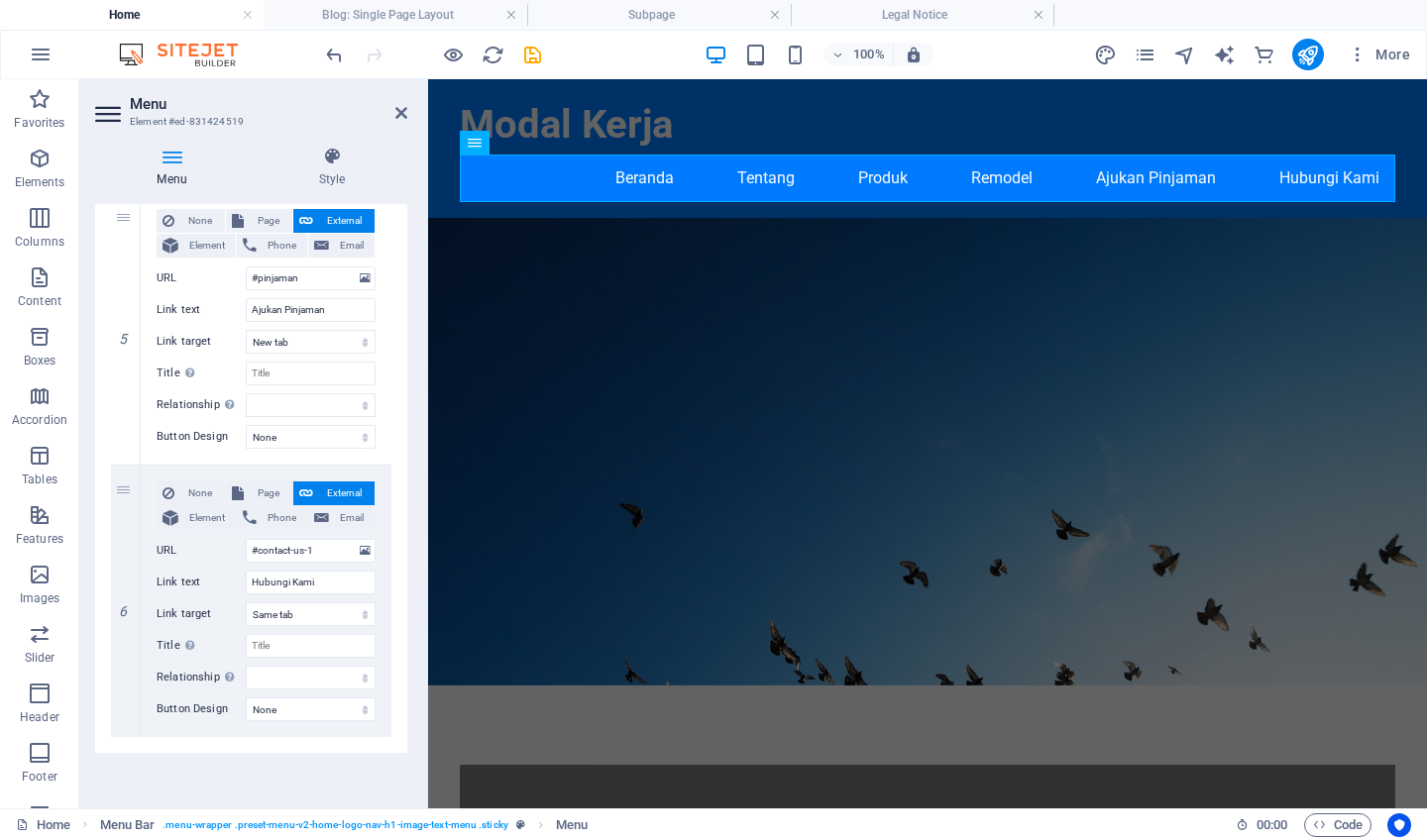 click at bounding box center (928, 452) 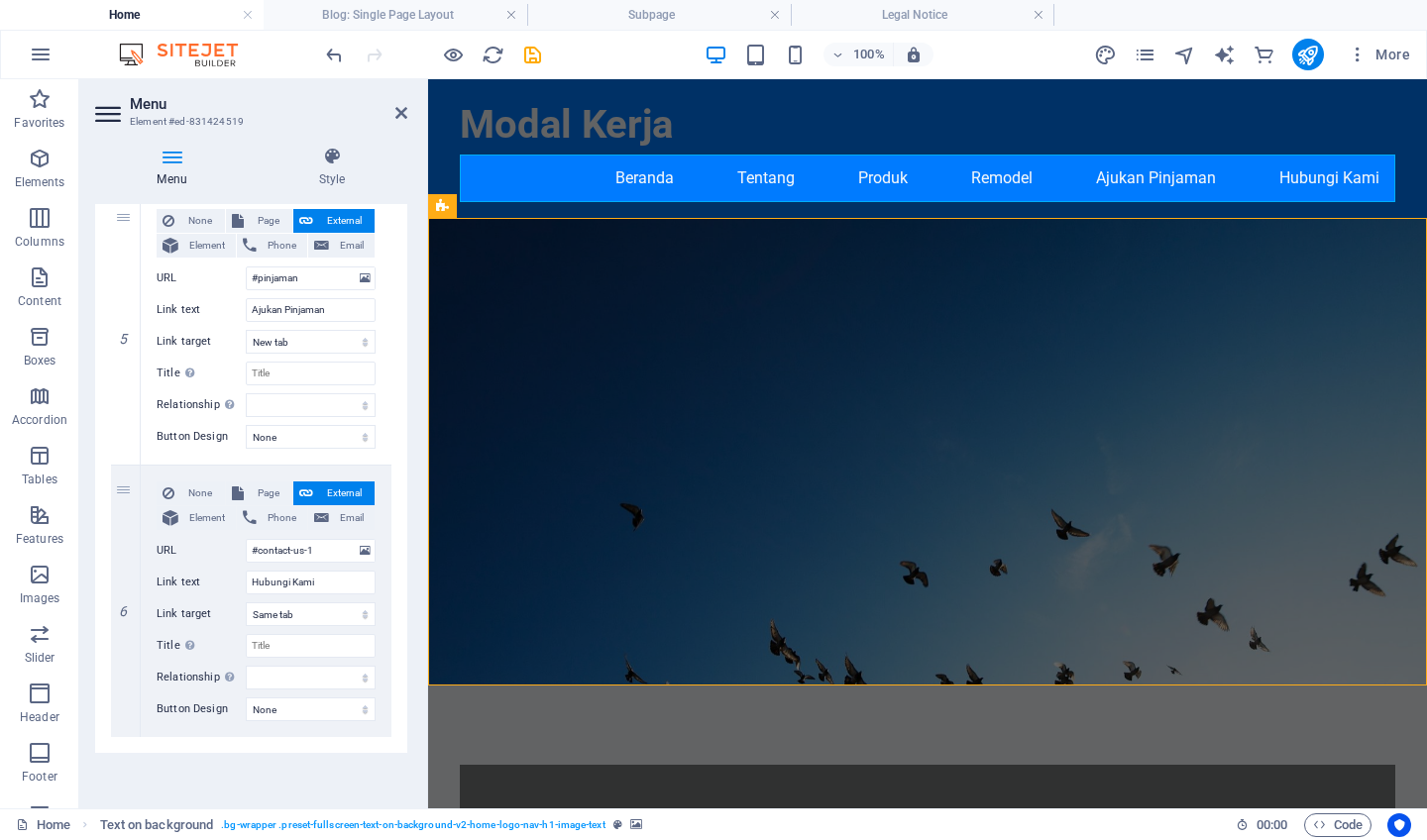 click at bounding box center [928, 452] 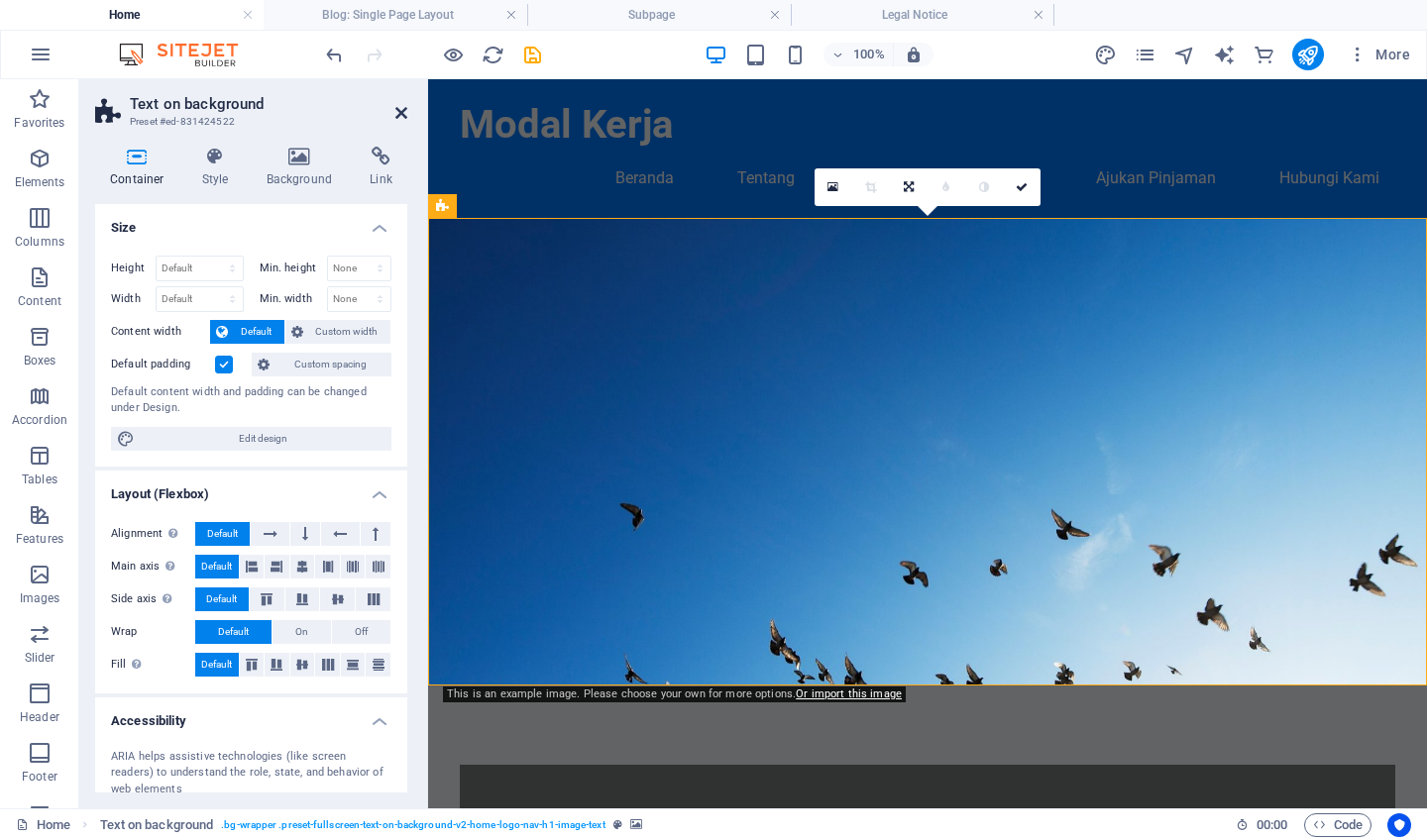 click at bounding box center [401, 113] 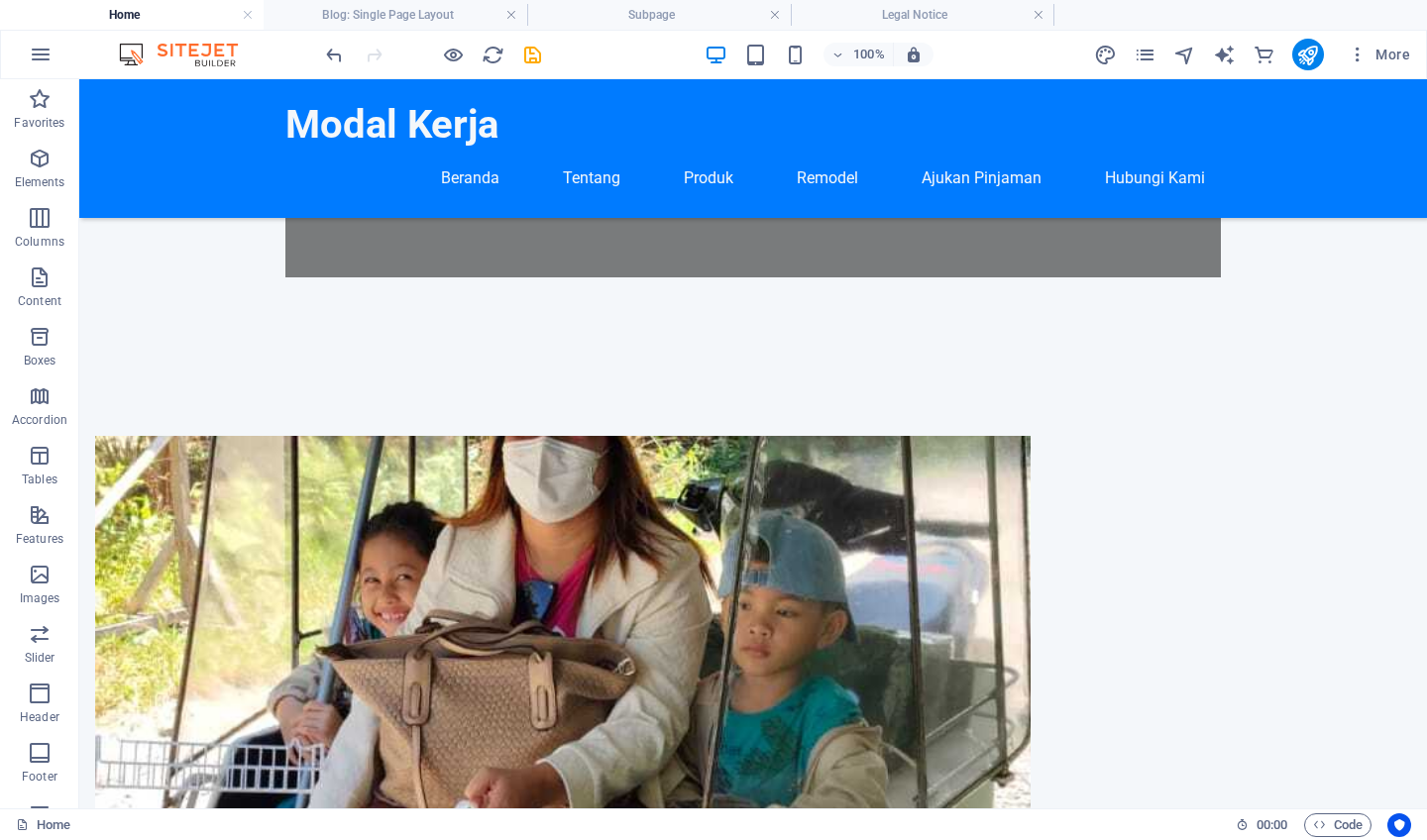 scroll, scrollTop: 691, scrollLeft: 0, axis: vertical 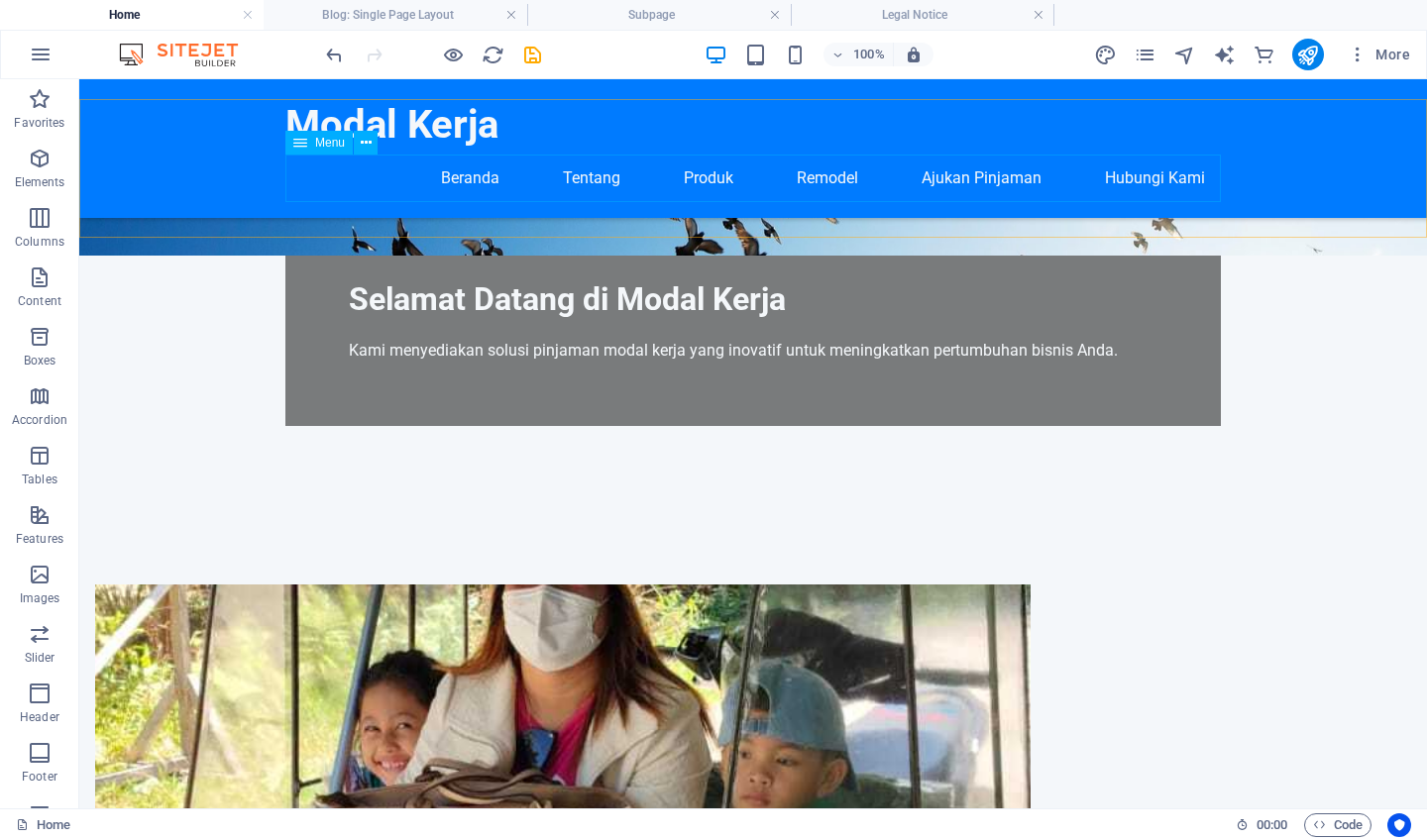 click on "Beranda Tentang Produk Remodel Ajukan Pinjaman Hubungi Kami" at bounding box center [753, 178] 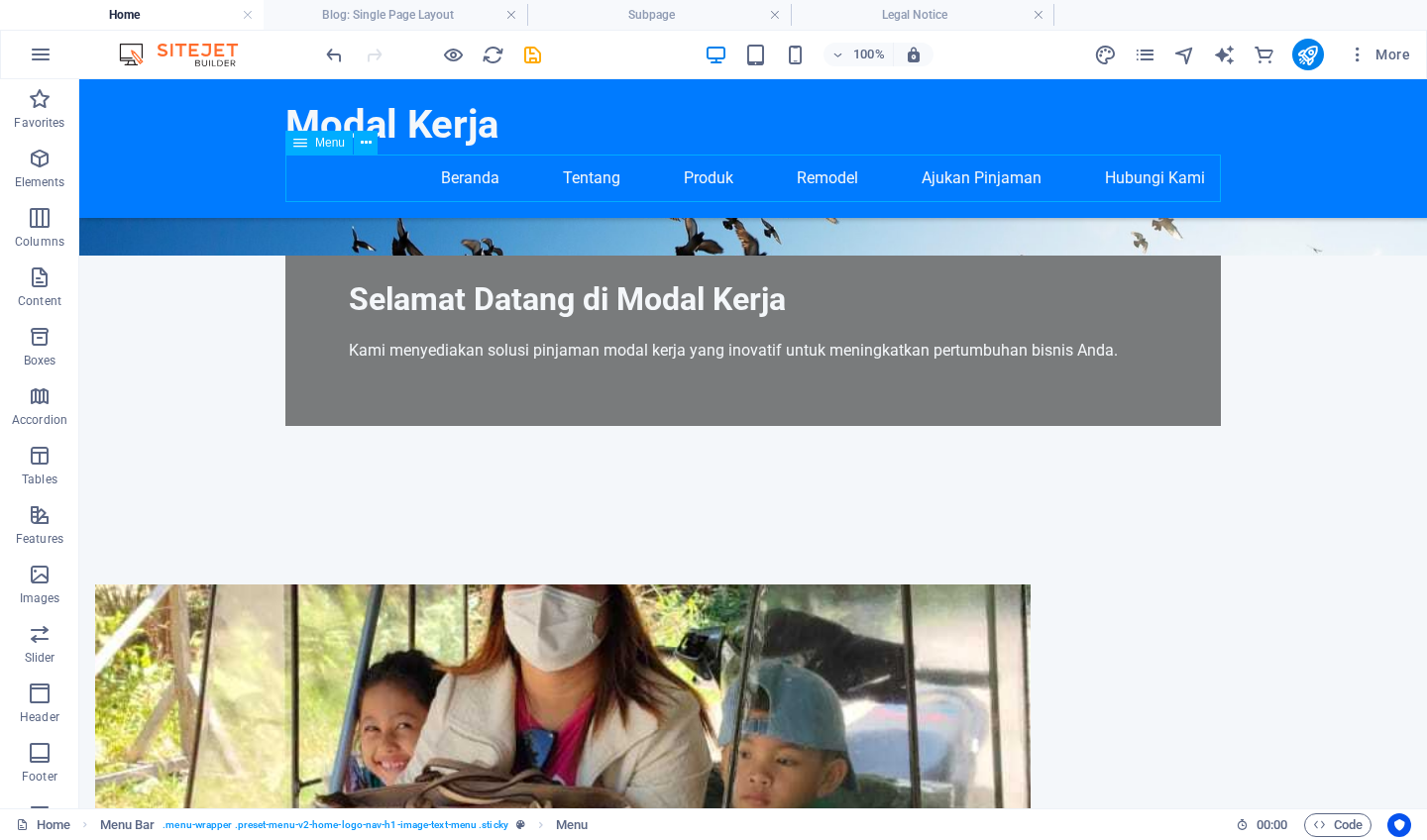 click on "Beranda Tentang Produk Remodel Ajukan Pinjaman Hubungi Kami" at bounding box center (753, 178) 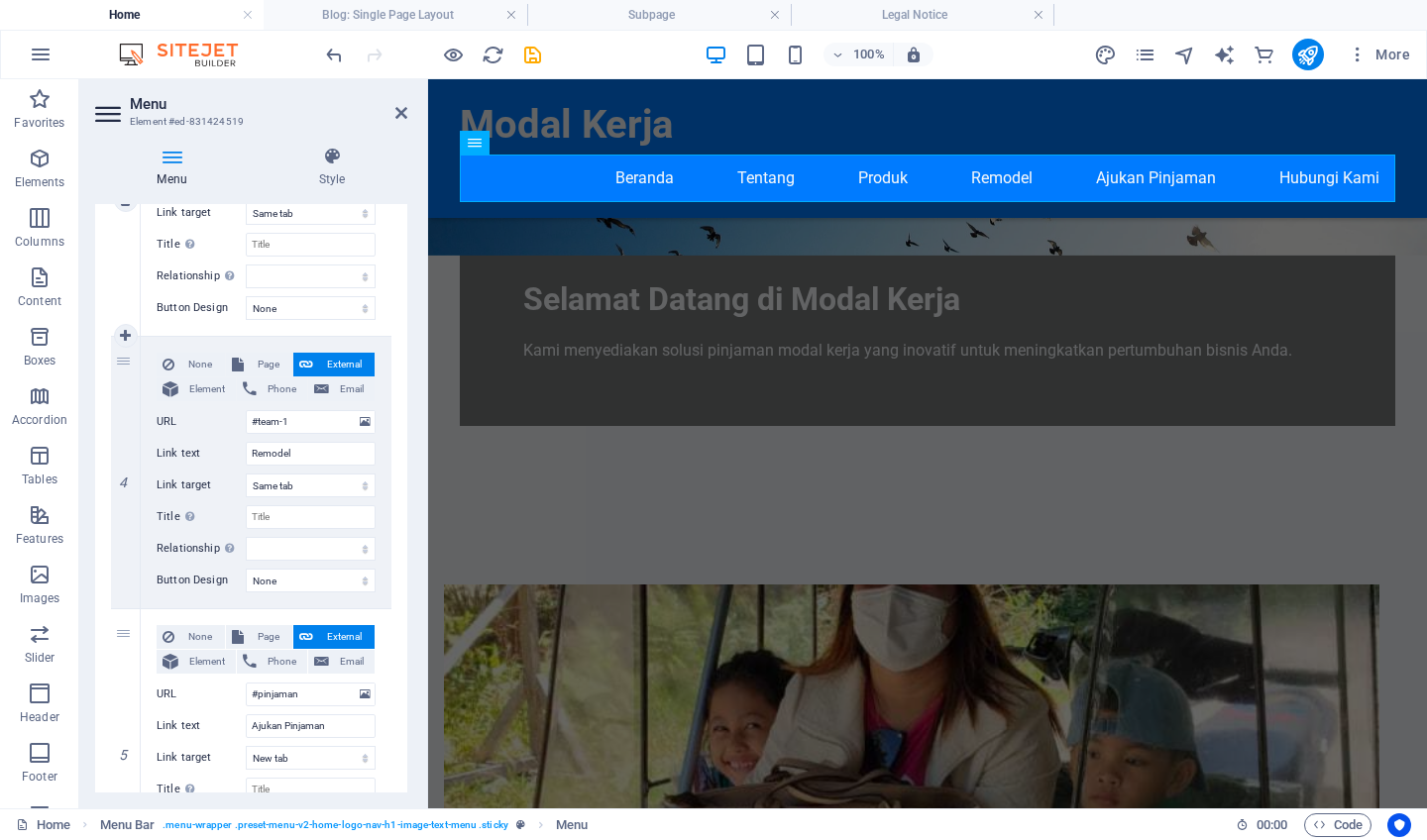 scroll, scrollTop: 912, scrollLeft: 0, axis: vertical 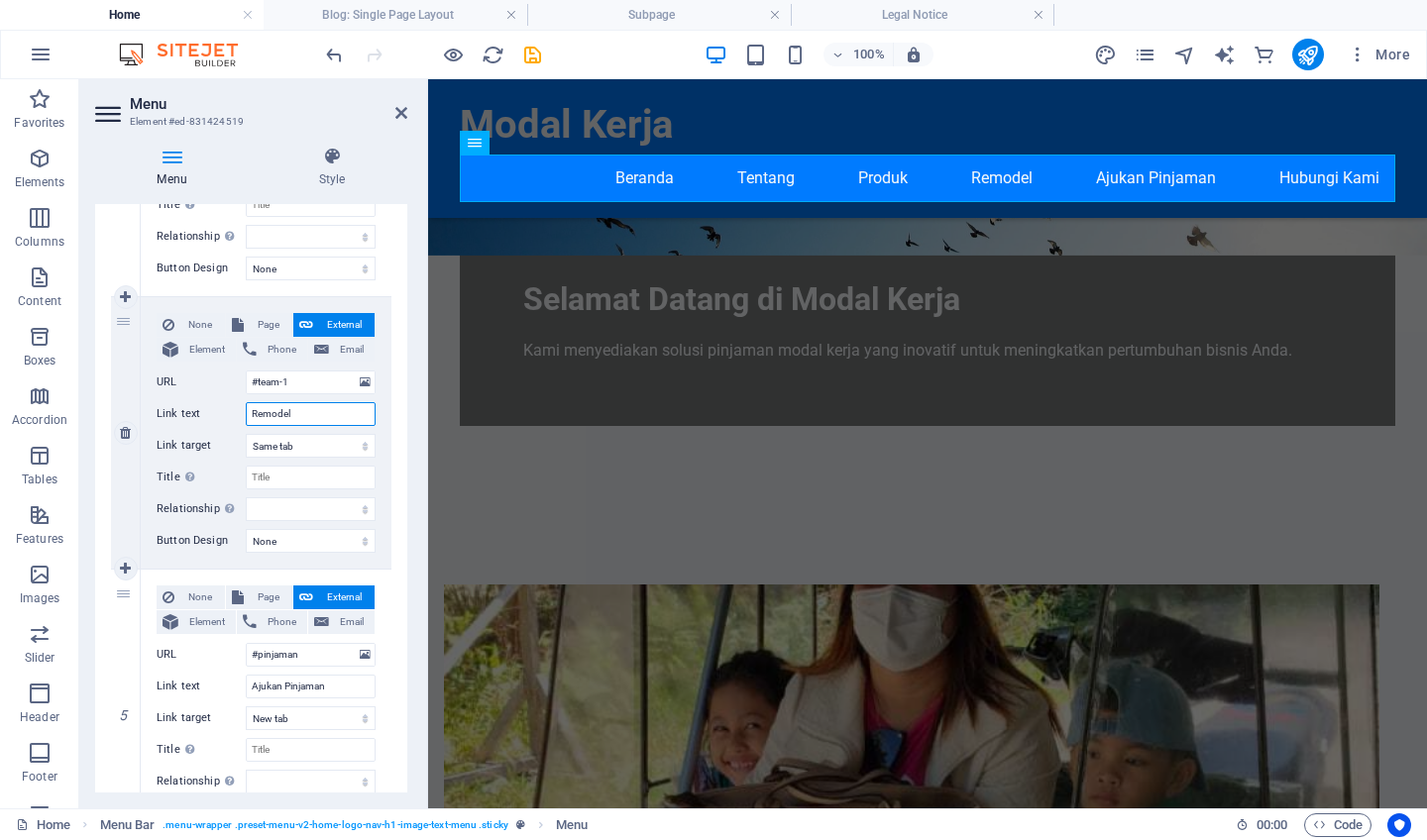 click on "Remodel" at bounding box center [310, 414] 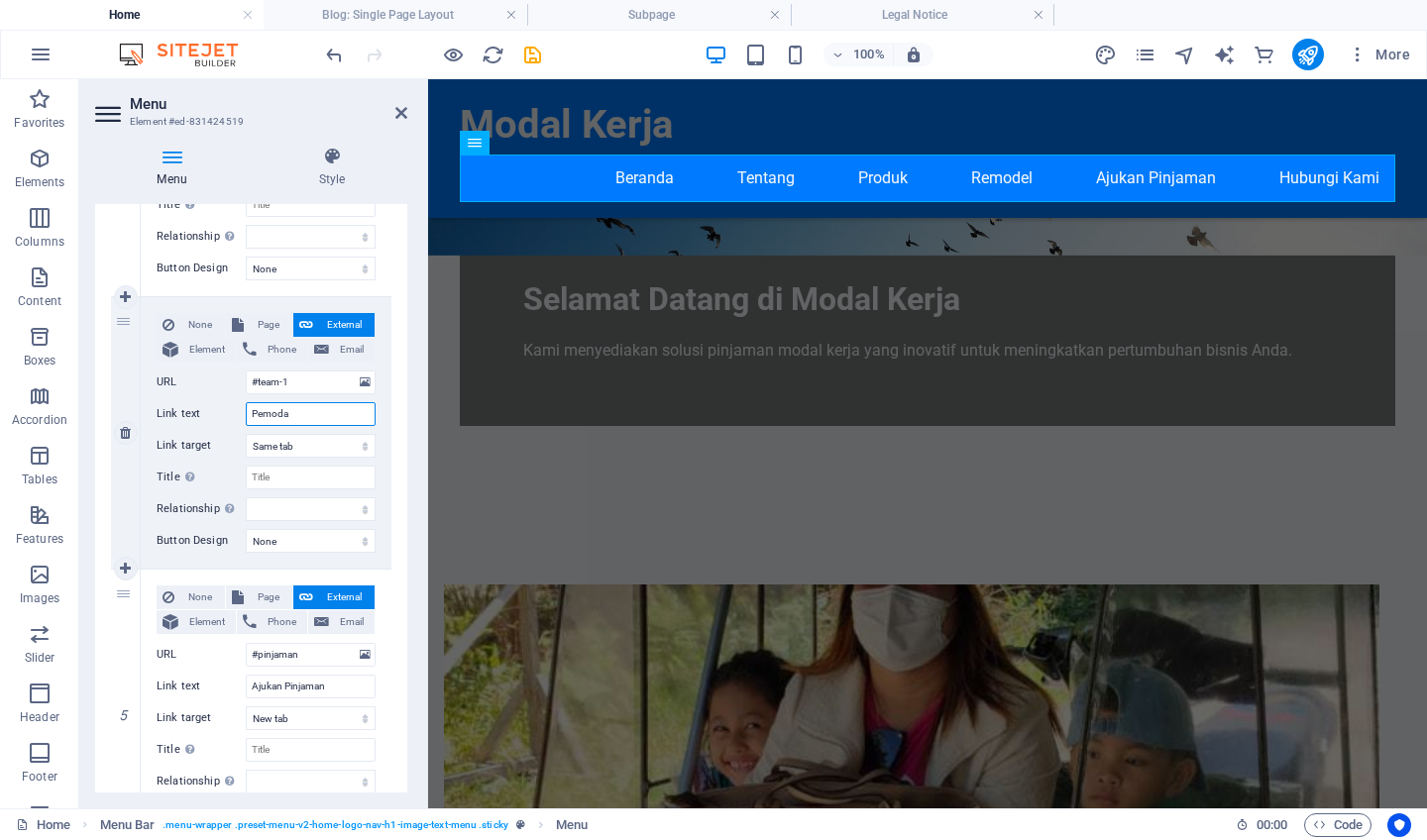 type on "Pemodal" 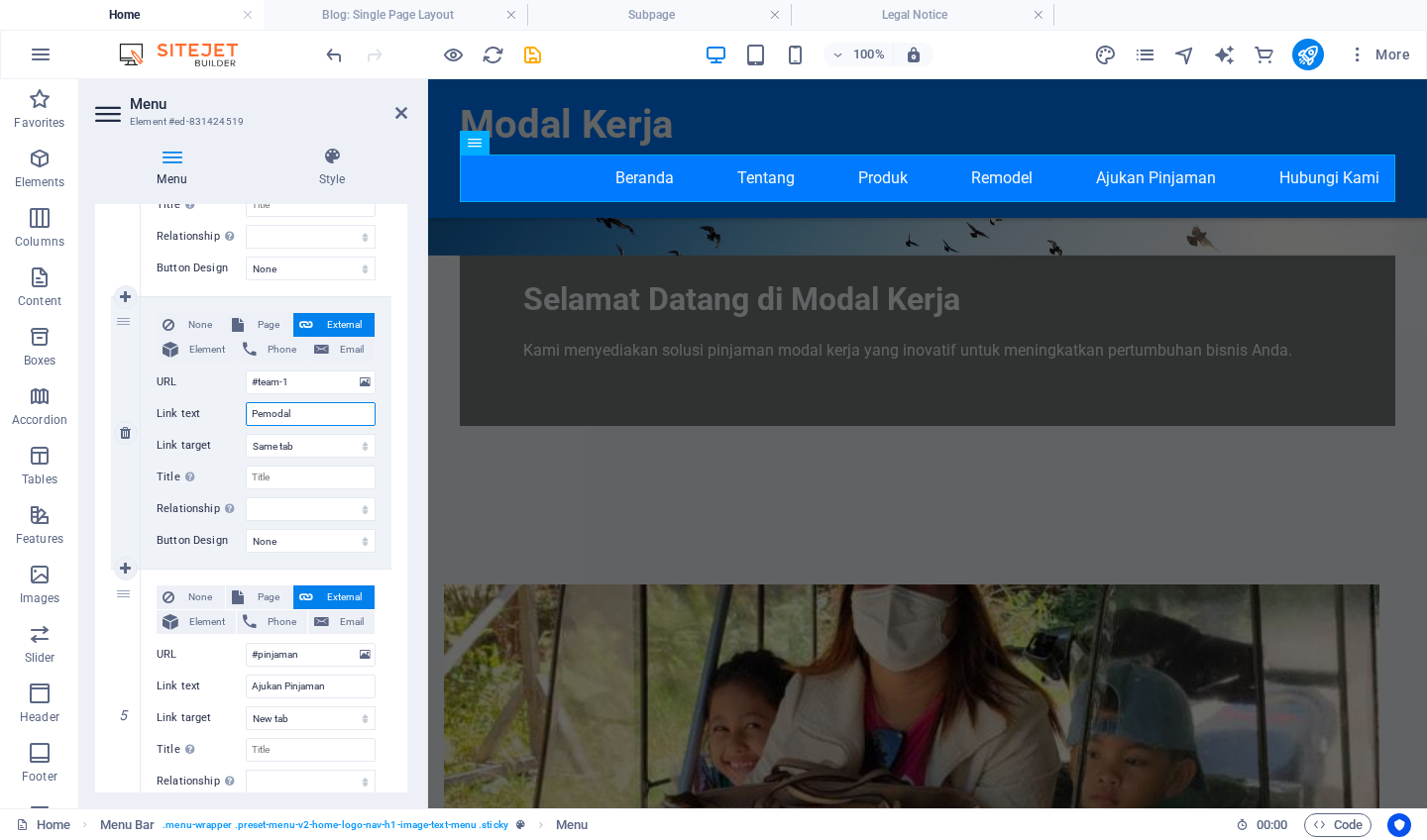 select 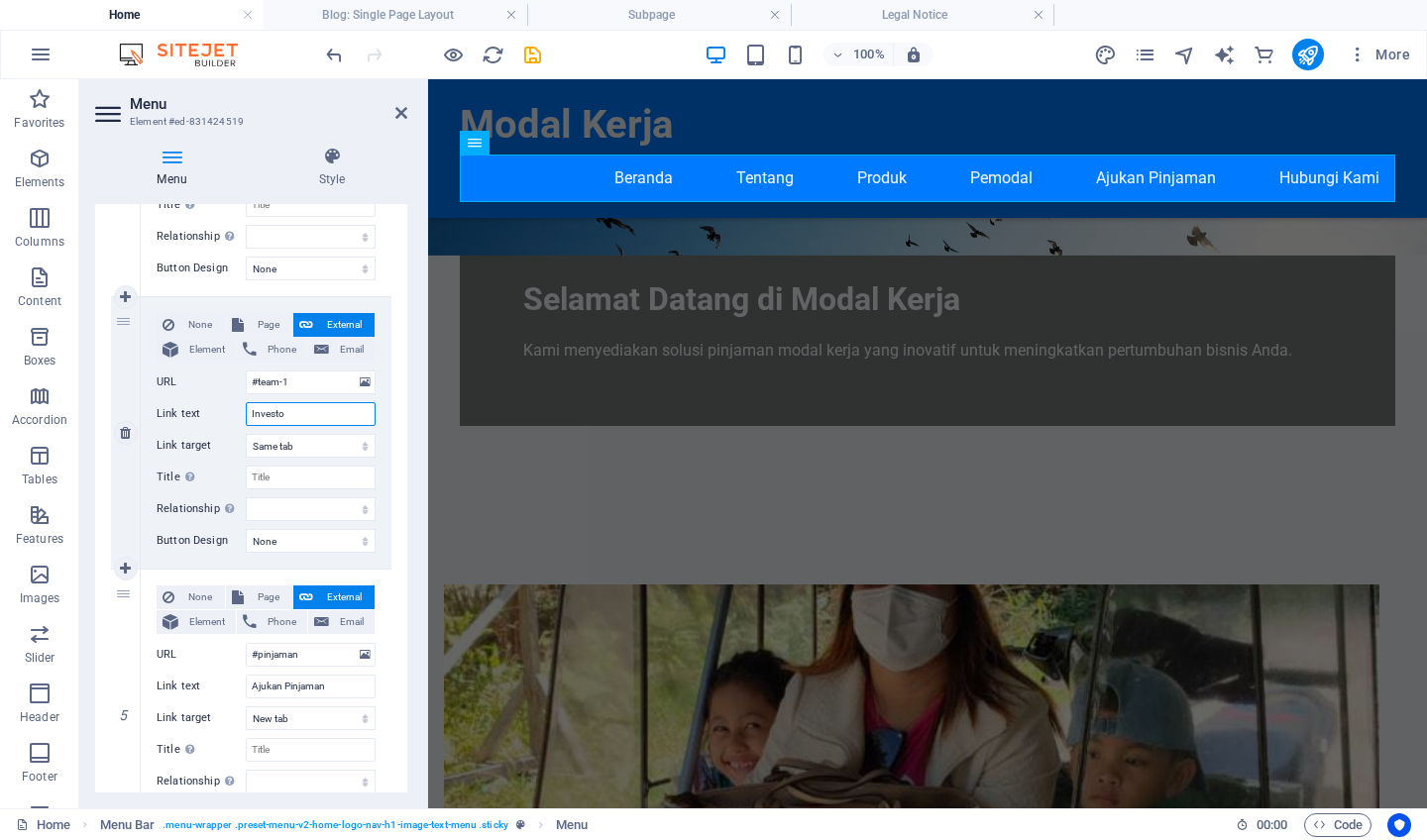 type on "Investor" 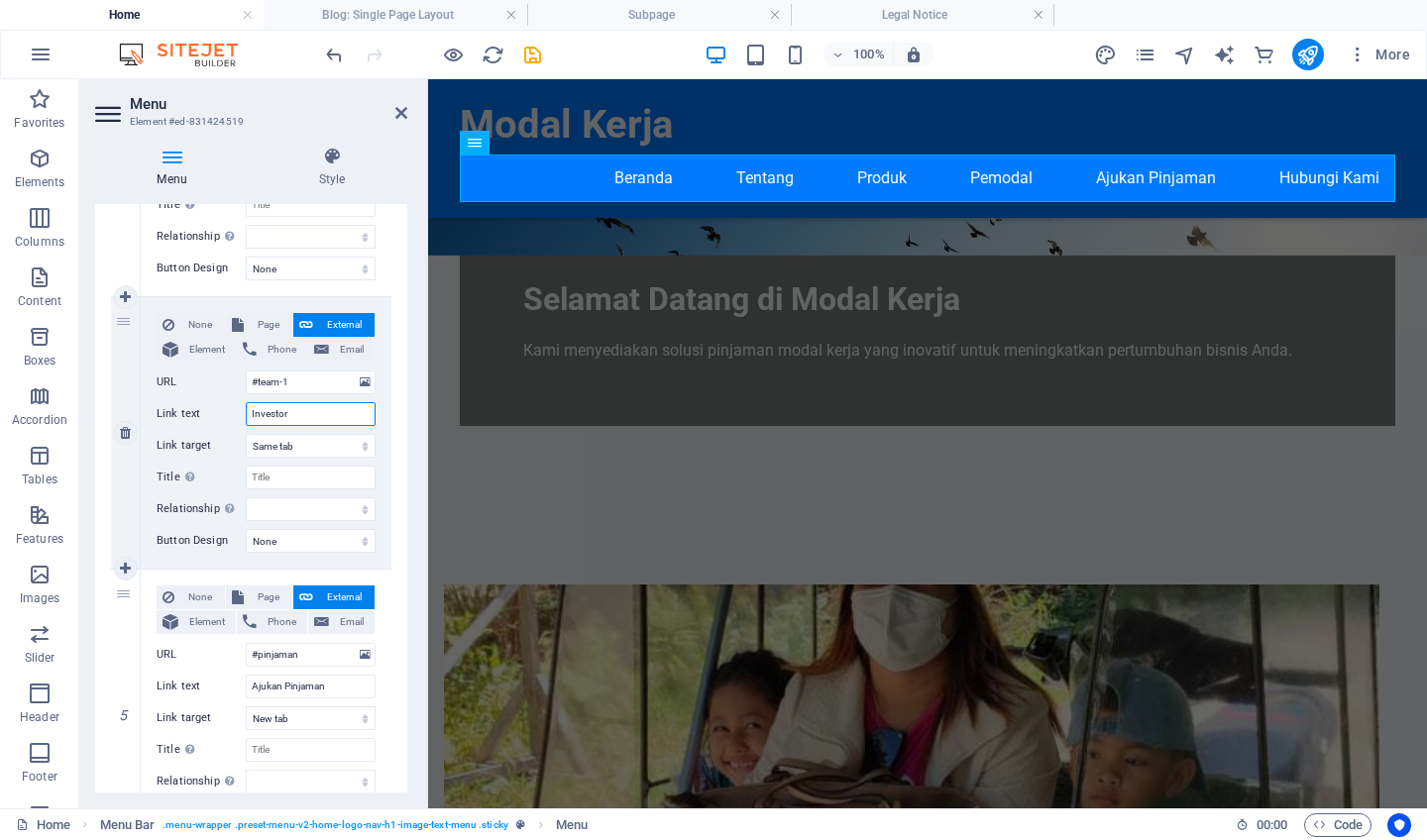 select 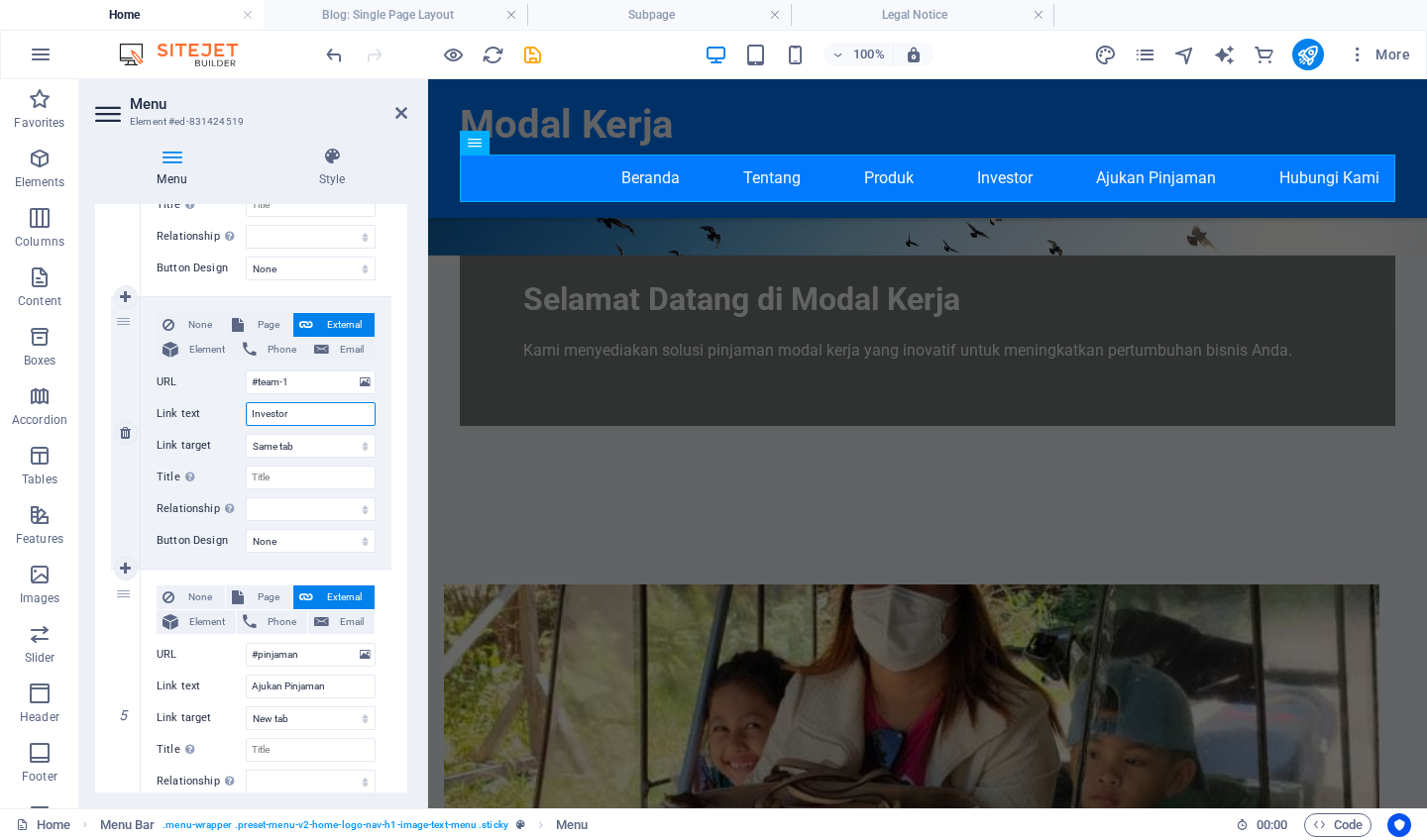 type on "Investor" 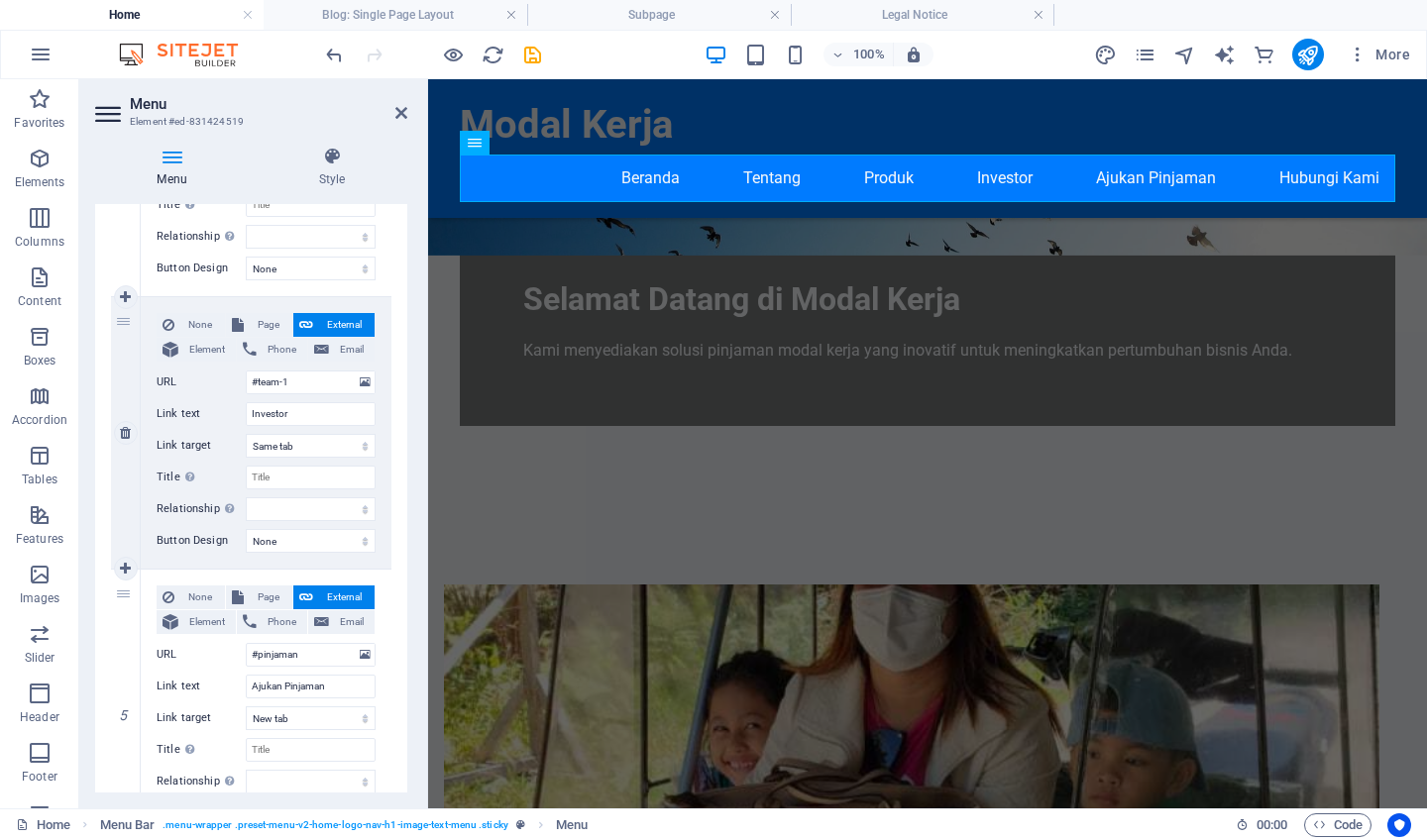 click on "None Page External Element Phone Email Page Home Subpage Legal Notice Privacy Element
URL #team-1 Phone Email Link text Investor Link target New tab Same tab Overlay Title Additional link description, should not be the same as the link text. The title is most often shown as a tooltip text when the mouse moves over the element. Leave empty if uncertain. Relationship Sets the  relationship of this link to the link target . For example, the value "nofollow" instructs search engines not to follow the link. Can be left empty. alternate author bookmark external help license next nofollow noreferrer noopener prev search tag Button Design None Default Primary Secondary" at bounding box center (266, 433) 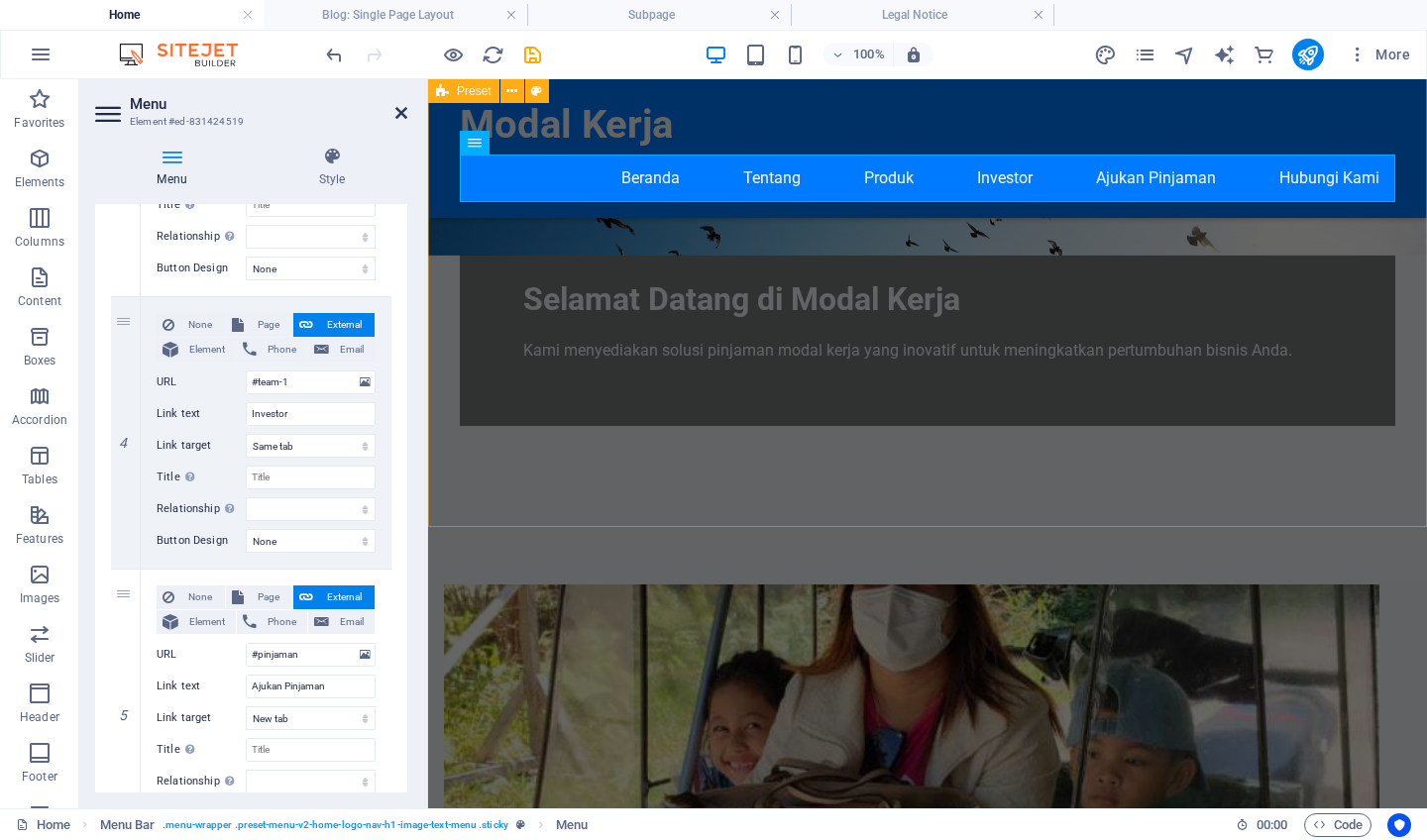 click at bounding box center (401, 113) 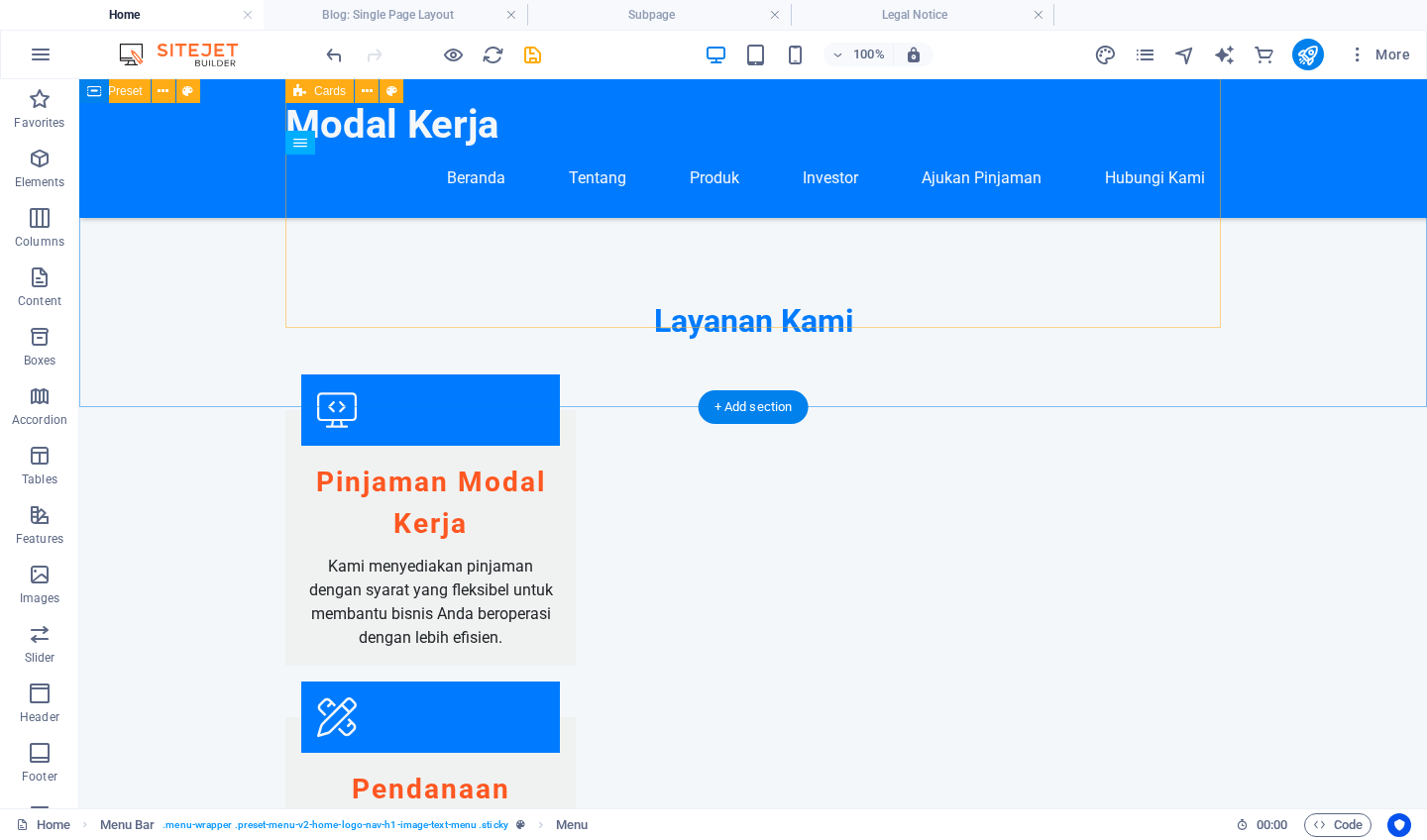 scroll, scrollTop: 1945, scrollLeft: 0, axis: vertical 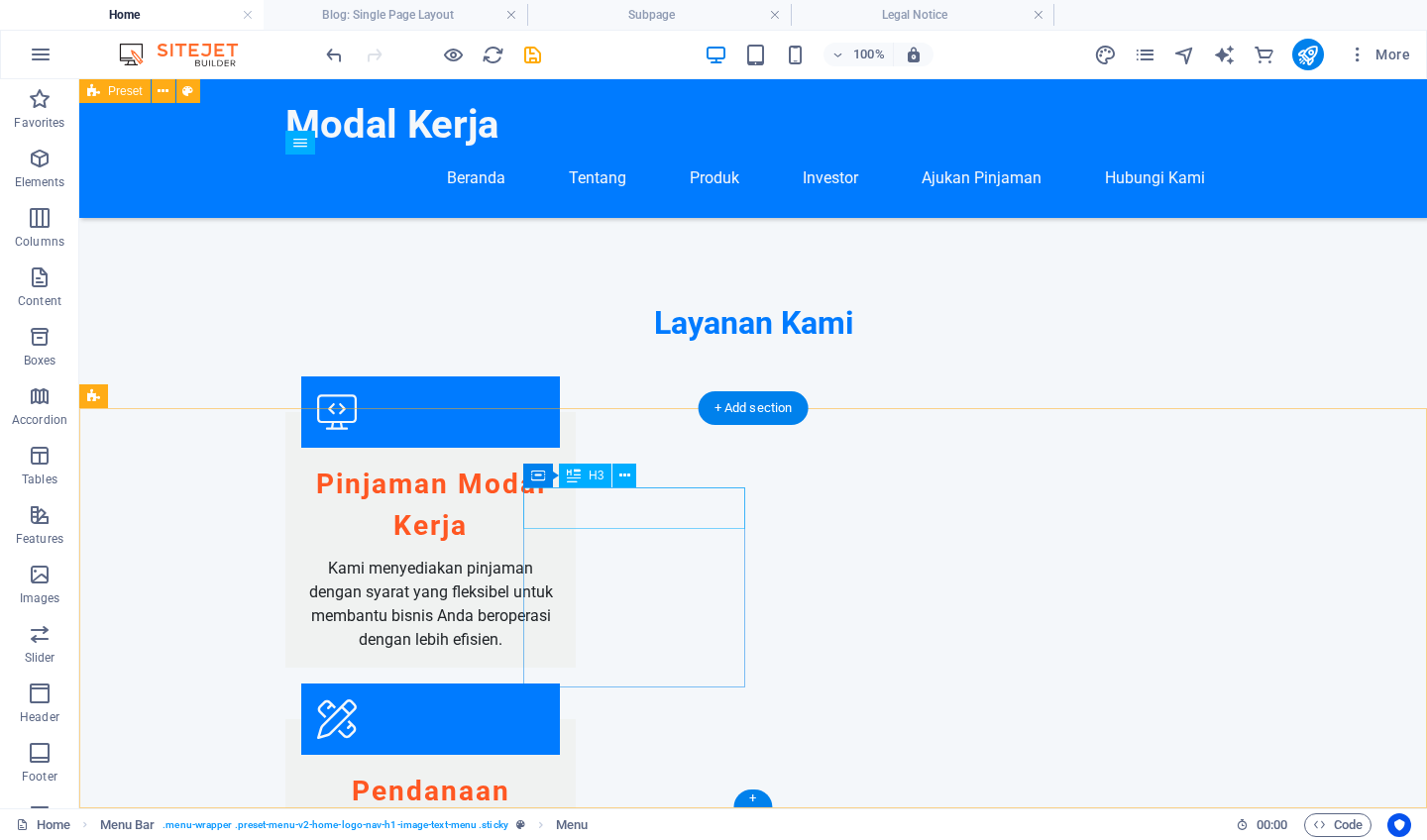 click on "Contact" at bounding box center [206, 2248] 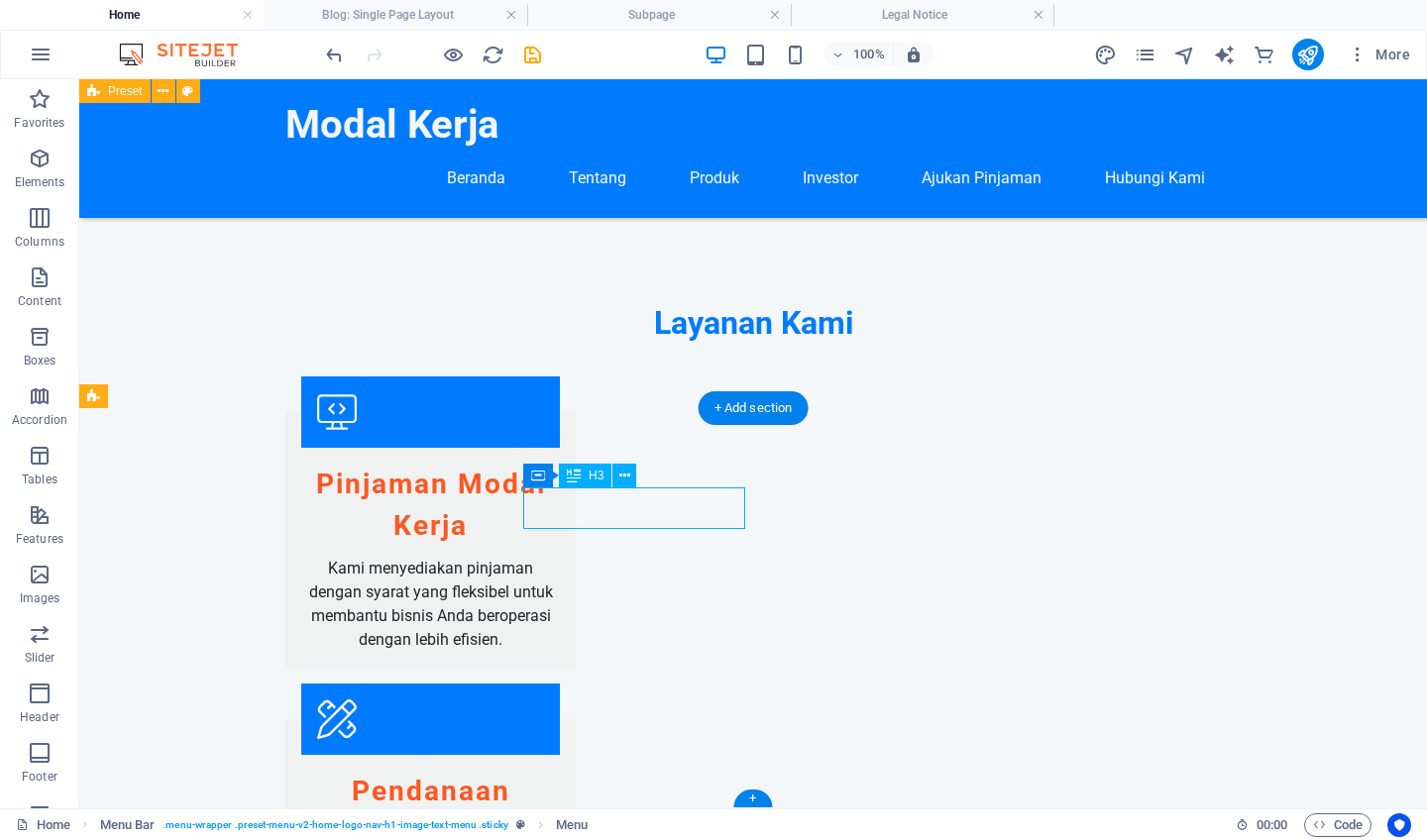 click on "Contact" at bounding box center [206, 2248] 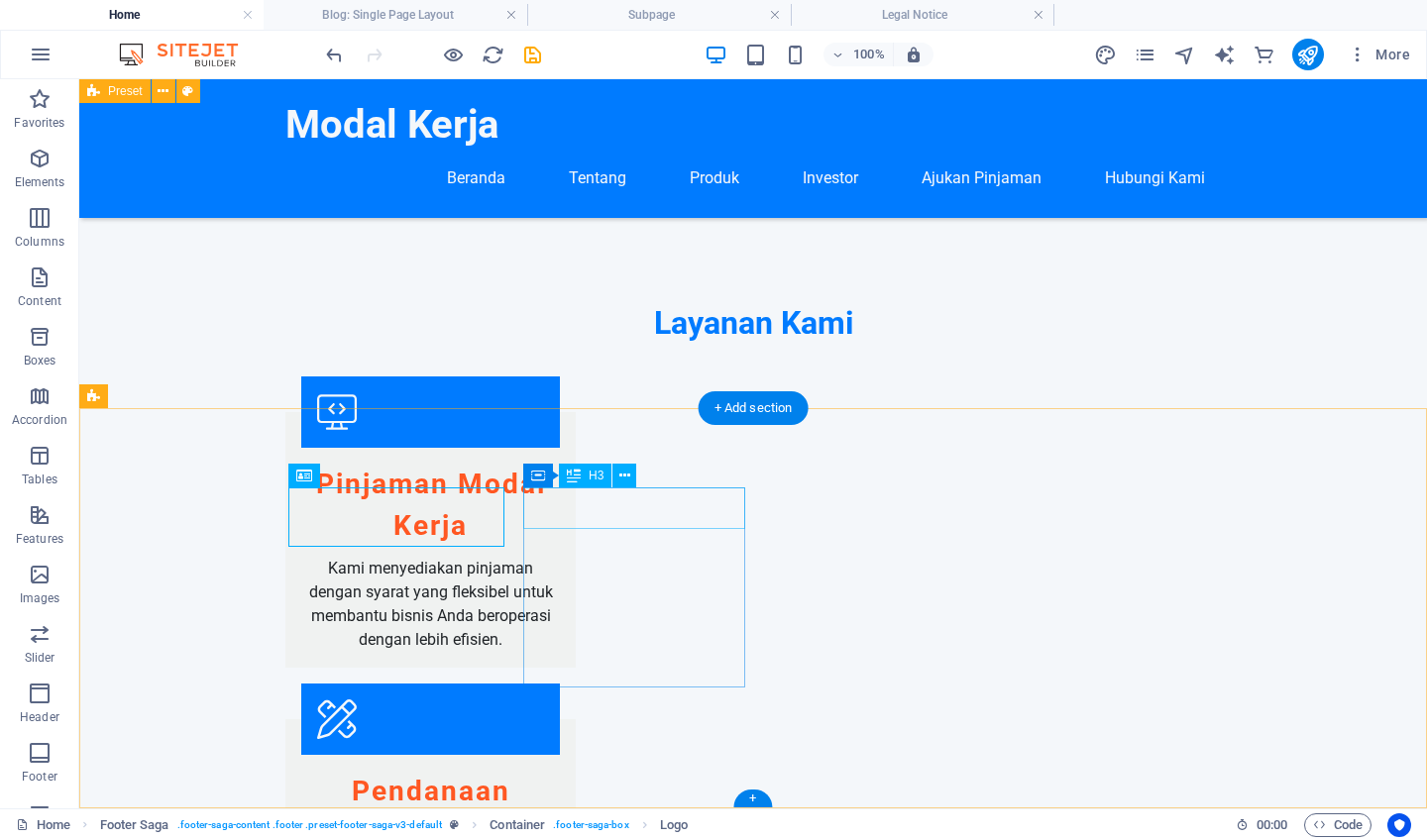 click on "Contact" at bounding box center (206, 2248) 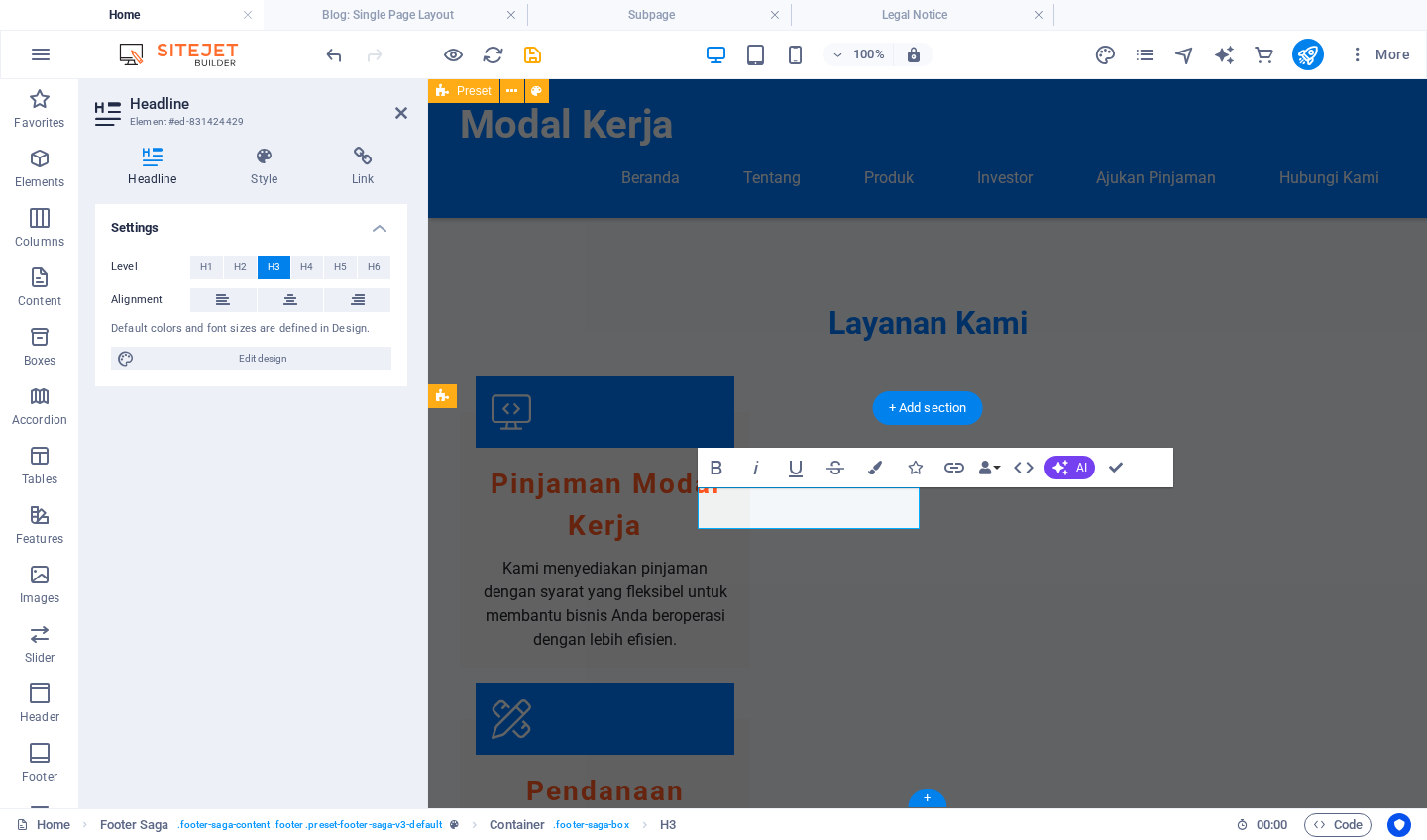 type 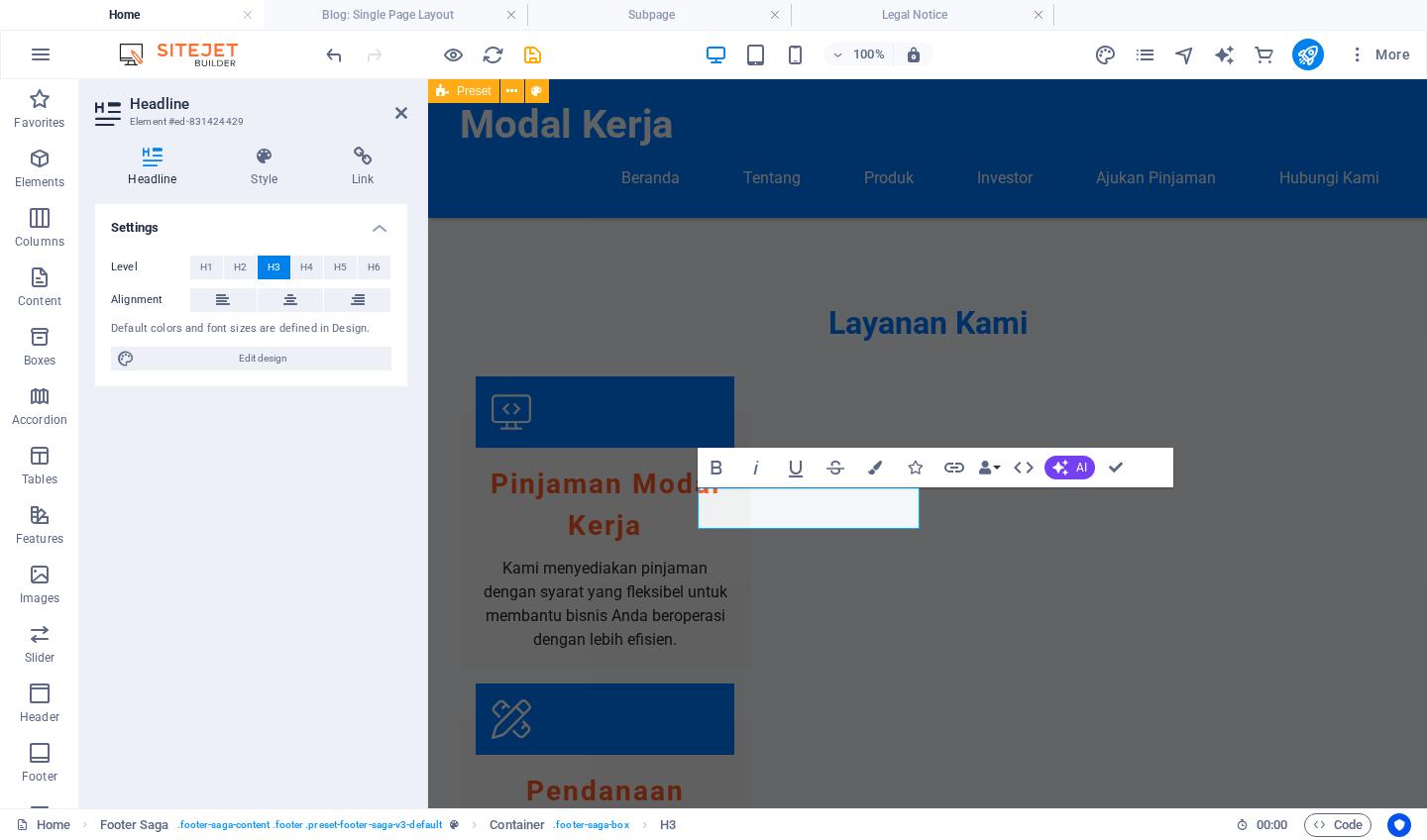 click on "Settings Level H1 H2 H3 H4 H5 H6 Alignment Default colors and font sizes are defined in Design. Edit design" at bounding box center (251, 498) 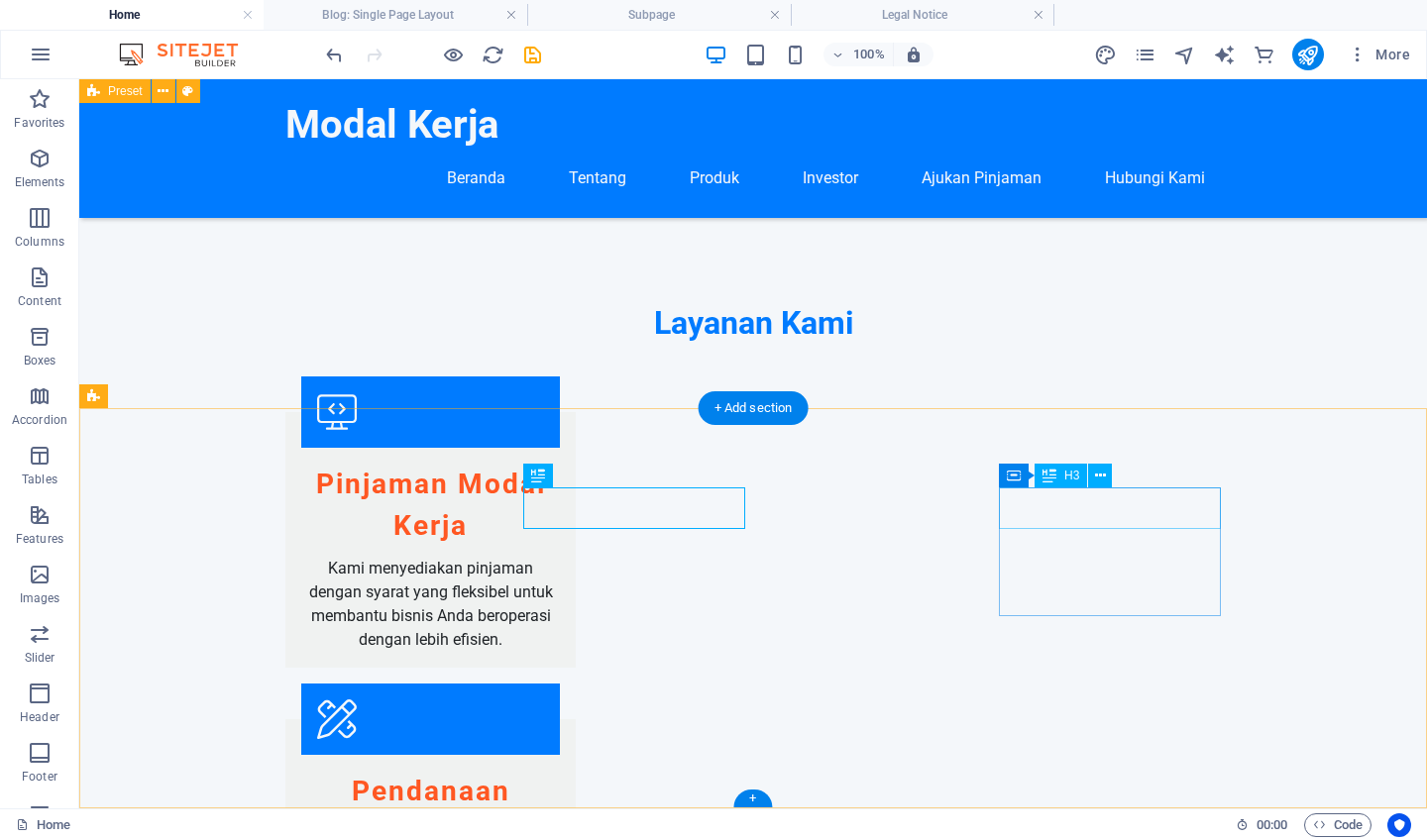 click on "Social media" at bounding box center [206, 2687] 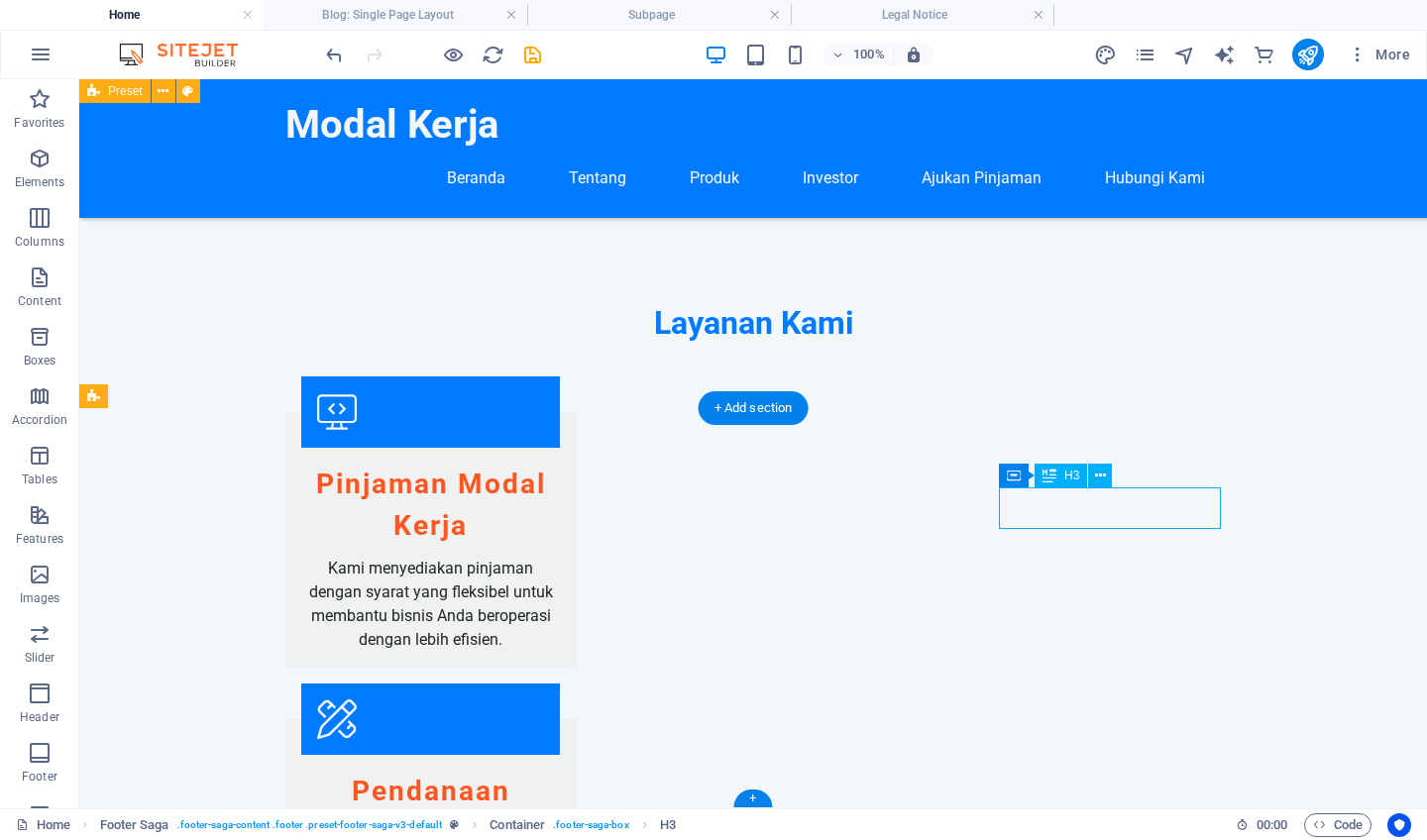 click on "Social media" at bounding box center (206, 2687) 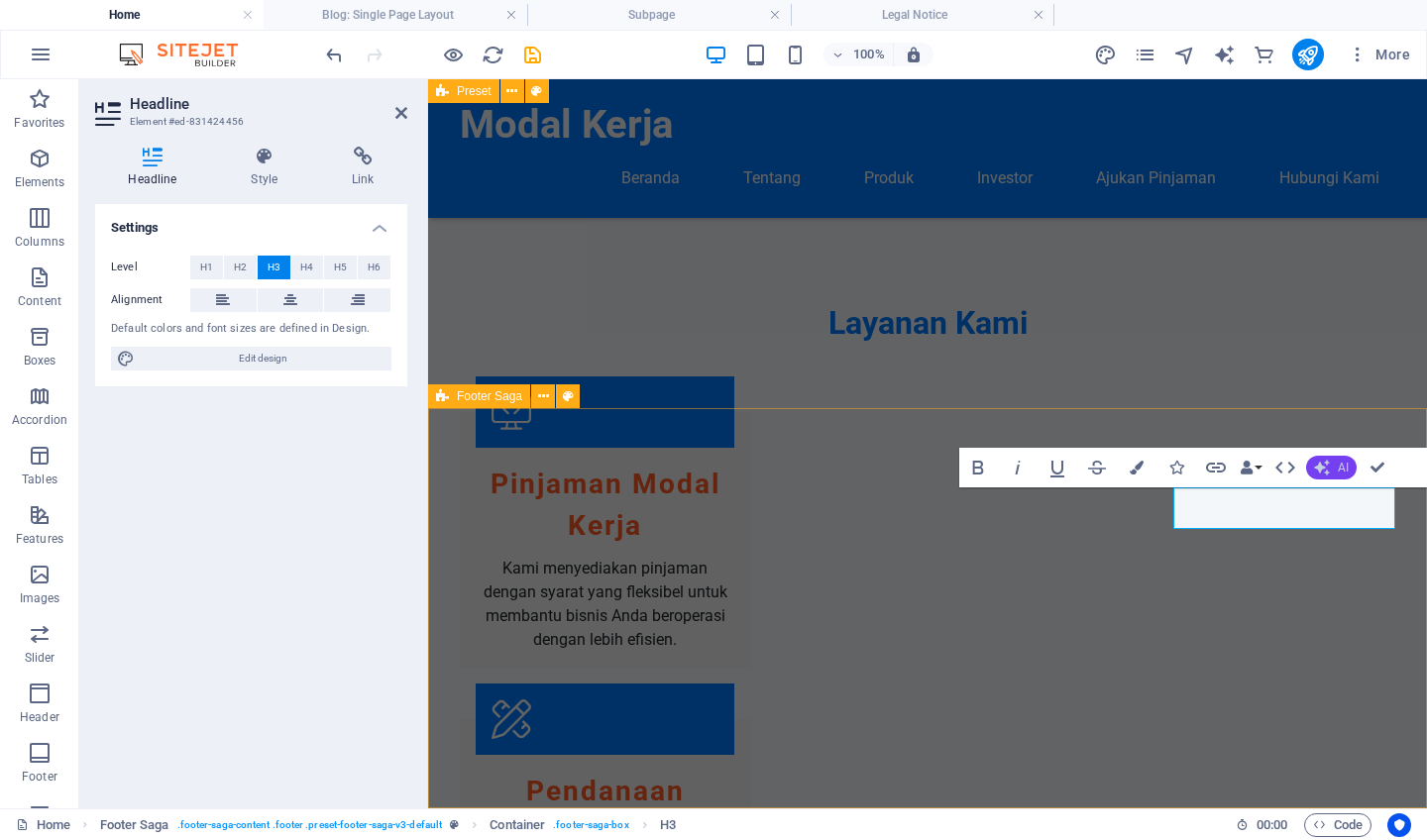 click on "AI" at bounding box center [1331, 468] 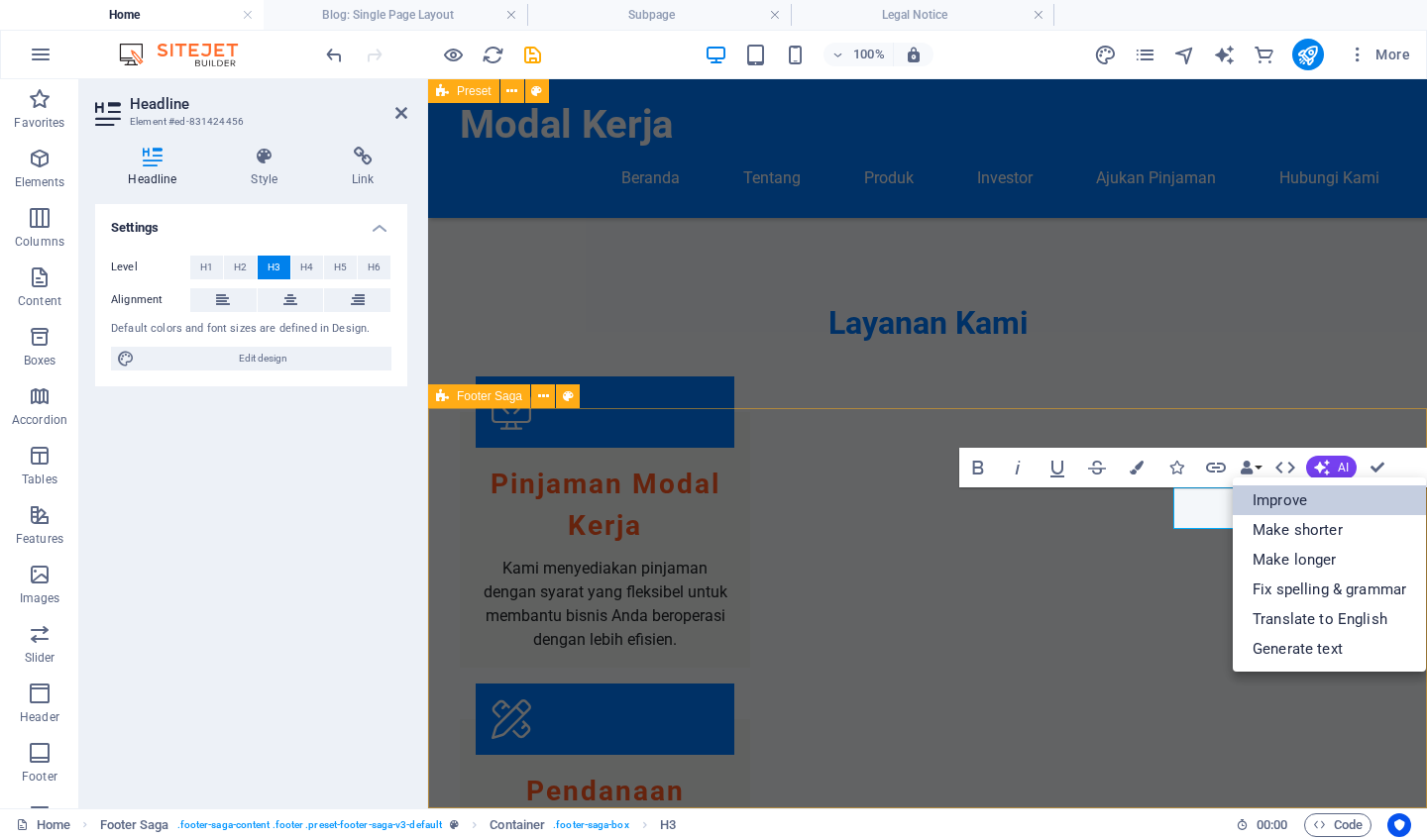 click on "Improve" at bounding box center (1329, 500) 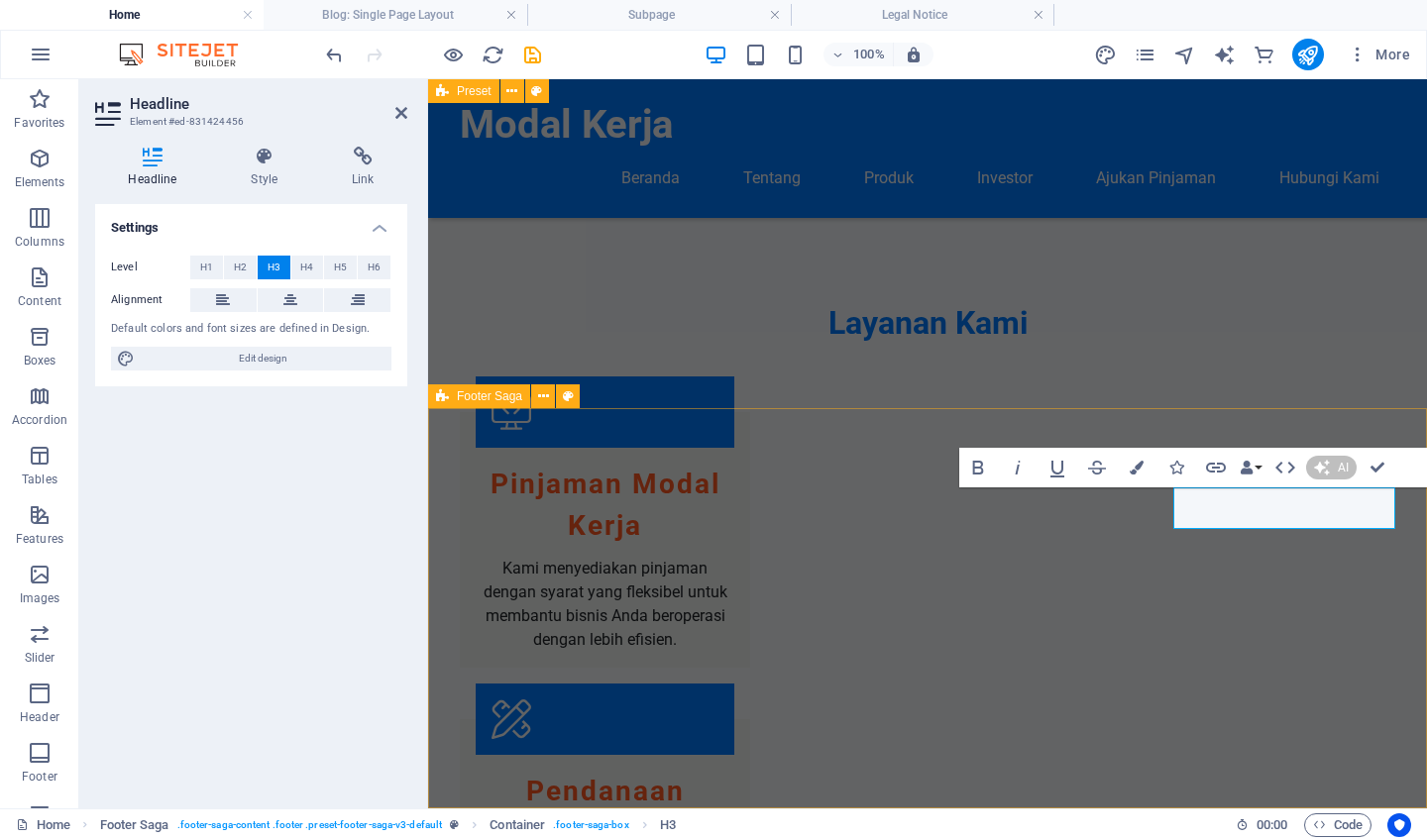 type 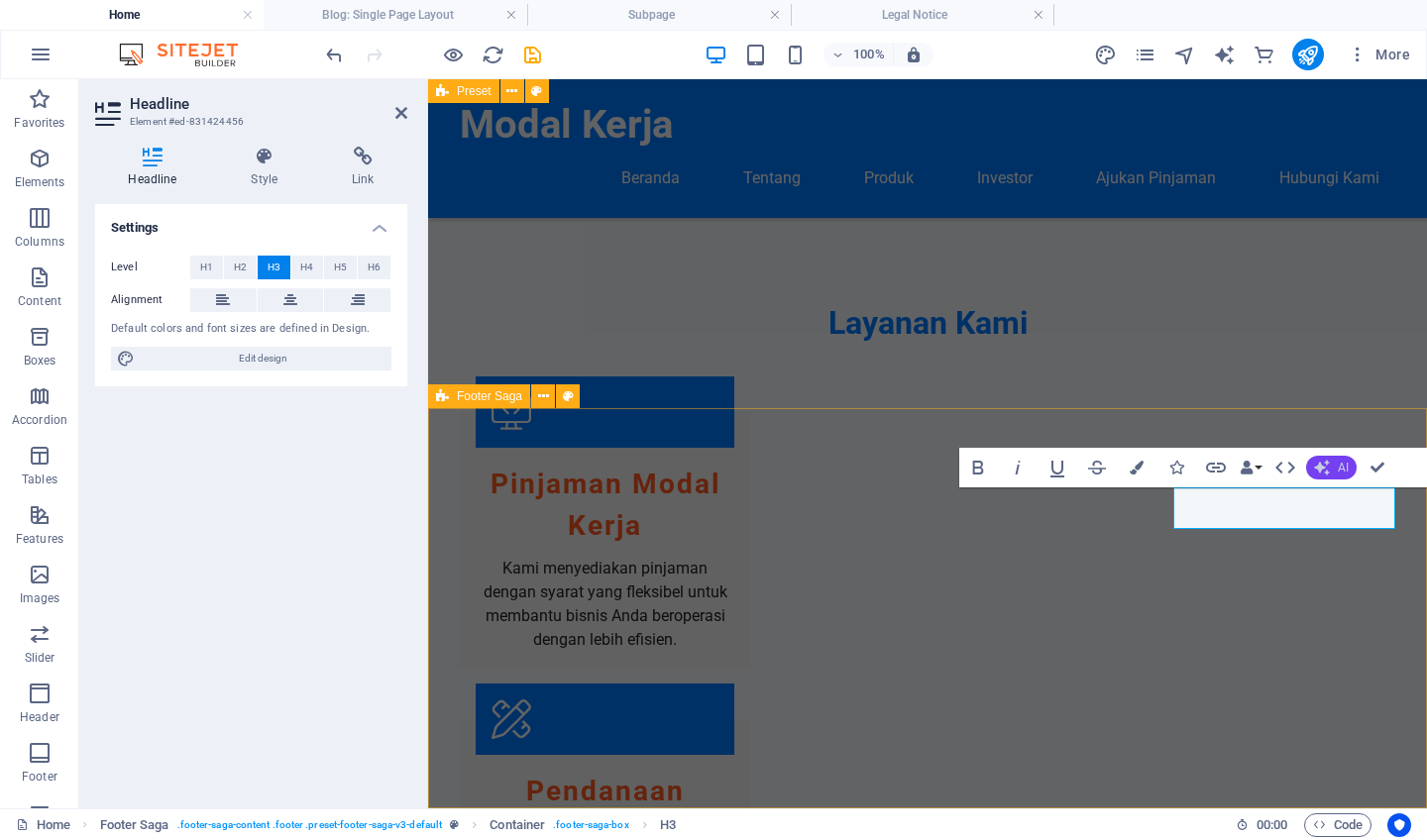 click on "AI" at bounding box center (1331, 468) 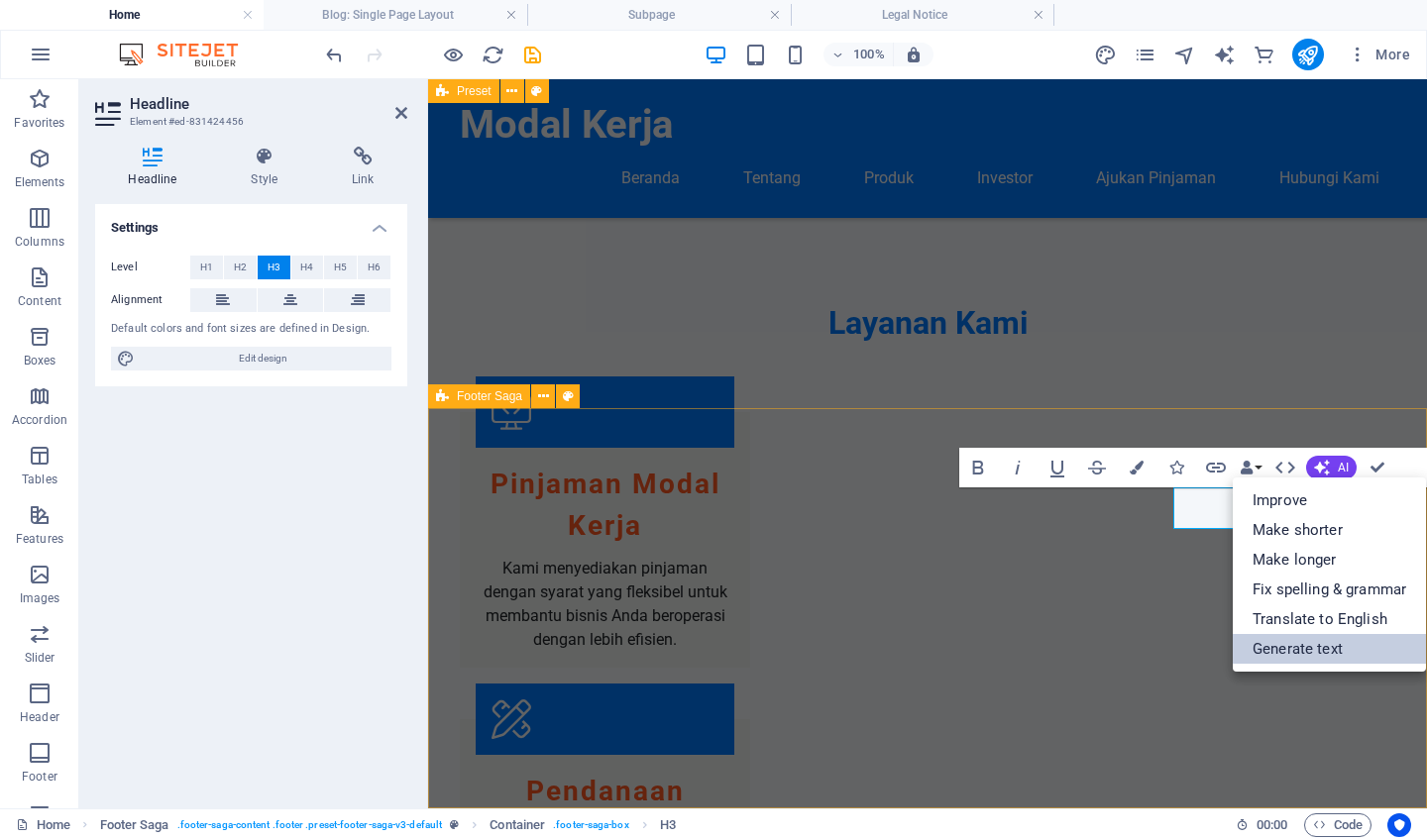 click on "Generate text" at bounding box center (1329, 649) 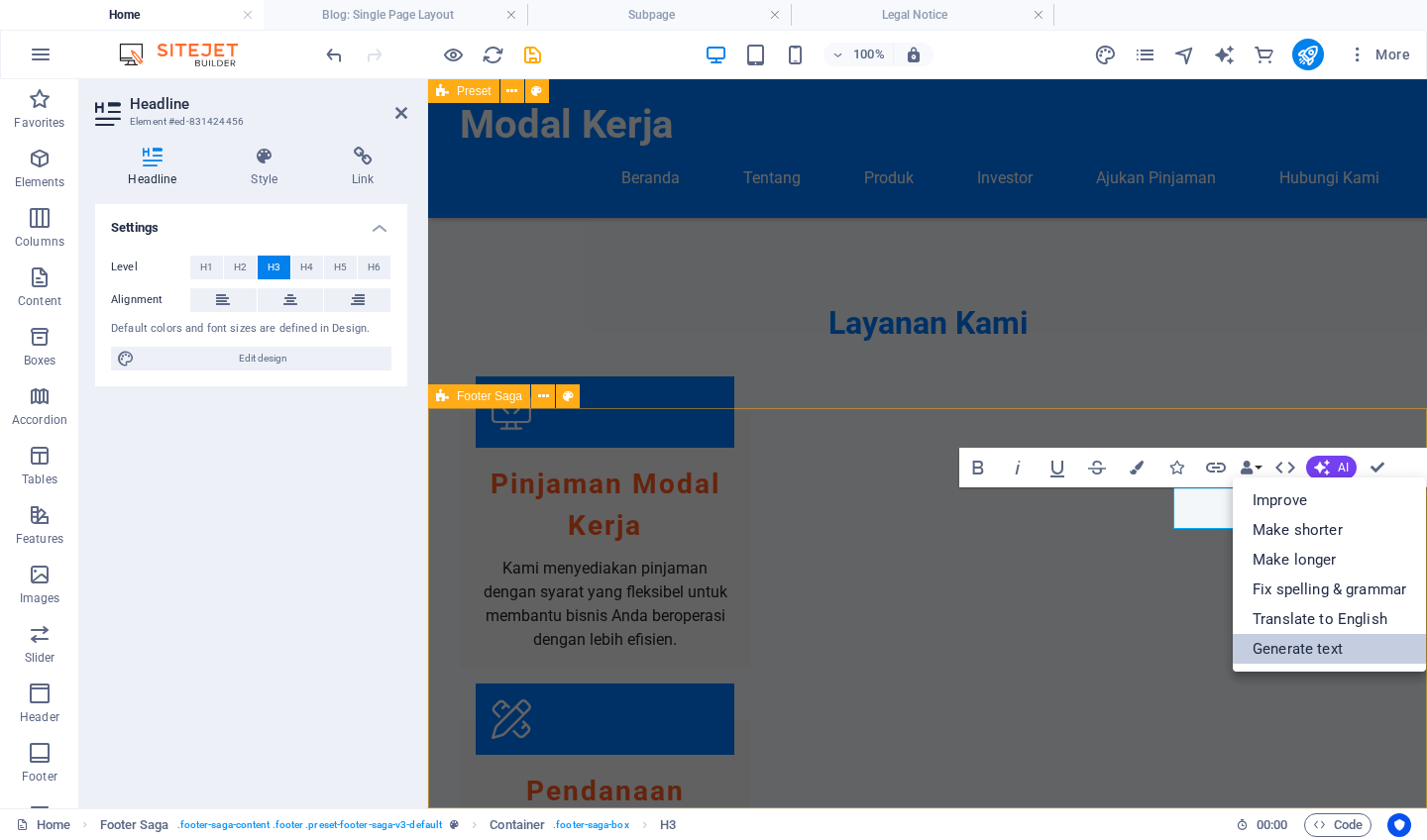 select on "English" 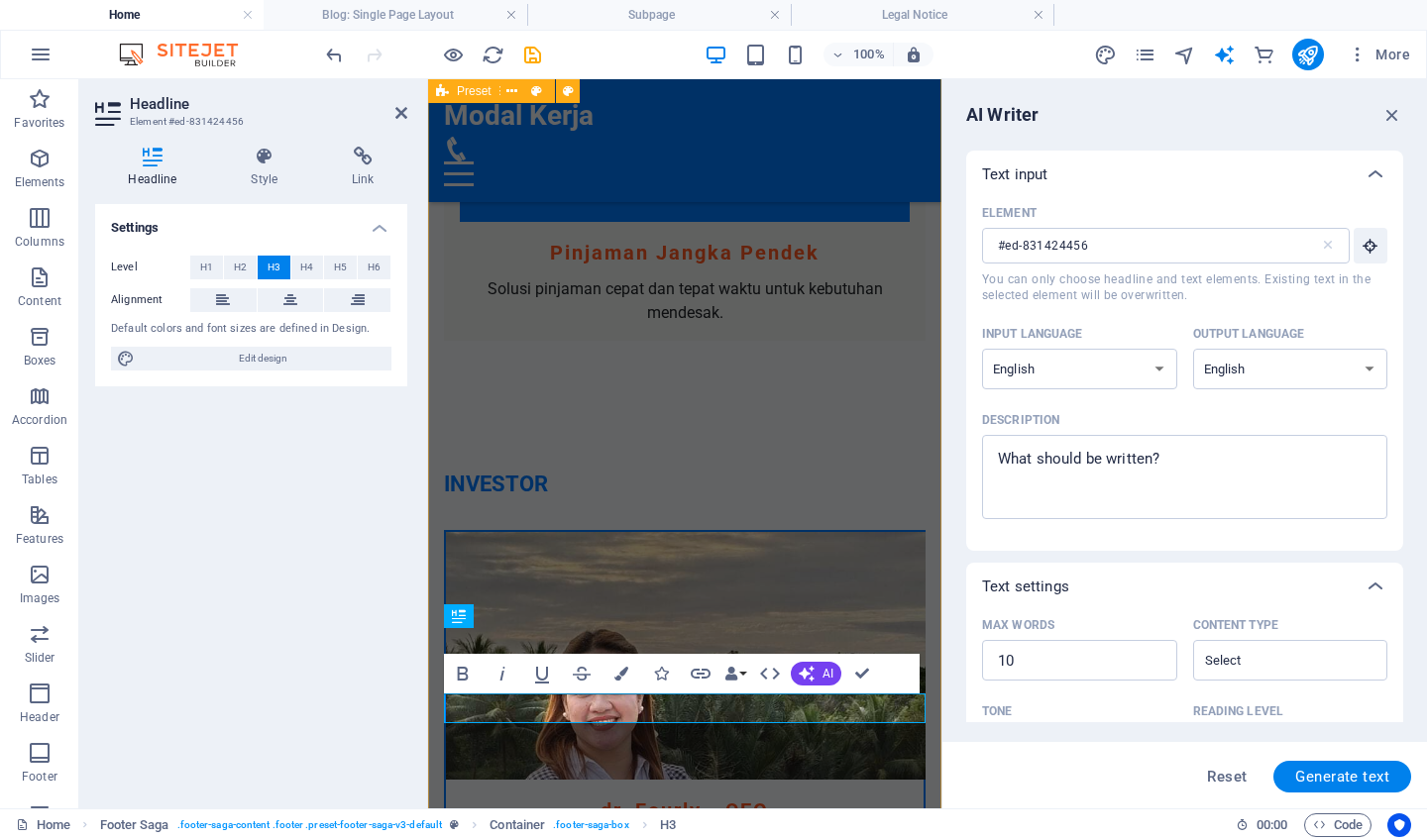 scroll, scrollTop: 2411, scrollLeft: 0, axis: vertical 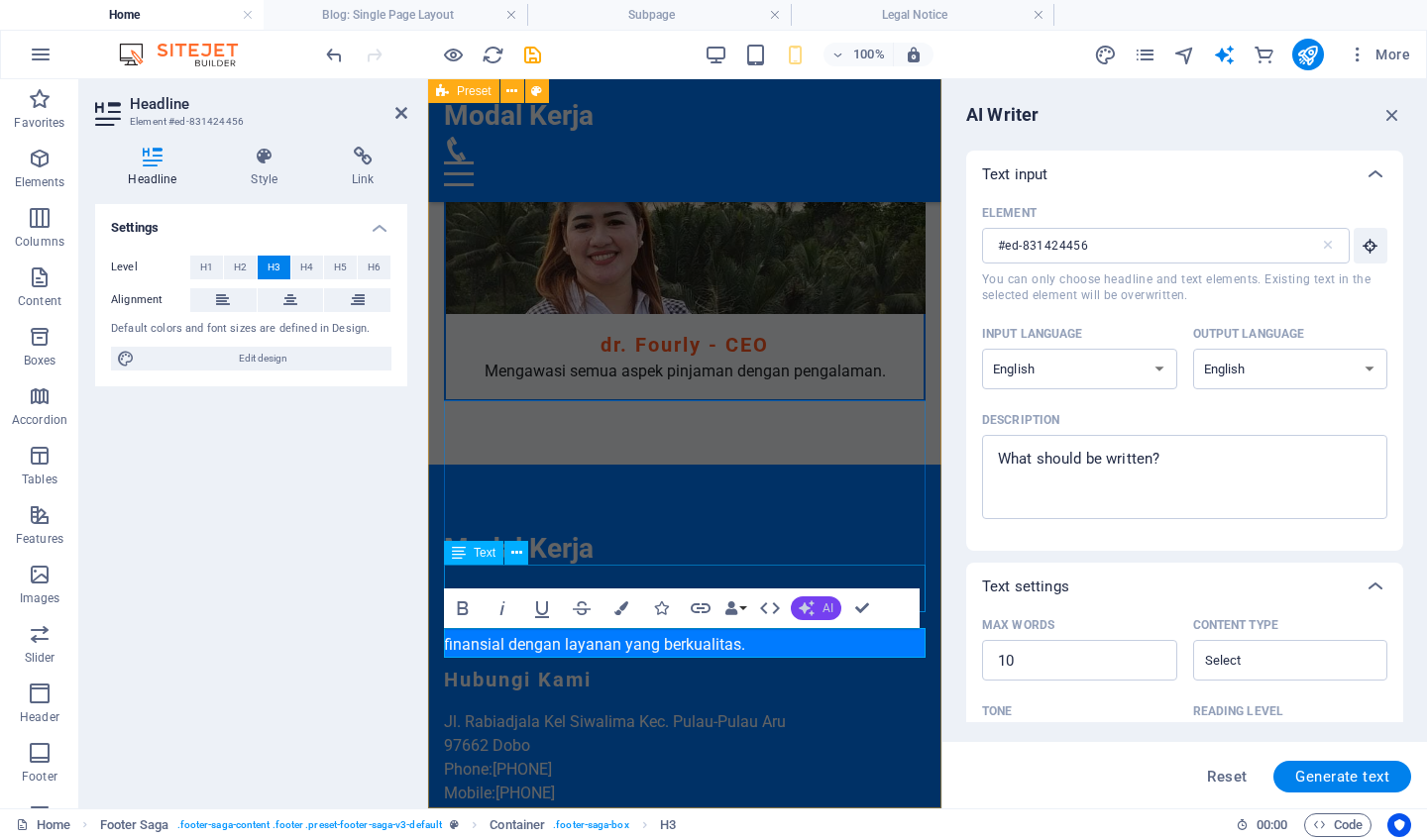 click on "AI" at bounding box center [816, 608] 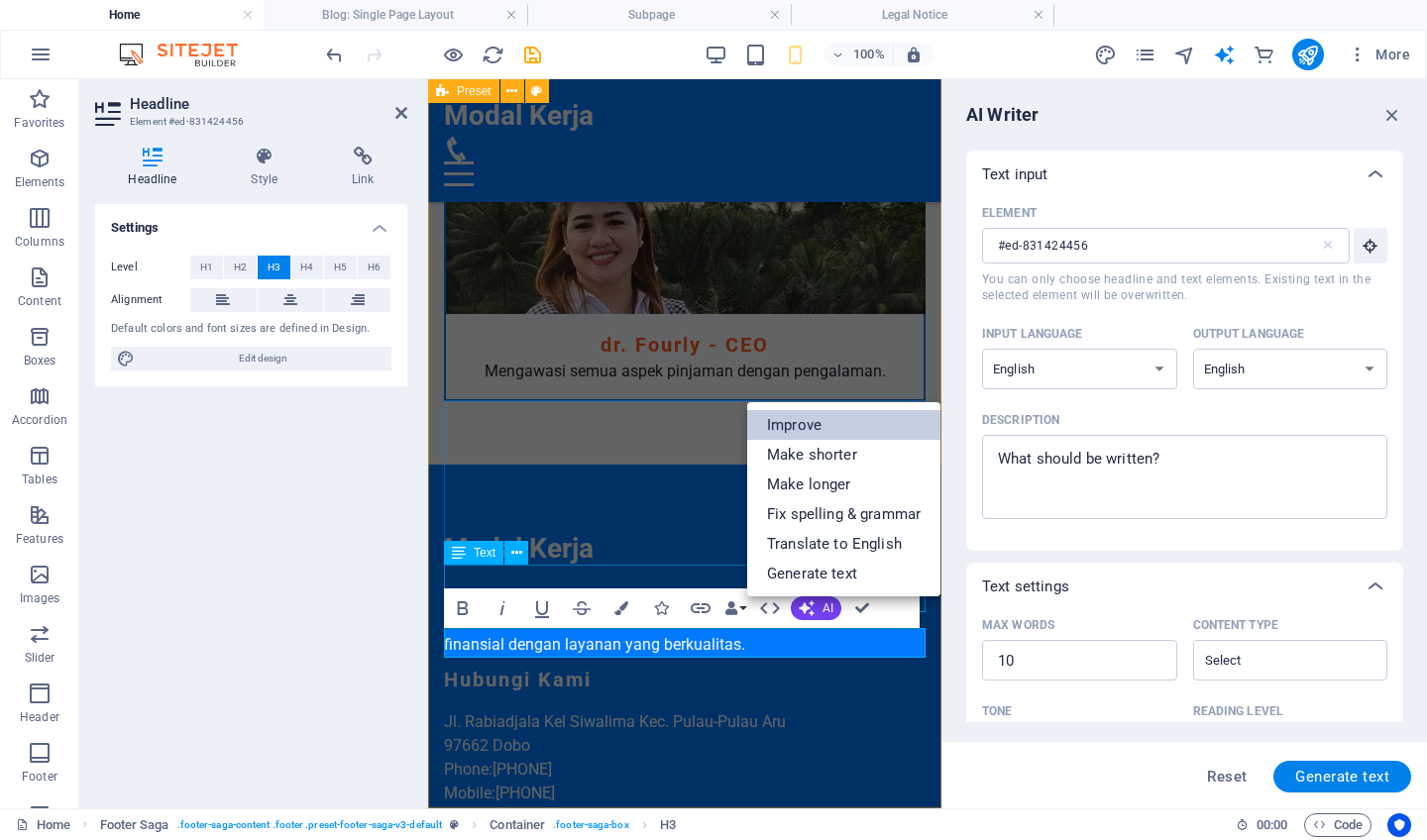click on "Improve" at bounding box center (843, 425) 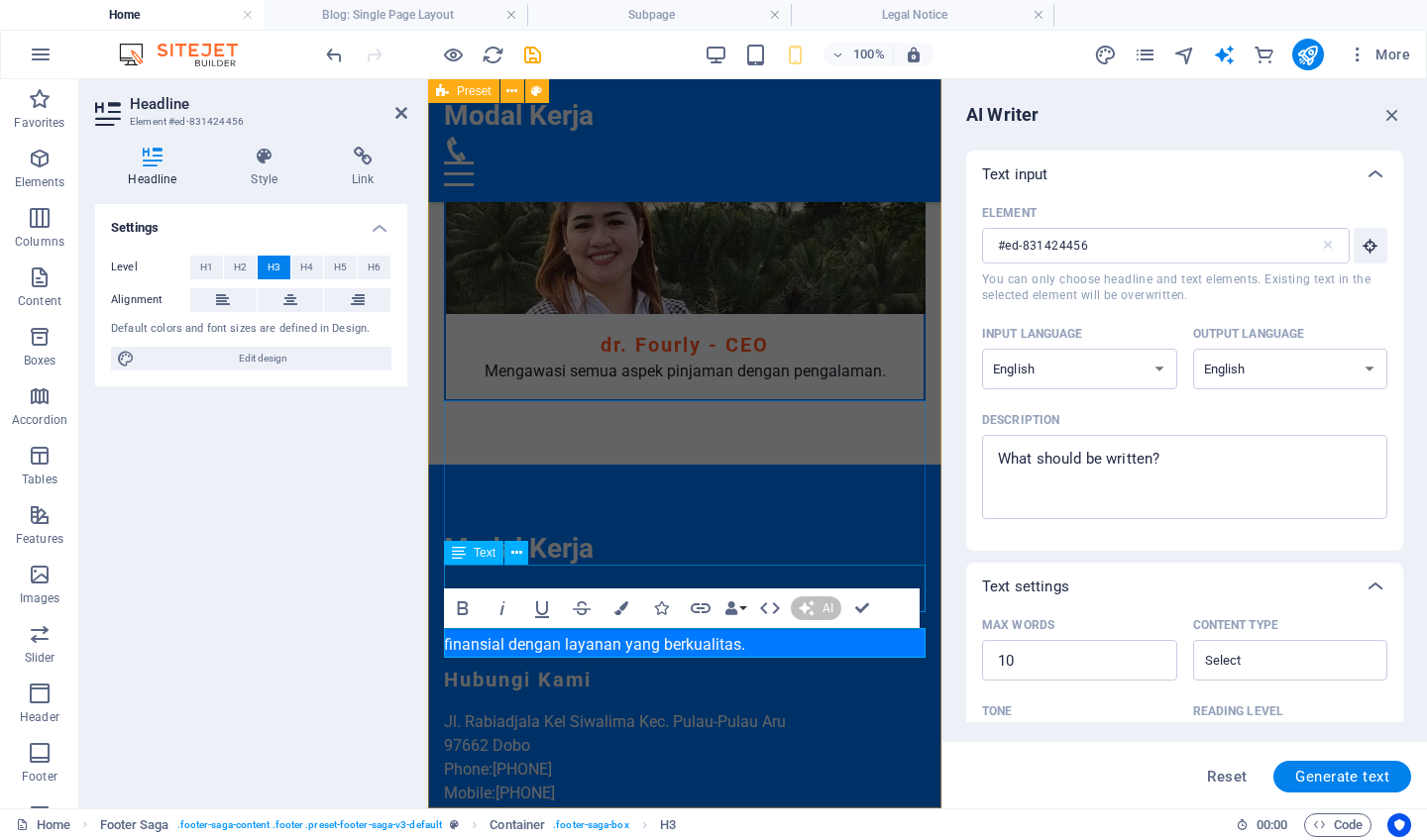 type 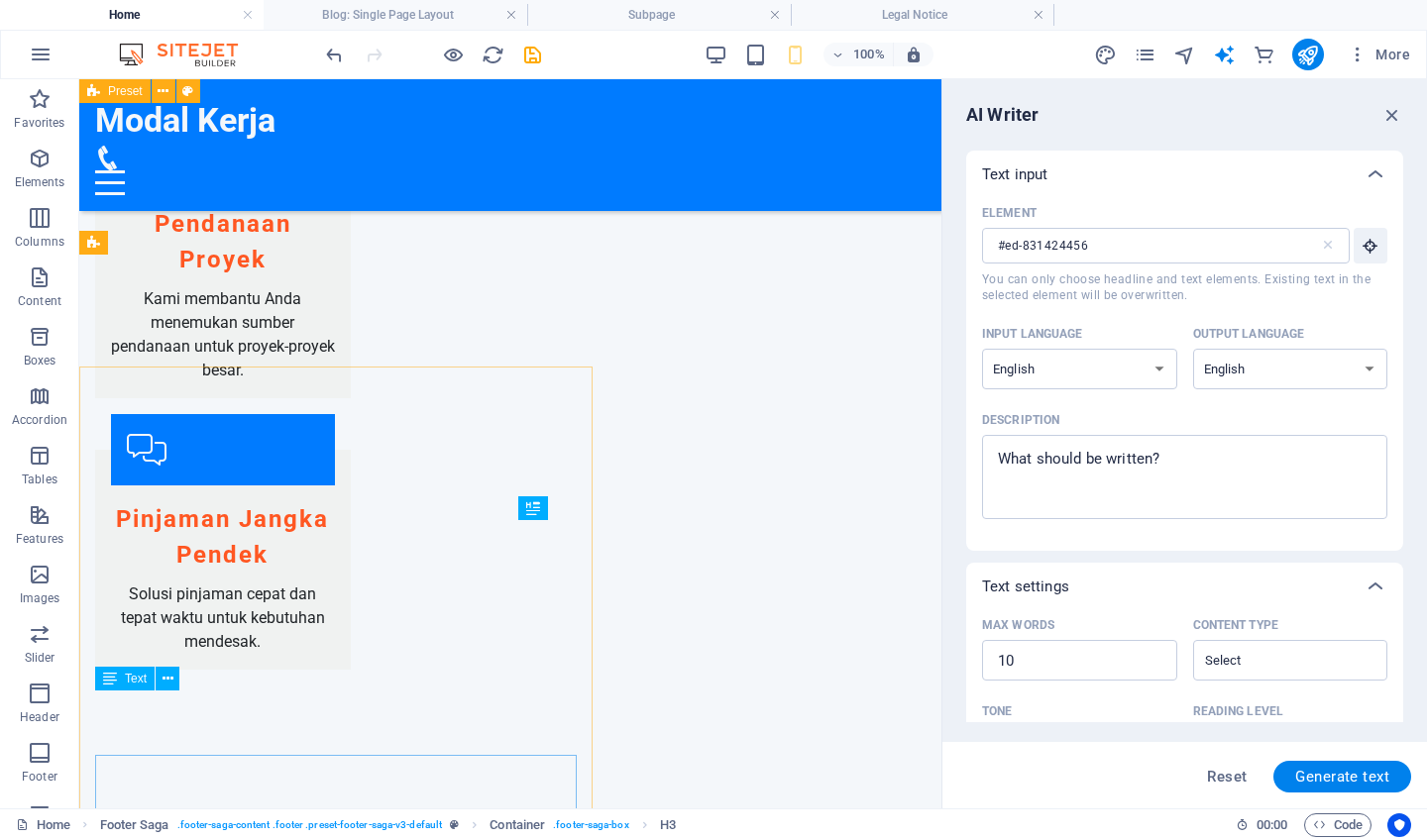 scroll, scrollTop: 2056, scrollLeft: 0, axis: vertical 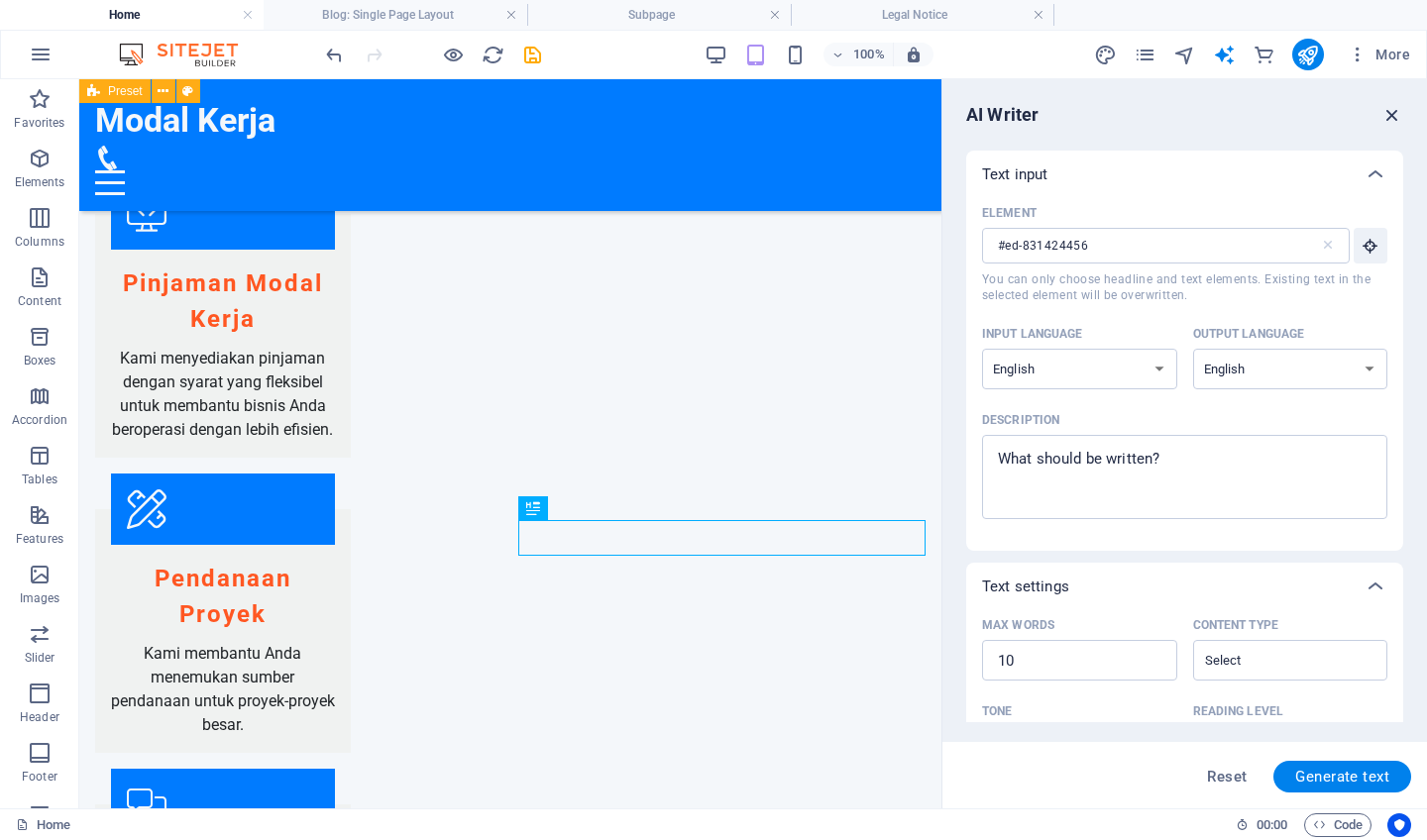 click at bounding box center (1392, 115) 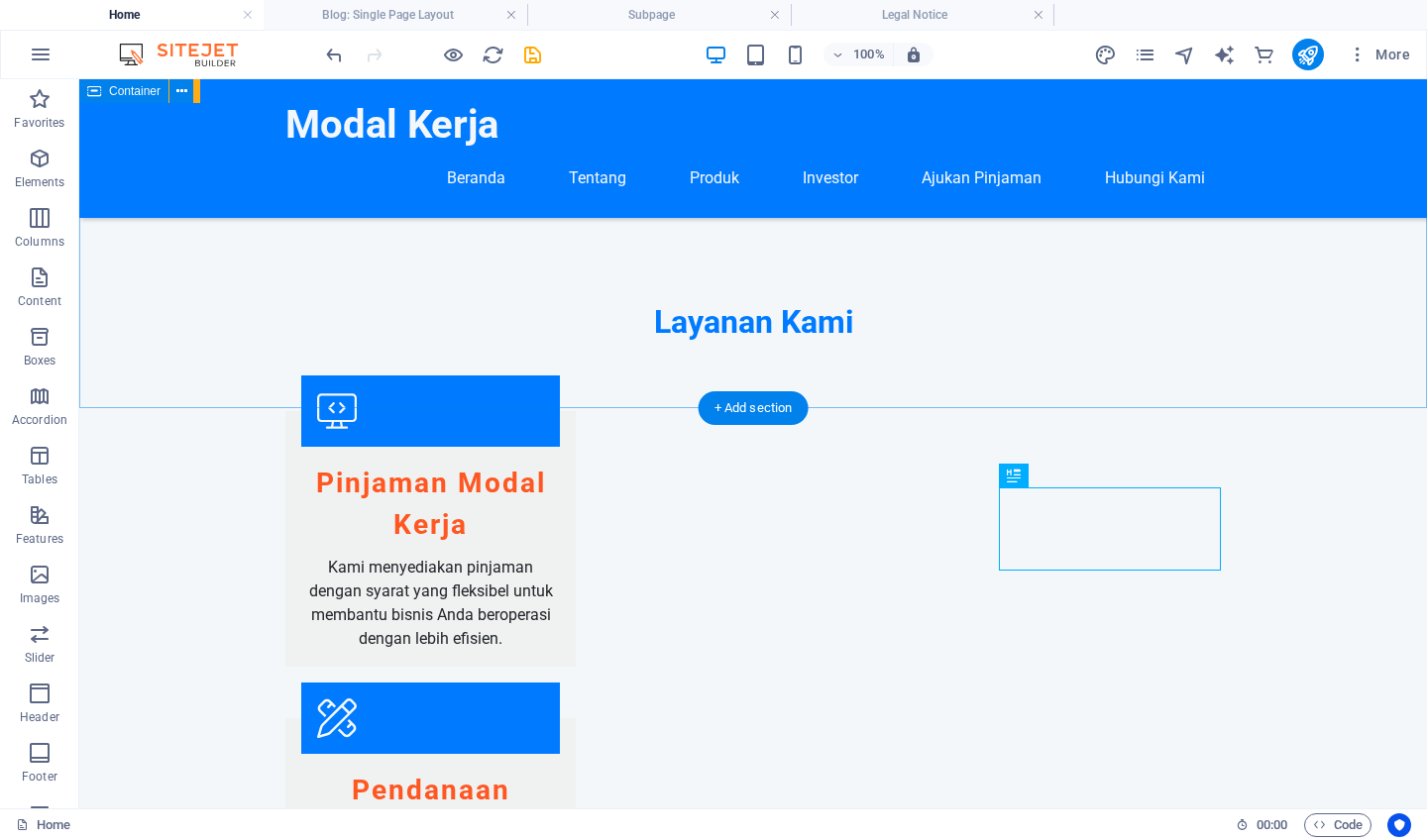 scroll, scrollTop: 1945, scrollLeft: 0, axis: vertical 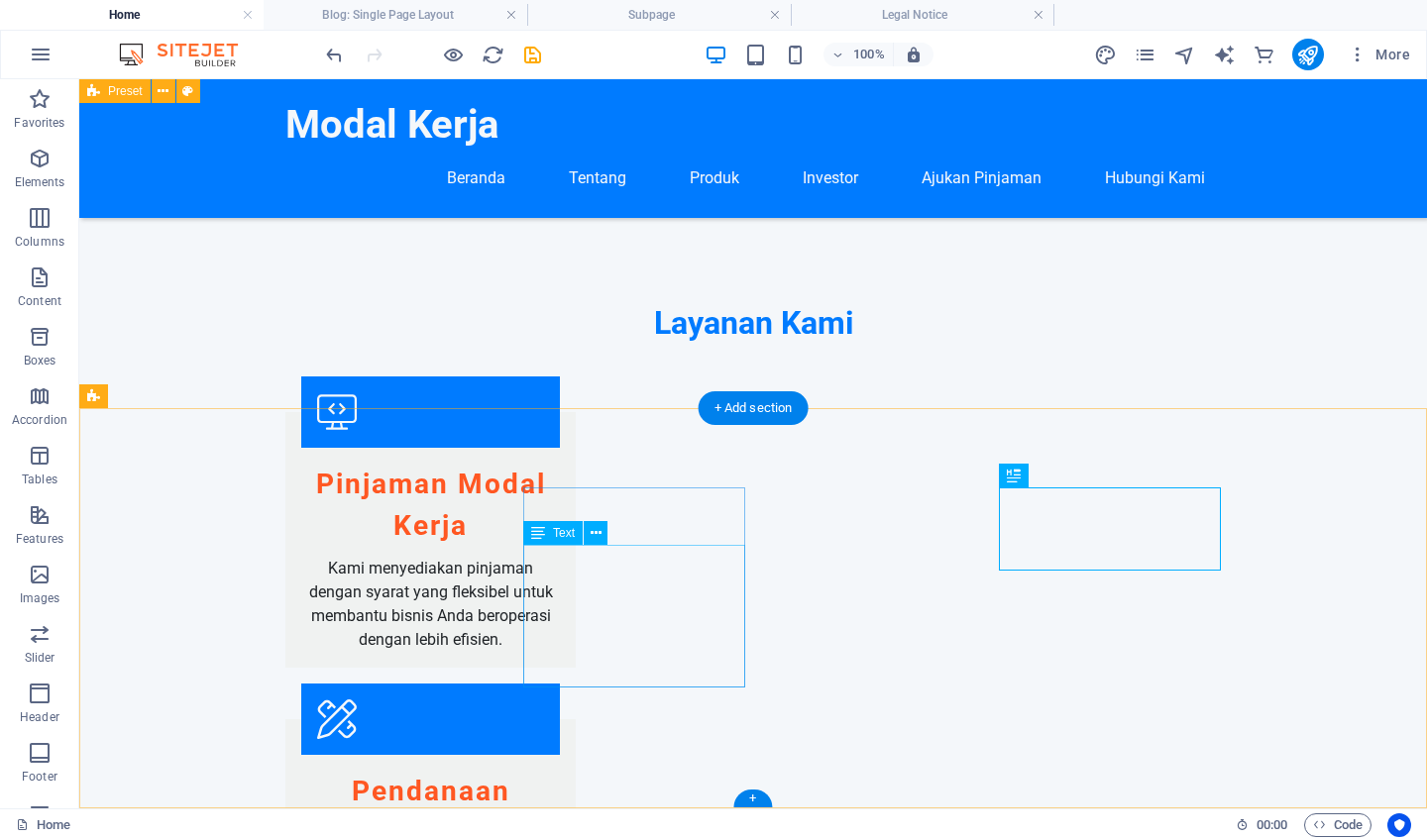 click on "97662" at bounding box center [117, 2343] 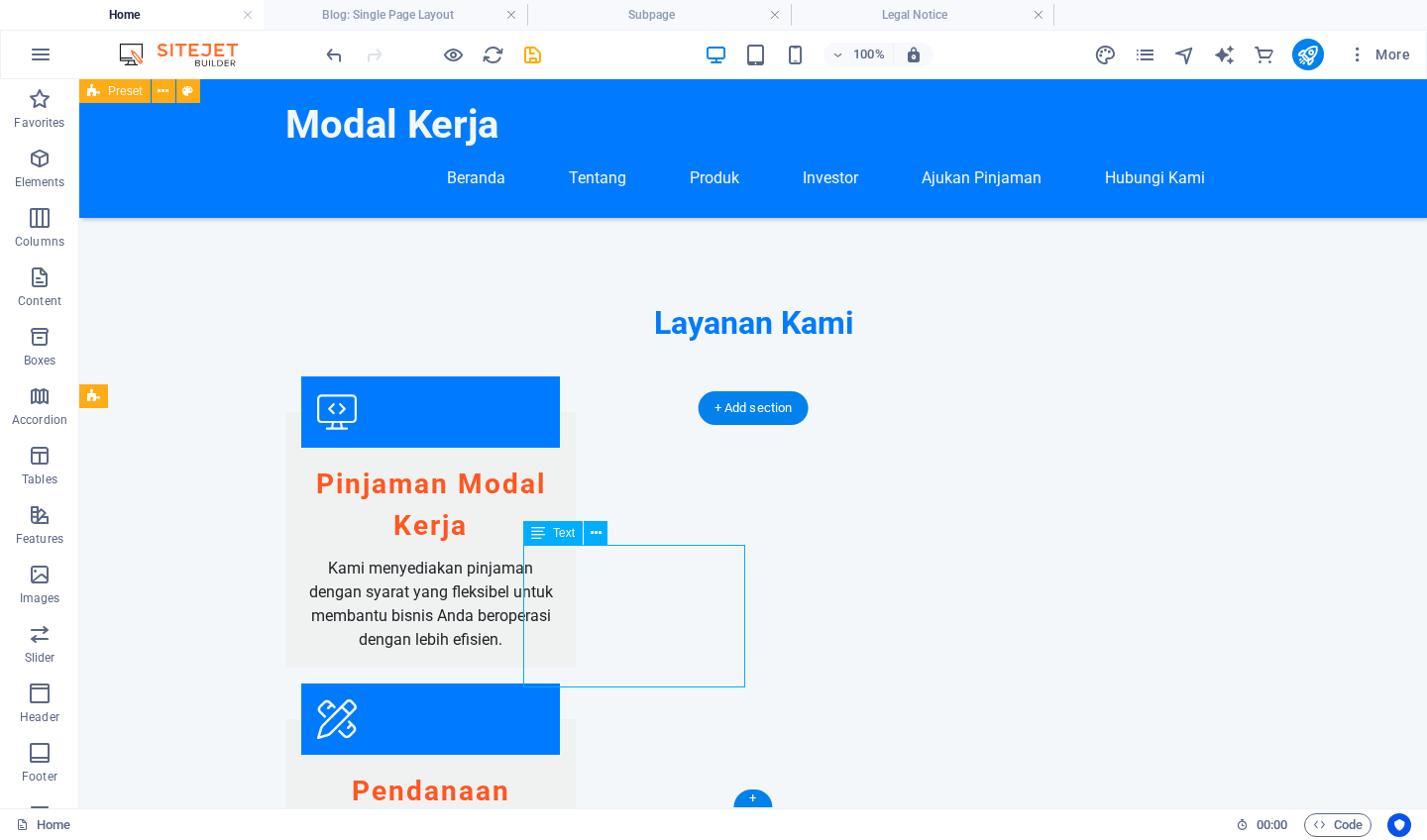 click on "97662" at bounding box center [117, 2343] 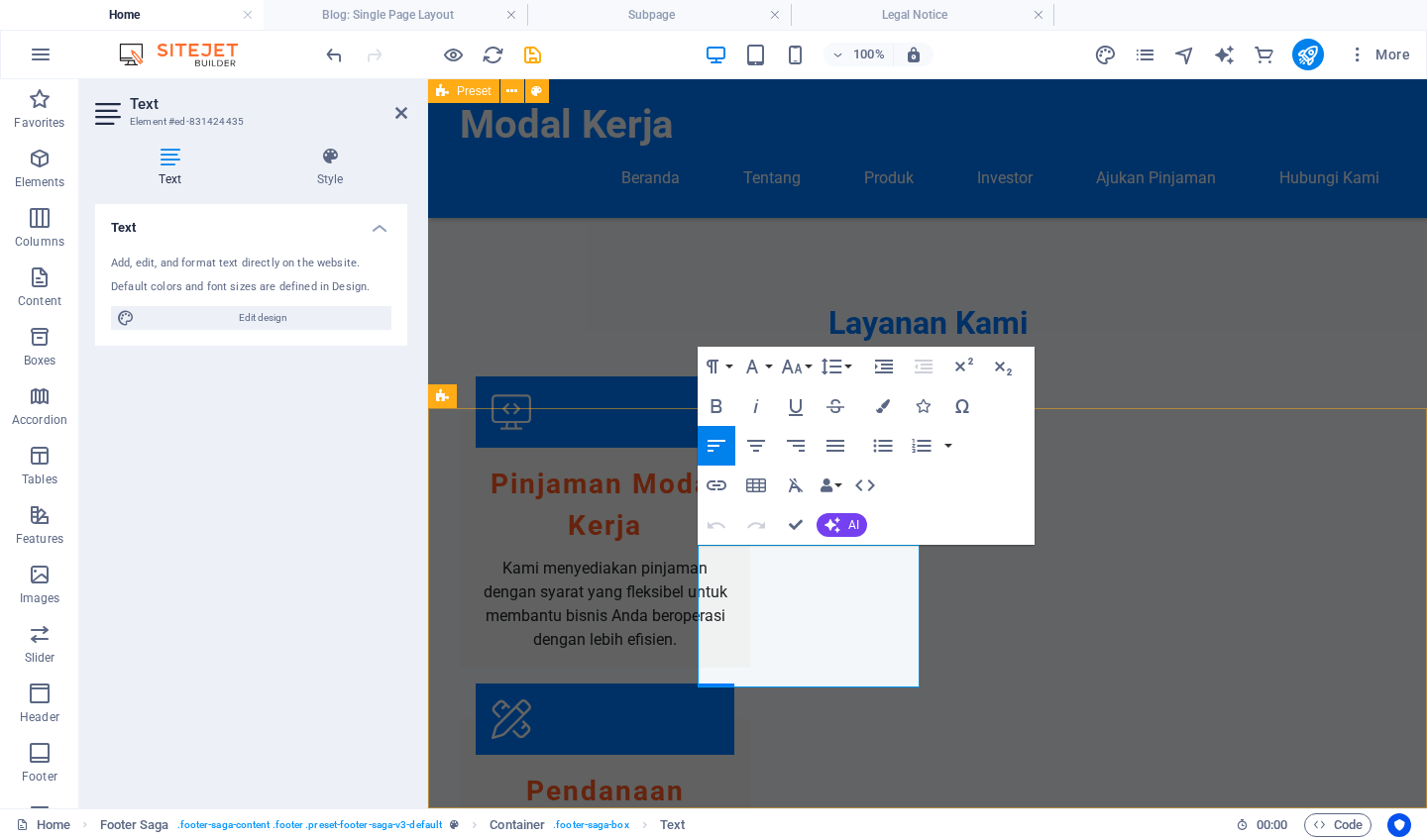 click on "97662" at bounding box center [466, 2343] 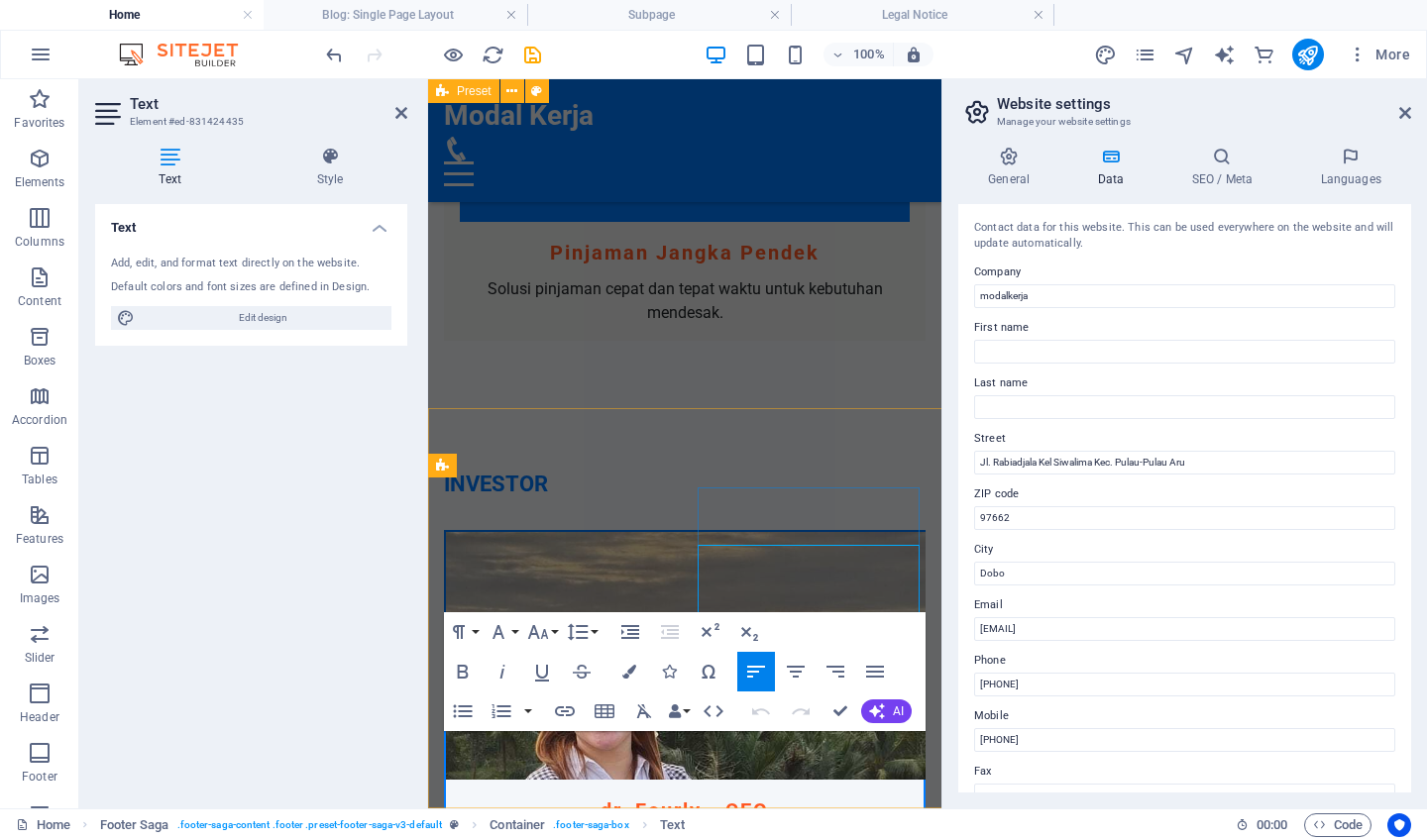 type 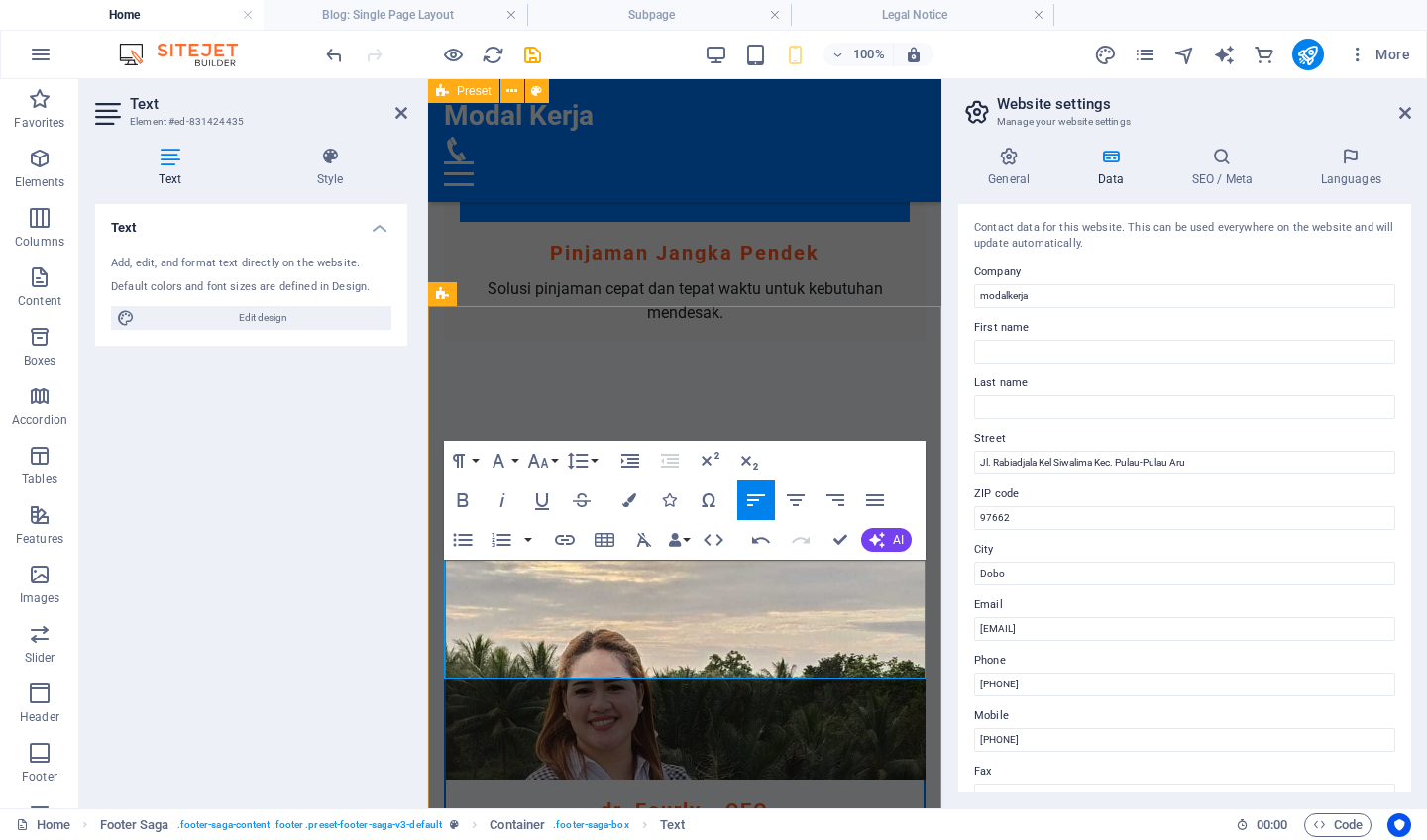 scroll, scrollTop: 2142, scrollLeft: 0, axis: vertical 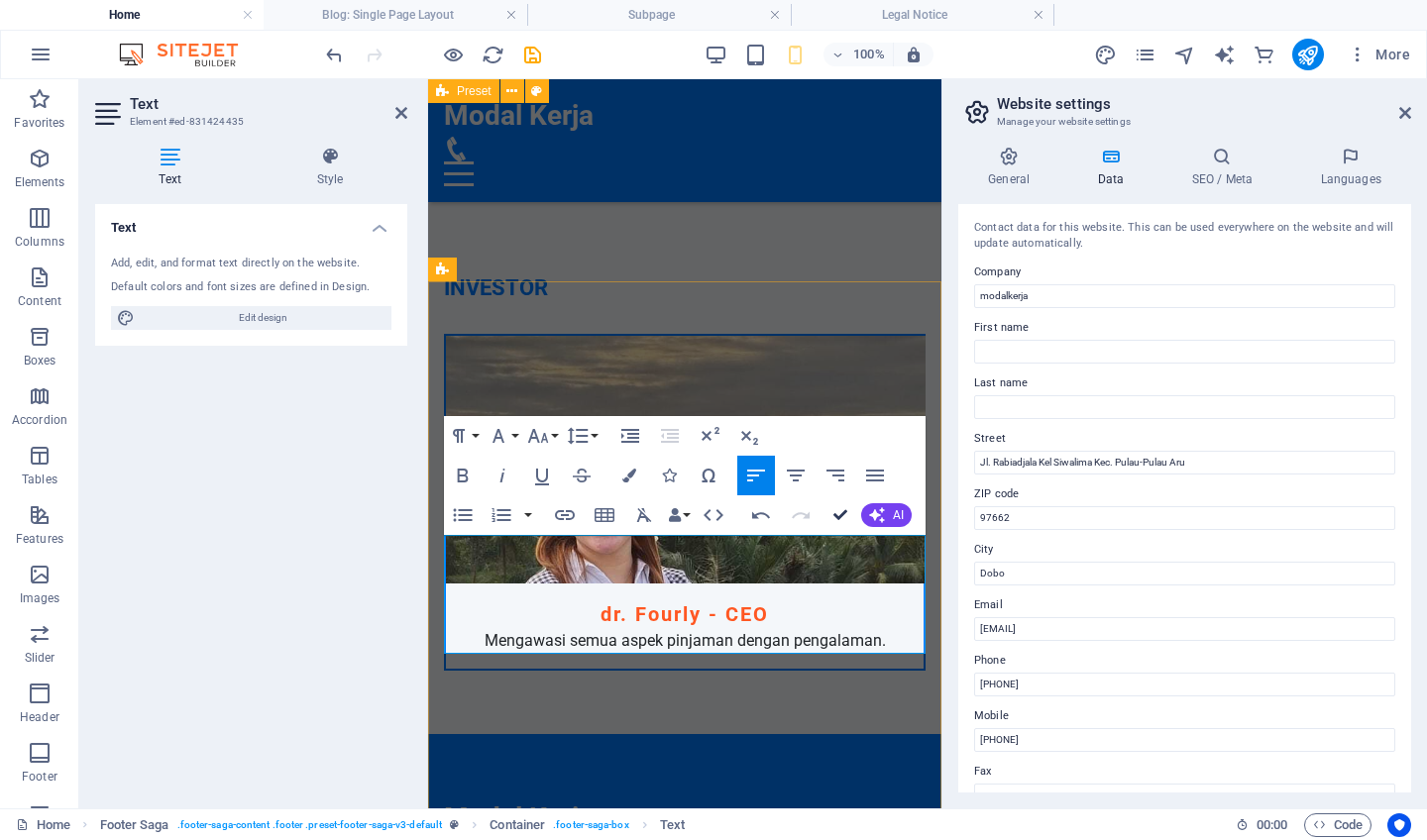 drag, startPoint x: 837, startPoint y: 512, endPoint x: 789, endPoint y: 407, distance: 115.451288 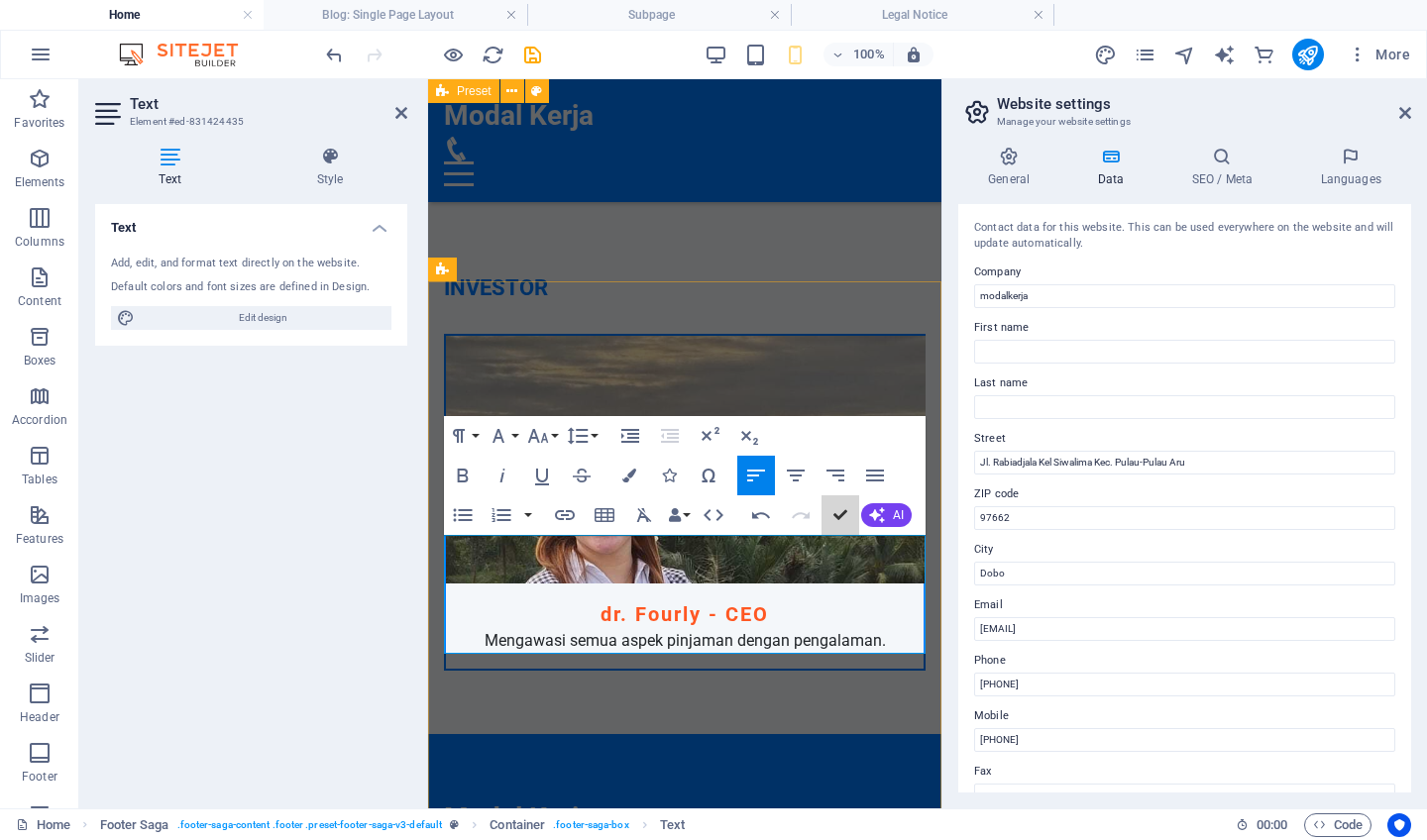 scroll, scrollTop: 2056, scrollLeft: 0, axis: vertical 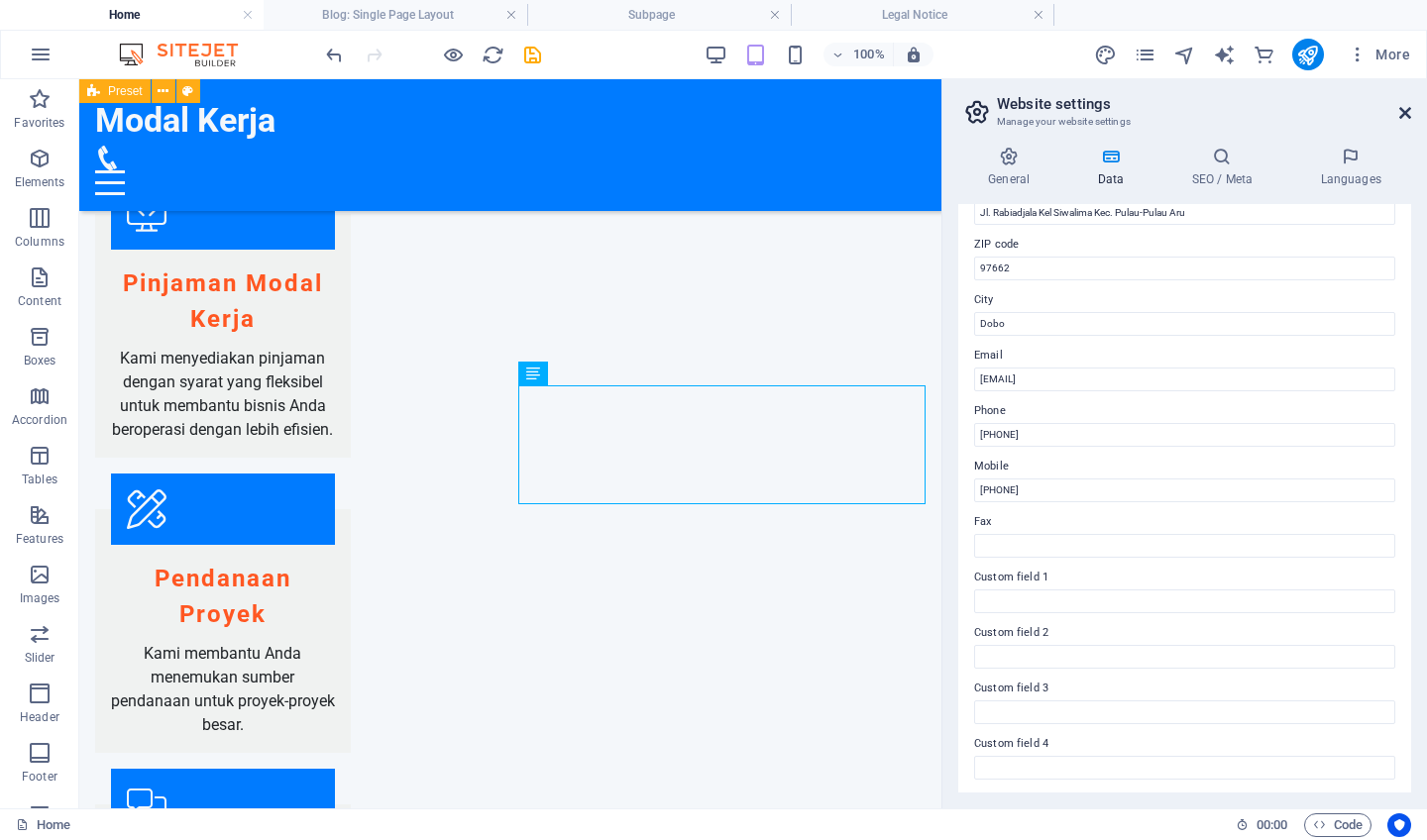 type on "Modal Kerja" 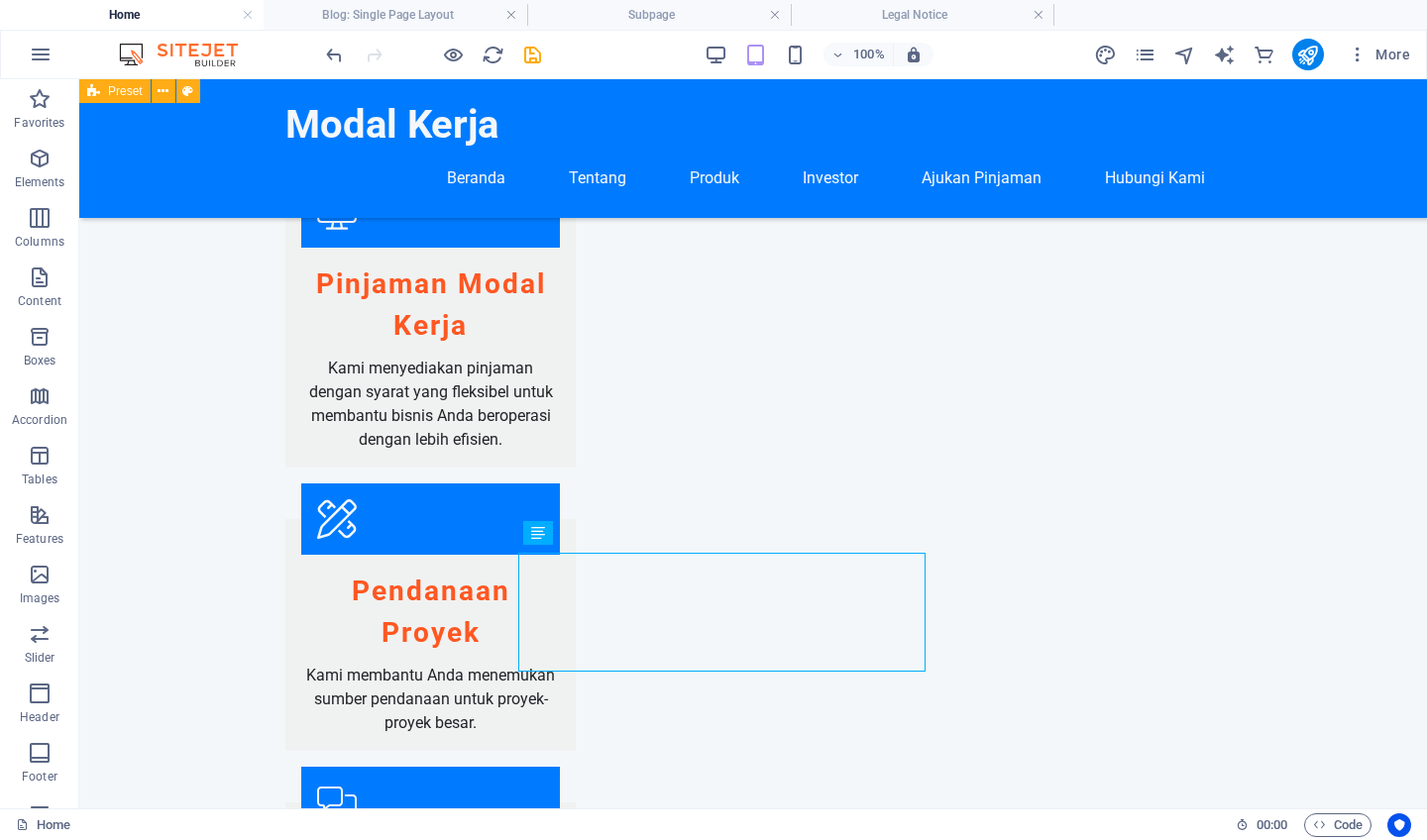 scroll, scrollTop: 1889, scrollLeft: 0, axis: vertical 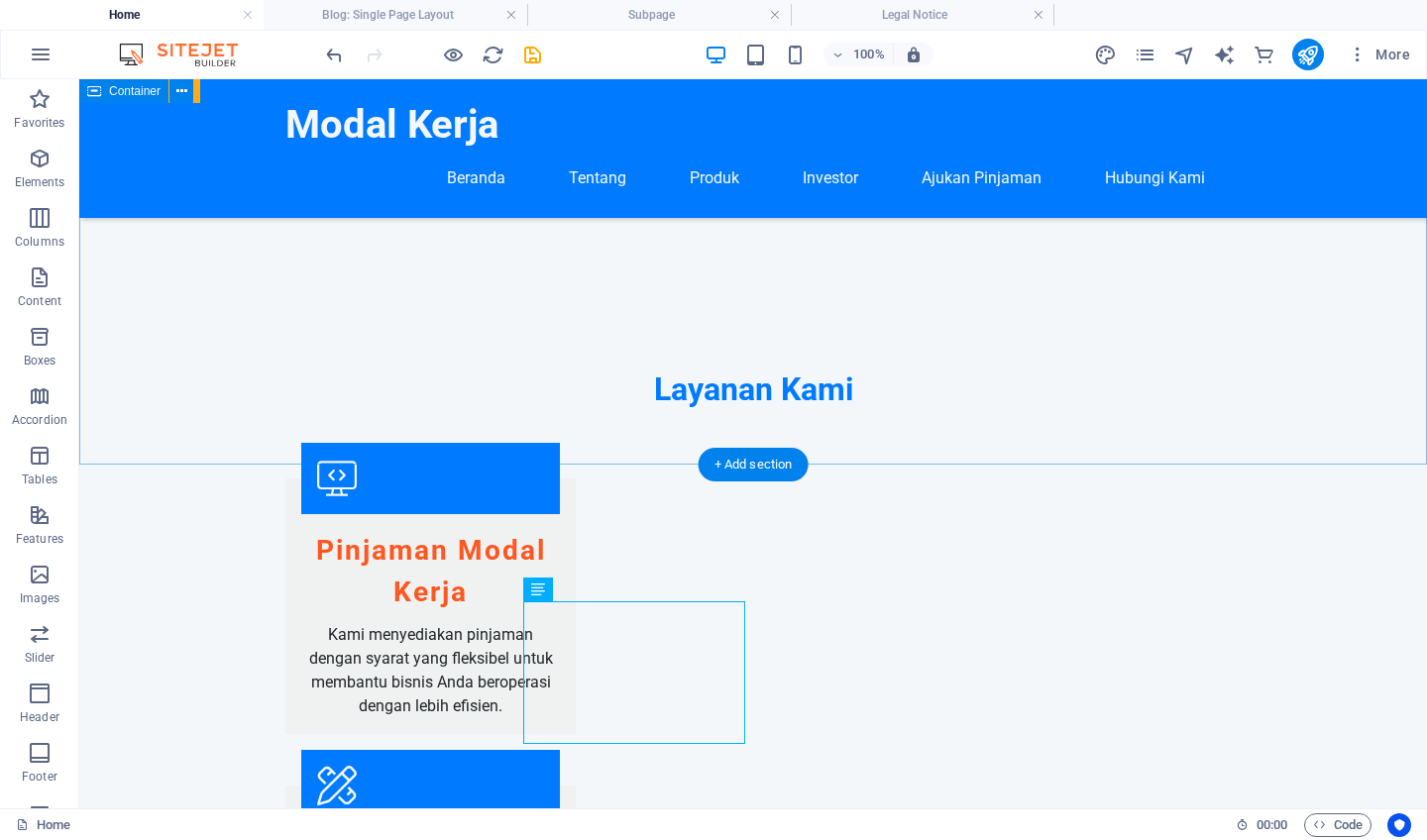 click on "INVESTOR dr. Fourly - CEO Mengawasi semua aspek pinjaman dengan pengalaman." at bounding box center (753, 1660) 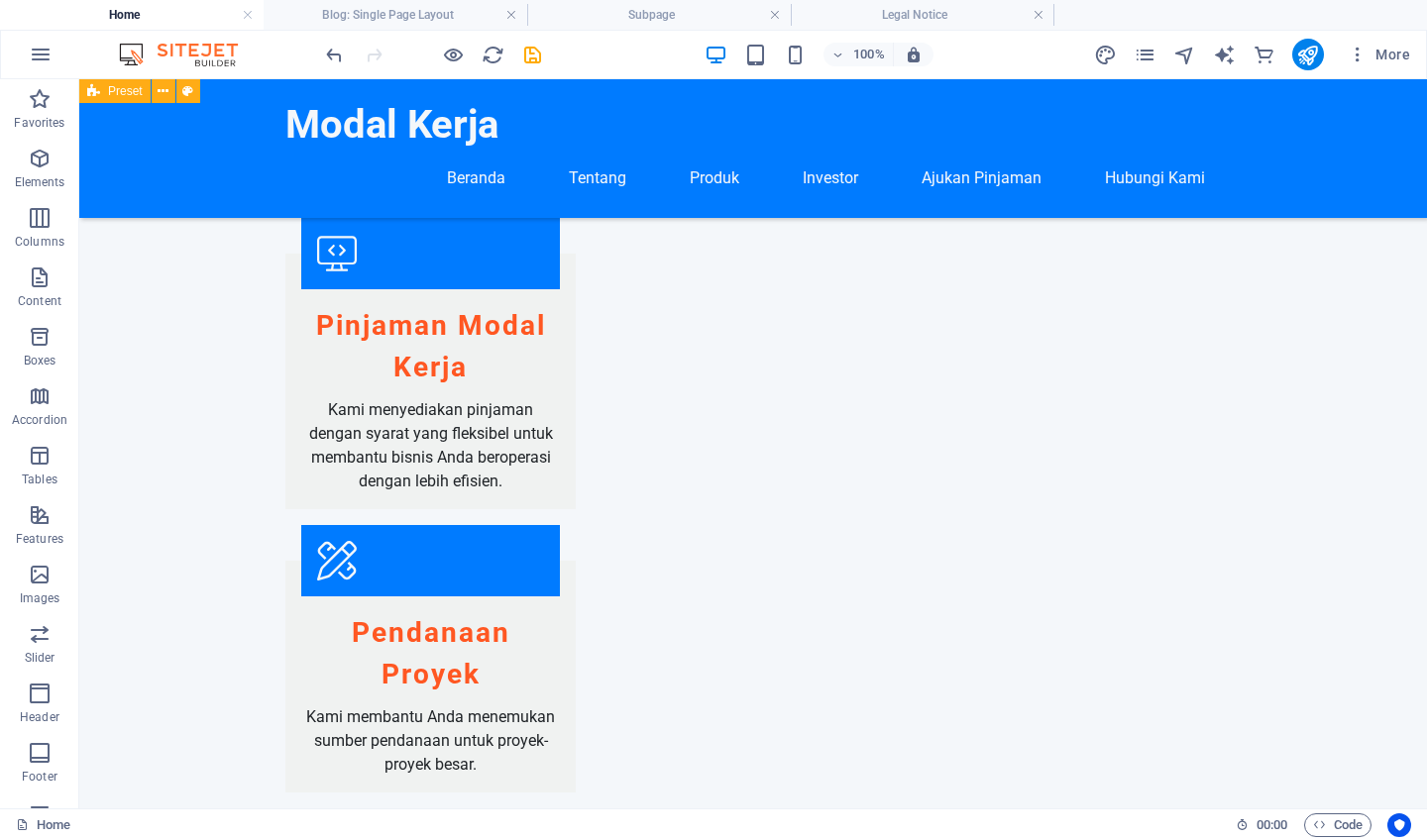 scroll, scrollTop: 1945, scrollLeft: 0, axis: vertical 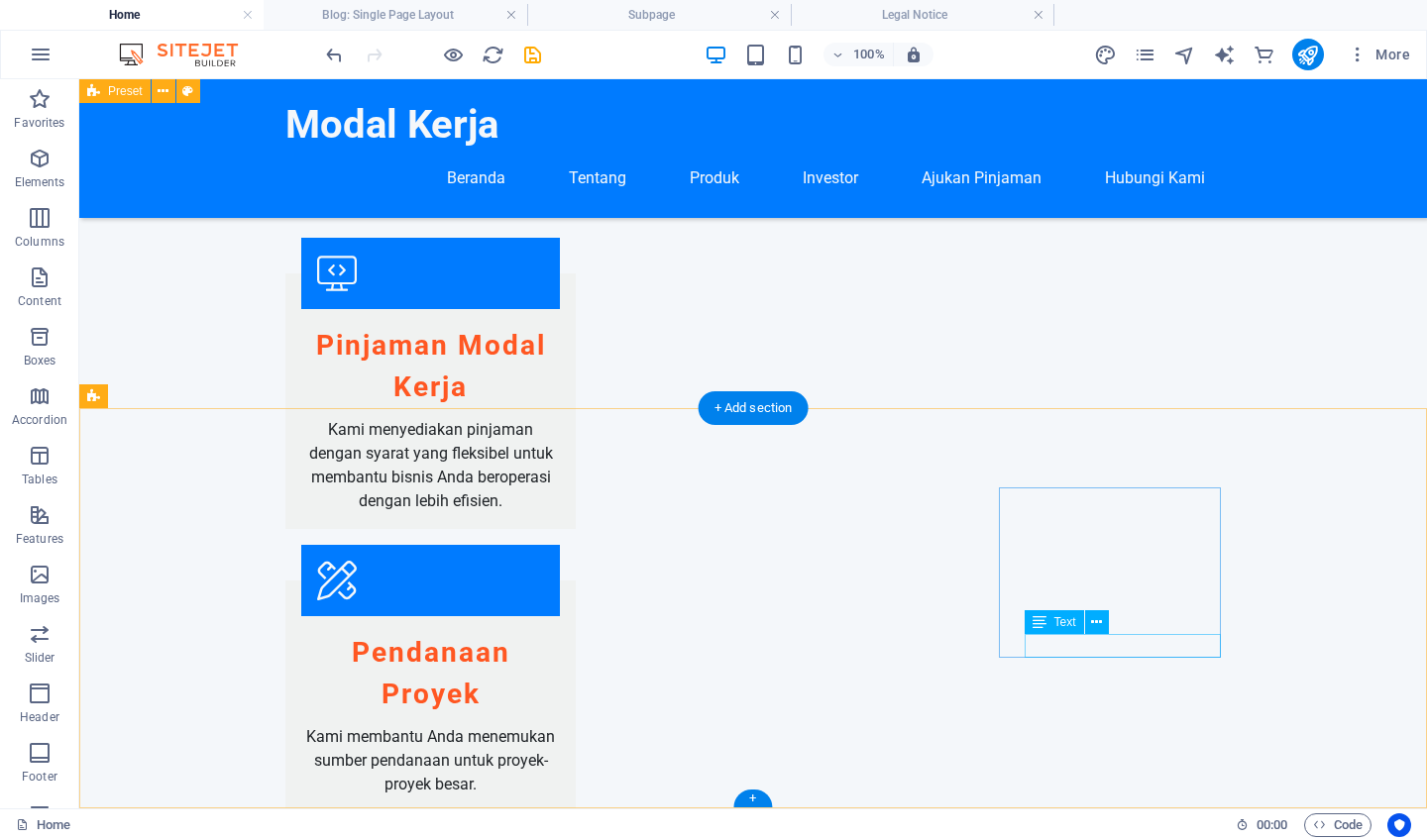click on "Instagram" at bounding box center (206, 2758) 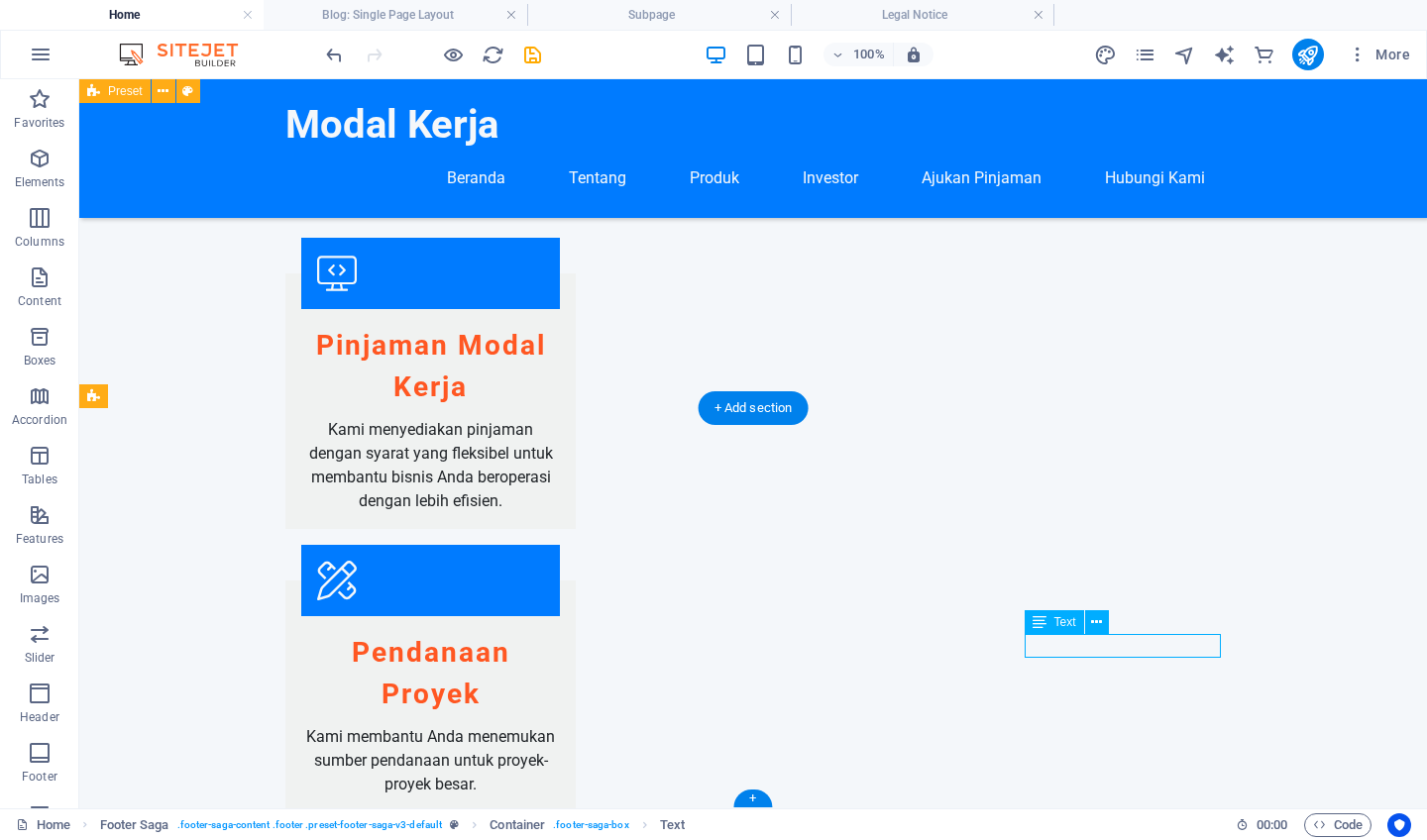 click on "Instagram" at bounding box center [206, 2758] 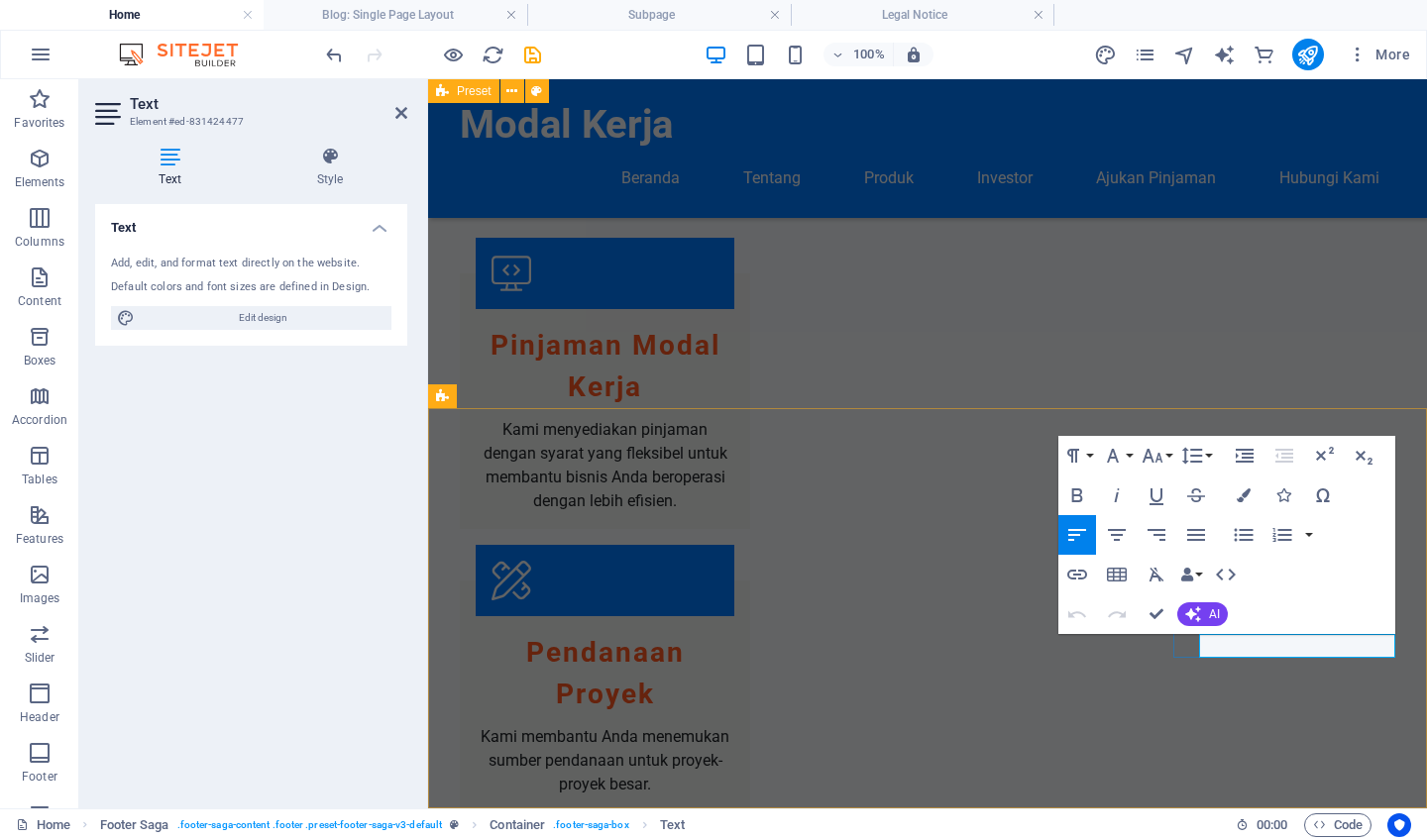 click on "Instagram" at bounding box center [480, 2757] 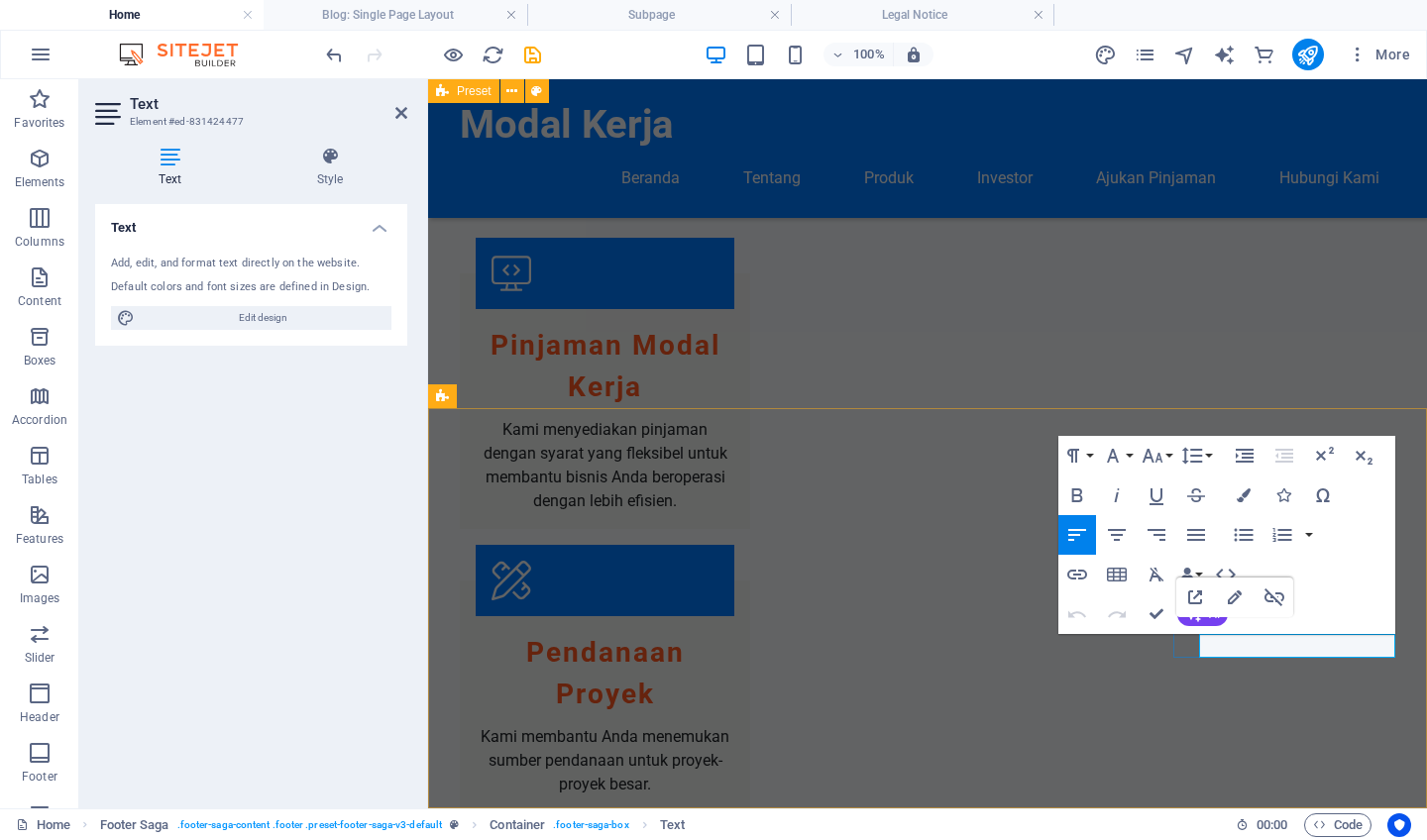 click on "Instagram" at bounding box center [480, 2757] 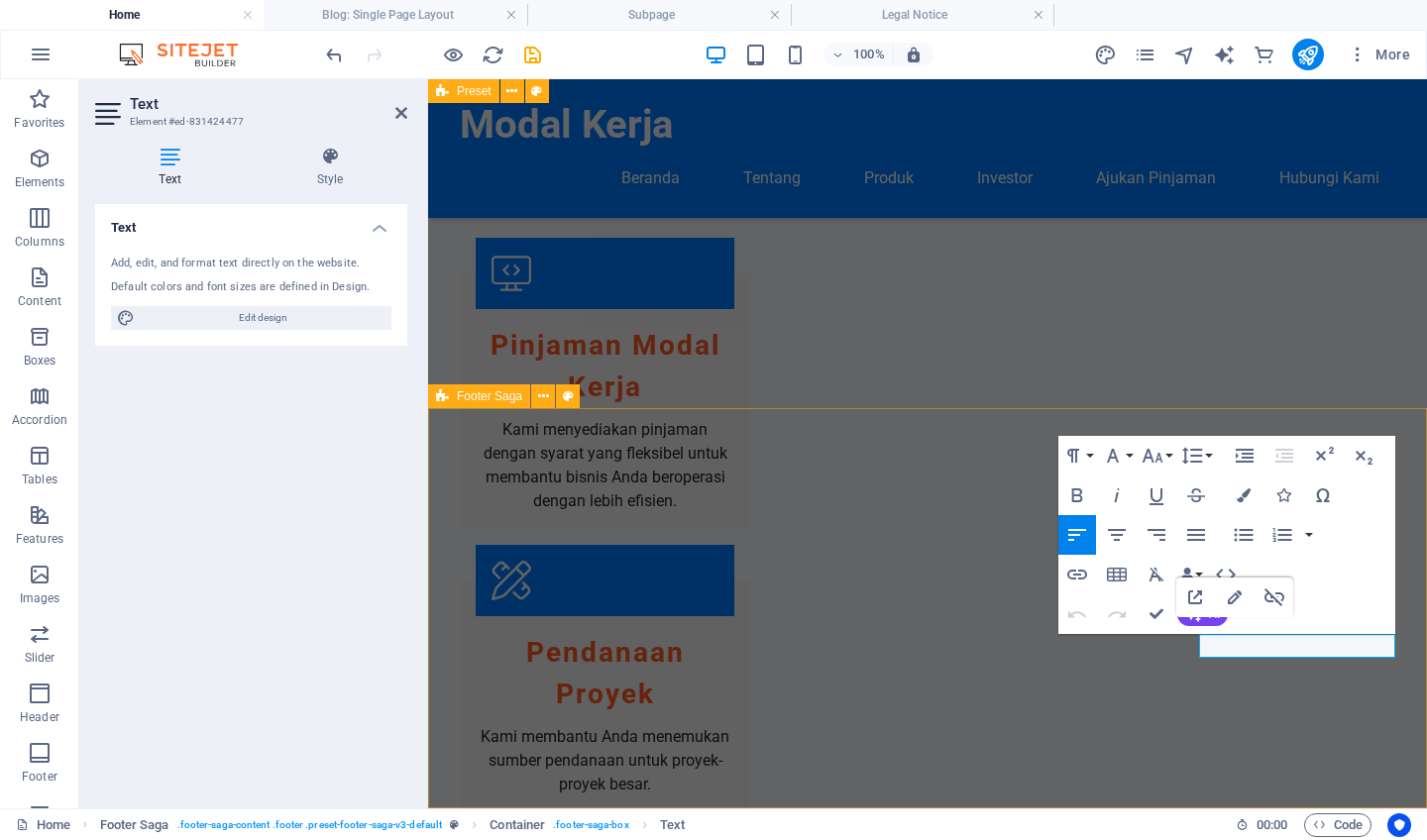 click on "Modal Kerja Modal Kerja menyediakan solusi pembiayaan bisnis yang handal. Kami berkomitmen untuk membantu klien kami mencapai tujuan finansial dengan layanan yang berkualitas. Hubungi Kami Jl. Rabiadjala Kel Siwalima Kec. Pulau-Pulau Aru Kode Pos  97662   Dobo Phone:  +62-811-722-088 Mobile:  +62-811-722-088 Email:  fourlysandy@gmail.com Navigation Home About Services Team Contact Legal Notice Privacy Policy Social Media Platforms Facebook X Instagram" at bounding box center (928, 2304) 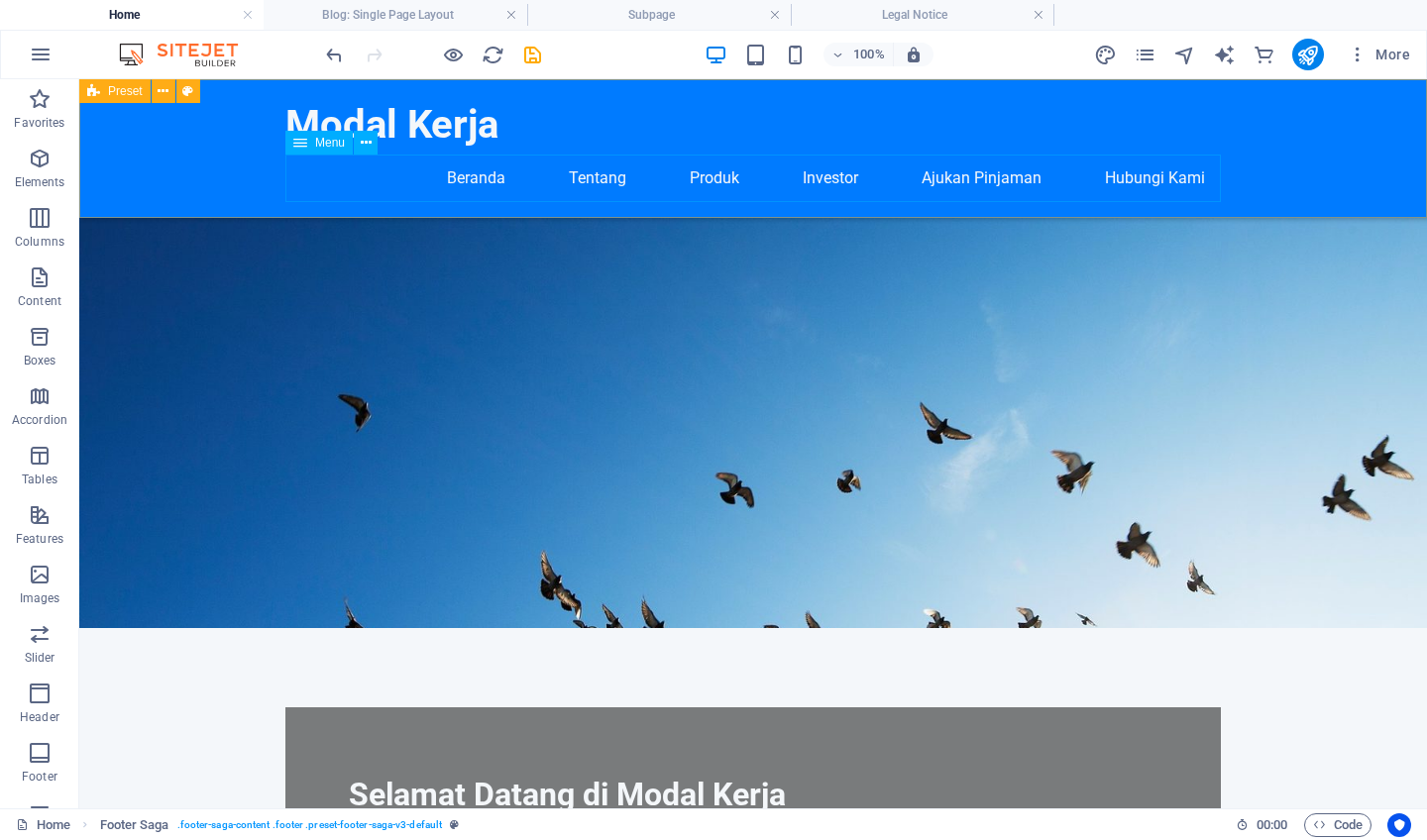 scroll, scrollTop: 177, scrollLeft: 0, axis: vertical 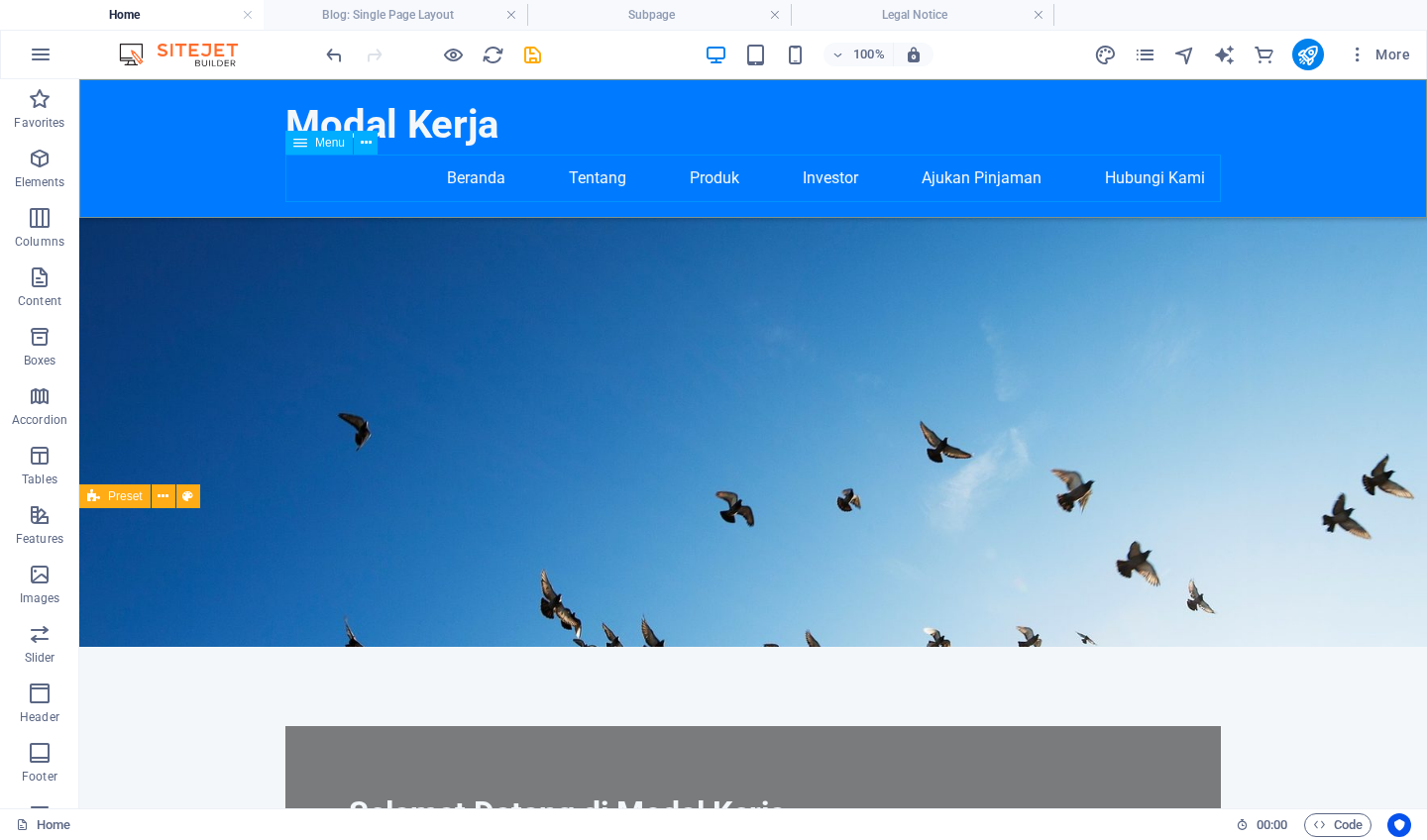 click on "Beranda Tentang Produk Investor Ajukan Pinjaman Hubungi Kami" at bounding box center (753, 178) 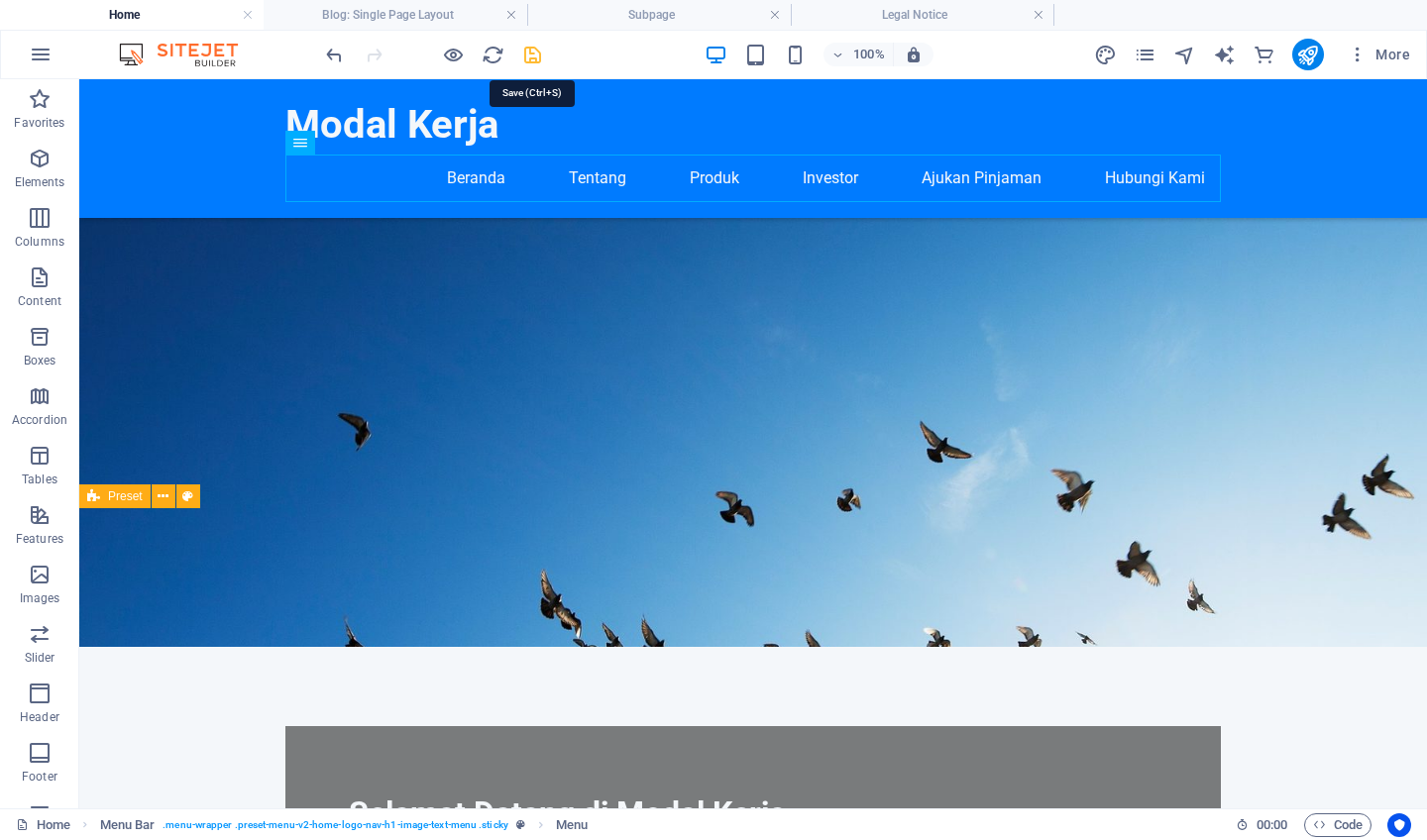click at bounding box center [532, 54] 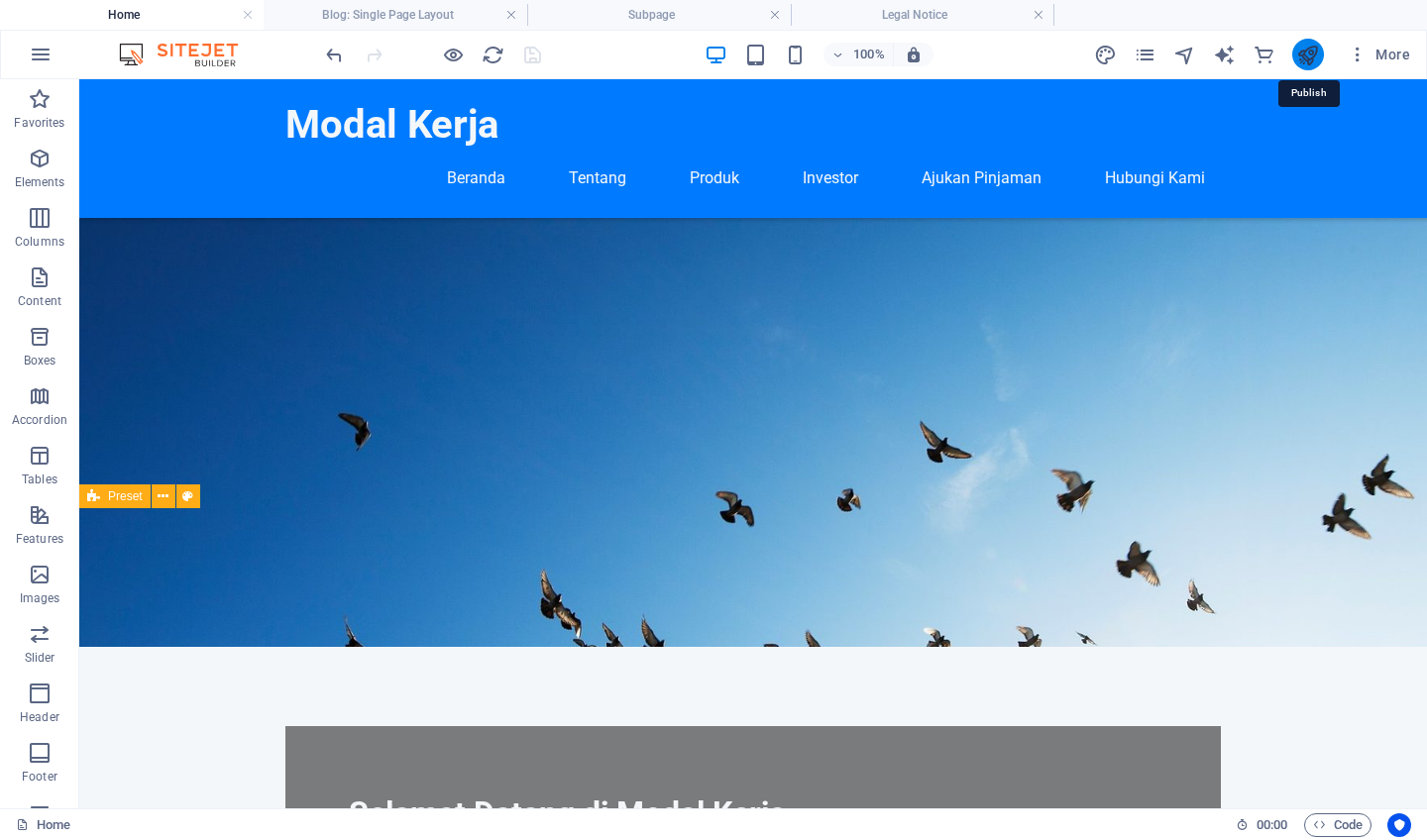 click at bounding box center [1307, 54] 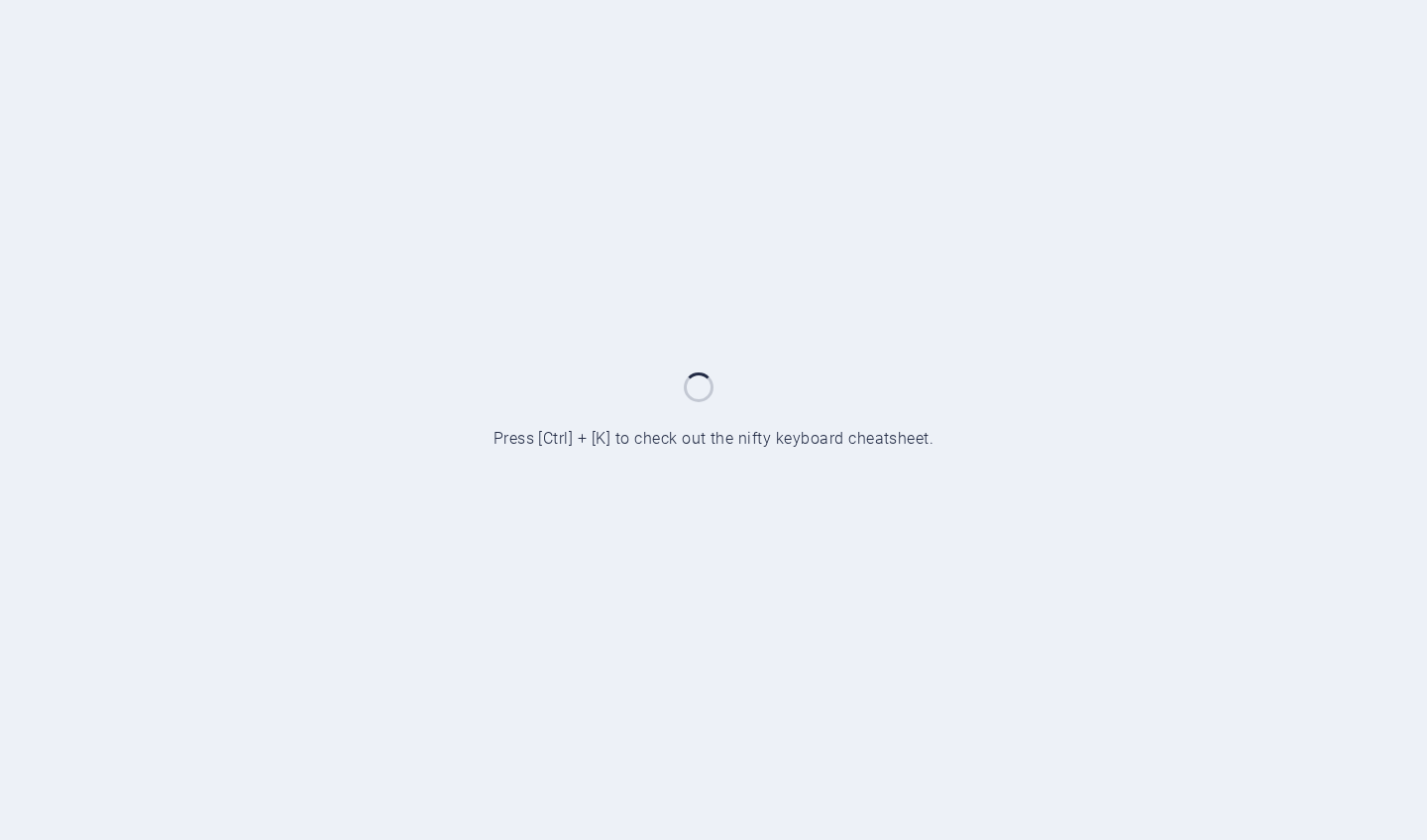 scroll, scrollTop: 0, scrollLeft: 0, axis: both 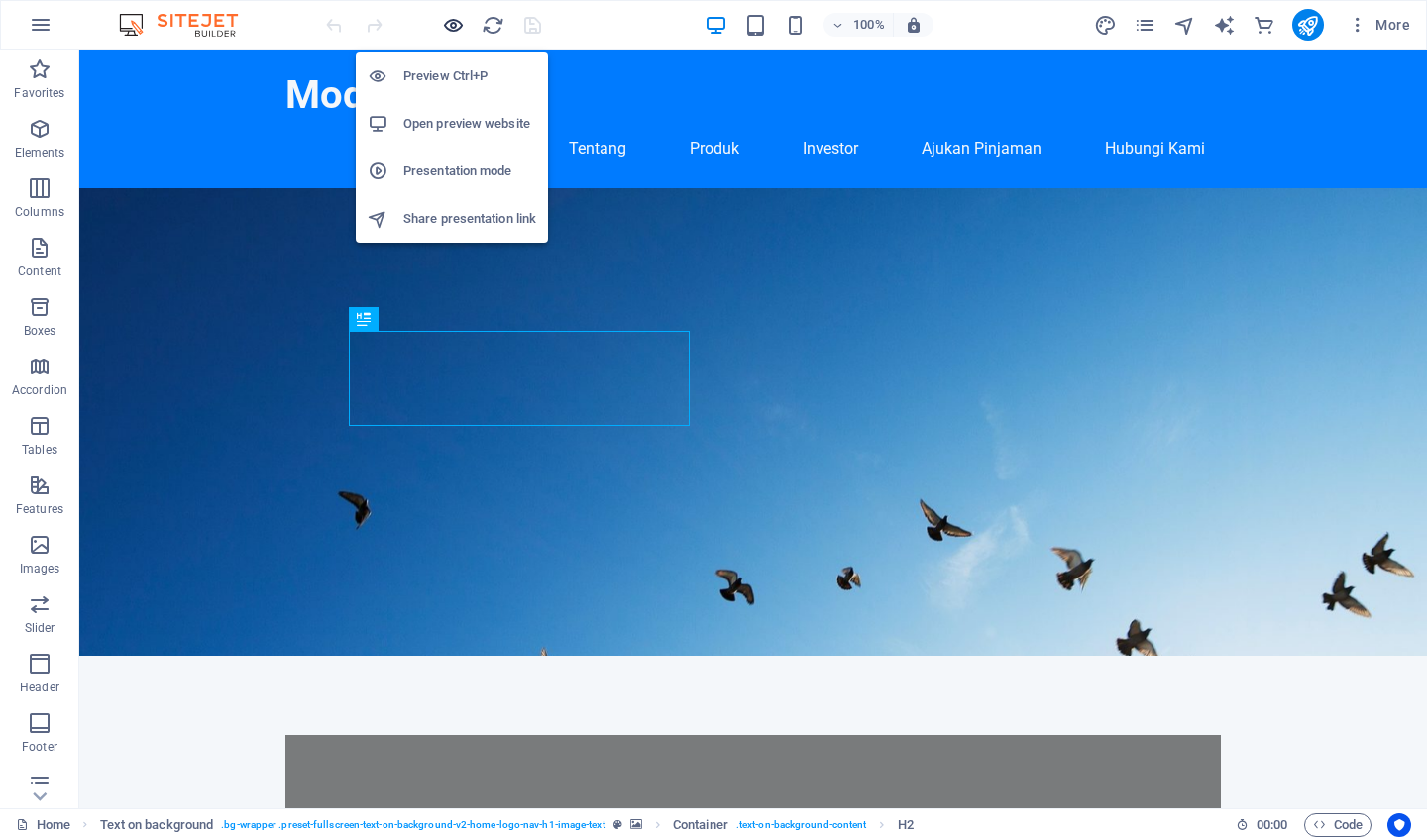 click at bounding box center [453, 25] 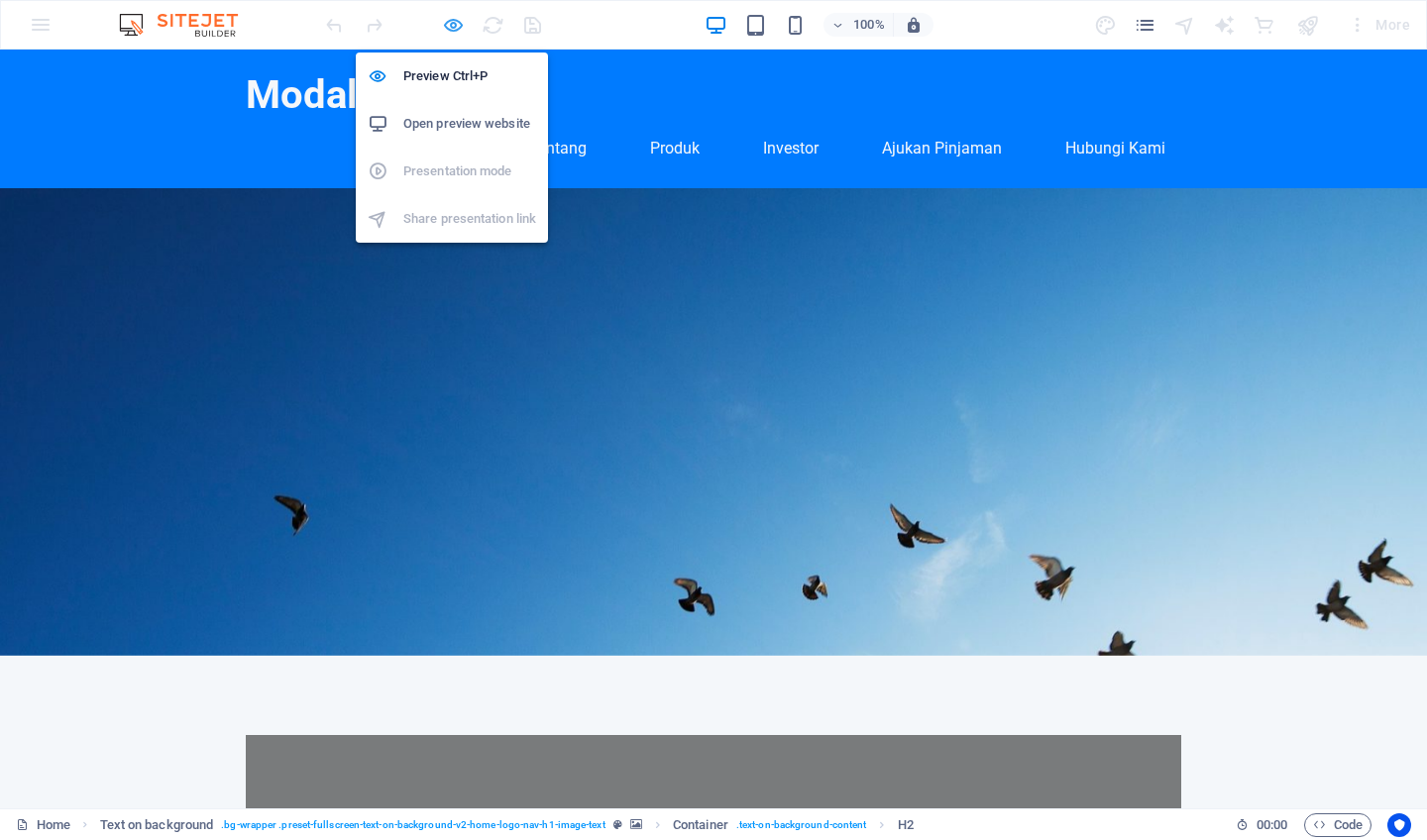click at bounding box center (453, 25) 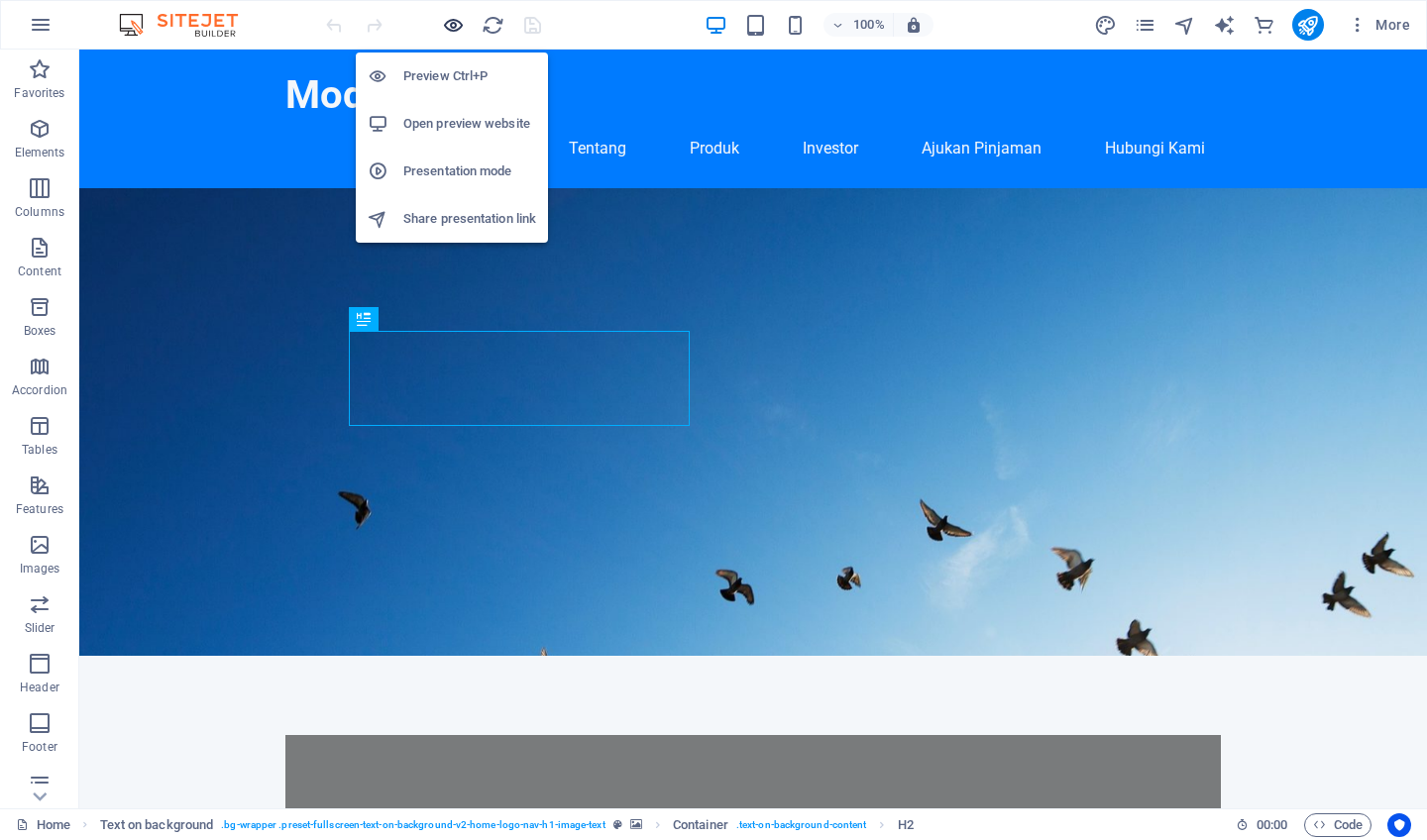 click at bounding box center (453, 25) 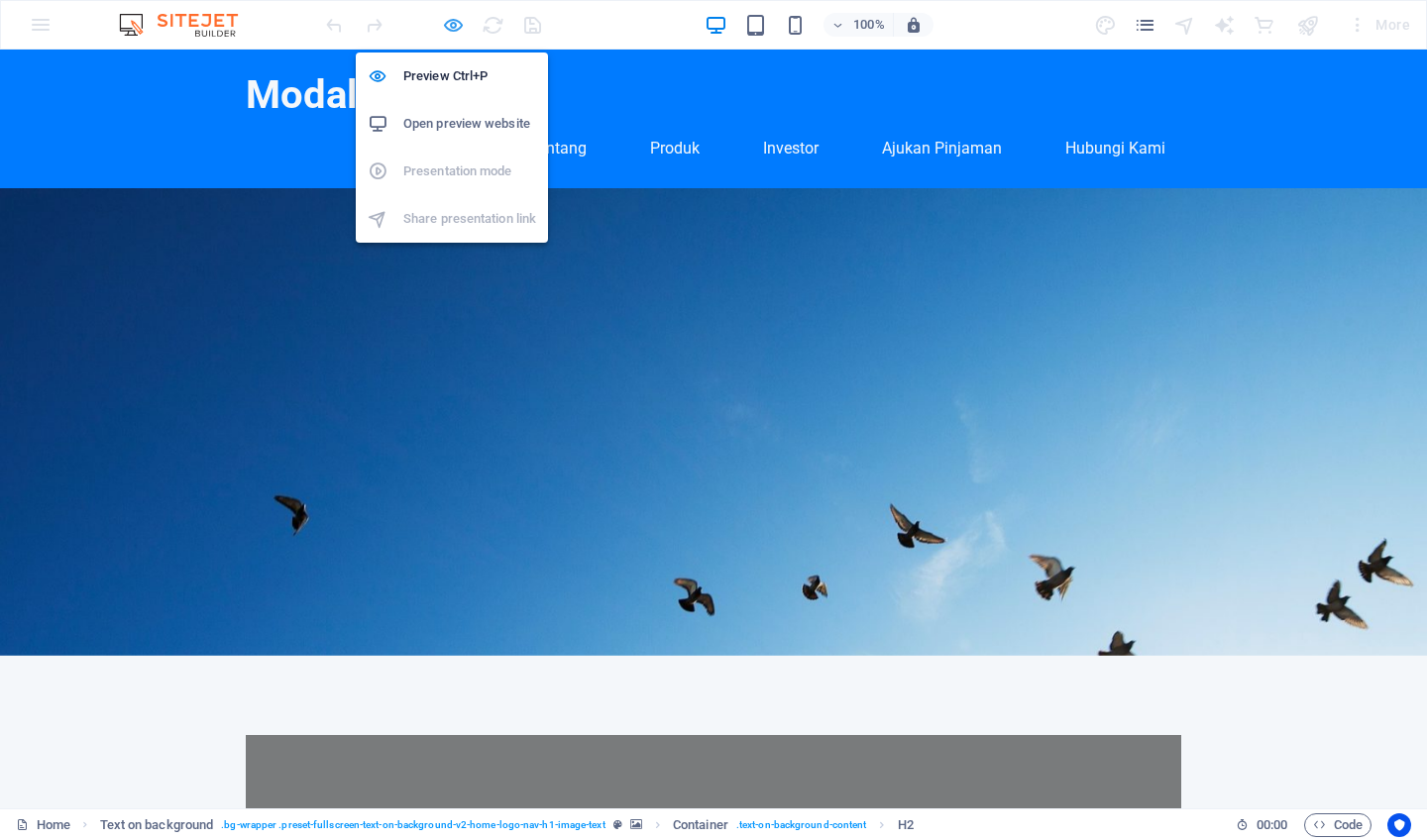 click at bounding box center [453, 25] 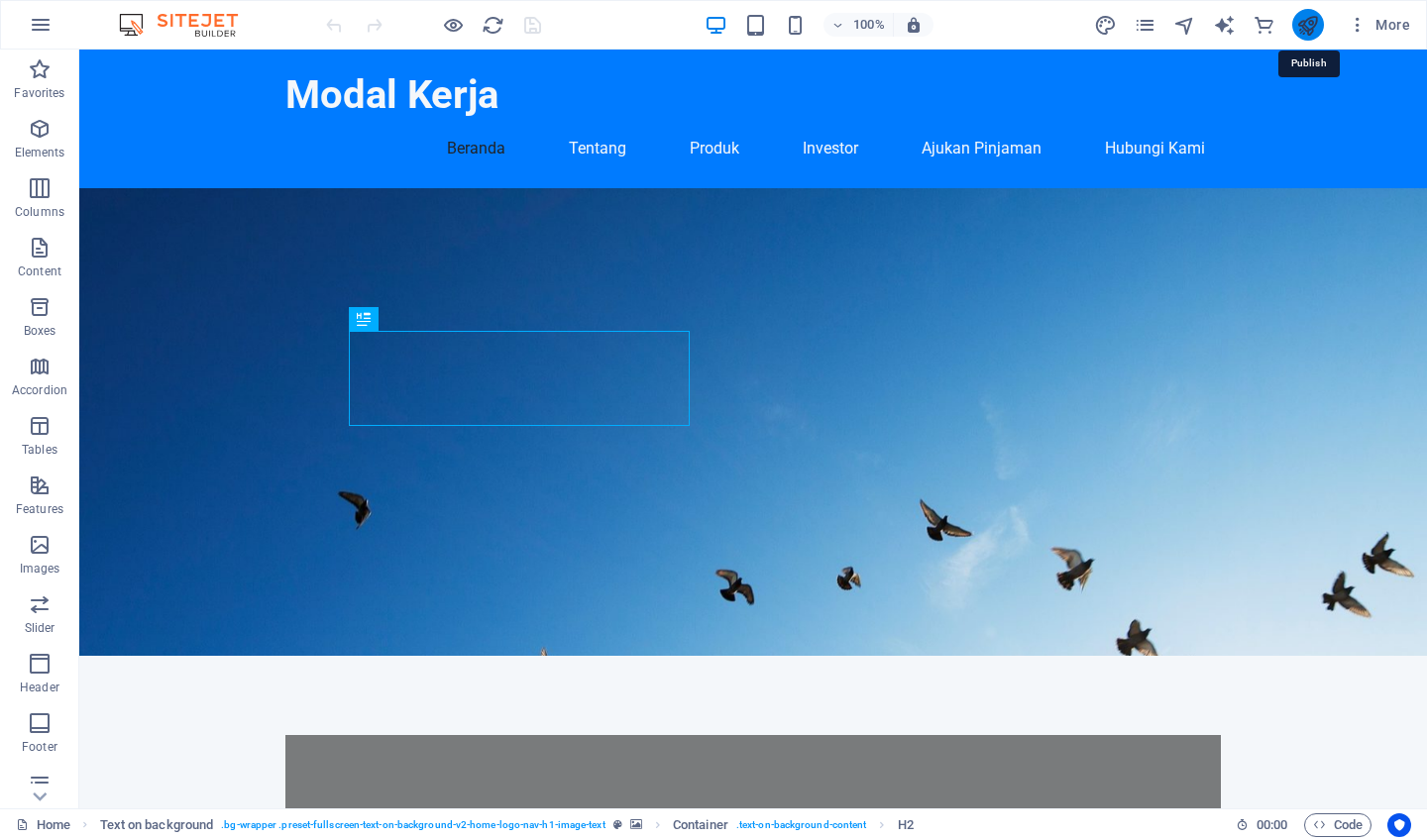 click at bounding box center [1307, 25] 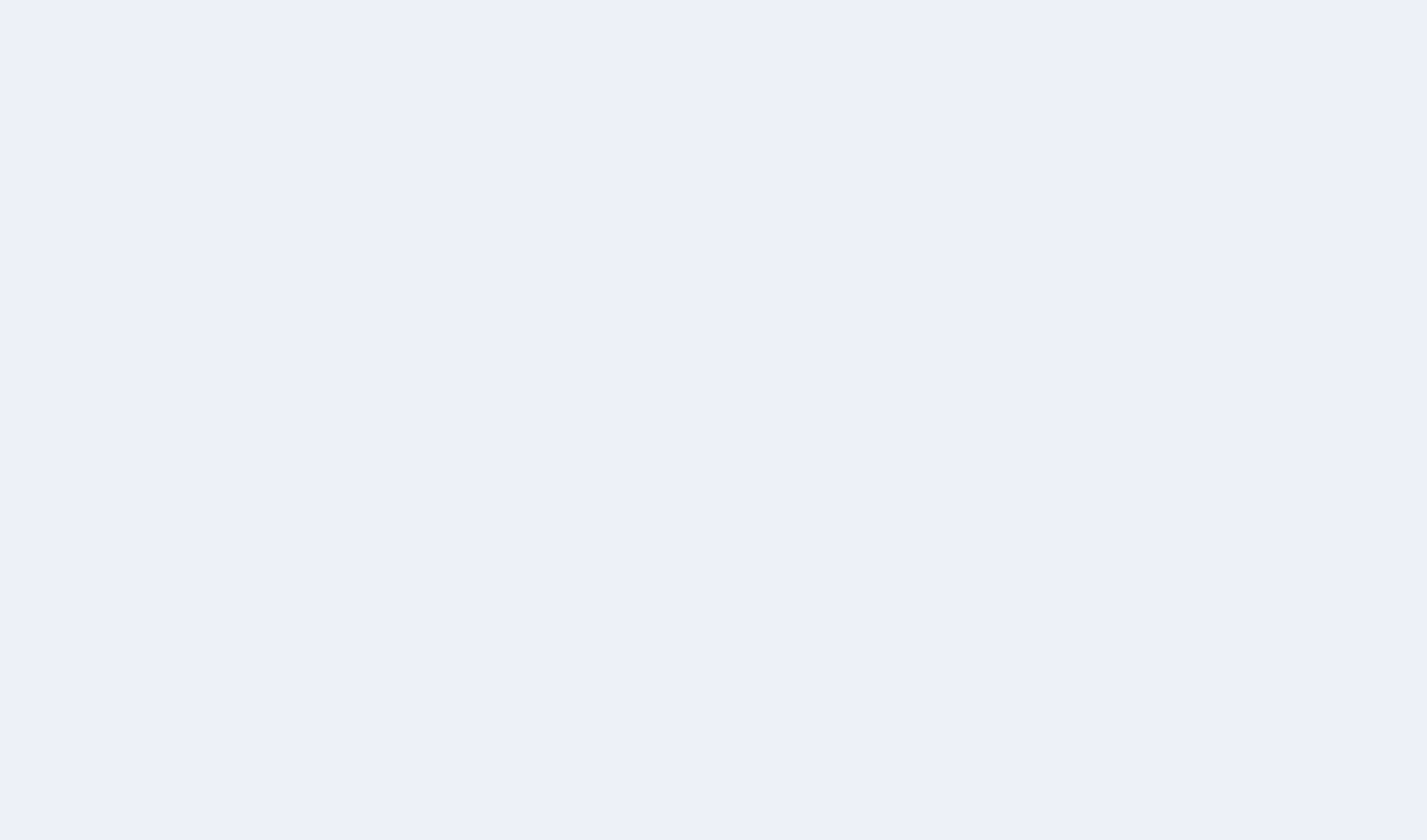 scroll, scrollTop: 0, scrollLeft: 0, axis: both 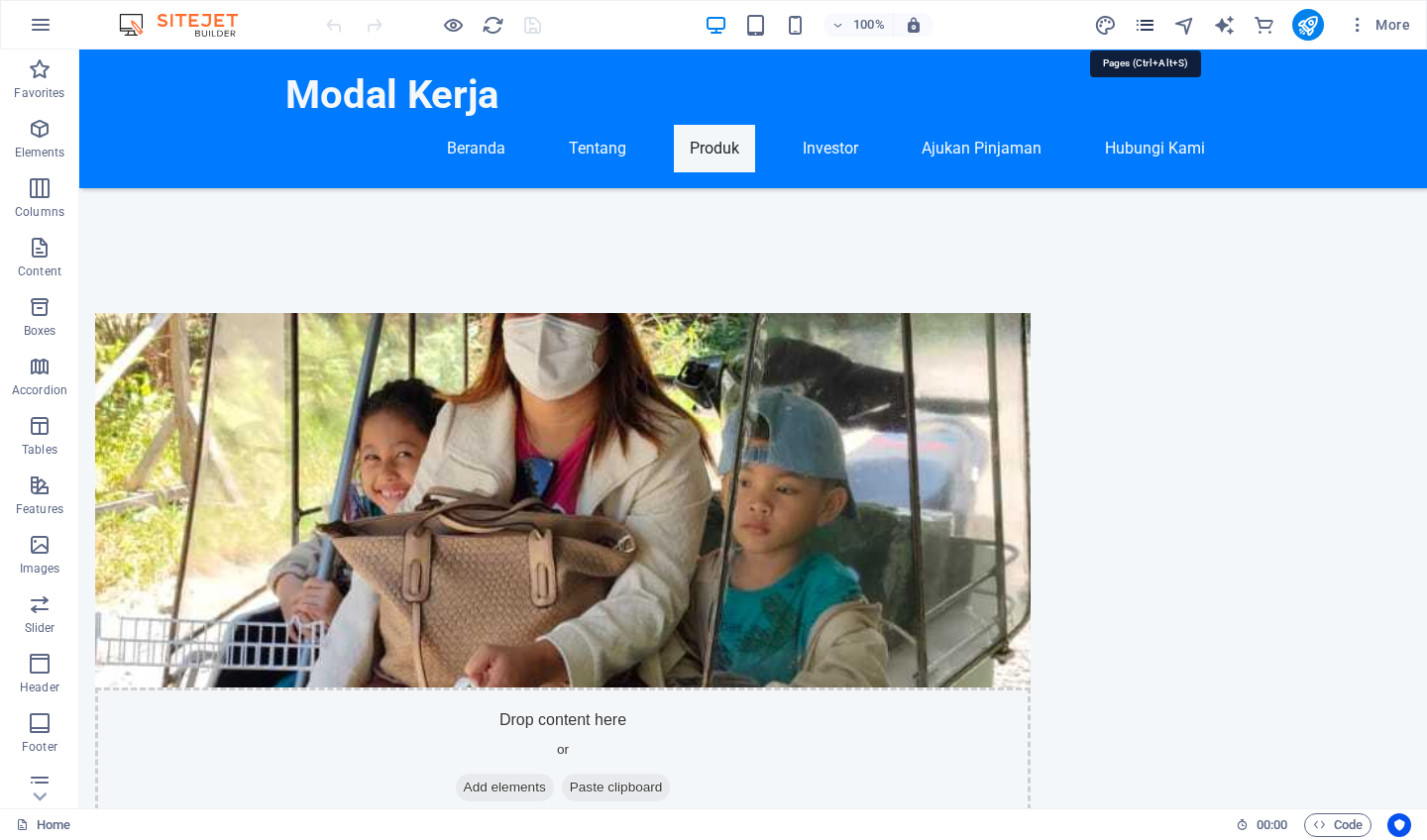 click at bounding box center (1145, 25) 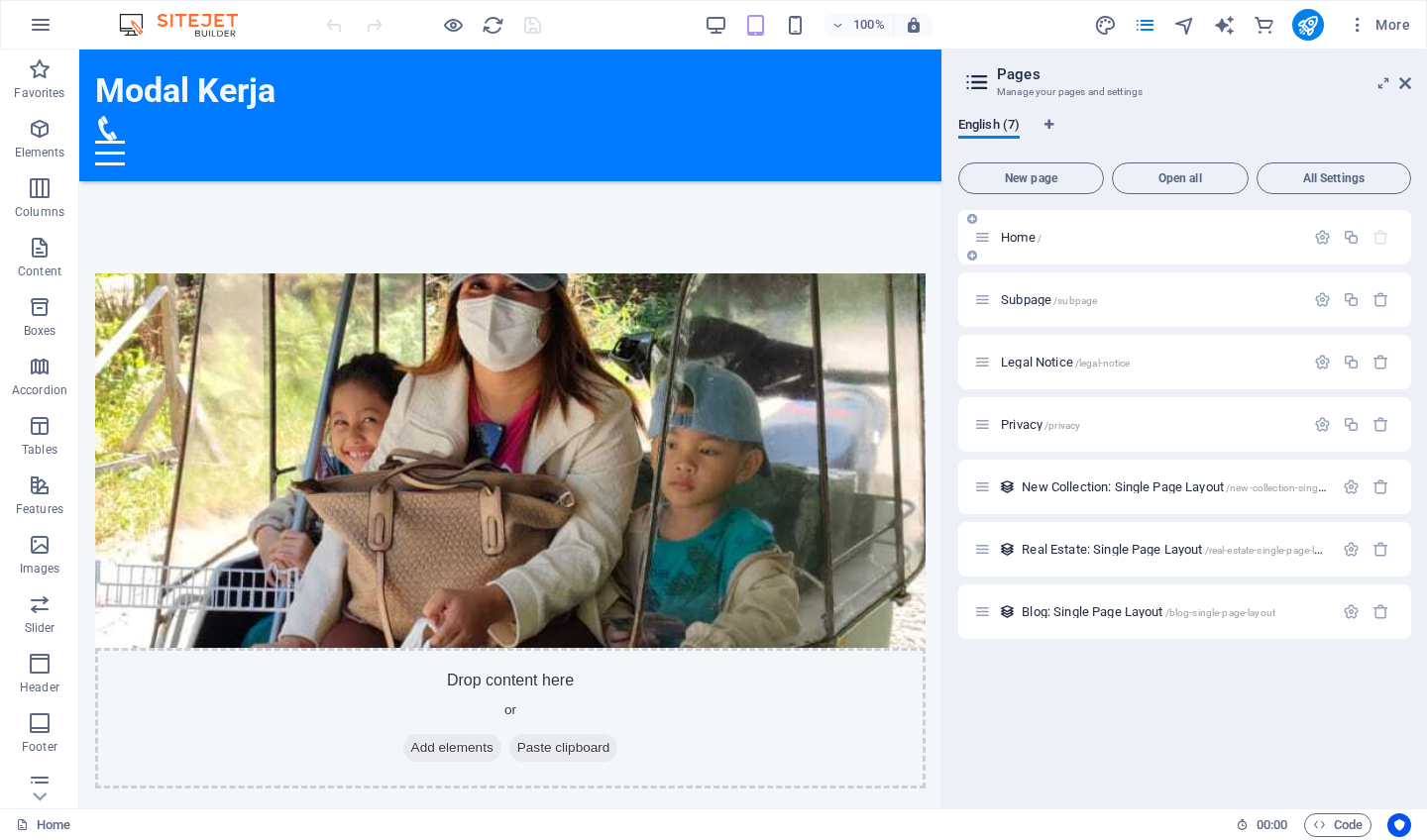 click on "Home /" at bounding box center [1150, 237] 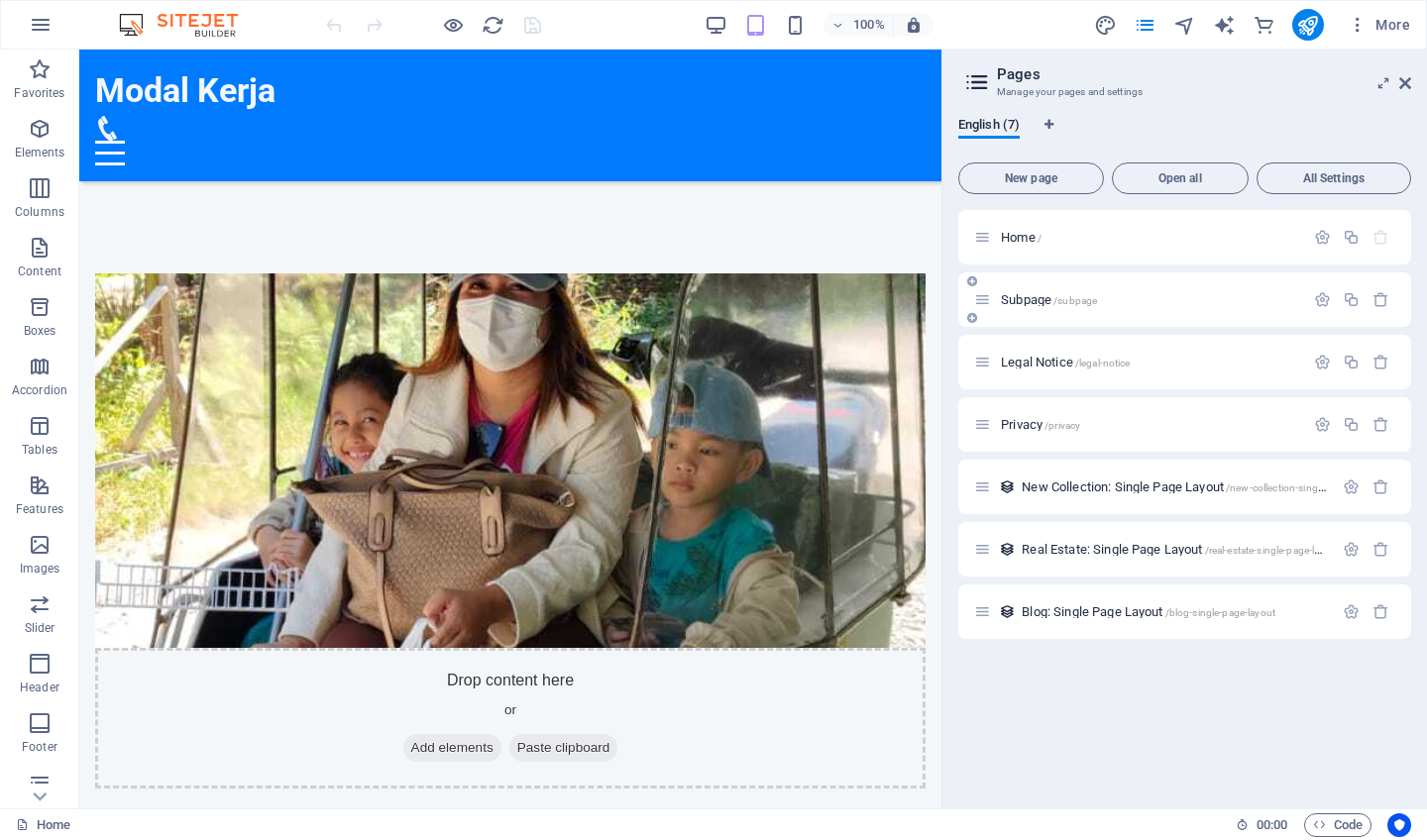 click on "/subpage" at bounding box center [1075, 300] 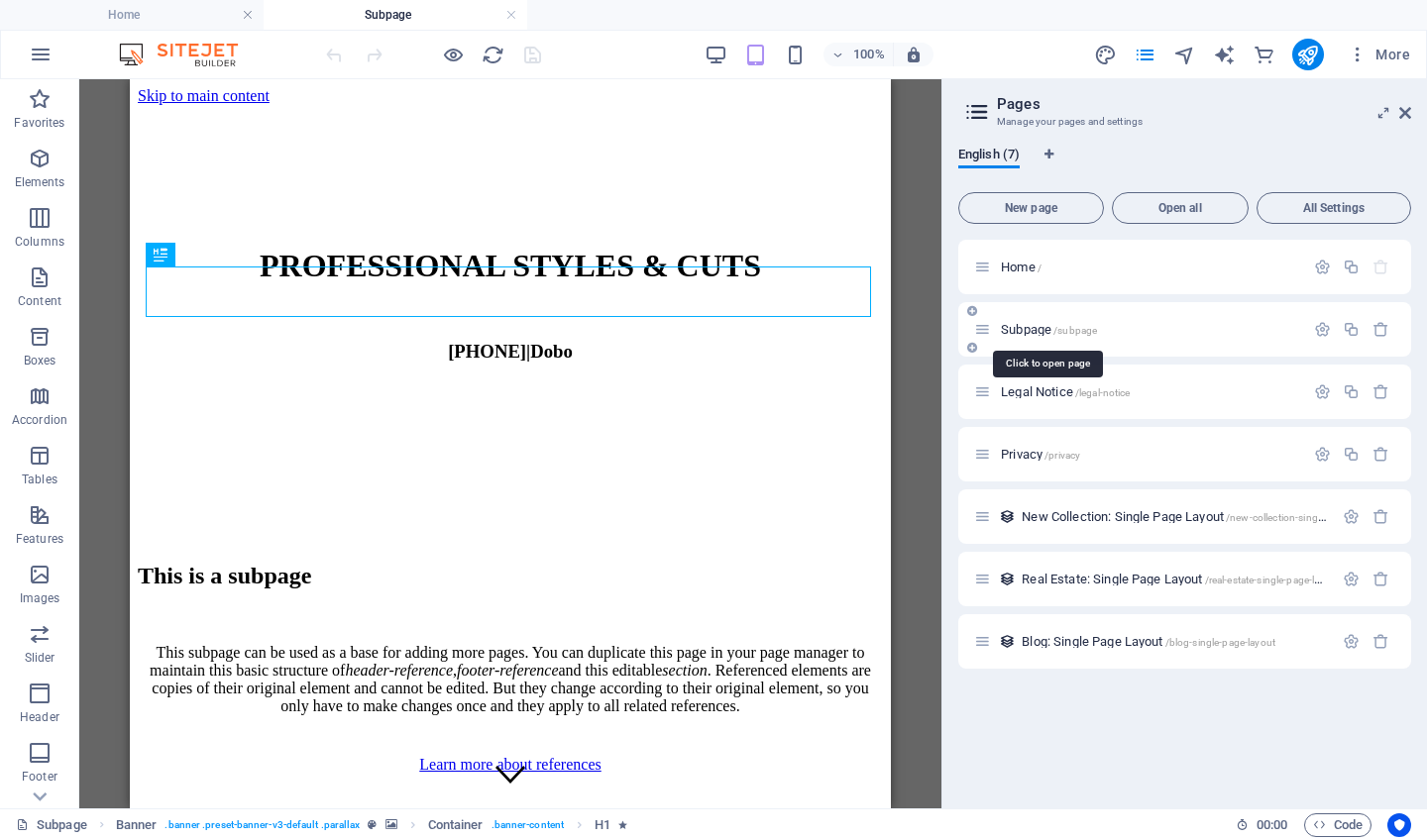 scroll, scrollTop: 0, scrollLeft: 0, axis: both 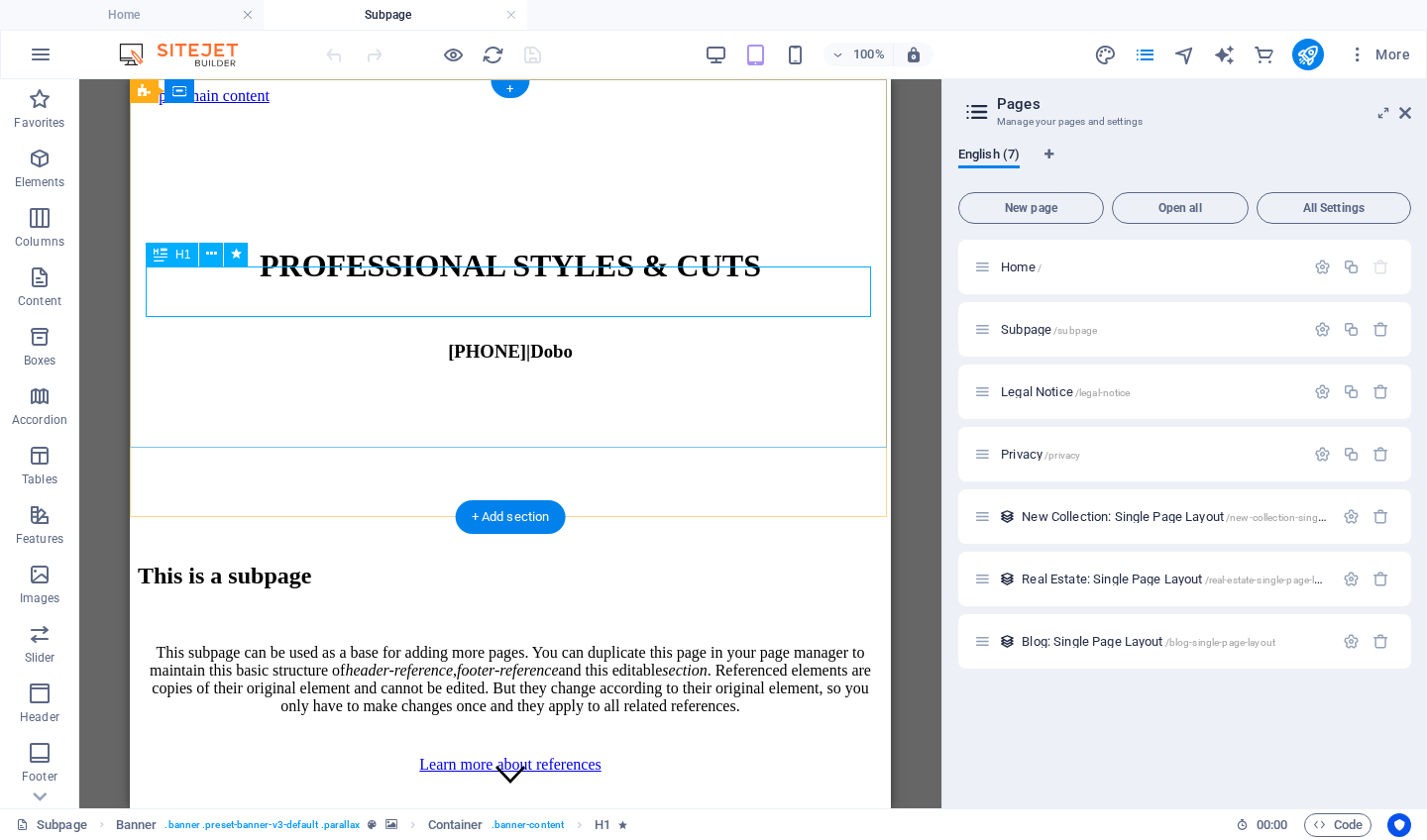 click on "PROFESSIONAL STYLES & CUTS" at bounding box center (510, 265) 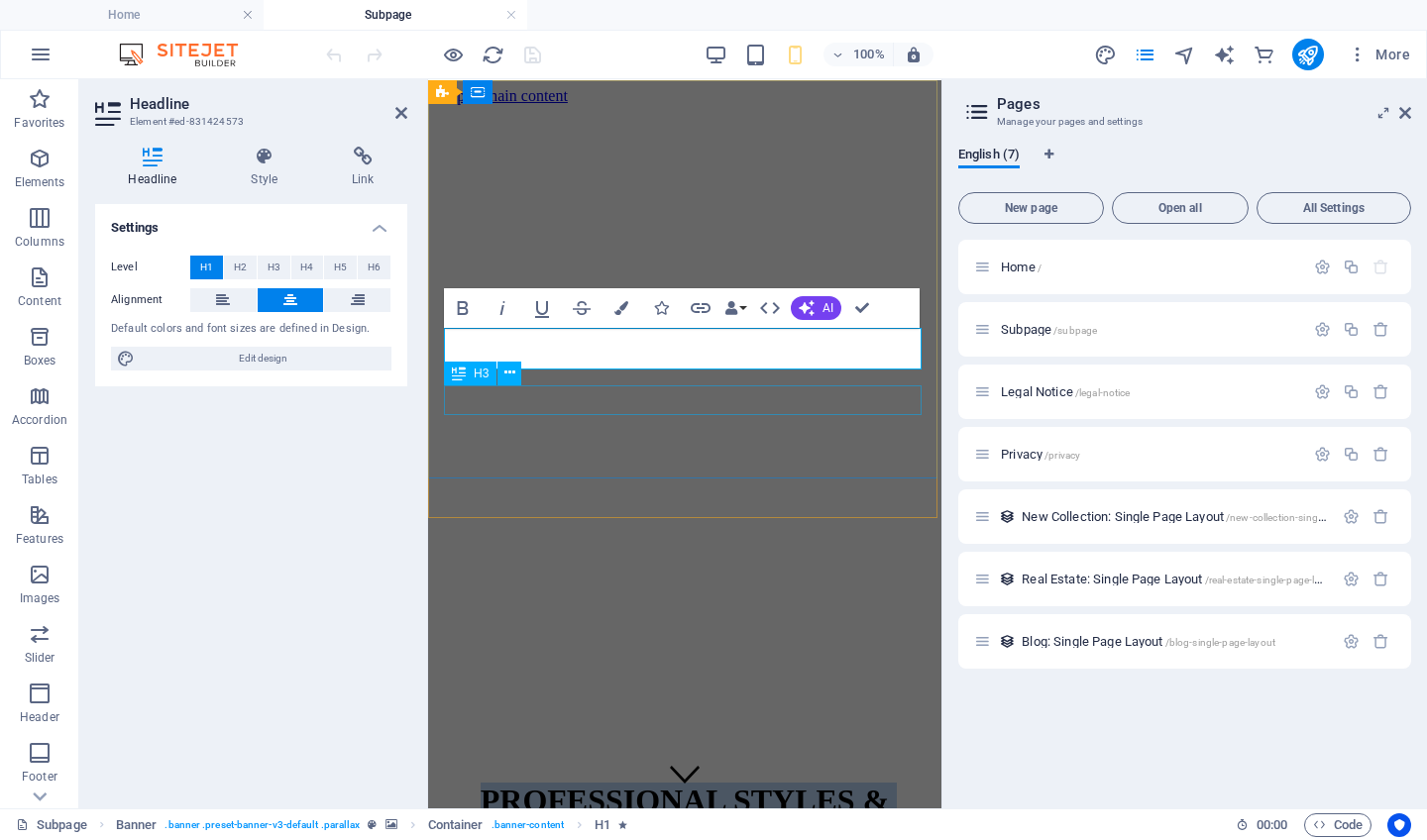 scroll, scrollTop: 0, scrollLeft: 0, axis: both 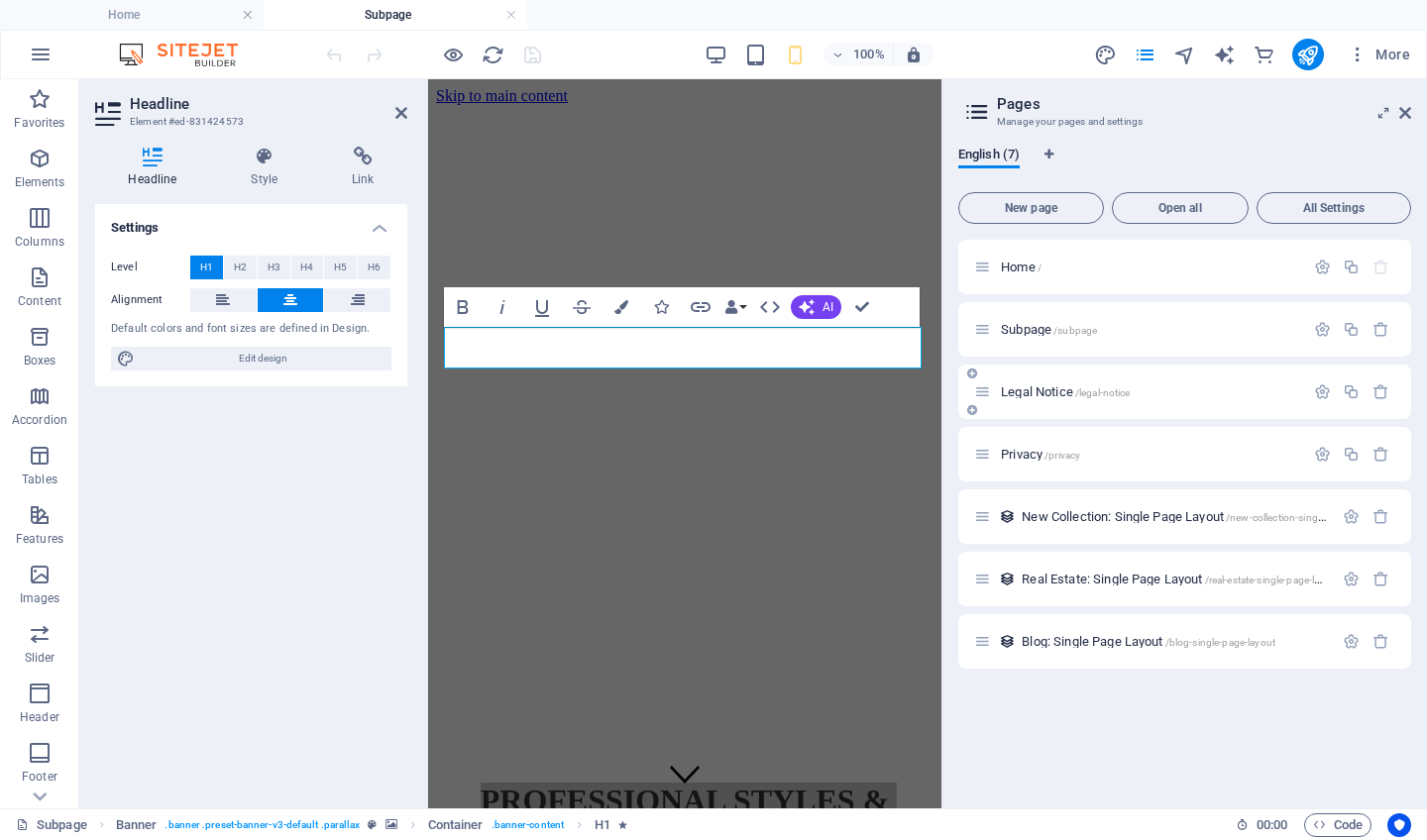 click on "Legal Notice /legal-notice" at bounding box center [1139, 391] 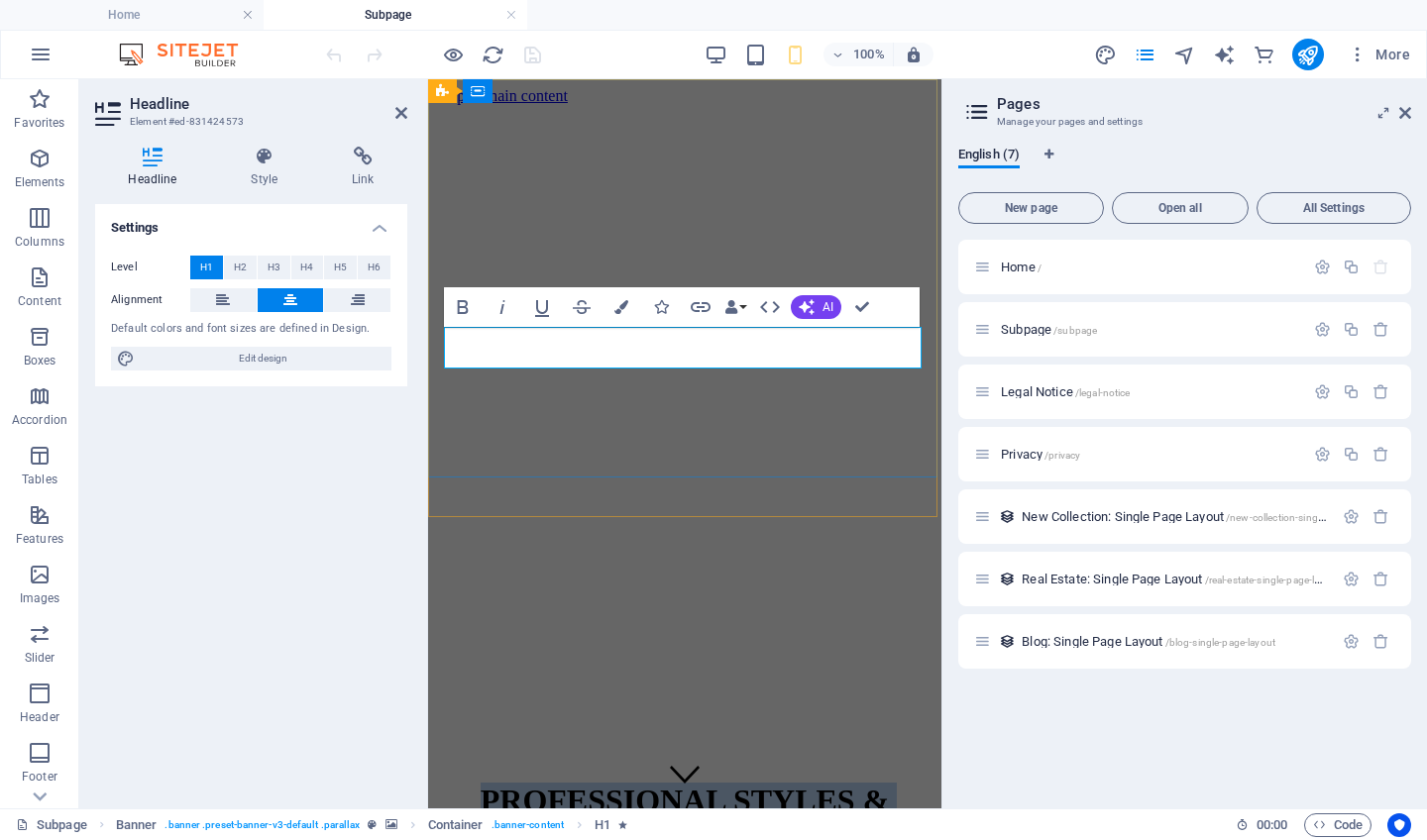 click on "PROFESSIONAL STYLES & CUTS" at bounding box center [685, 818] 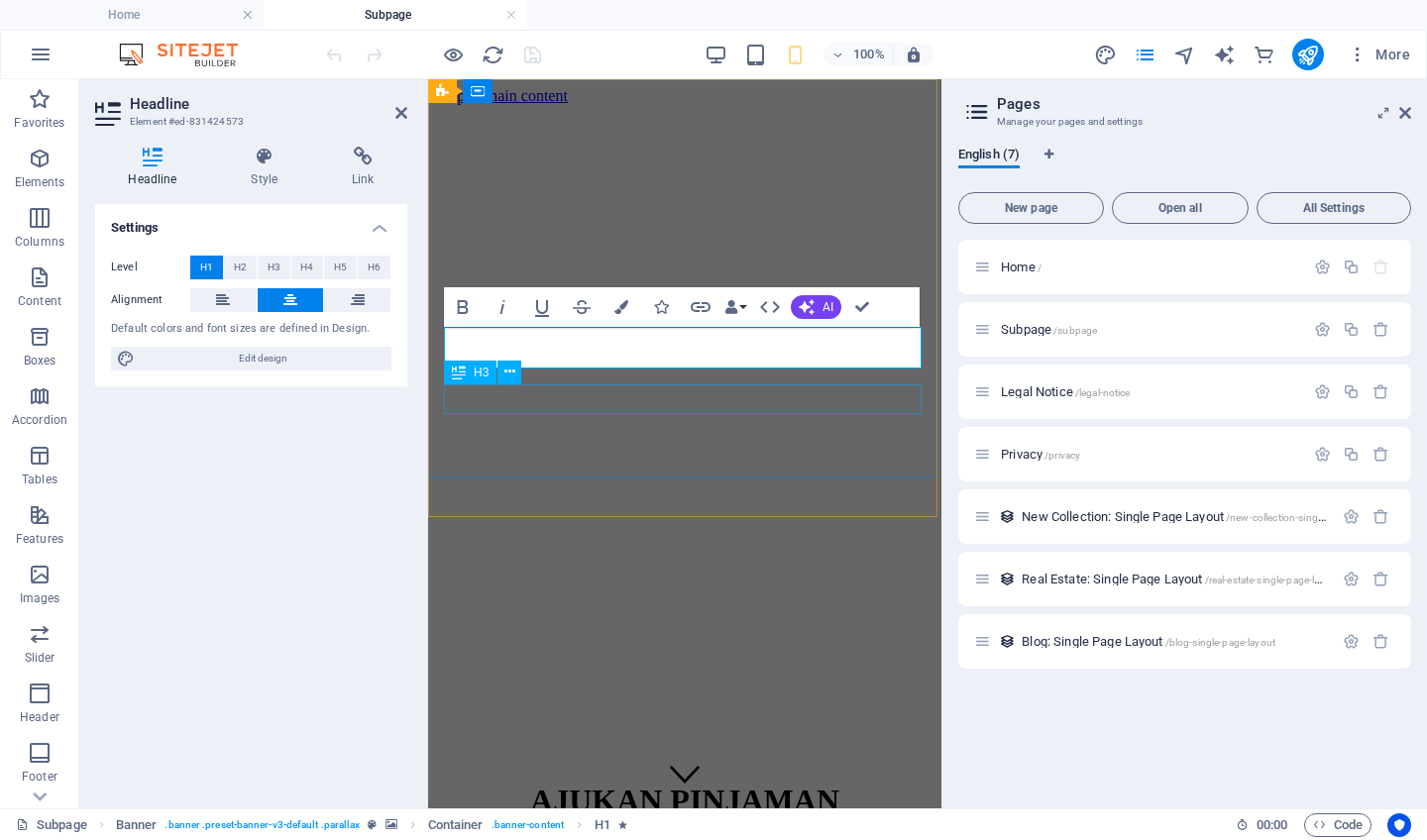click on "[PHONE]  |  [CITY]" at bounding box center [685, 887] 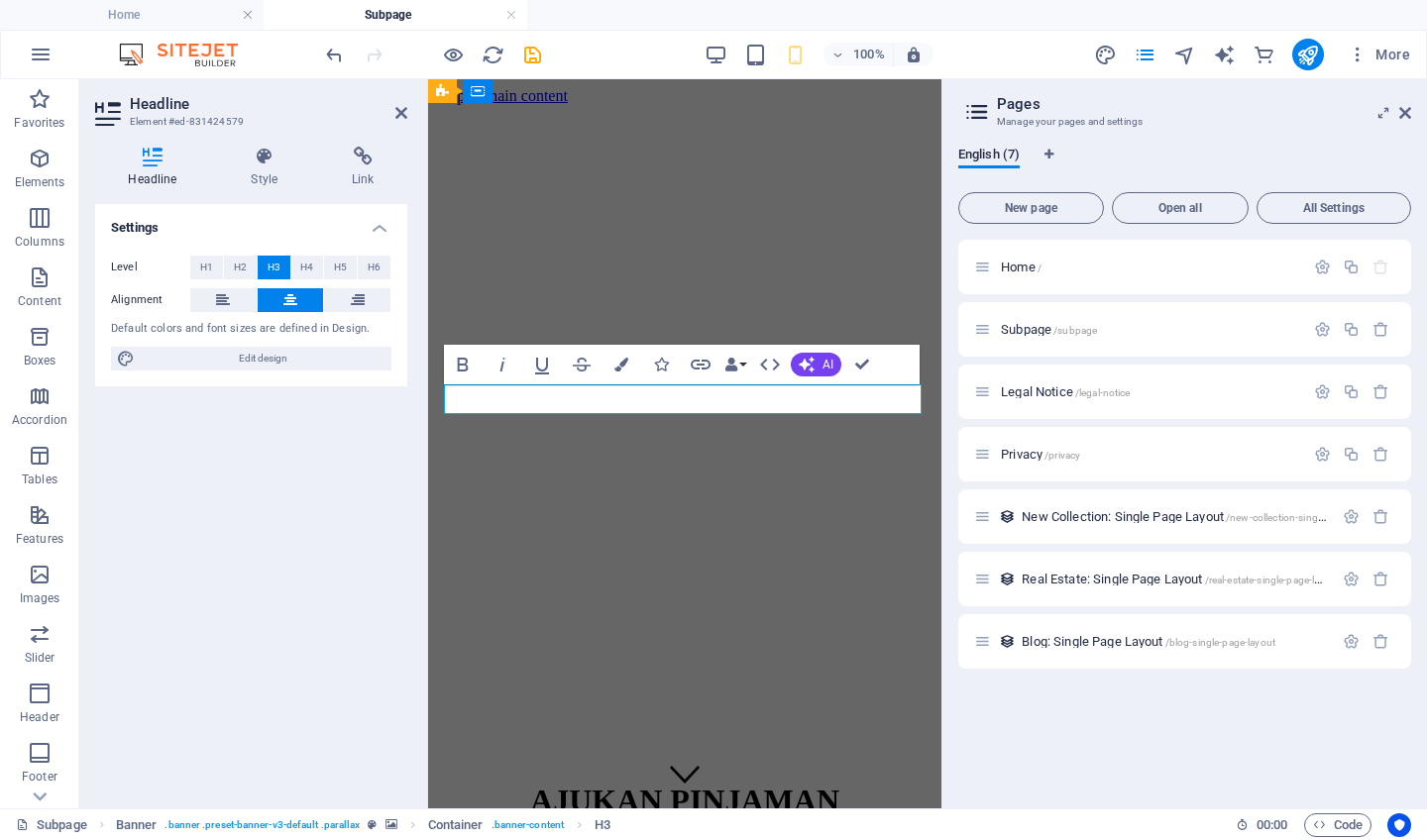 click on "Dobo" at bounding box center [725, 886] 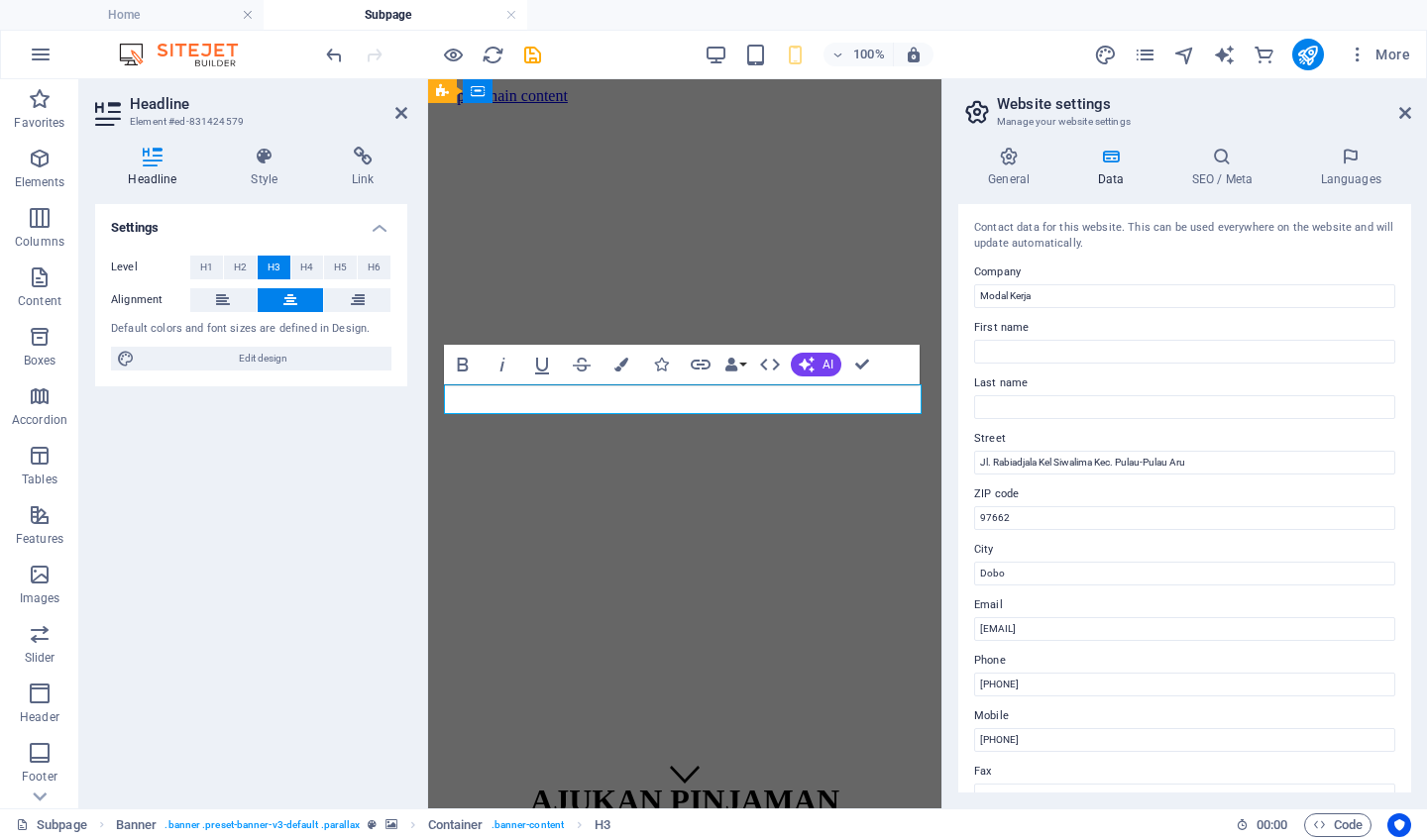 click on "Dobo" at bounding box center [725, 886] 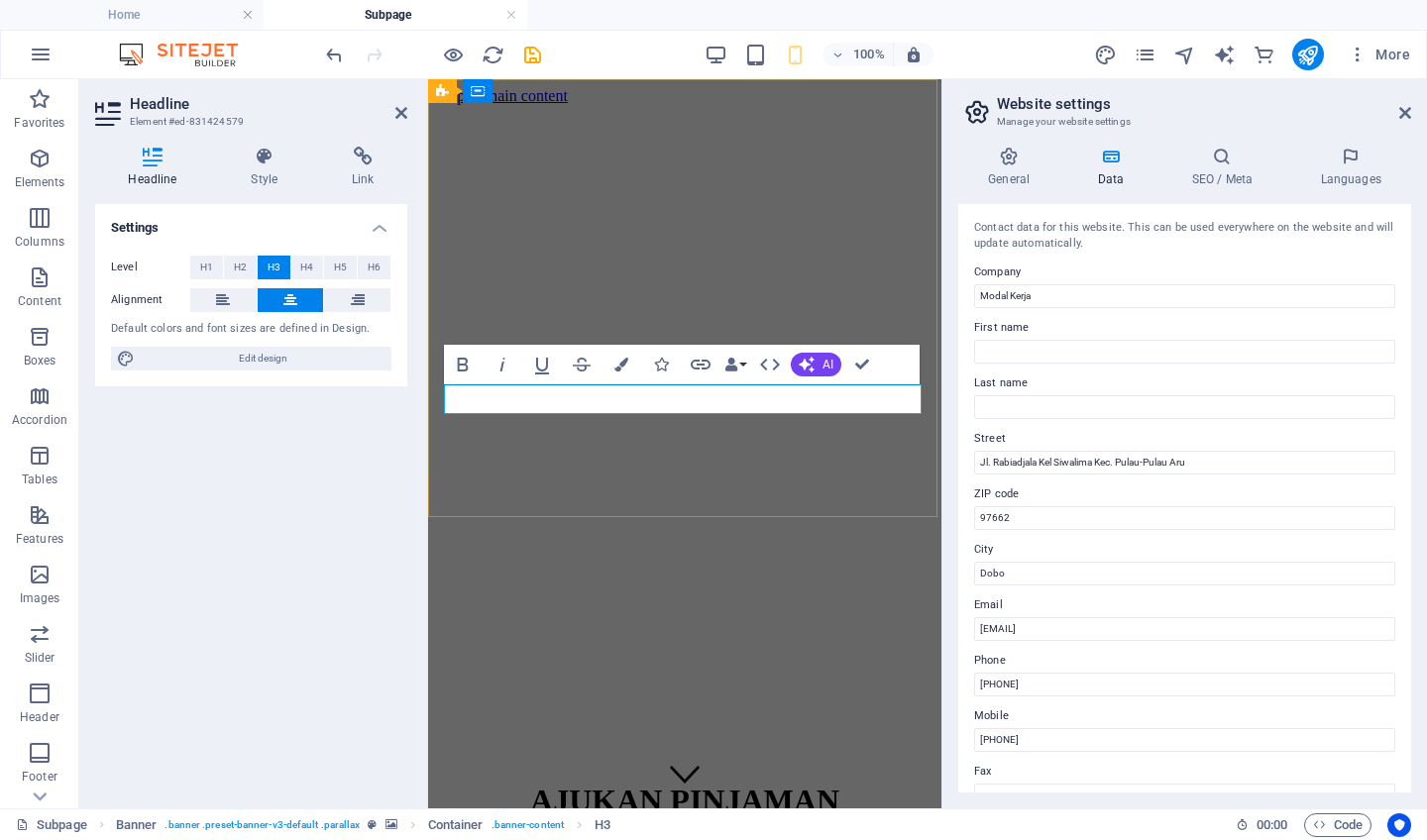 click on "Dobo" at bounding box center (725, 886) 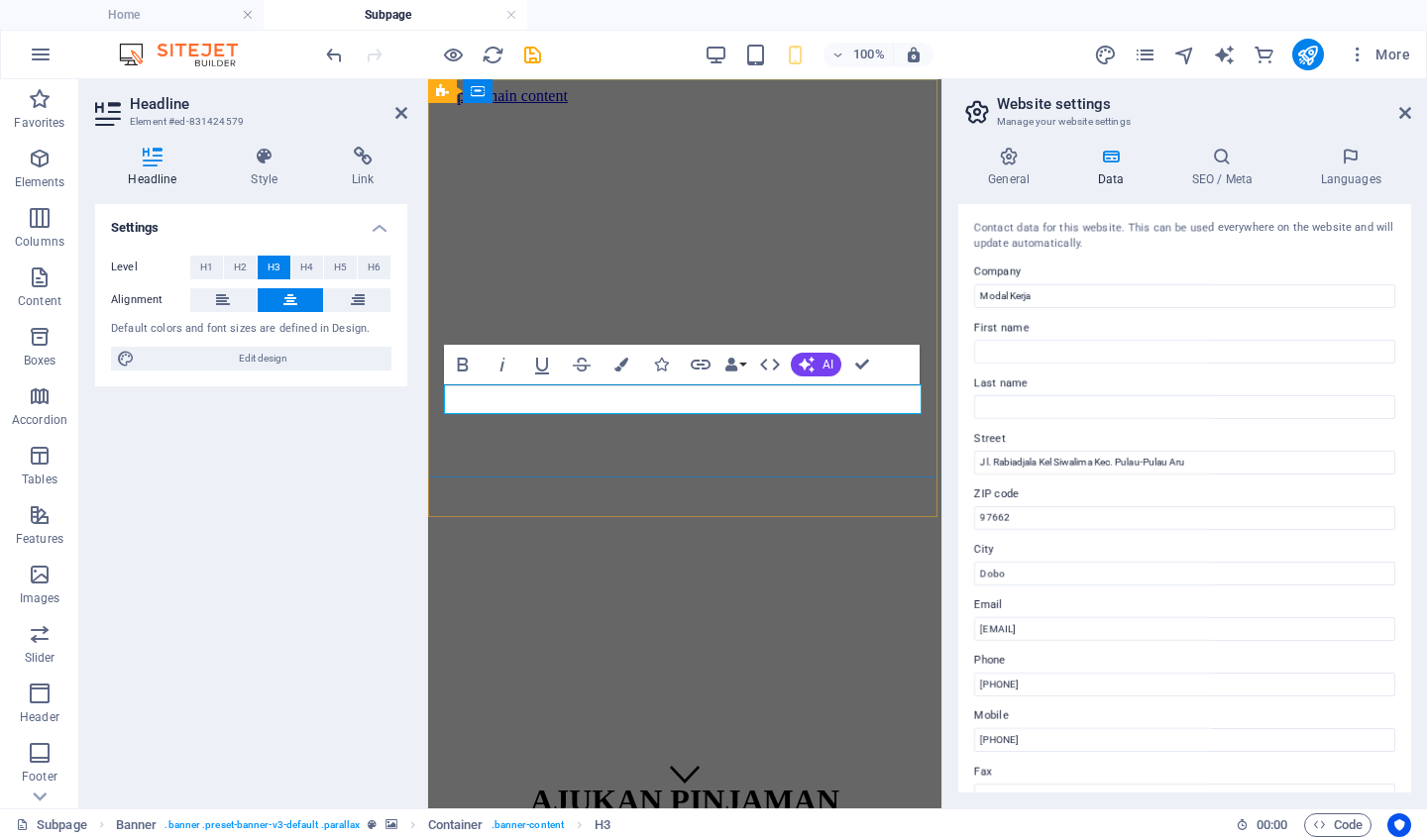 click on "Dobo" at bounding box center [725, 886] 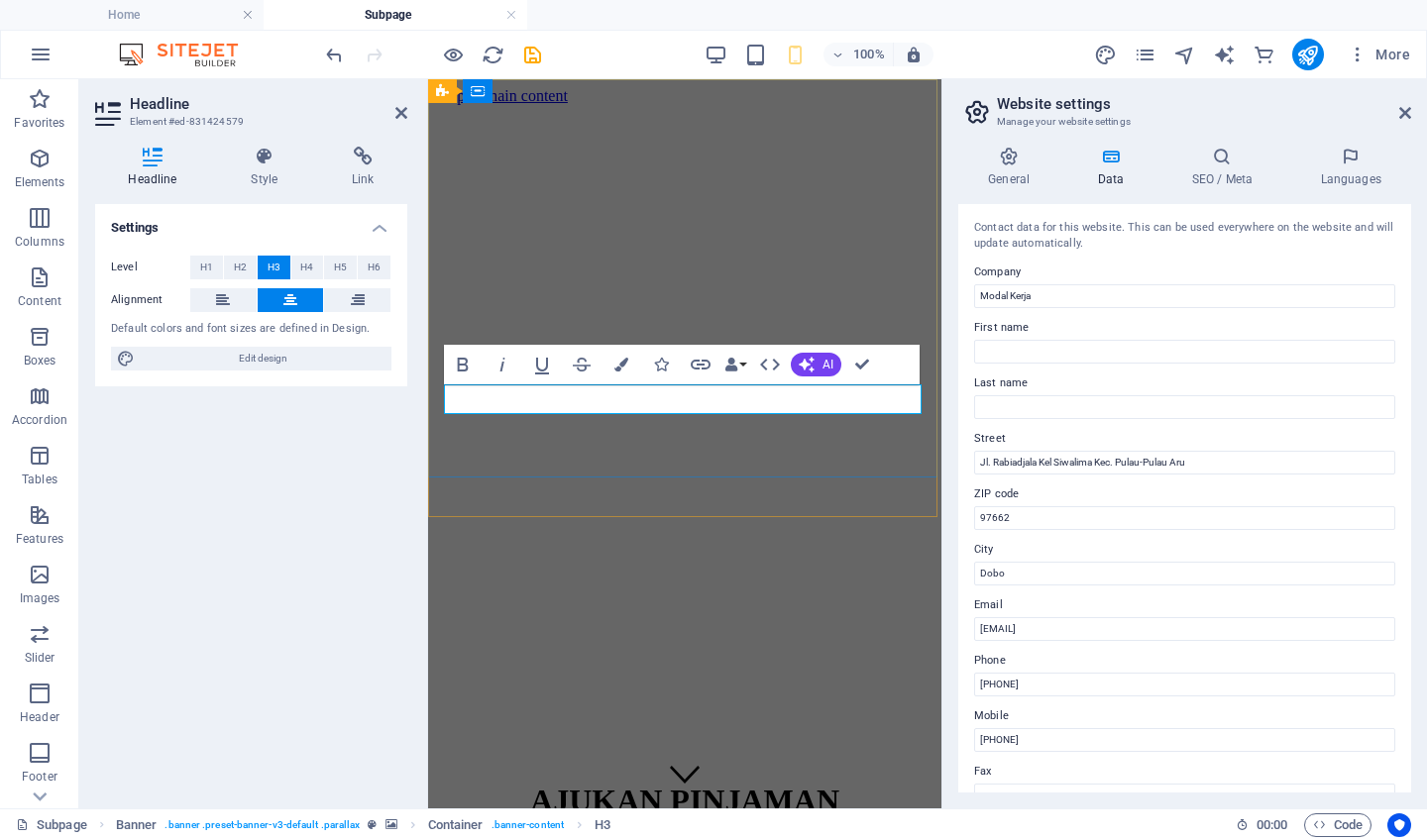 click on "[PHONE]" at bounding box center (661, 886) 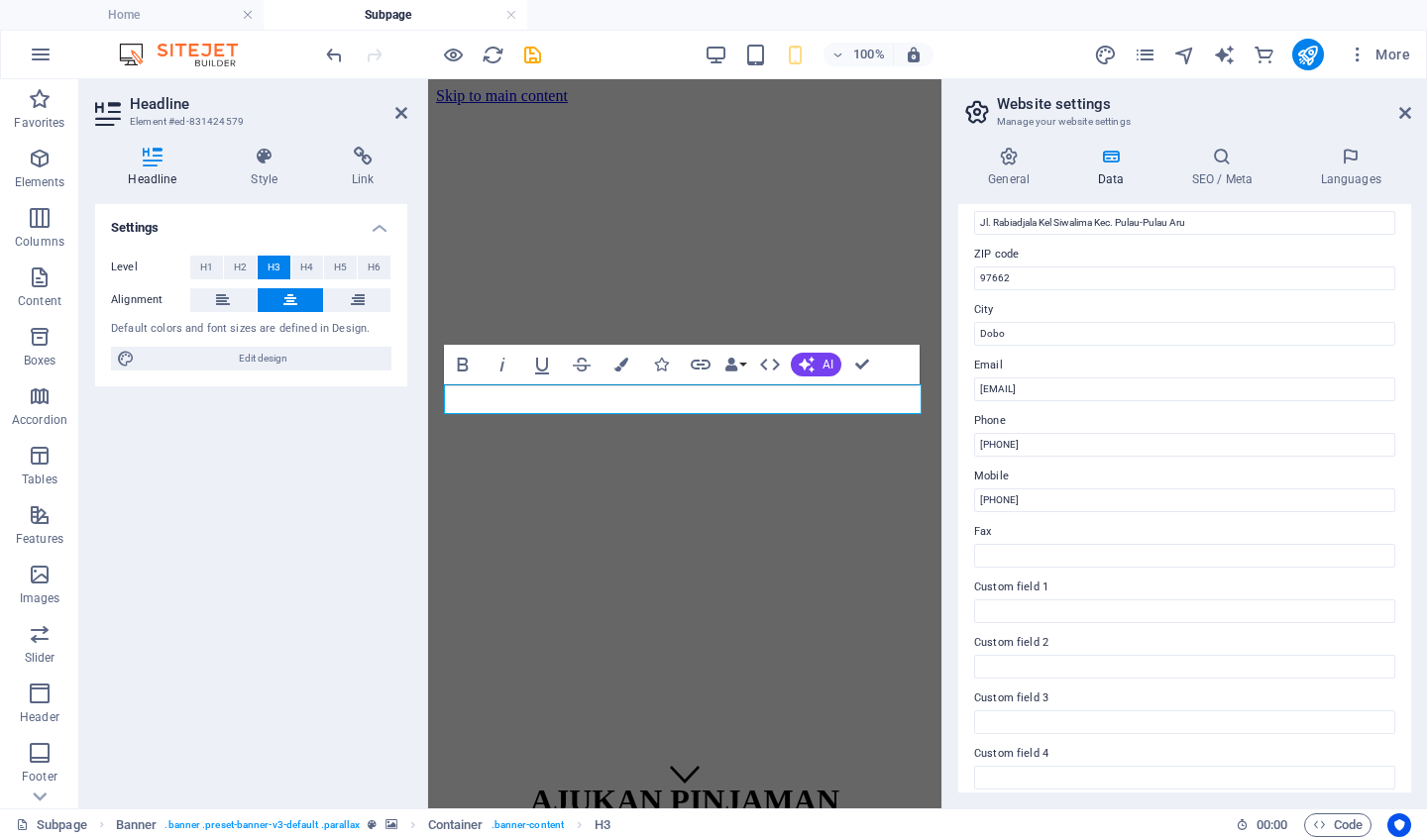 scroll, scrollTop: 242, scrollLeft: 0, axis: vertical 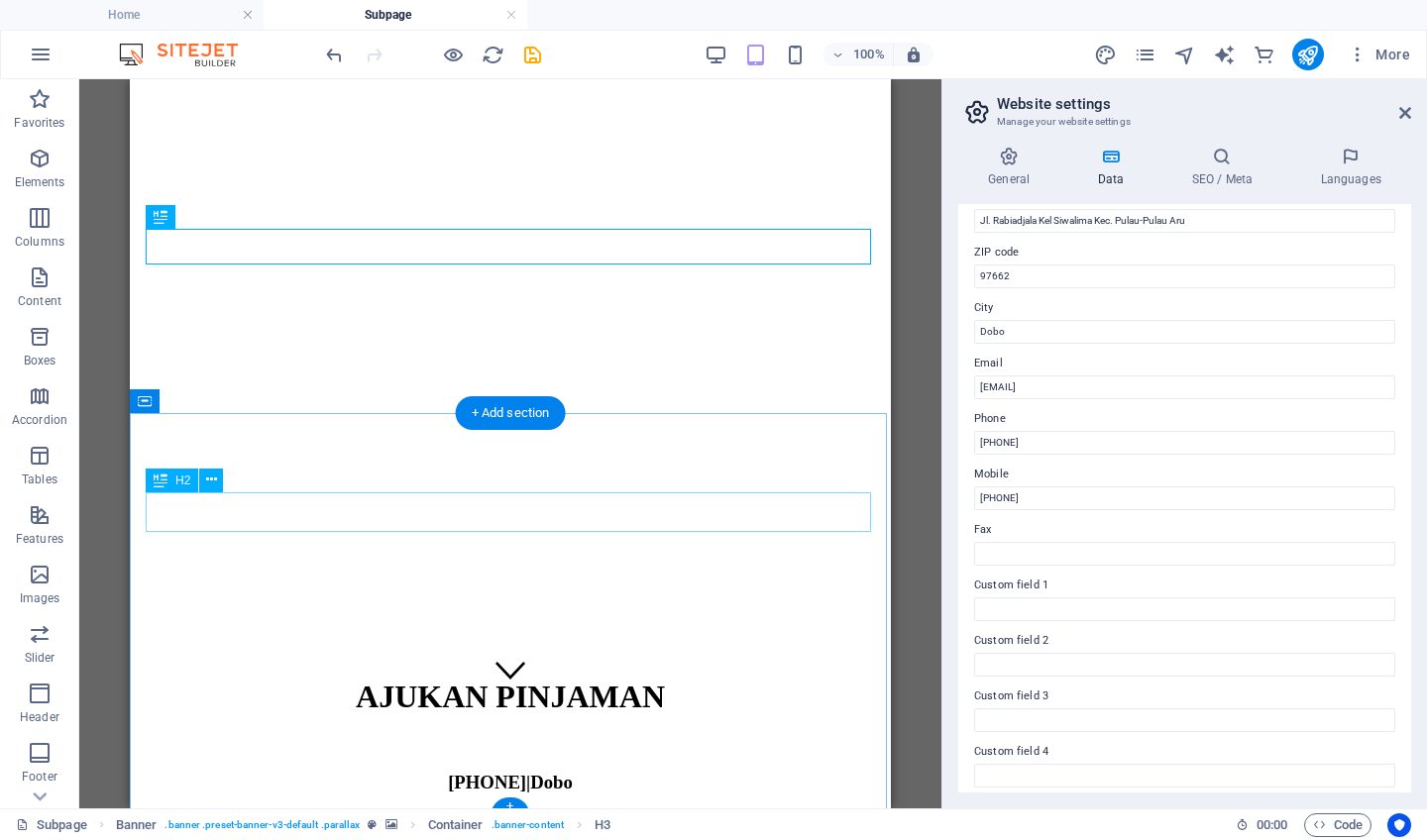 click on "This is a subpage" at bounding box center [510, 913] 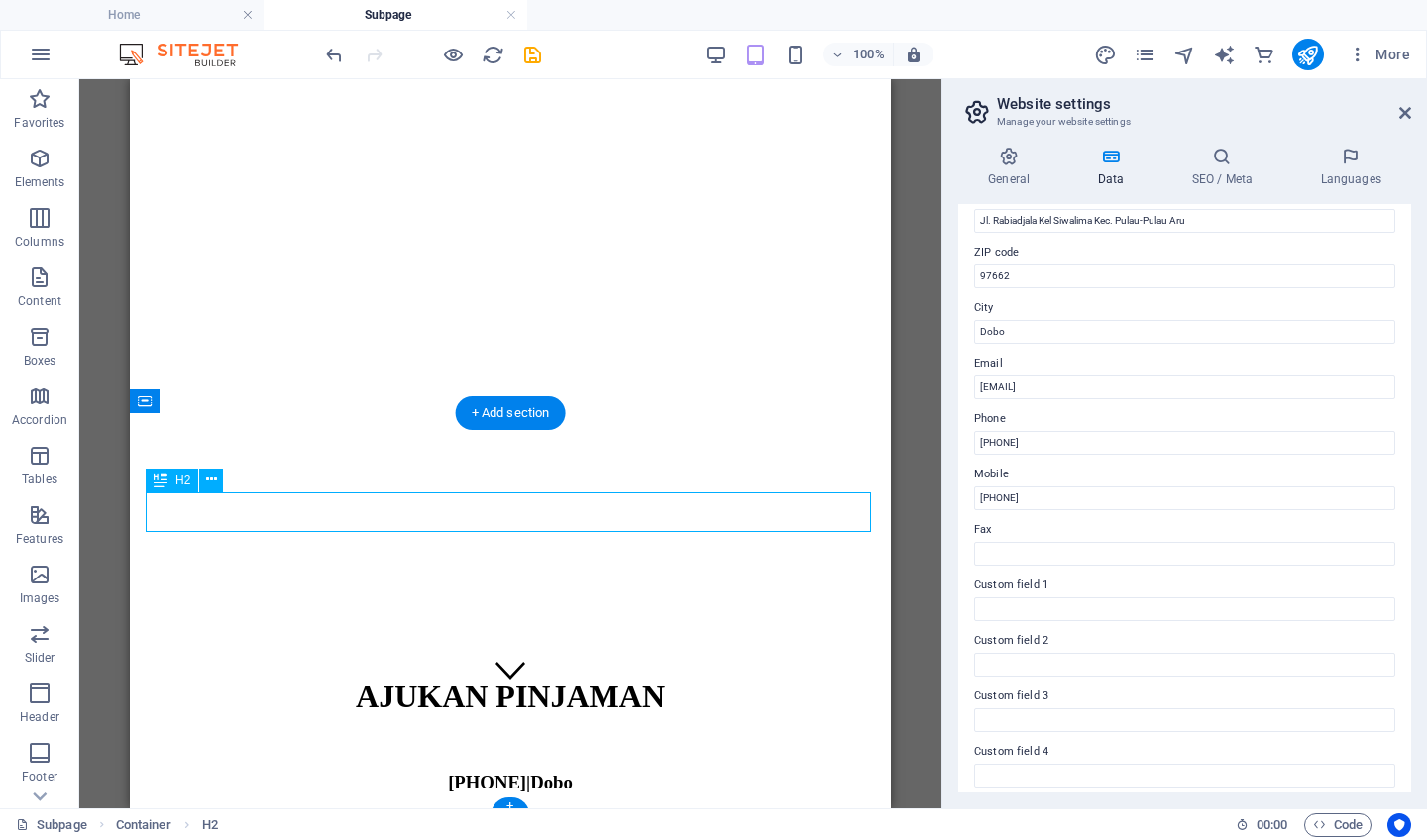 click on "This is a subpage" at bounding box center (510, 913) 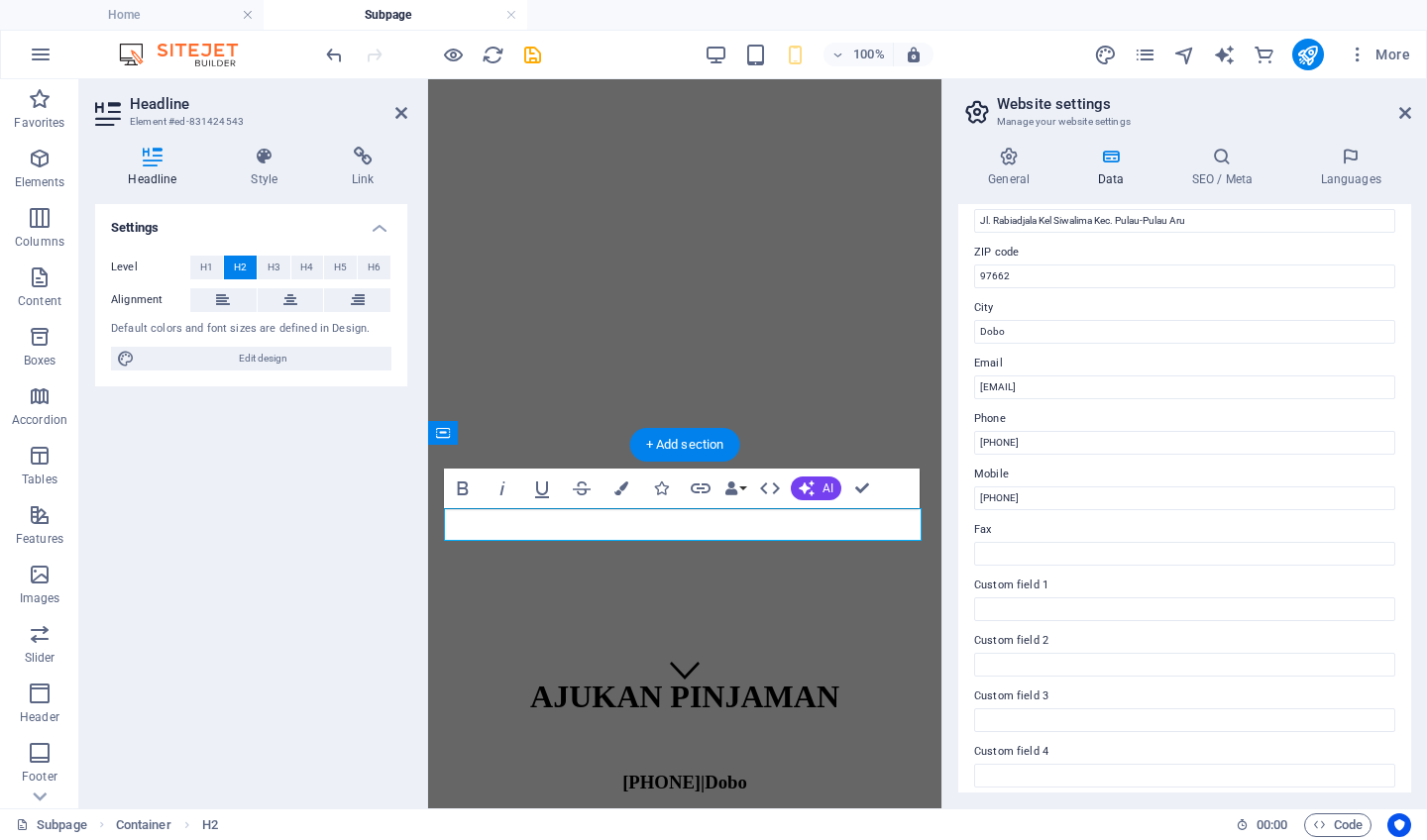scroll, scrollTop: 72, scrollLeft: 0, axis: vertical 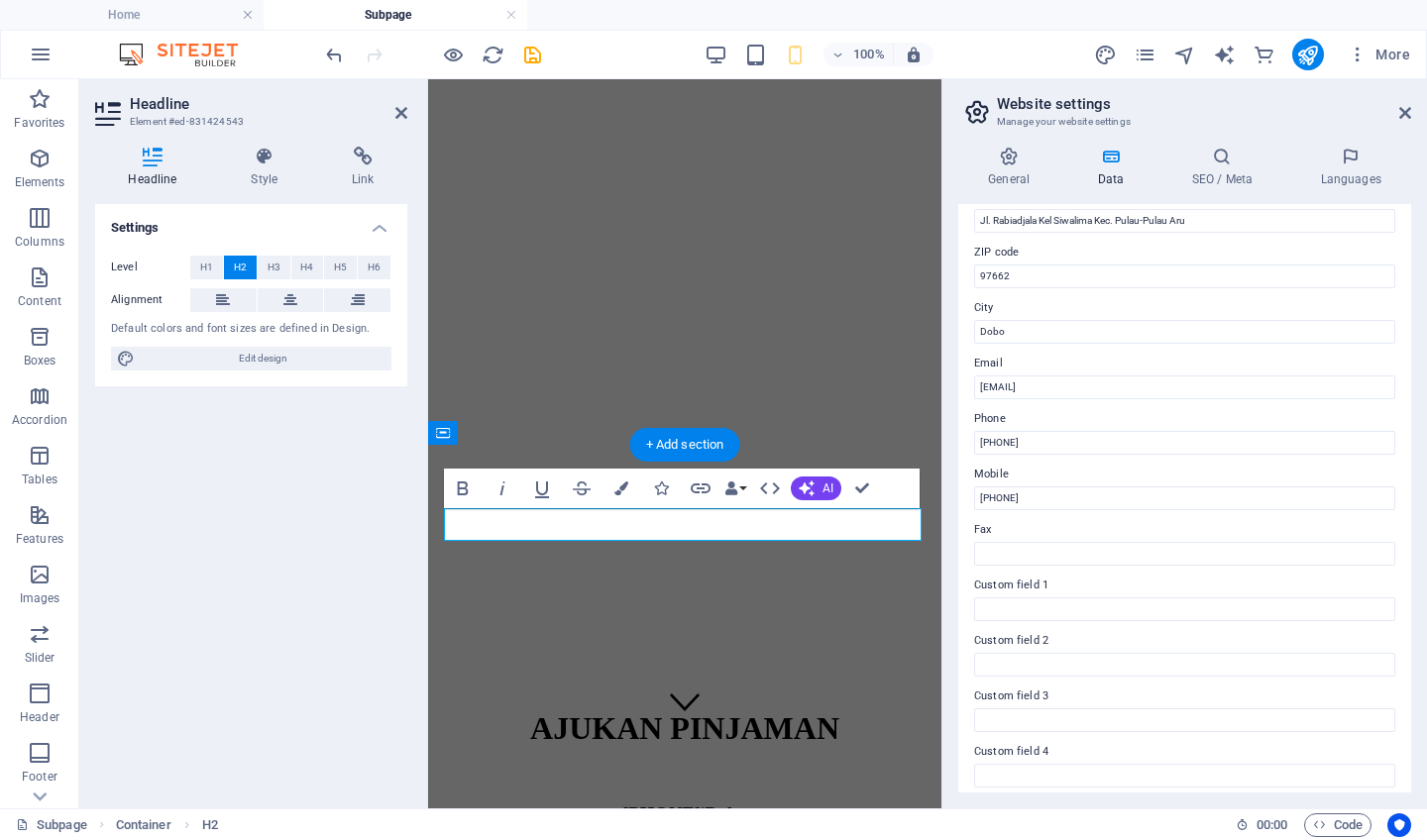 click on "This is a subpage" at bounding box center [685, 915] 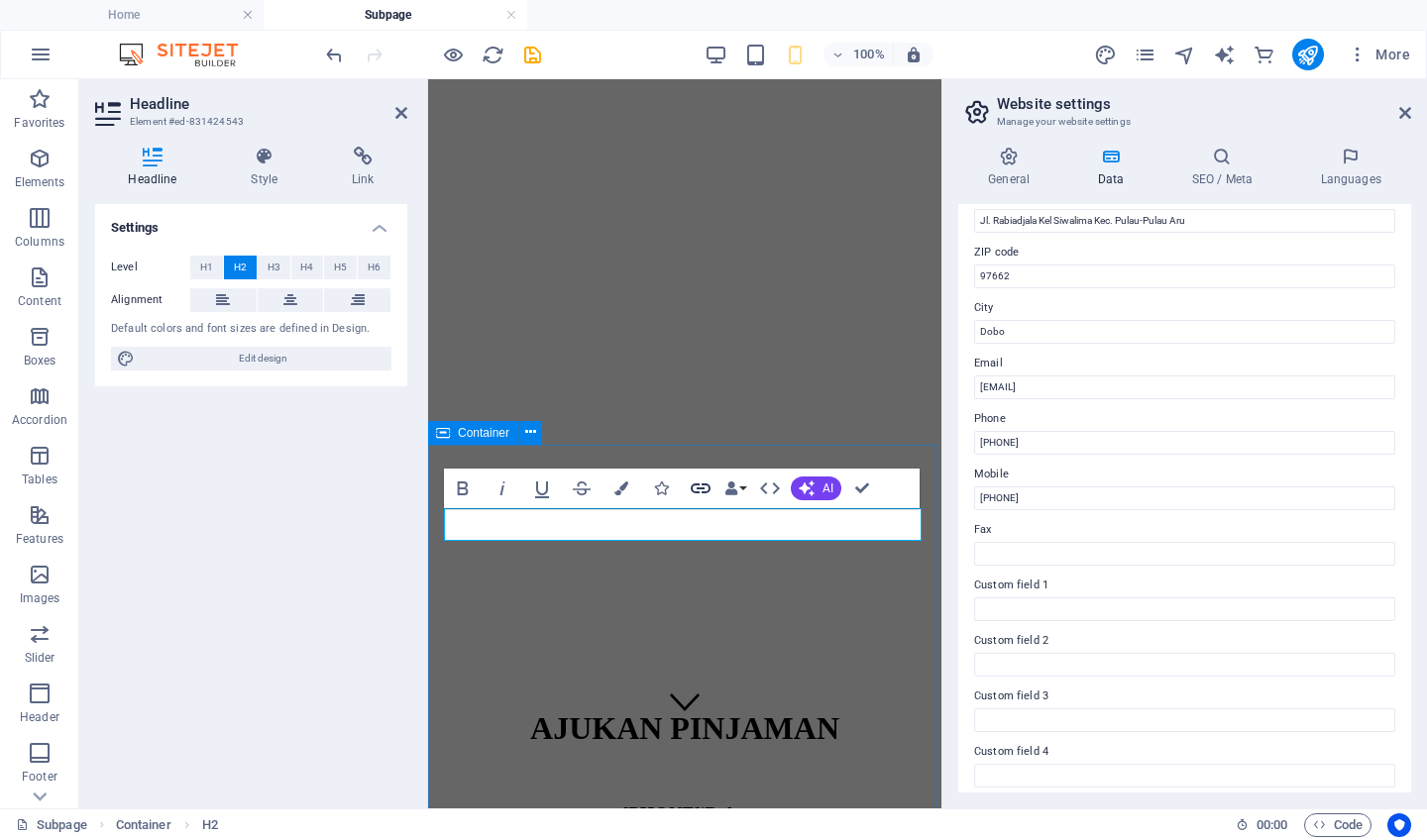 type 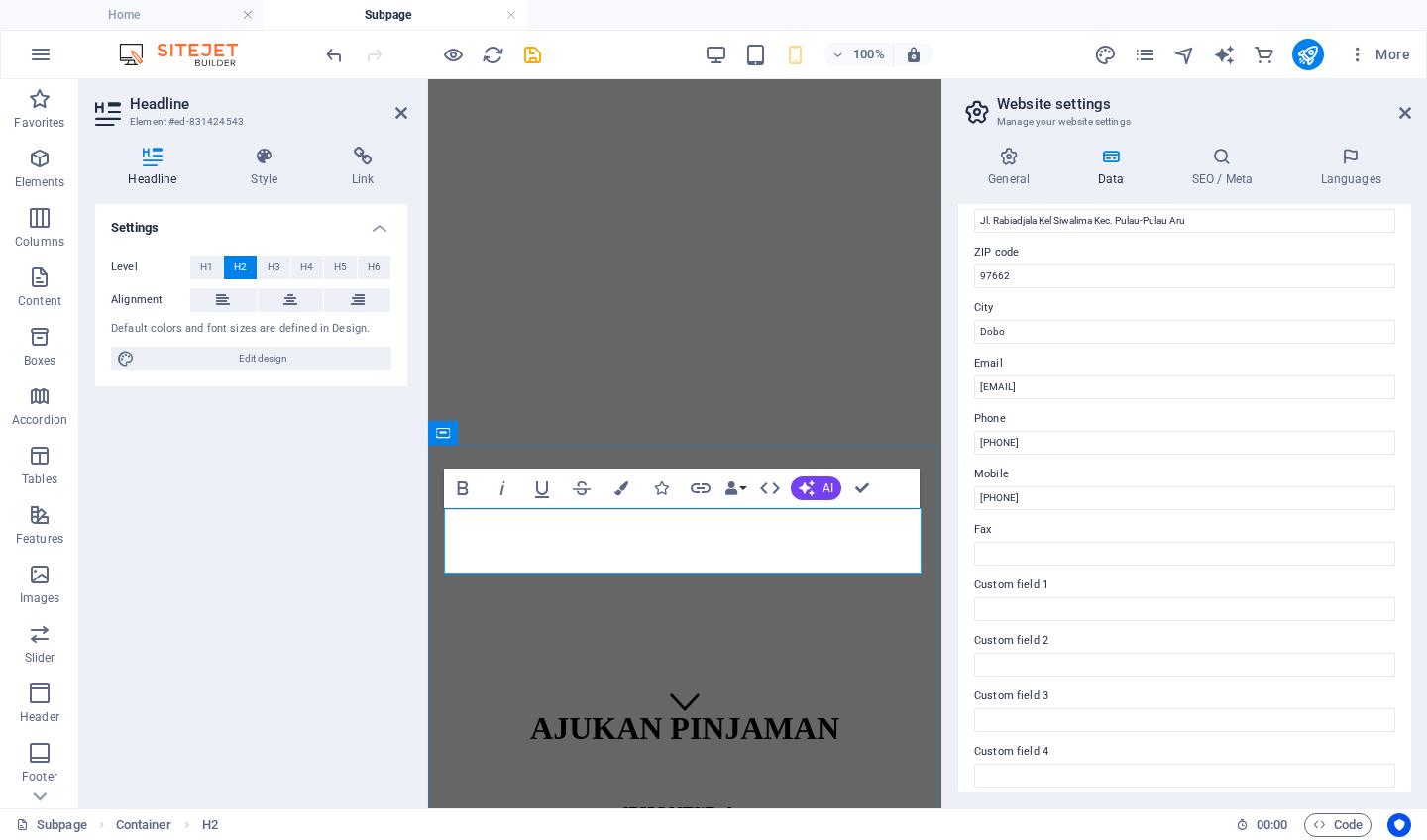 click on "BUNGA 0,7% PER HARI | KETERLAMBATAN 0,2%" at bounding box center (685, 929) 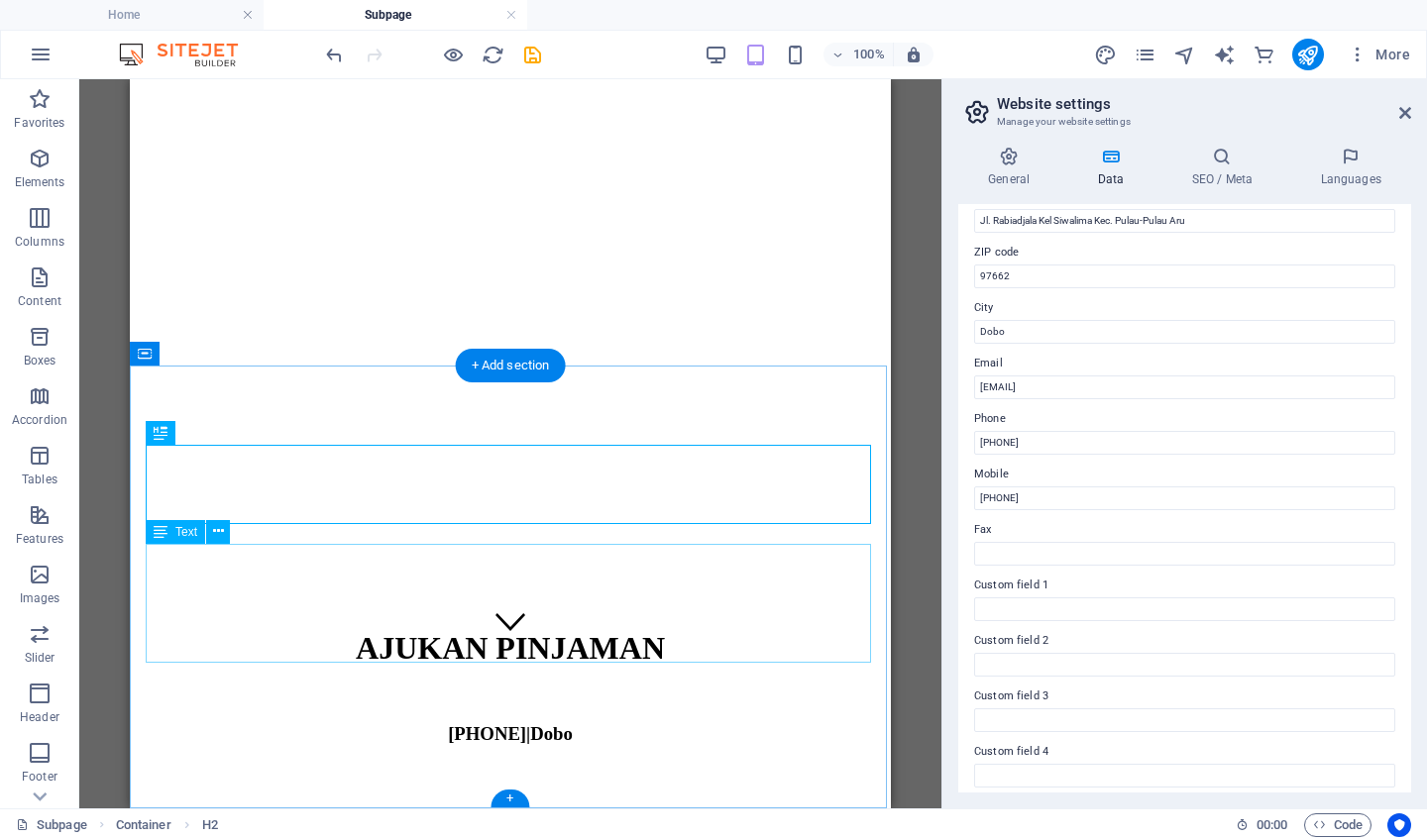 scroll, scrollTop: 152, scrollLeft: 0, axis: vertical 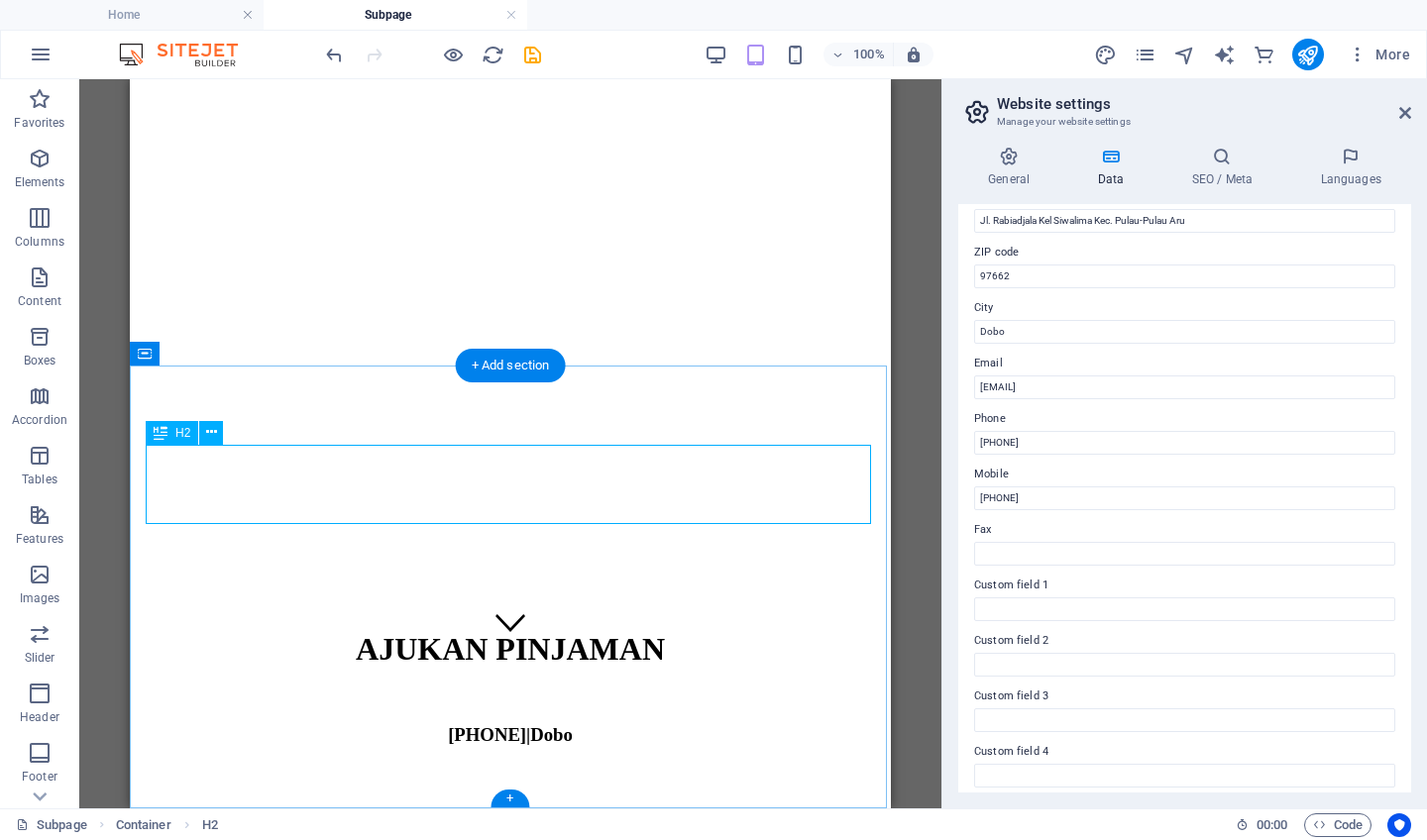 click on "BUNGA 0,7% PER HARI -  DENDA KETERLAMBATAN 0,2%" at bounding box center (510, 880) 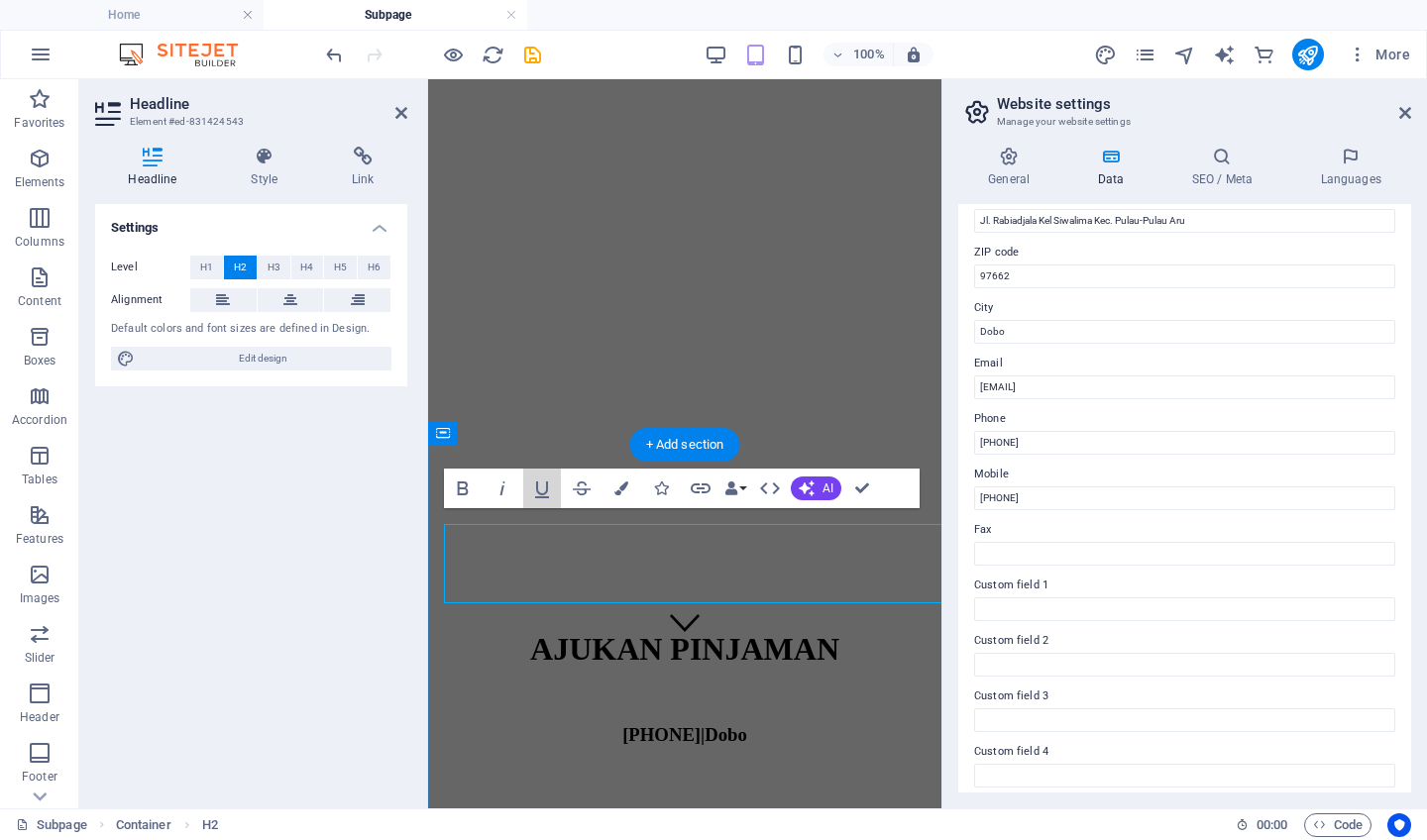 scroll, scrollTop: 72, scrollLeft: 0, axis: vertical 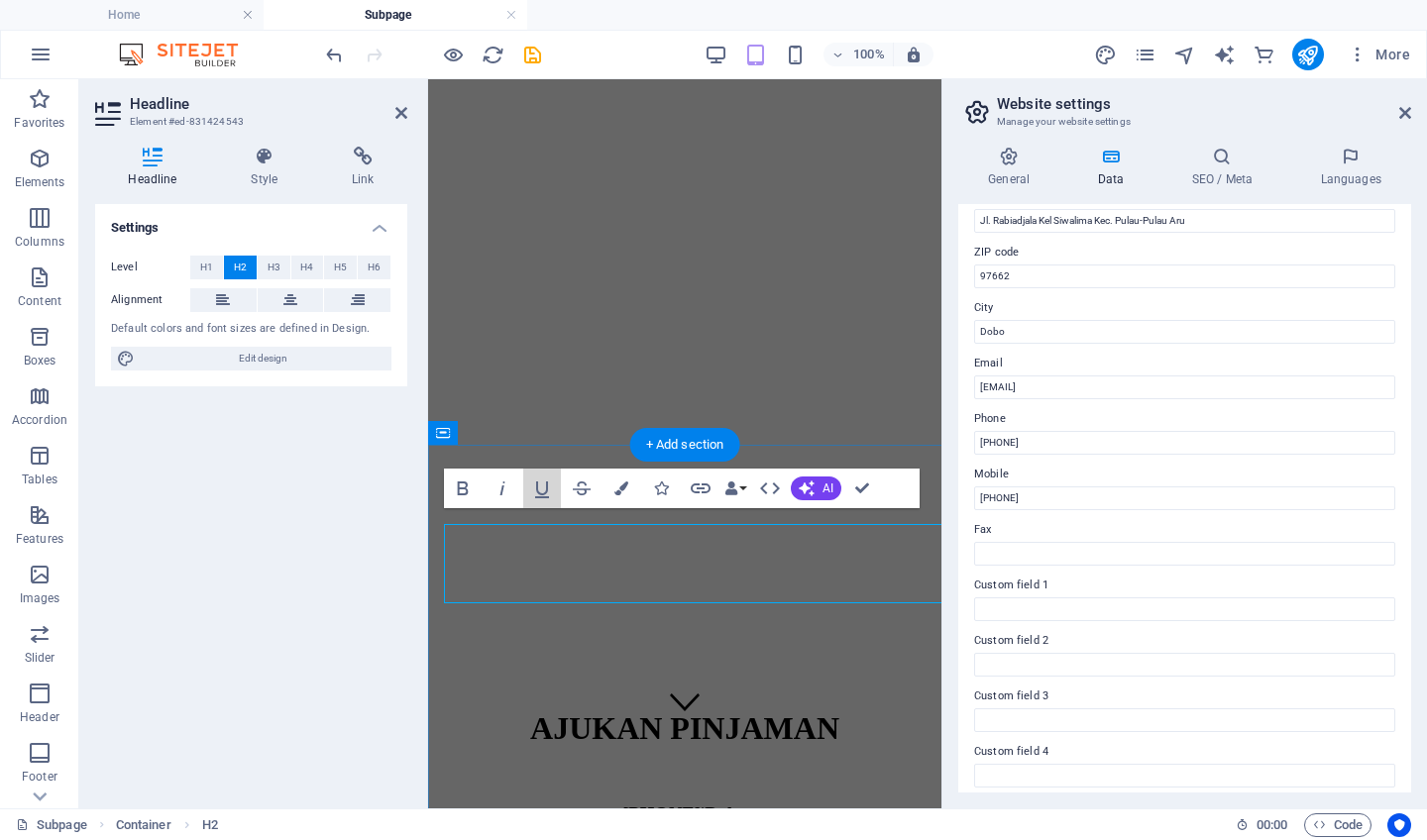 click 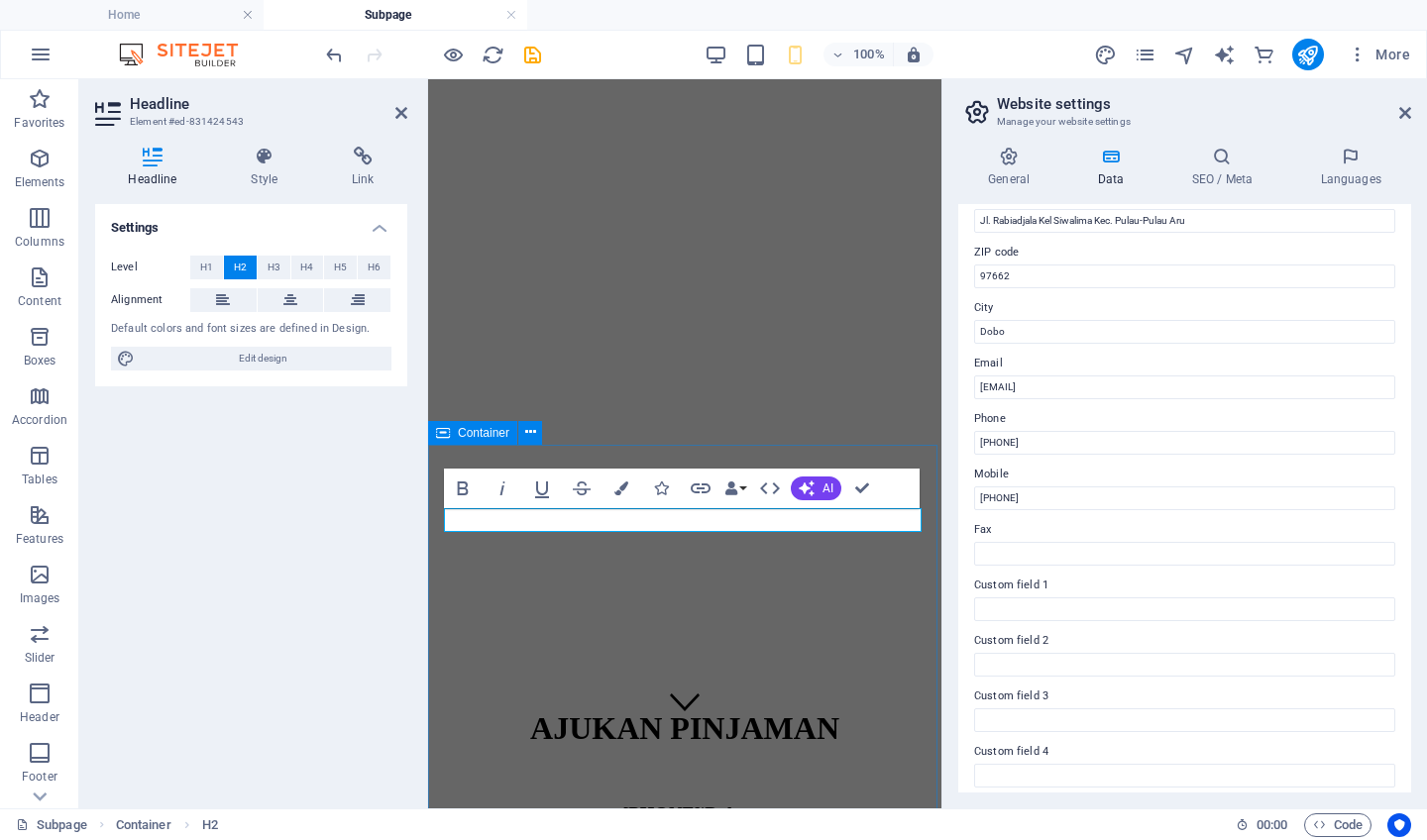type 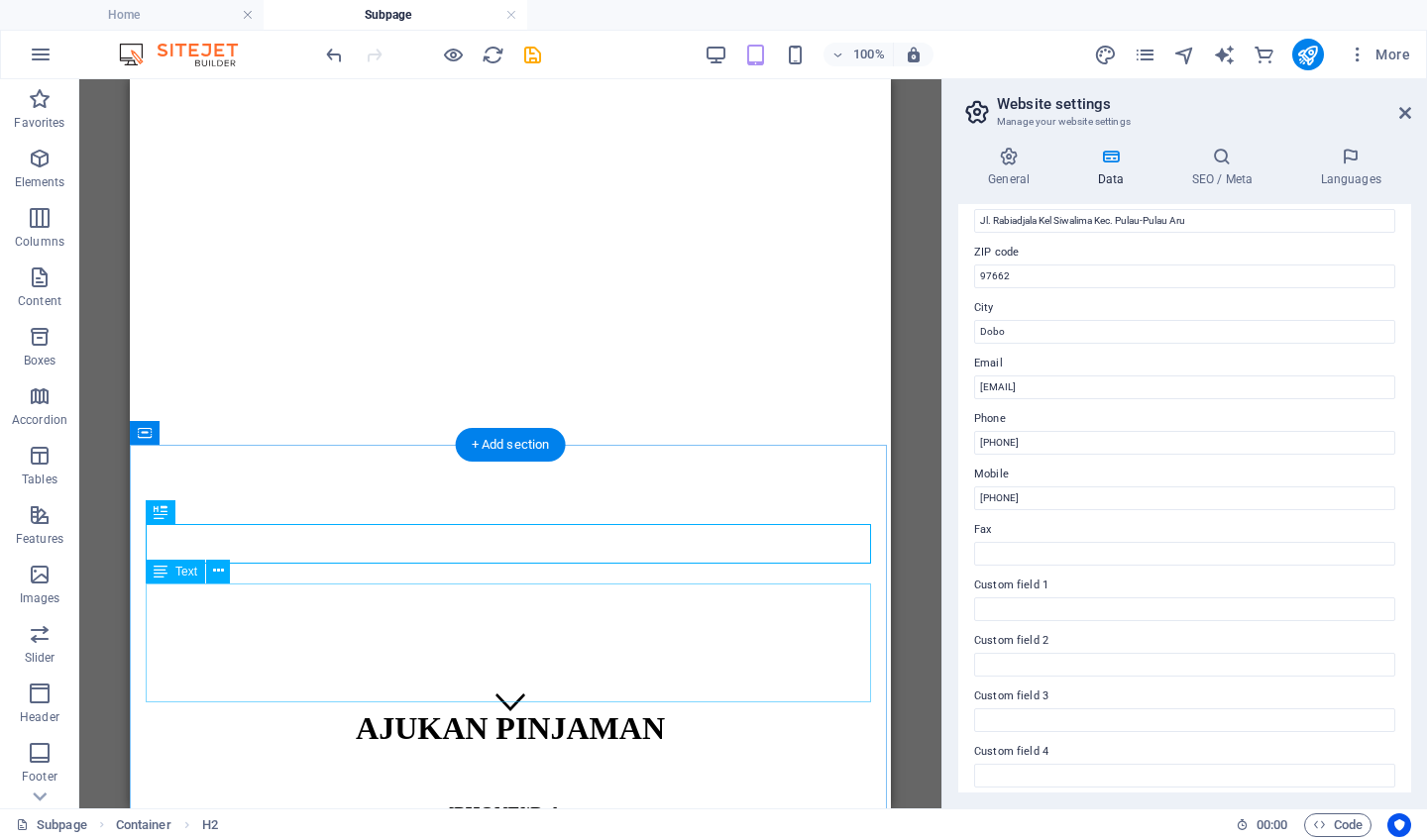 click on "This subpage can be used as a base for adding more pages. You can duplicate this page in your page manager to maintain this basic structure of  header-reference ,  footer-reference  and this editable  section . Referenced elements are copies of their original element and cannot be edited. But they change according to their original element, so you only have to make changes once and they apply to all related references." at bounding box center [510, 1050] 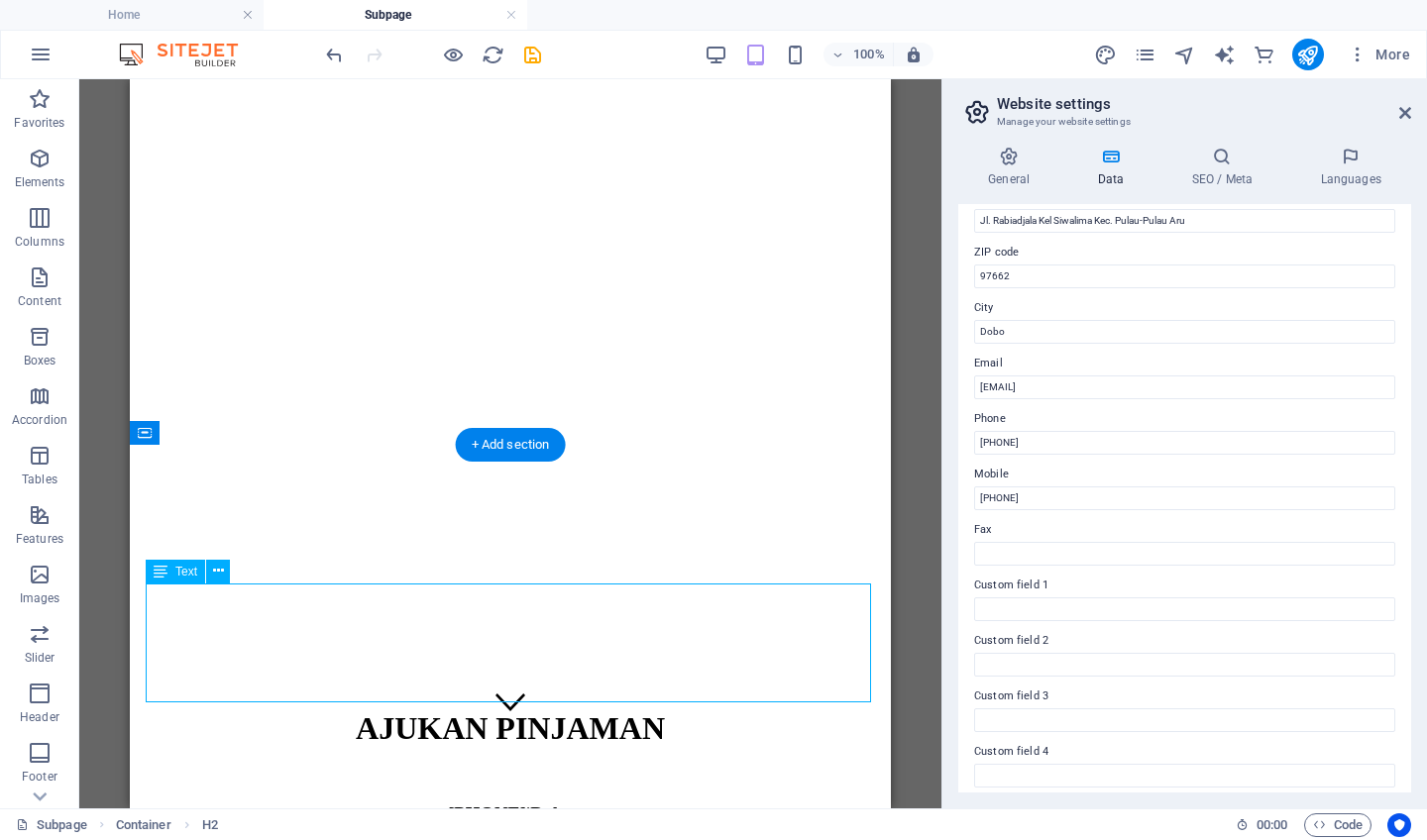 click on "This subpage can be used as a base for adding more pages. You can duplicate this page in your page manager to maintain this basic structure of  header-reference ,  footer-reference  and this editable  section . Referenced elements are copies of their original element and cannot be edited. But they change according to their original element, so you only have to make changes once and they apply to all related references." at bounding box center [510, 1050] 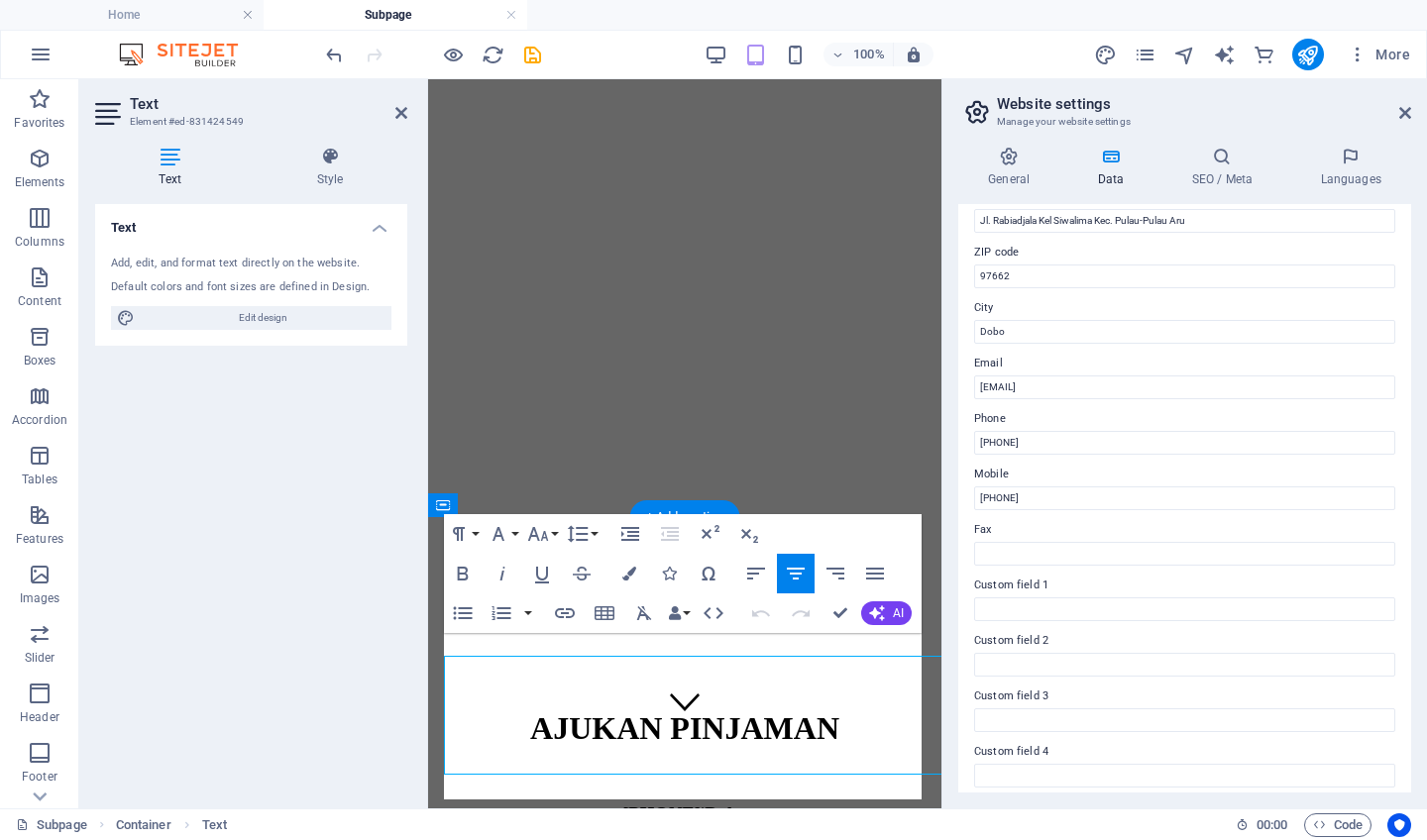 scroll, scrollTop: 0, scrollLeft: 0, axis: both 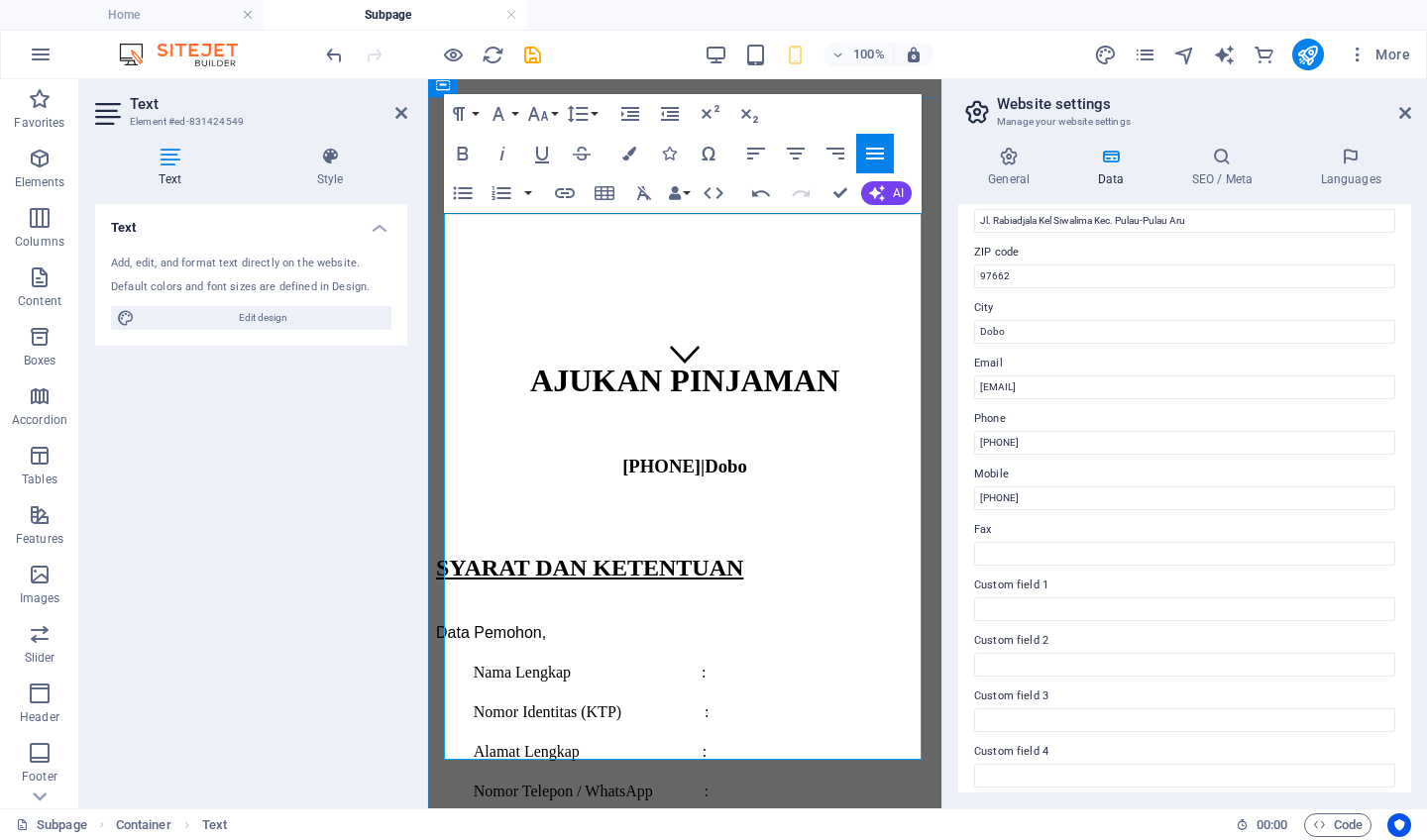 click on "Data Pemohon," at bounding box center [685, 633] 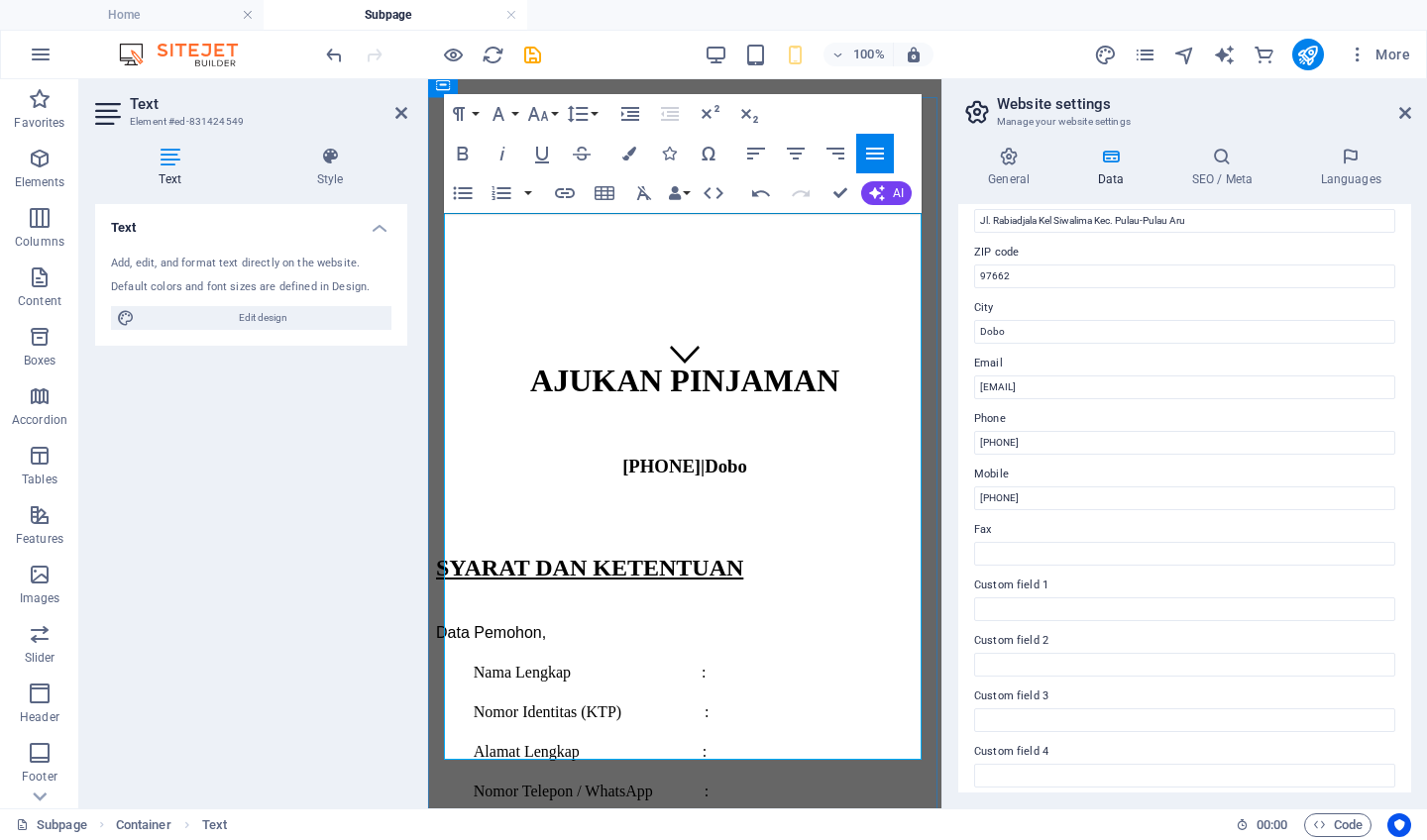 click on "Data Pemohon," at bounding box center [685, 633] 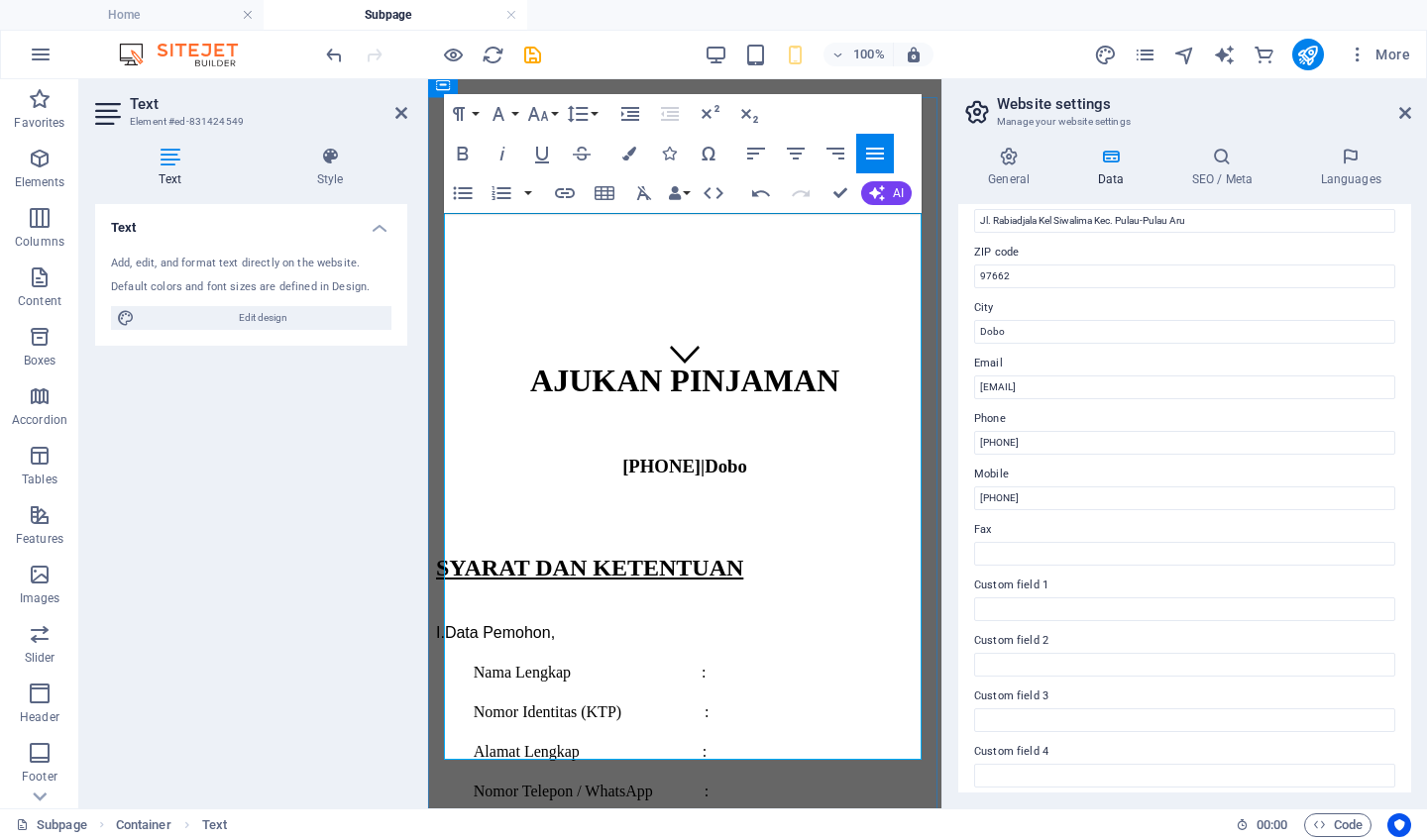 click on "Data Pinjaman Modal Kerja yang dimohon," at bounding box center [685, 1047] 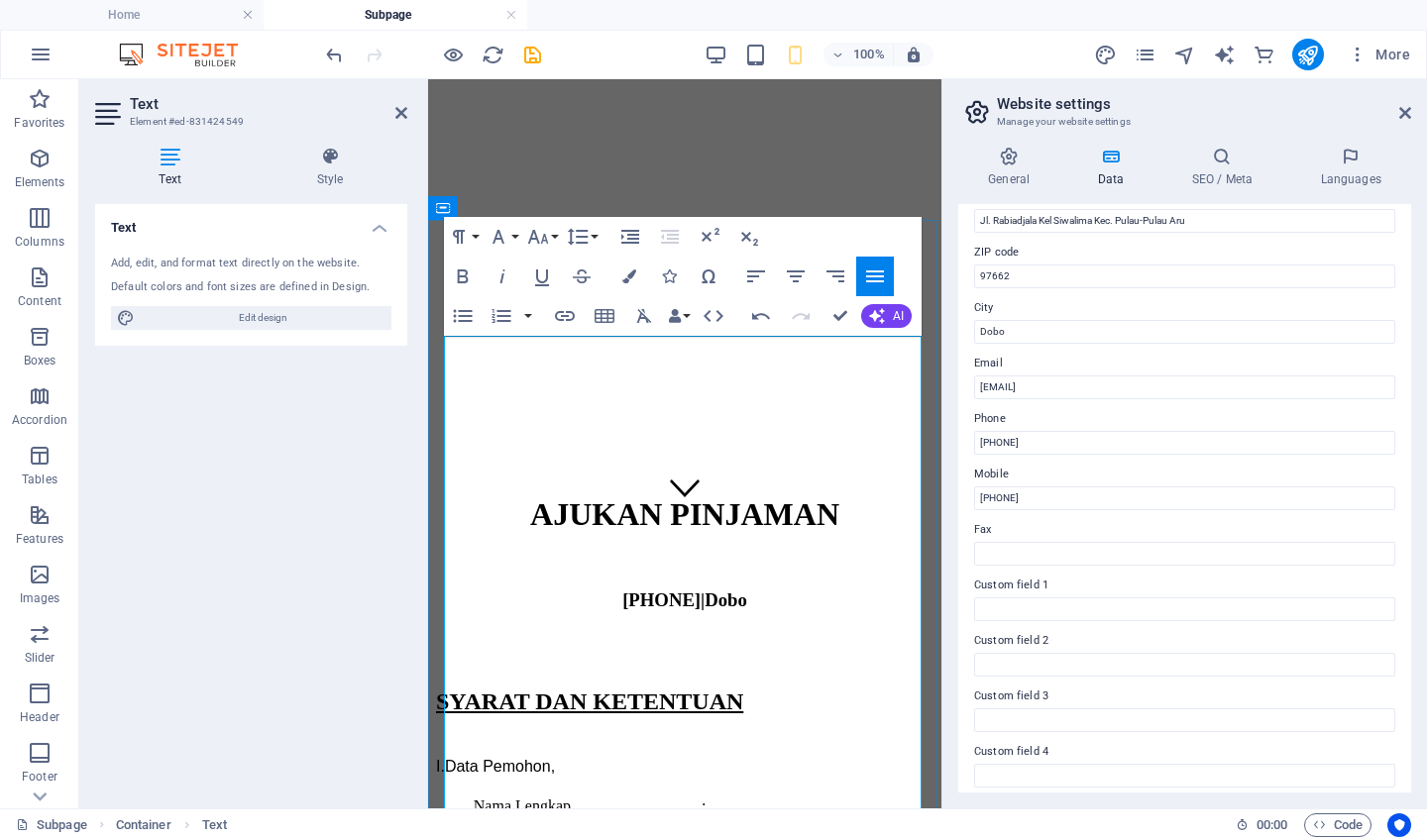 scroll, scrollTop: 297, scrollLeft: 0, axis: vertical 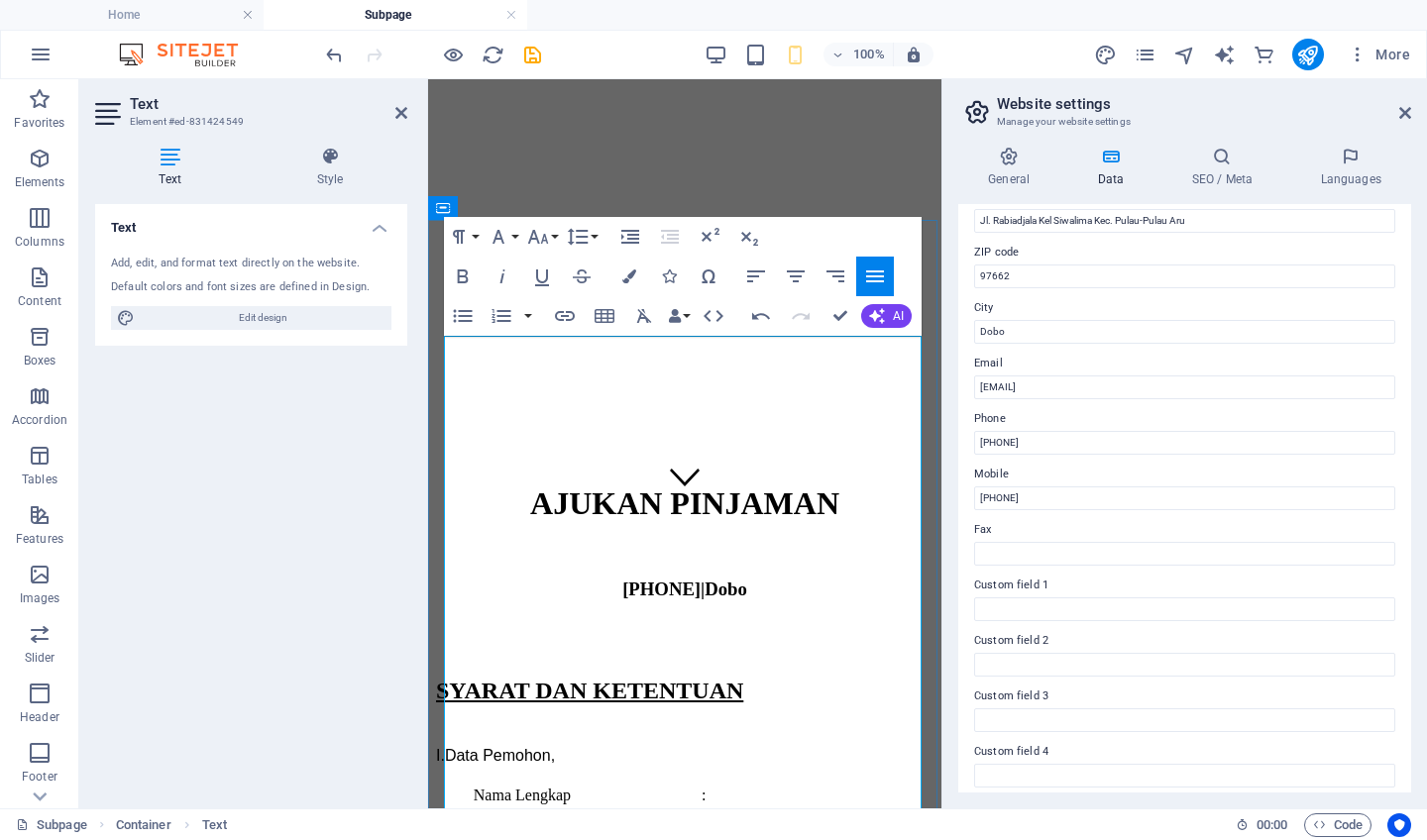 click on "Nomor Identitas (KTP)                     :" at bounding box center (713, 835) 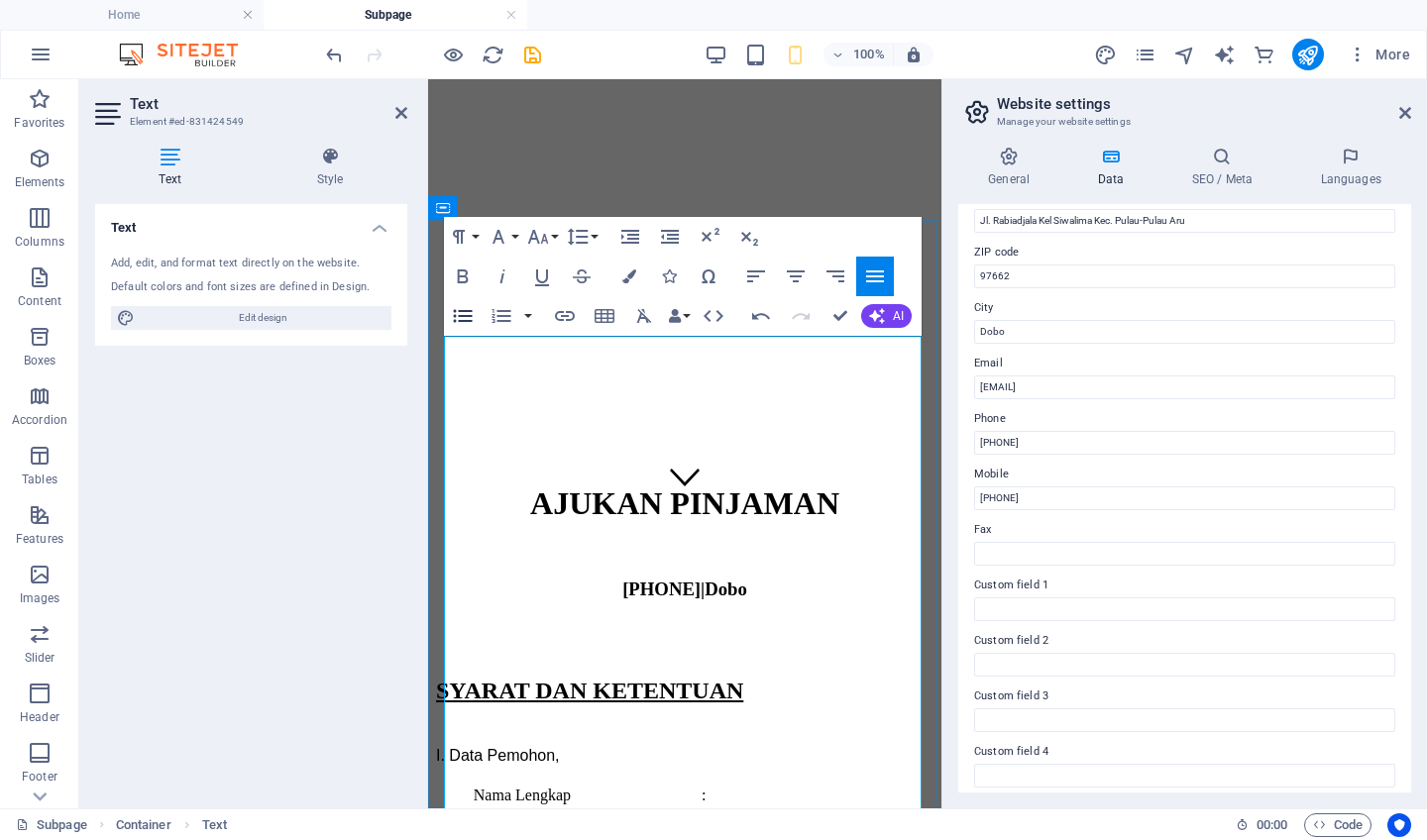 click 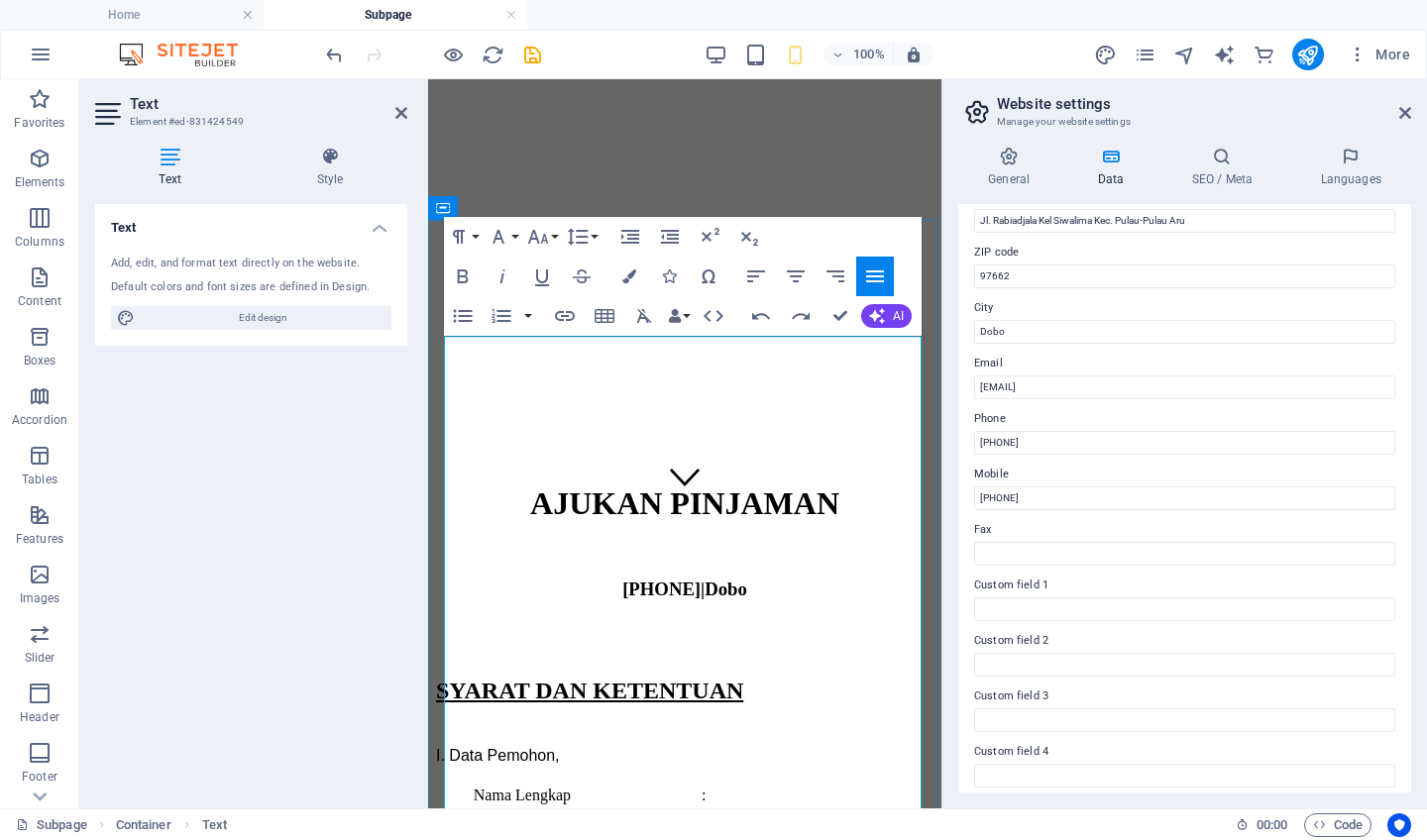 click on "I. Data Pemohon, Nama Lengkap               : [NAME] Nomor Identitas (KTP)                       : [NUMBER] Alamat Lengkap                       : [ADDRESS] Nomor Telepon / WhatsApp               : [PHONE] Pekerjaan                                 : [JOB] Perusahaan/Instansi tempat Kerja : [COMPANY] Lama Bekerja                           : [DURATION] Penghasilan Bulanan                   : [INCOME] Nama Bank & Nomor Rekening     : [BANK] [ACCOUNT_NUMBER]  II. Data Pinjaman Modal Kerja yang dimohon, Jumlah Pinjaman Modal Kerja yang dimohon               : Rp1.000.000,00  (Maks 40% dari  Penghasilan Bulanan; Jangka Waktu Pinjaman (hari)             : 30 hari kalender; Tujuan Penggunaan Pinjaman             : Modal Kerja / Usaha; Bunga Pinjaman                   : 0,7% per hari; Denda Keterlambatan Bayar           : 0,2% per hari; Agunan/Jaminan                   :-" at bounding box center (685, 1125) 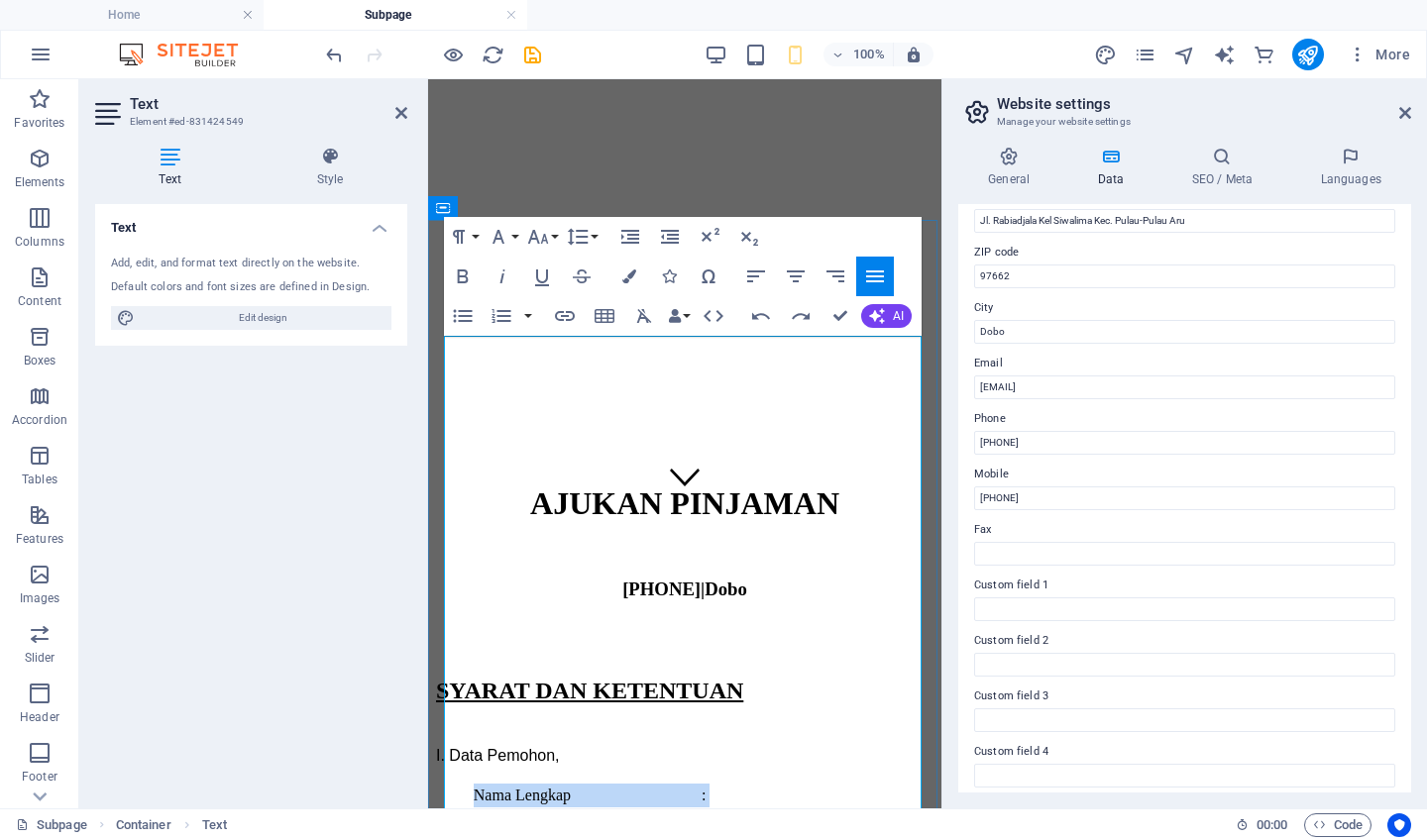 click on "Nama Bank & Nomor Rekening       :" at bounding box center (713, 1112) 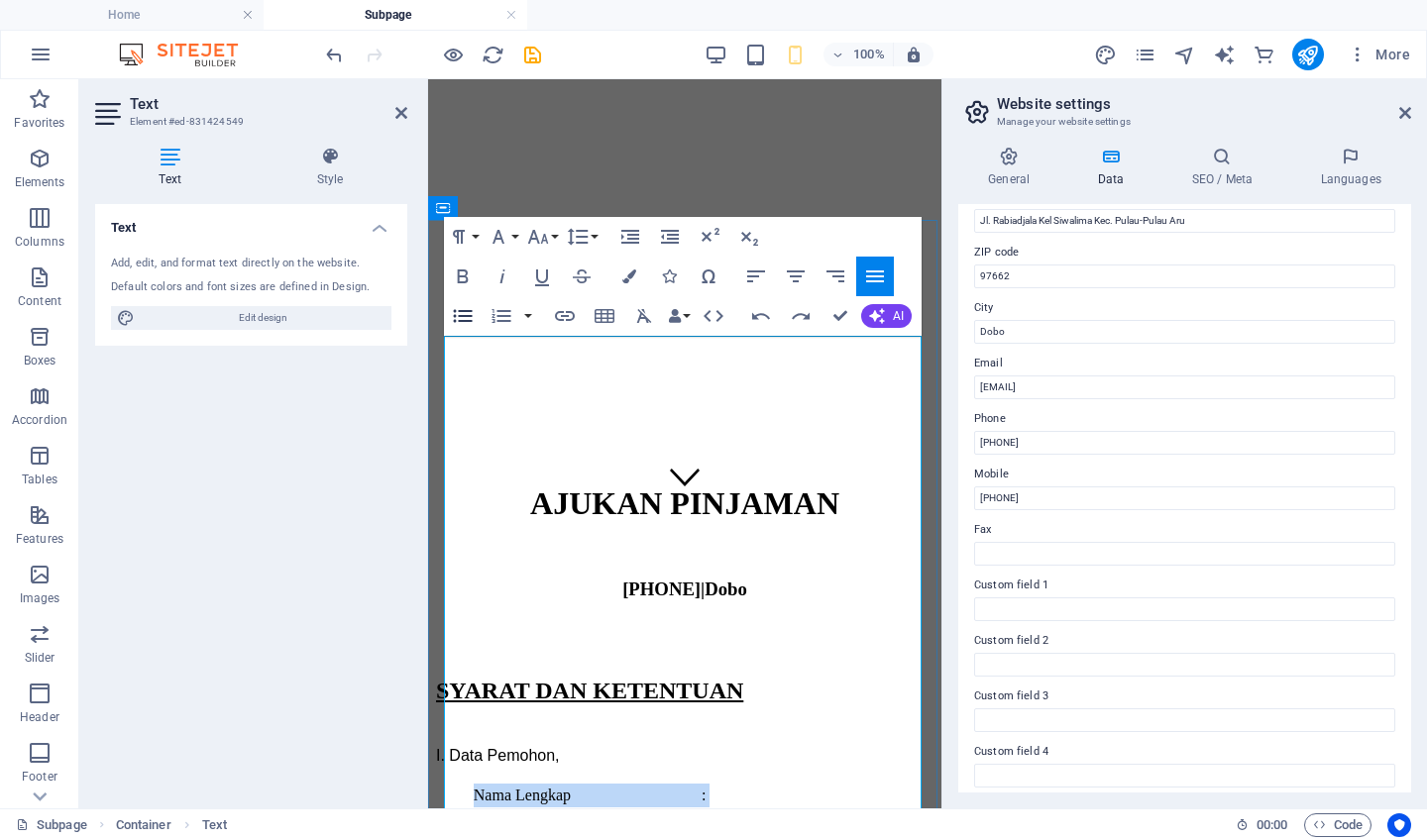 click 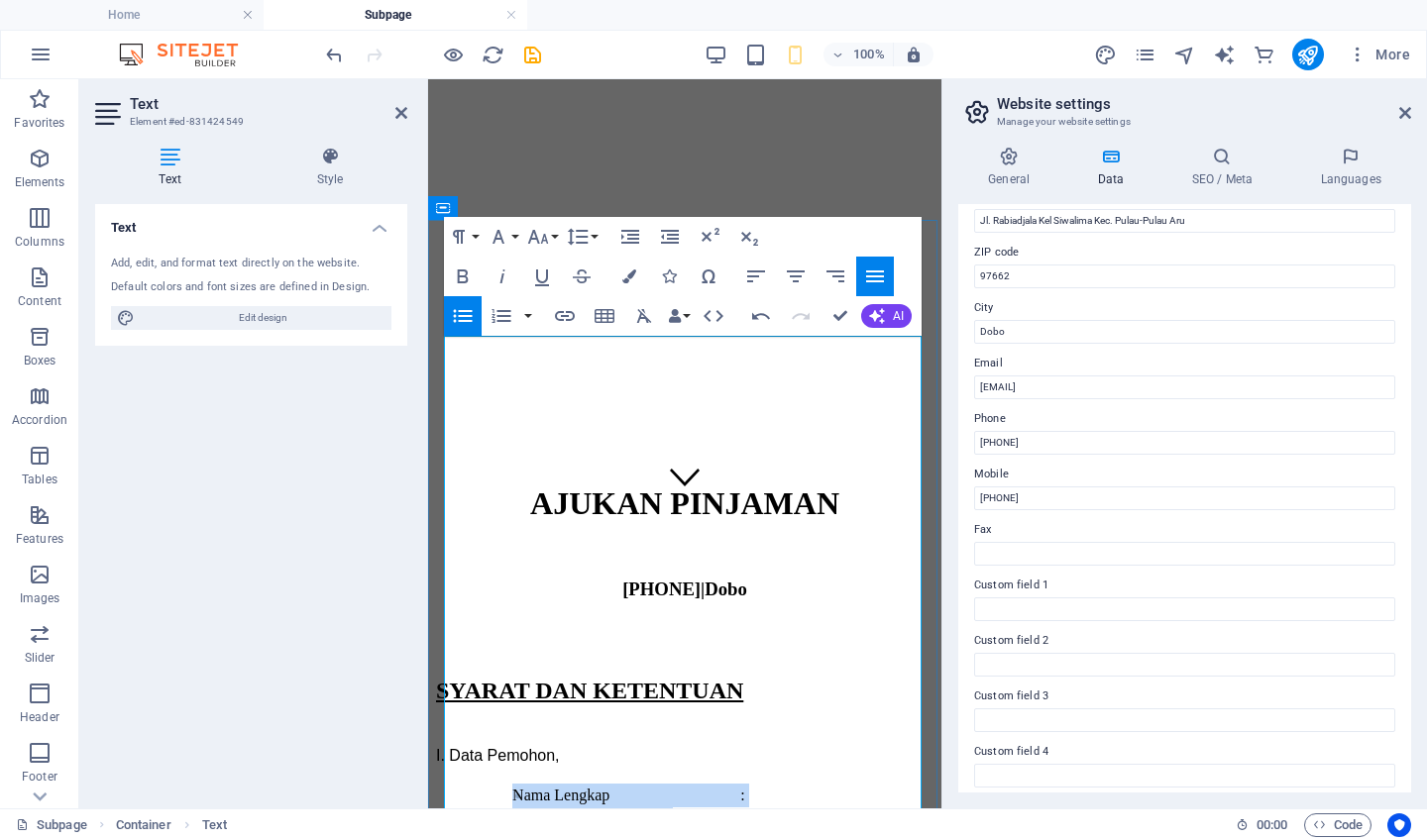 click on "Nomor Identitas (KTP)                    :" at bounding box center [732, 819] 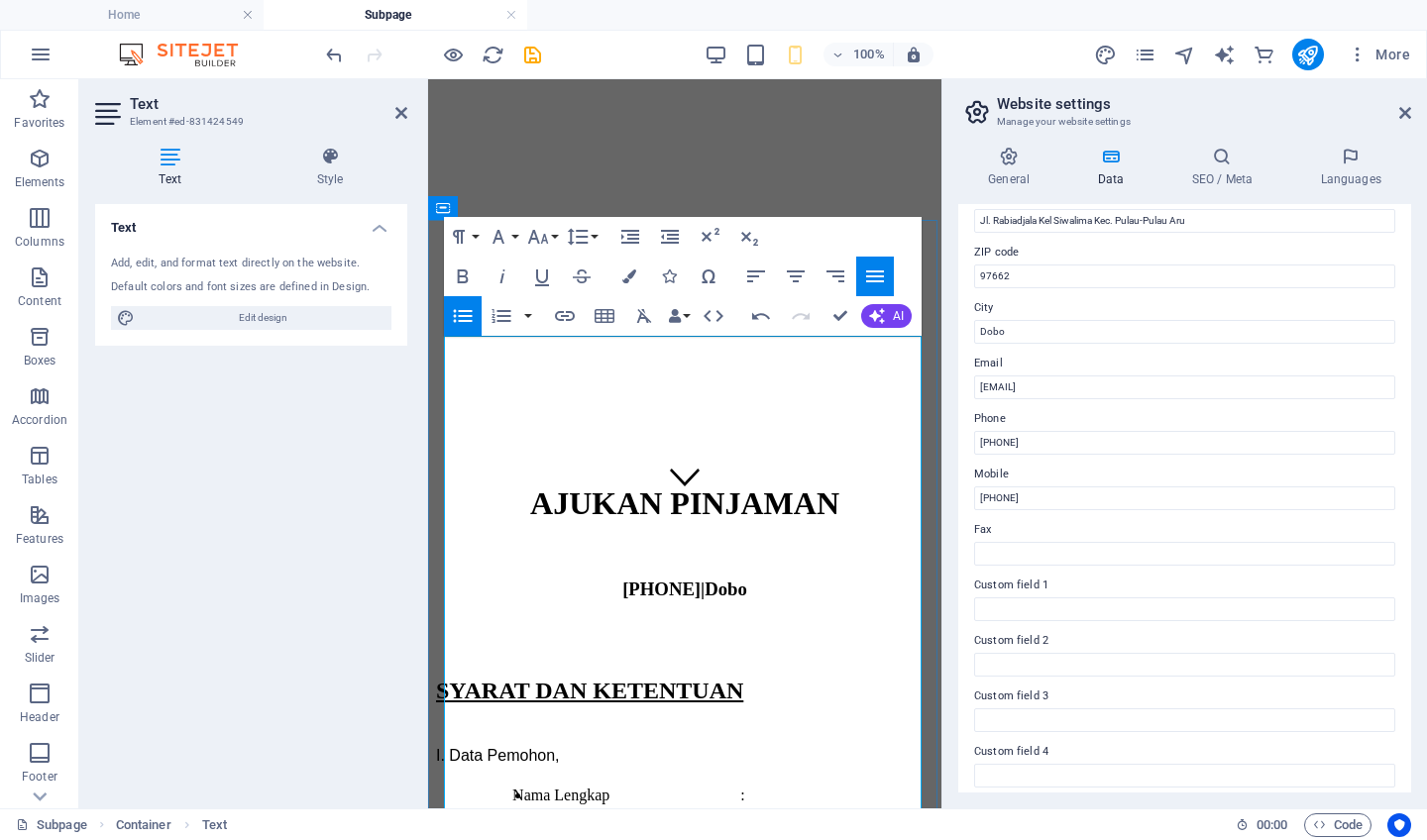 click on "Nomor Telepon / WhatsApp             :" at bounding box center [732, 867] 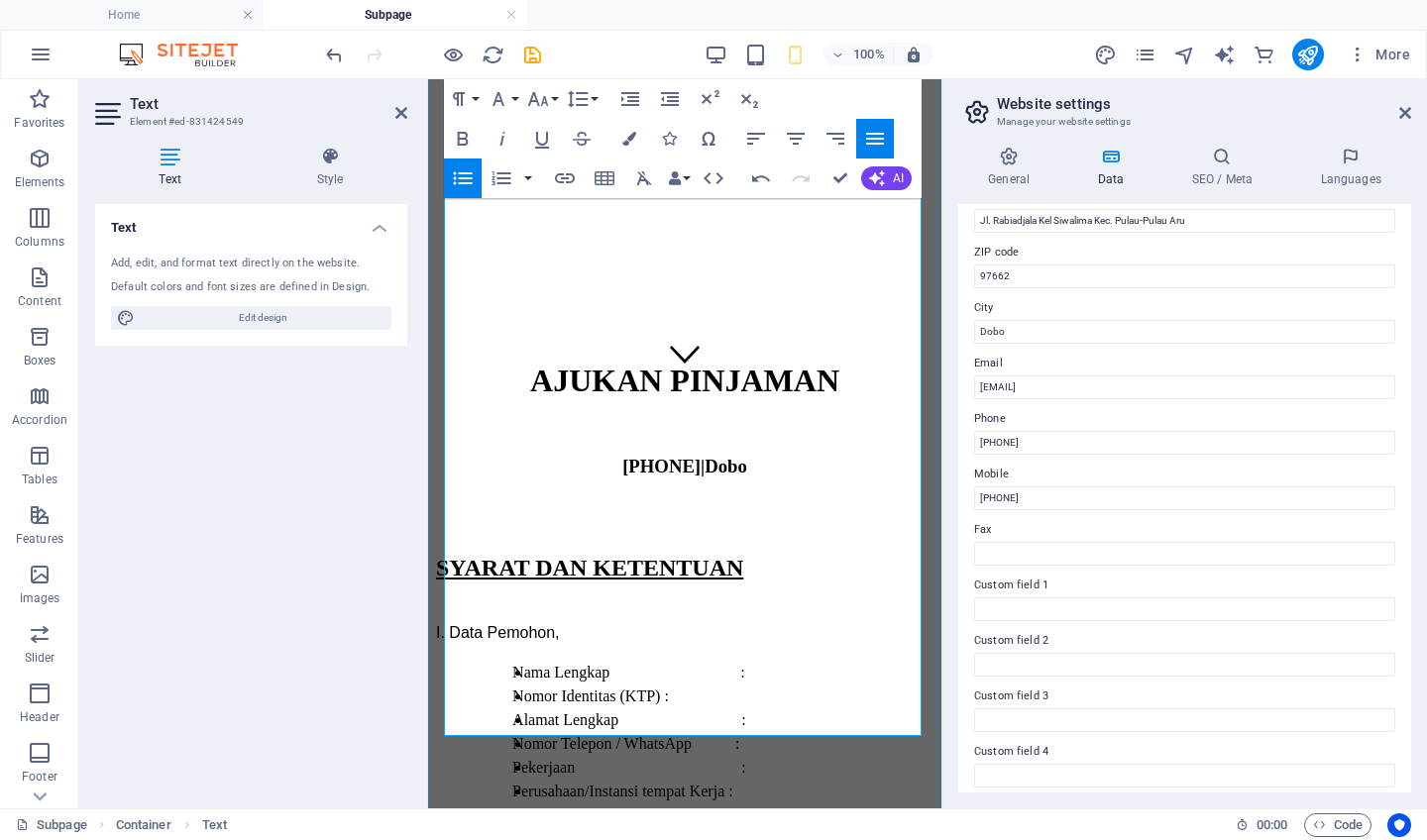 scroll, scrollTop: 478, scrollLeft: 0, axis: vertical 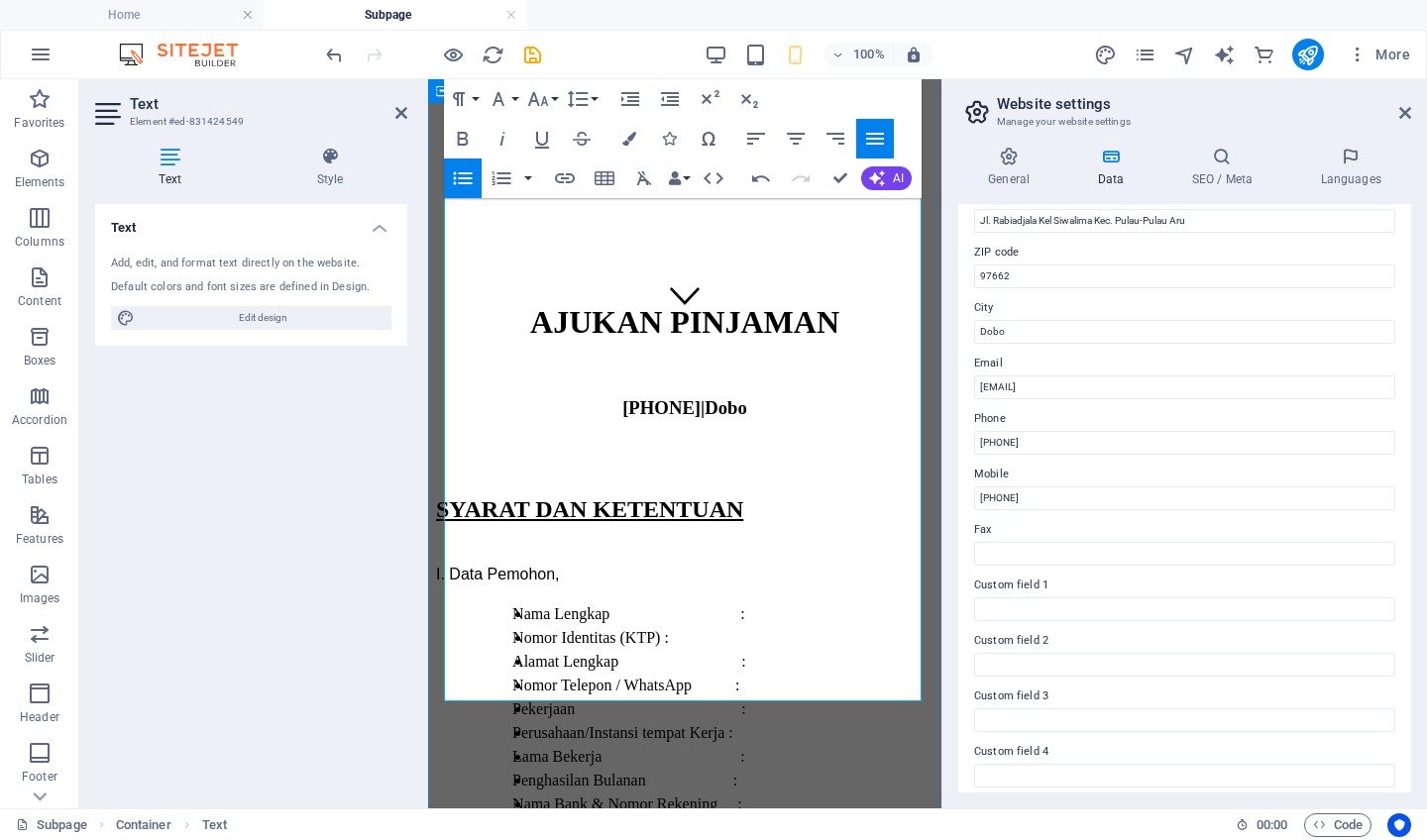 click on "(Maks 40% dari" at bounding box center (851, 941) 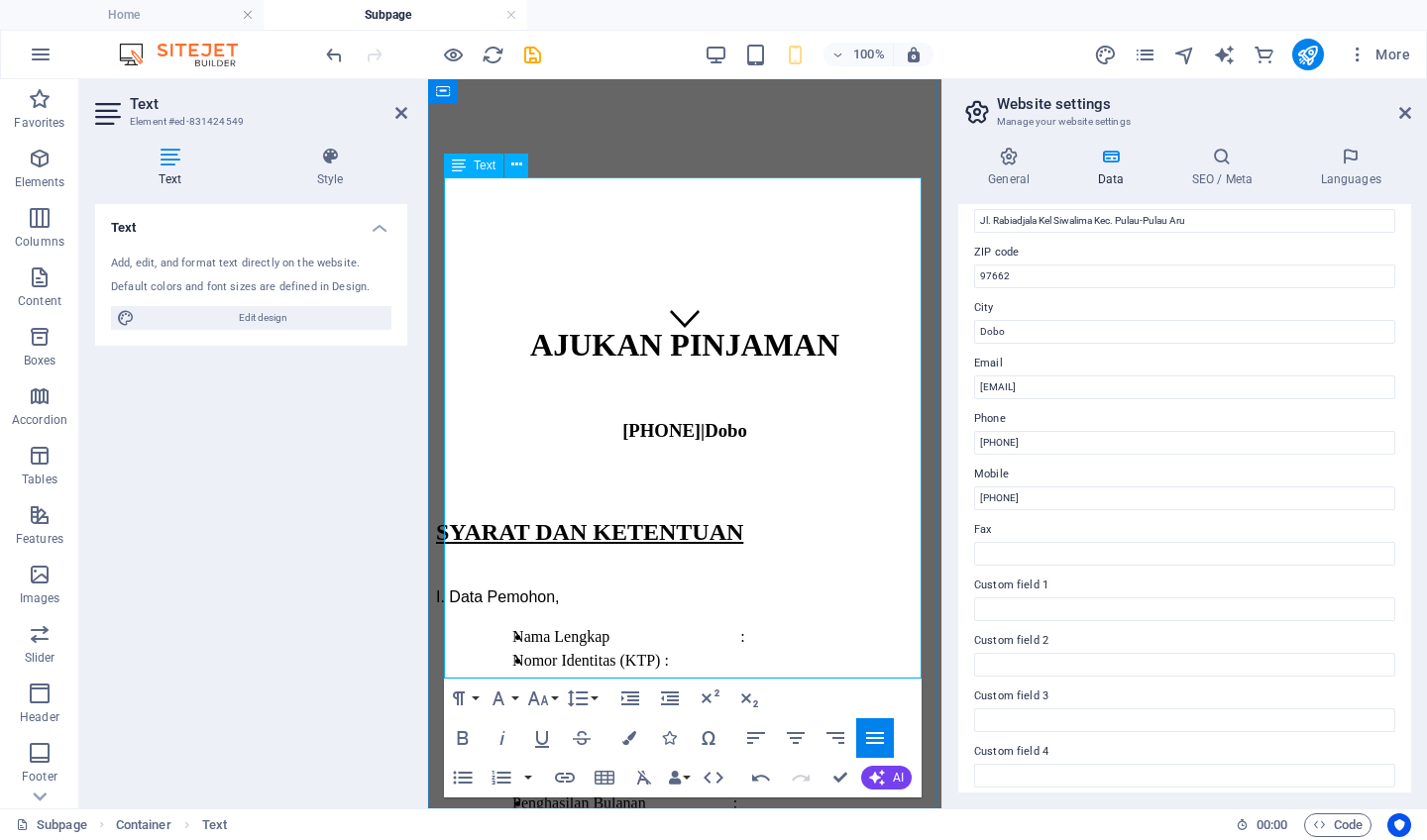 scroll, scrollTop: 408, scrollLeft: 0, axis: vertical 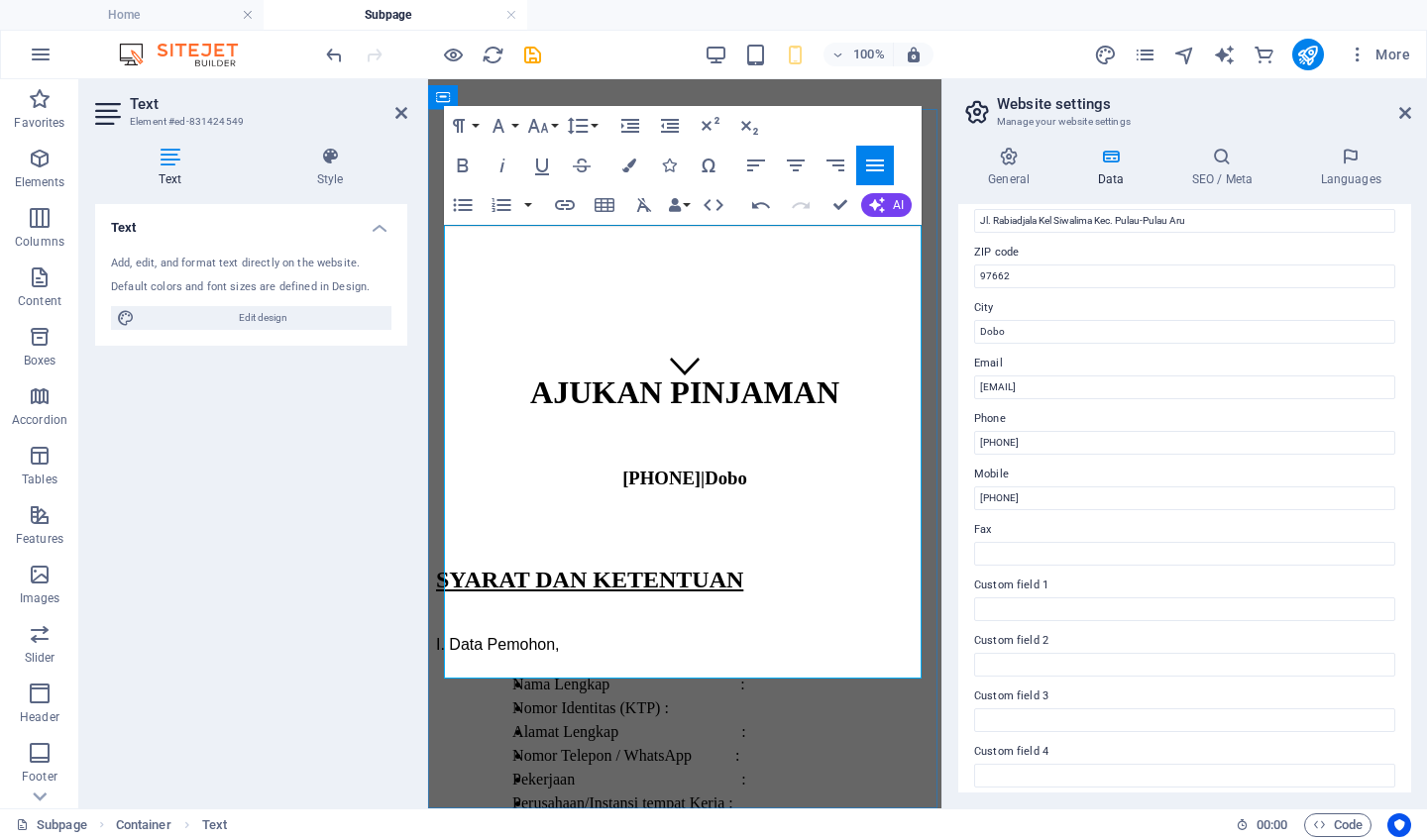 click on "Jumlah Pinjaman Modal Kerja yang dimohonkan :  (Maks 40%" at bounding box center [713, 972] 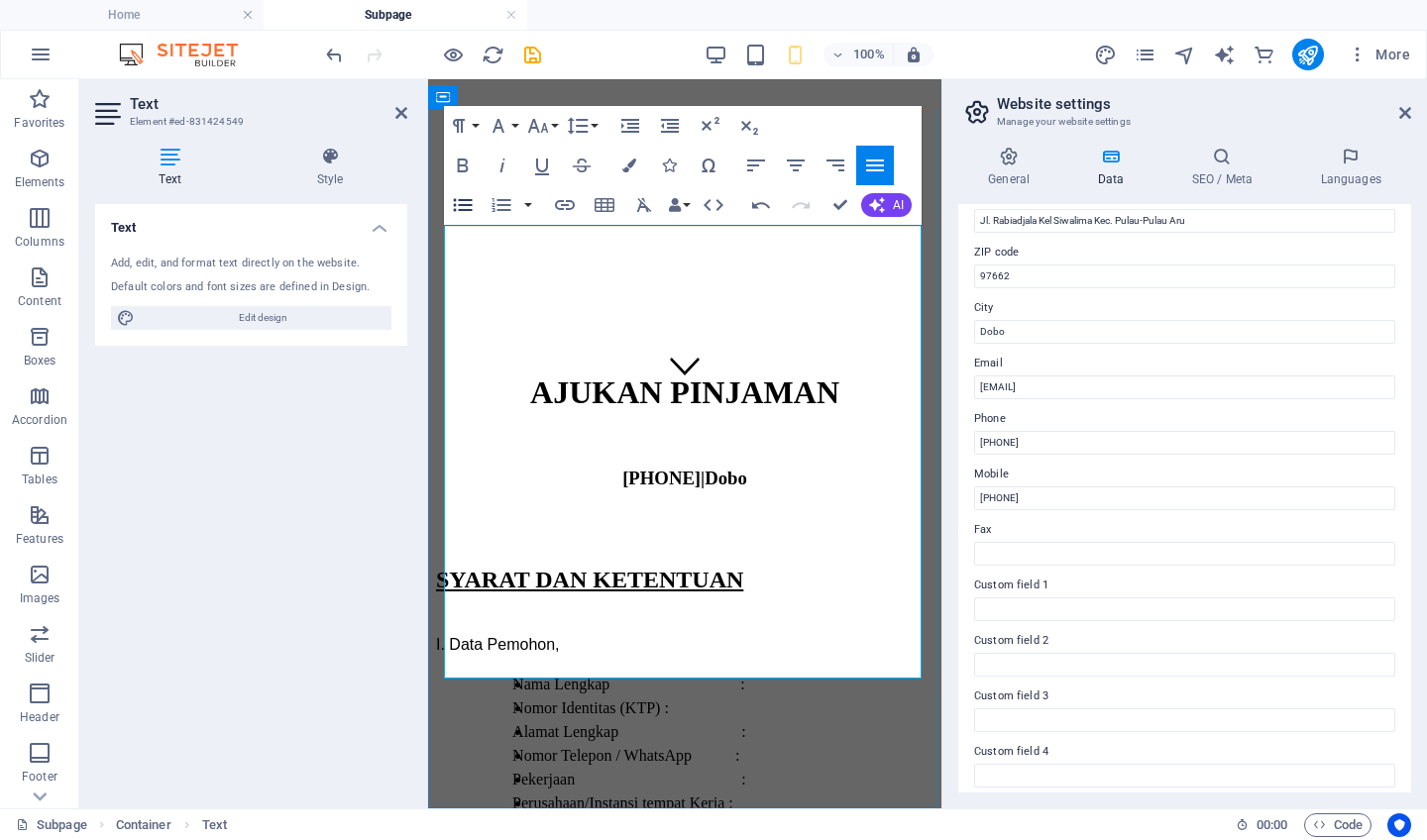 click 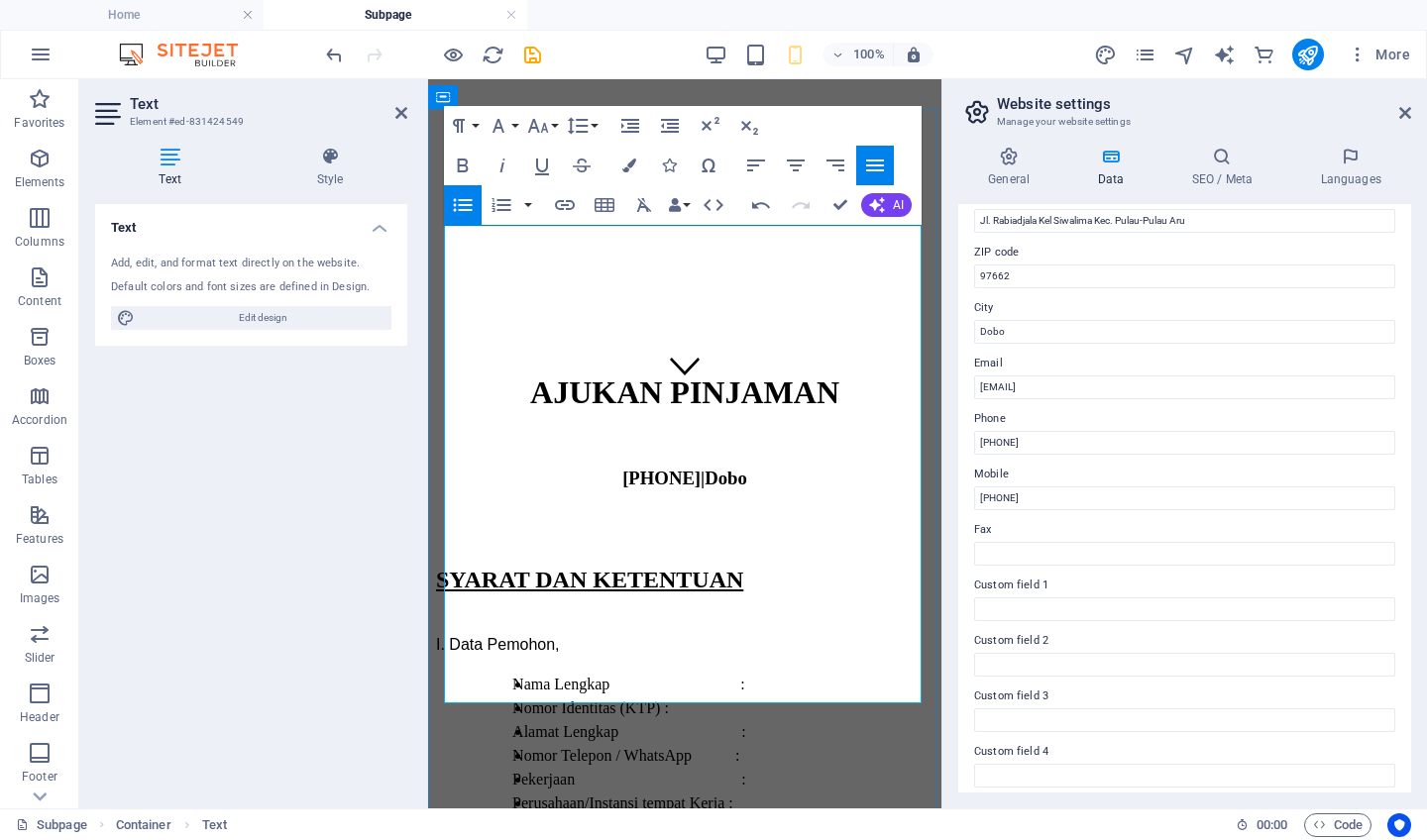 click on "Jumlah Pinjaman Modal Kerja yang dimohonkan :  (Maks 40%  dari  Penghasilan Bulanan; Jangka Waktu Pinjaman (hari)         : 30 hari kalender; Tujuan Penggunaan Pinjaman         : Modal Kerja / Usaha; Bunga Pinjaman                               : 0,7% per hari; Denda Keterlambatan Bayar            : 0,2% per hari; Agunan/Jaminan                              : -" at bounding box center [713, 1043] 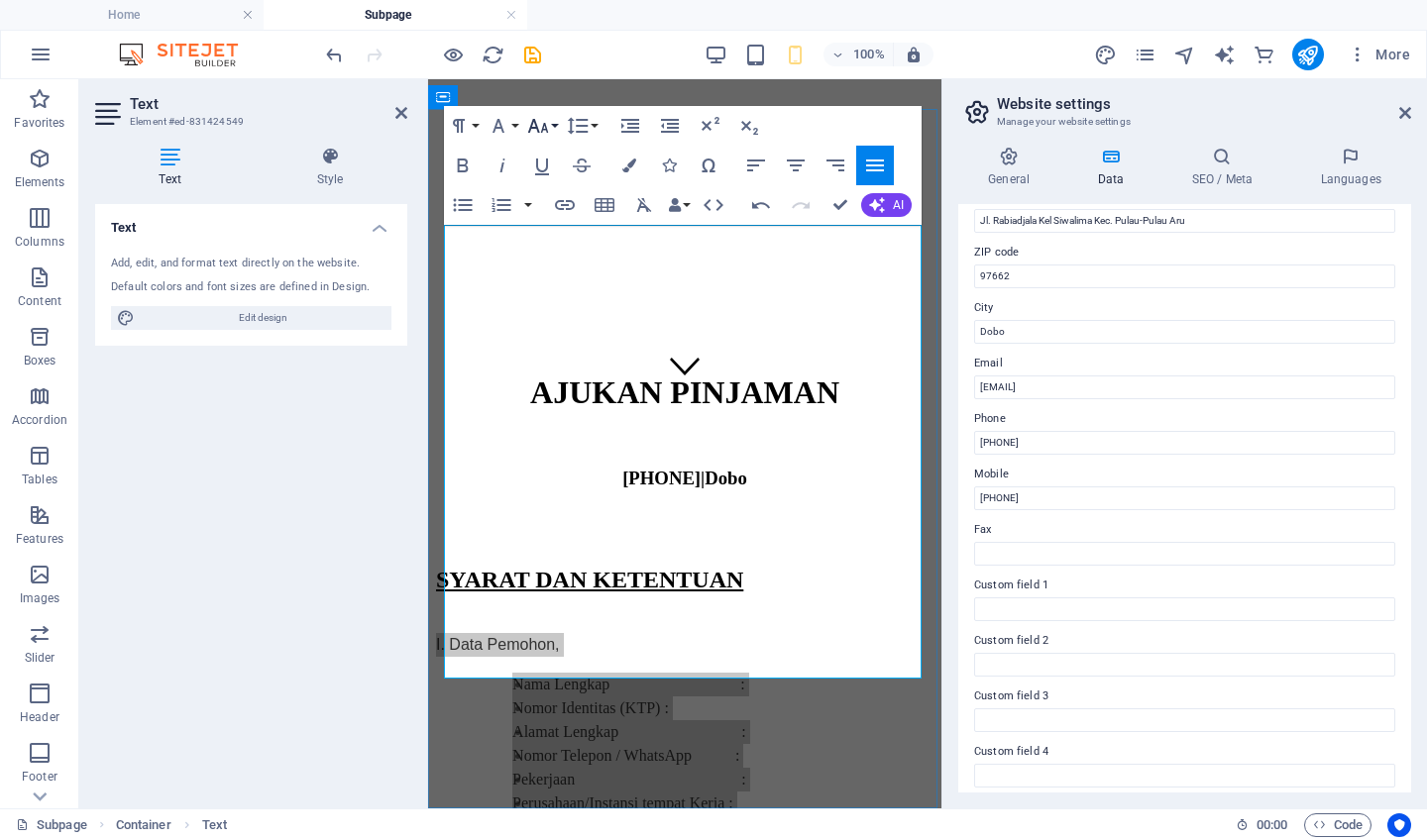 click on "Font Size" at bounding box center (542, 126) 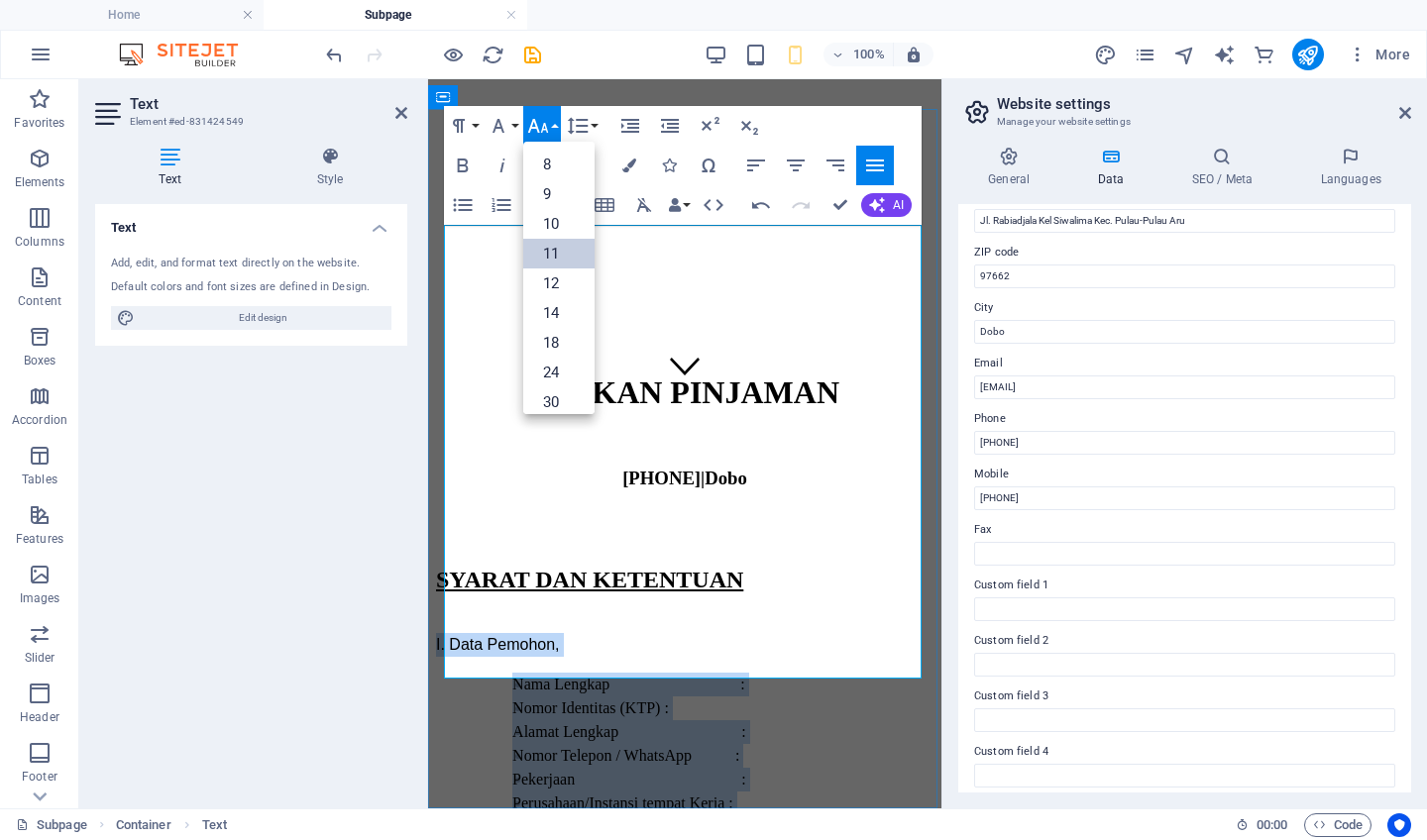 click on "11" at bounding box center [559, 254] 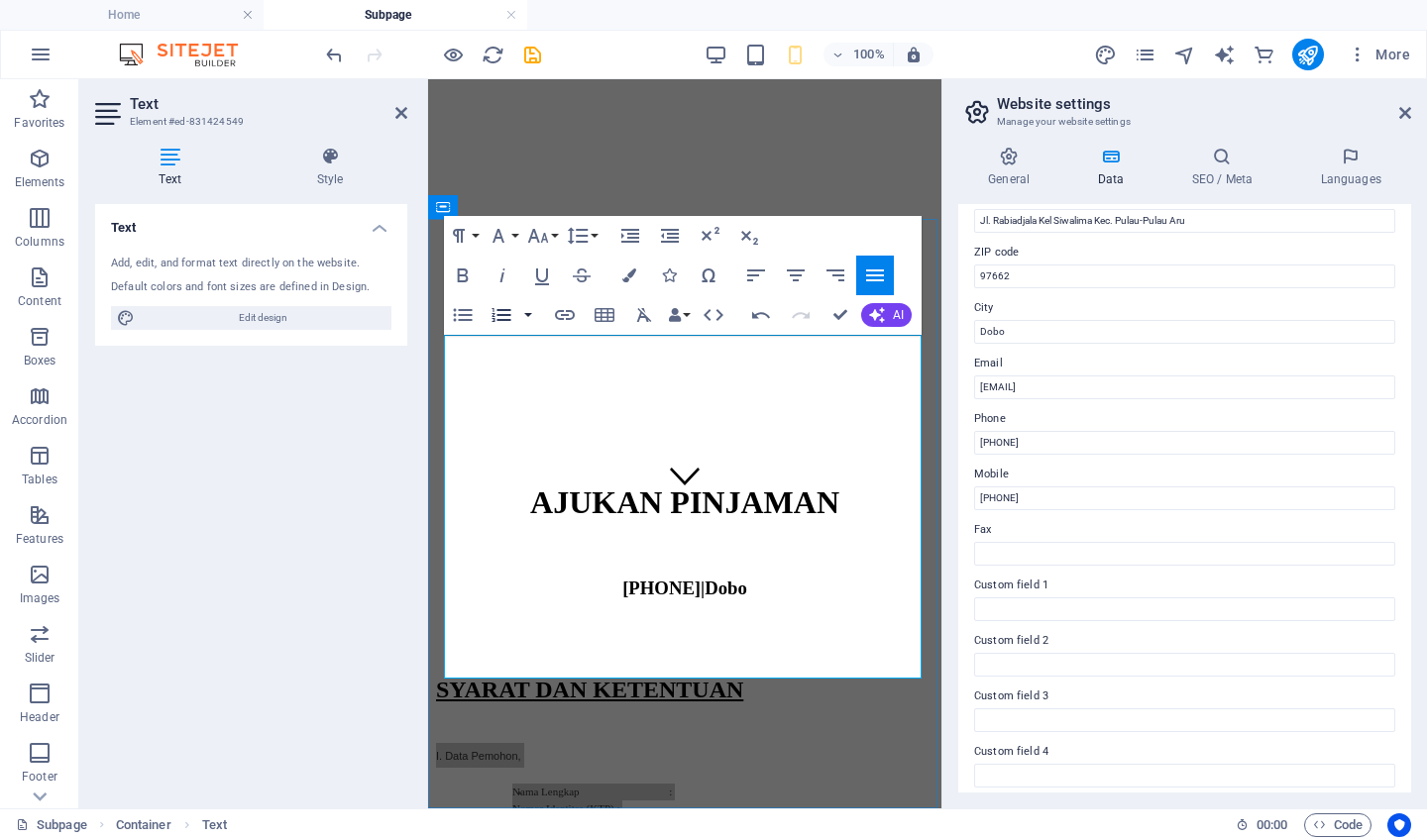 click at bounding box center (528, 315) 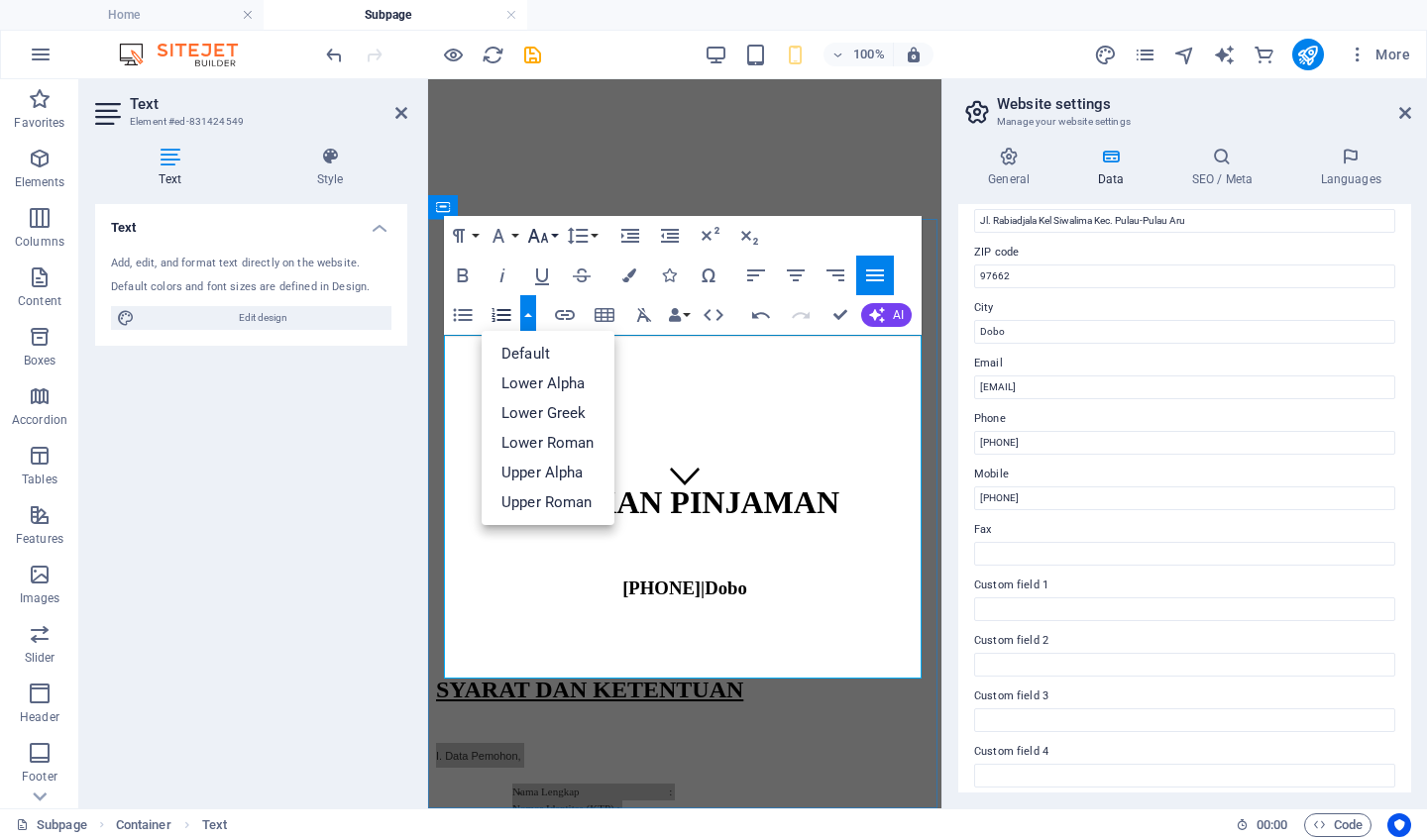 click 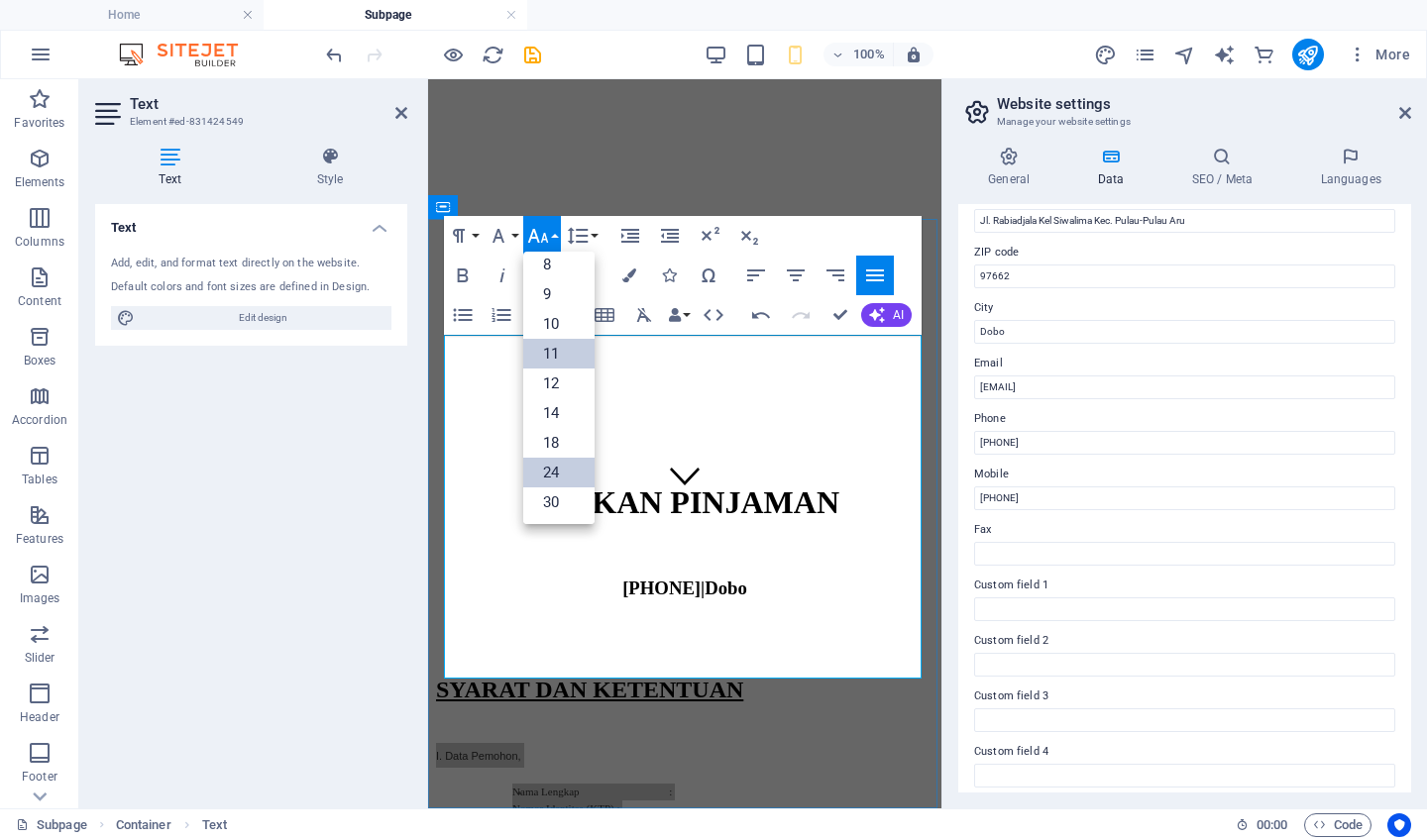 scroll, scrollTop: 4, scrollLeft: 0, axis: vertical 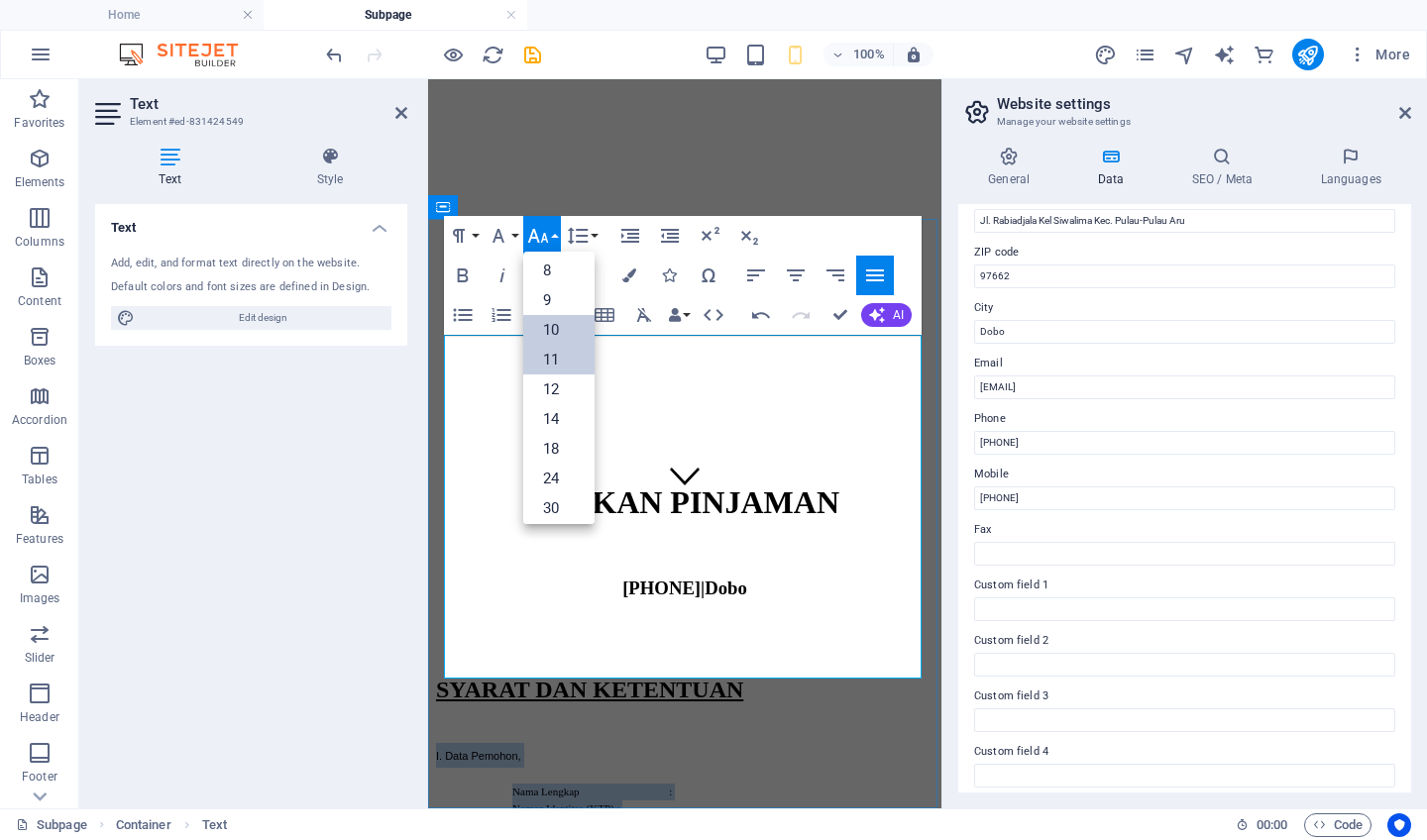 click on "10" at bounding box center (559, 330) 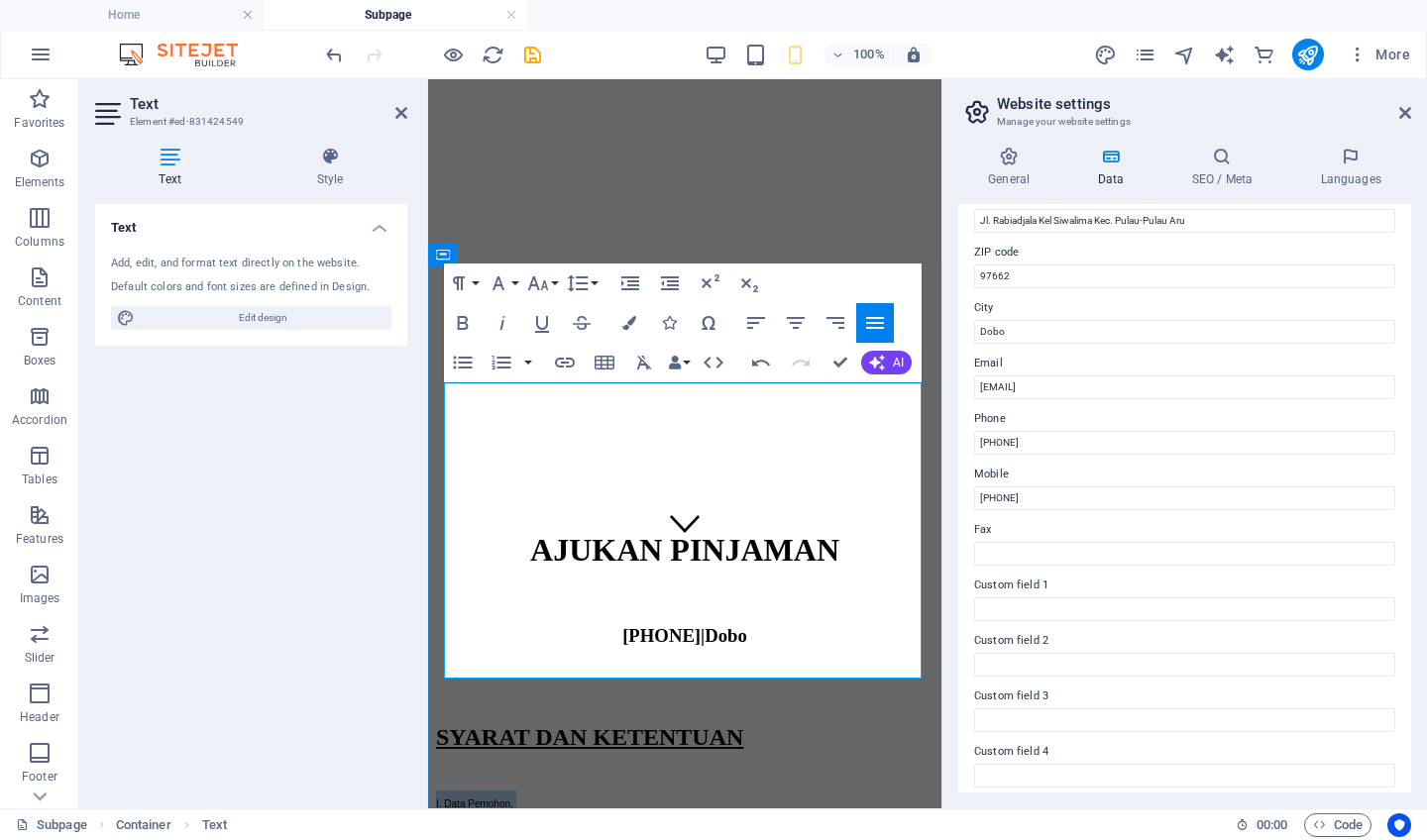 click on "Nama Bank & Nomor Rekening     :" at bounding box center (732, 958) 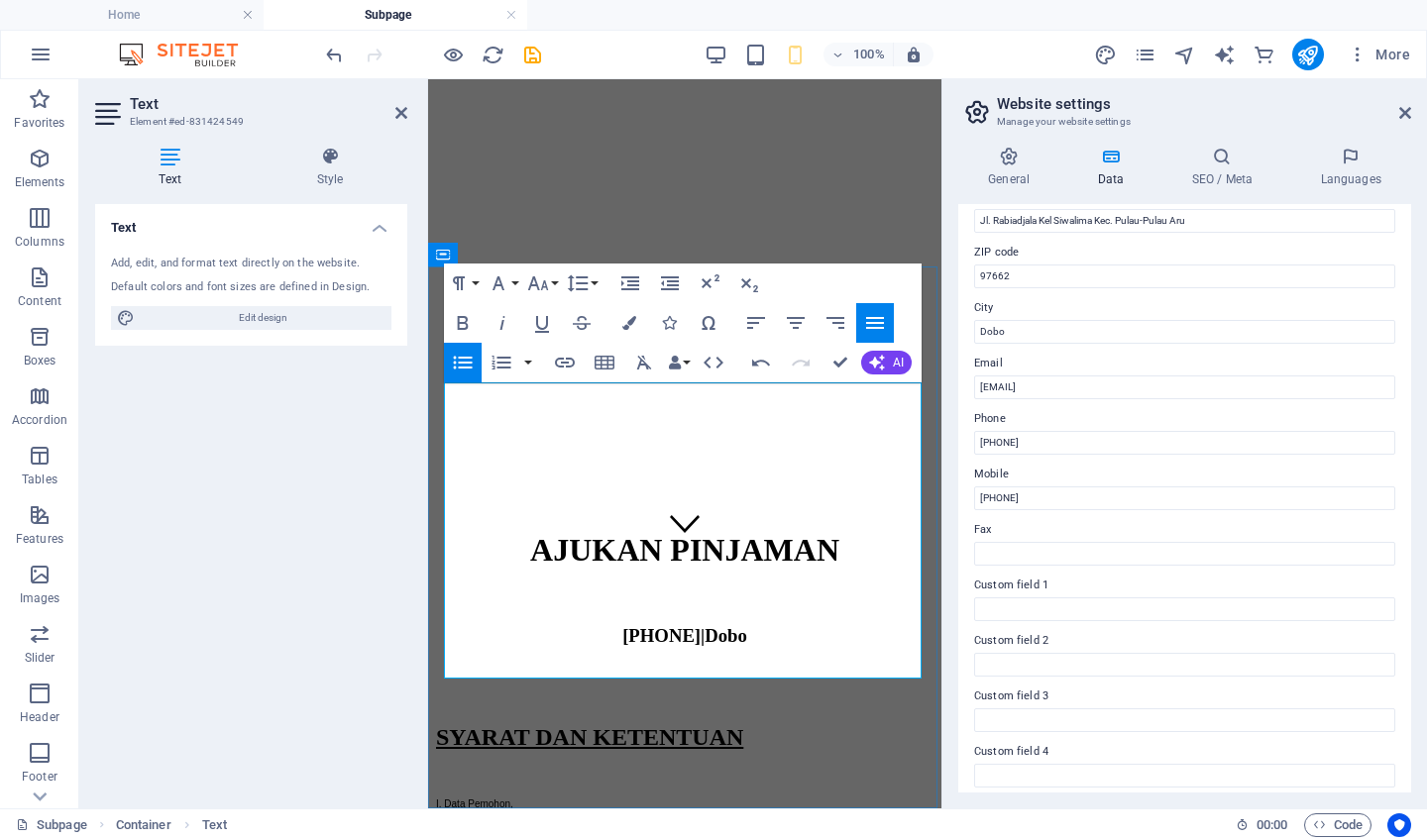 click on "Nama Lengkap                                 :" at bounding box center [732, 839] 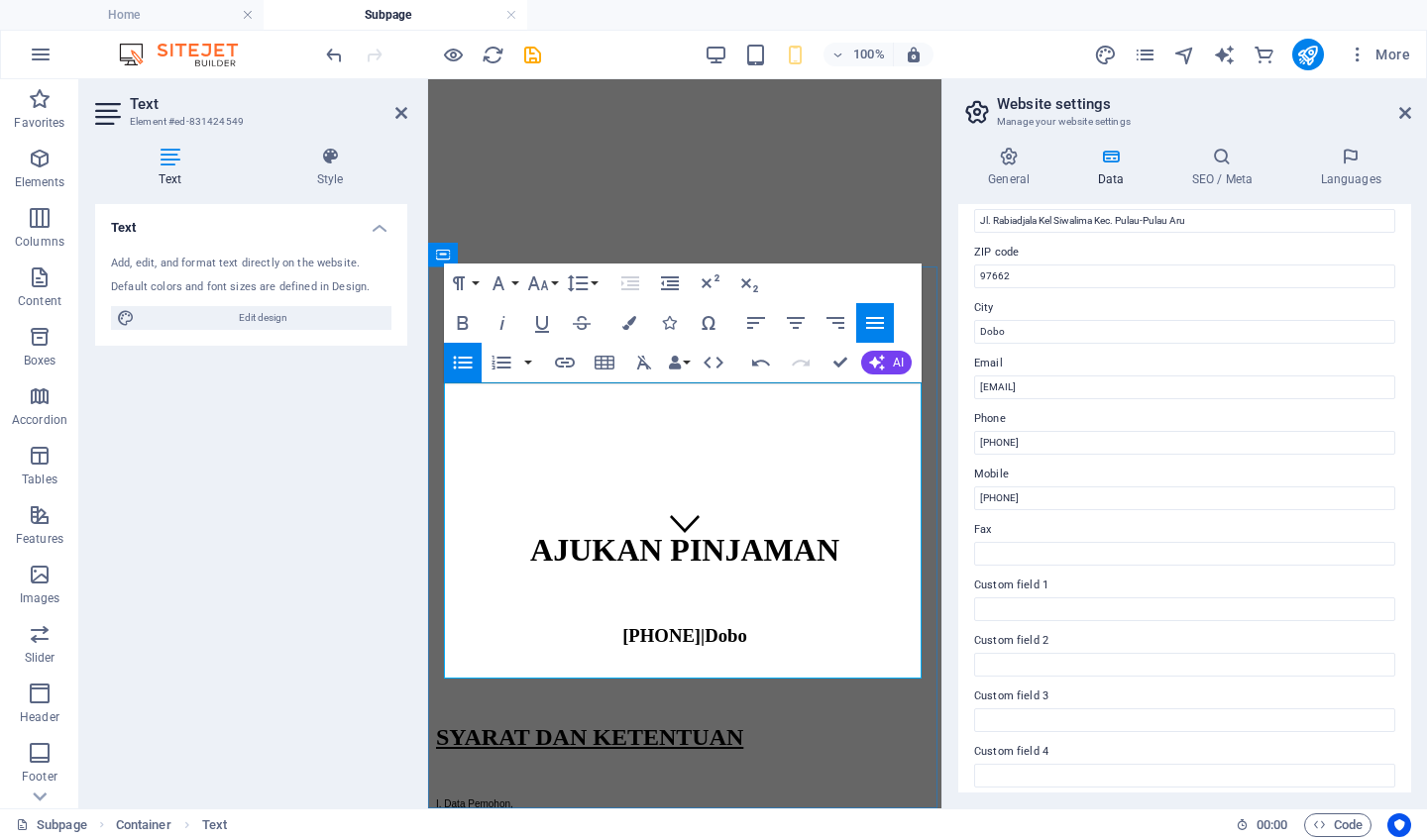 click on "Agunan/Jaminan                              : -" at bounding box center [732, 1122] 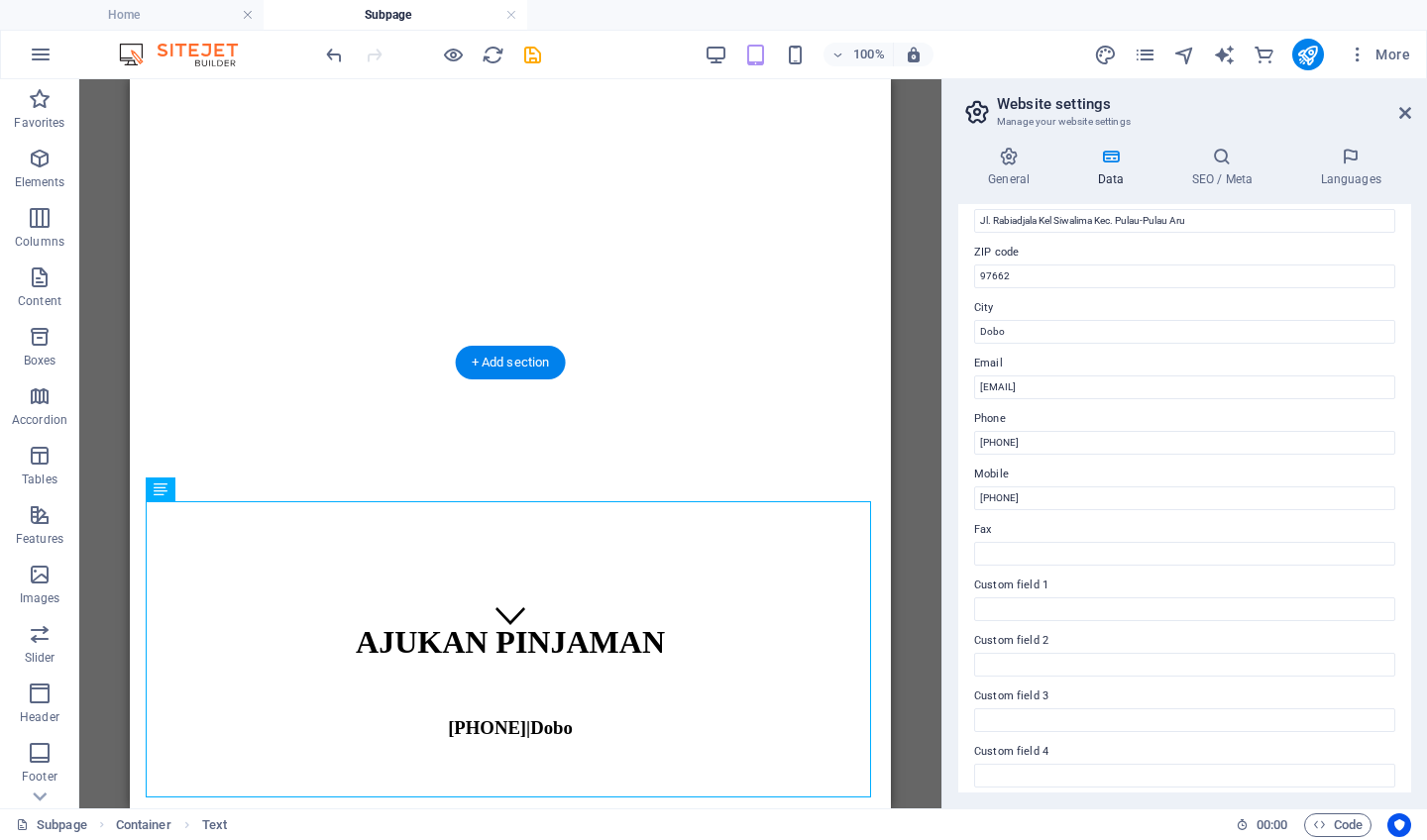 scroll, scrollTop: 171, scrollLeft: 0, axis: vertical 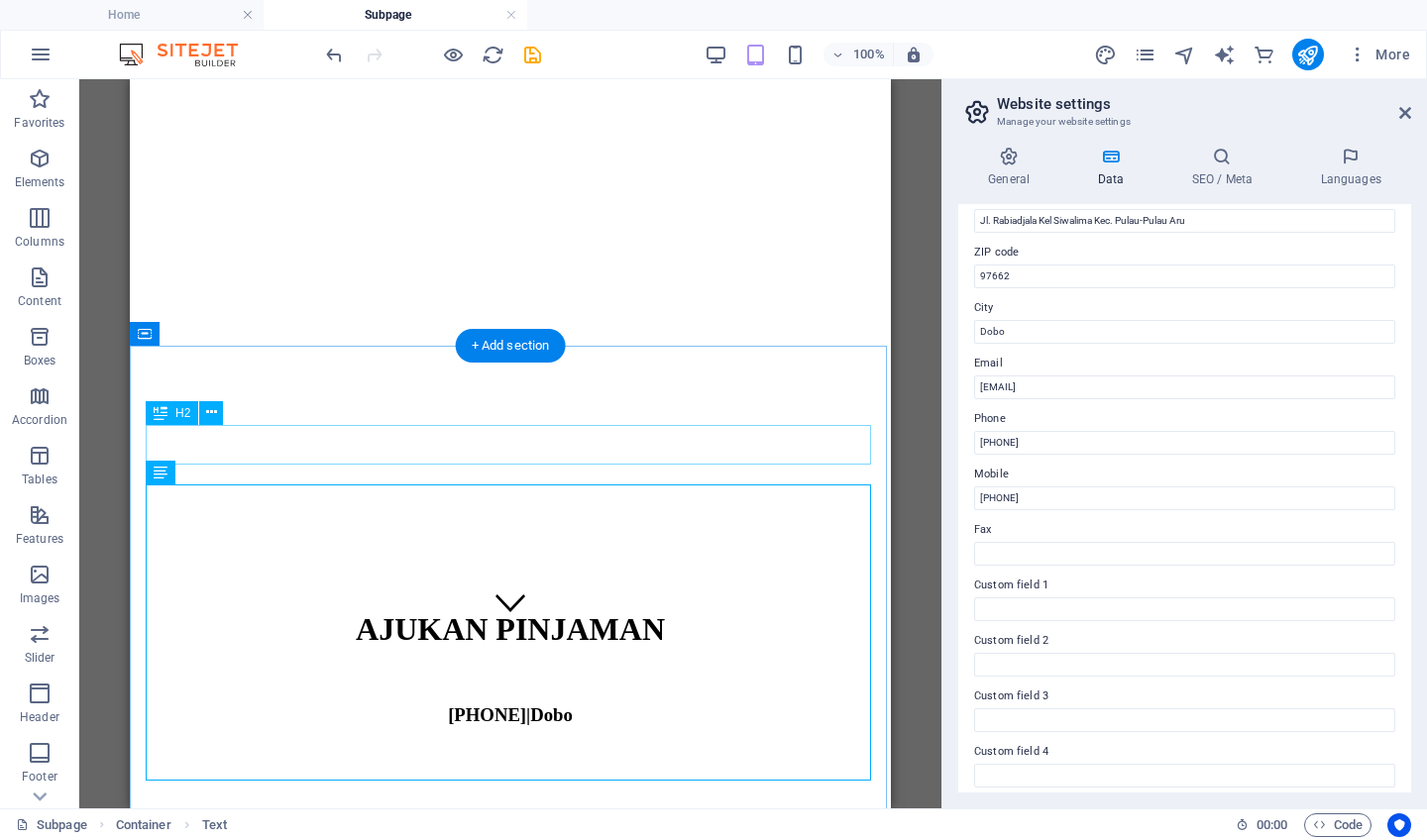 click on "SYARAT DAN KETENTUAN" at bounding box center [510, 846] 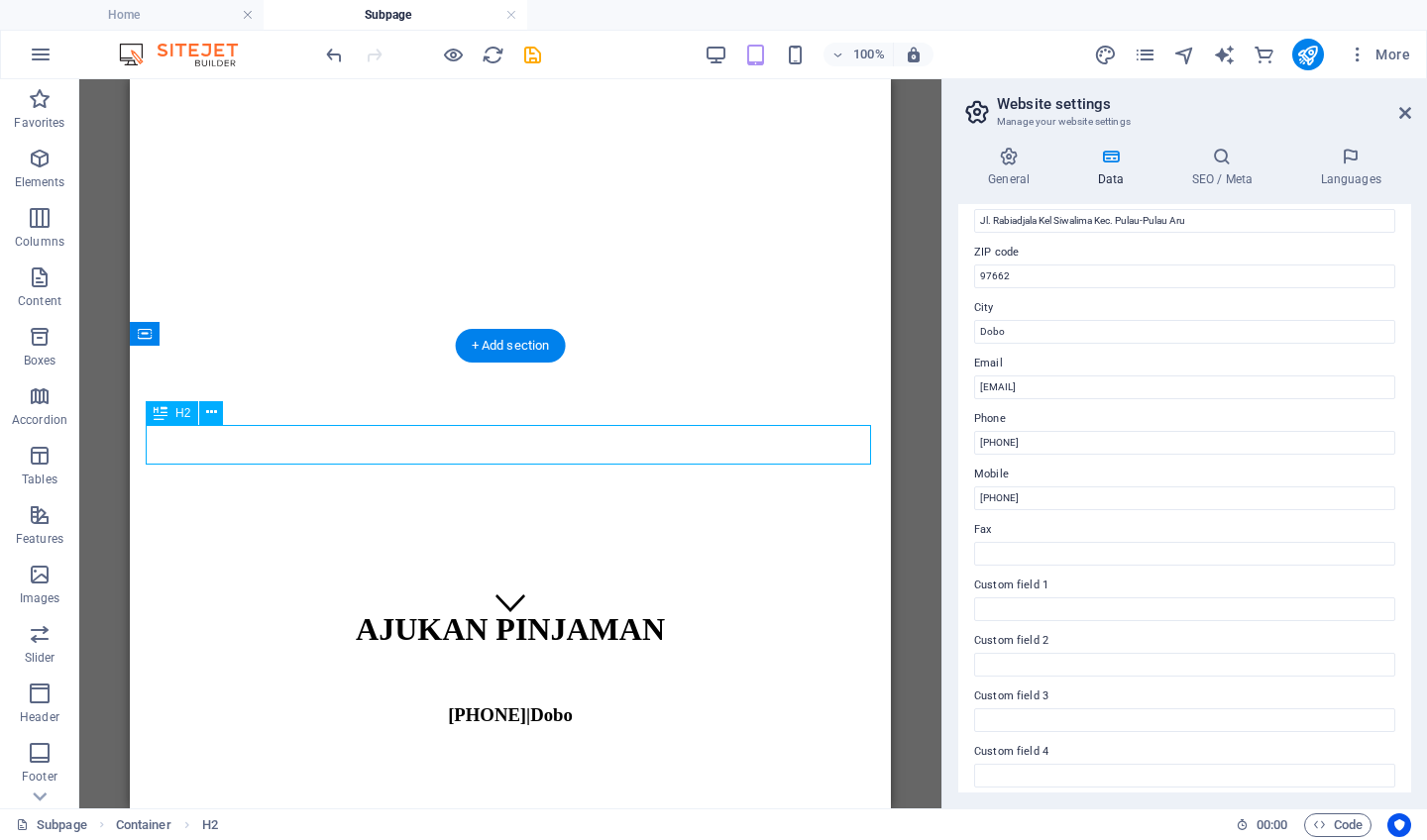 click on "SYARAT DAN KETENTUAN" at bounding box center (510, 846) 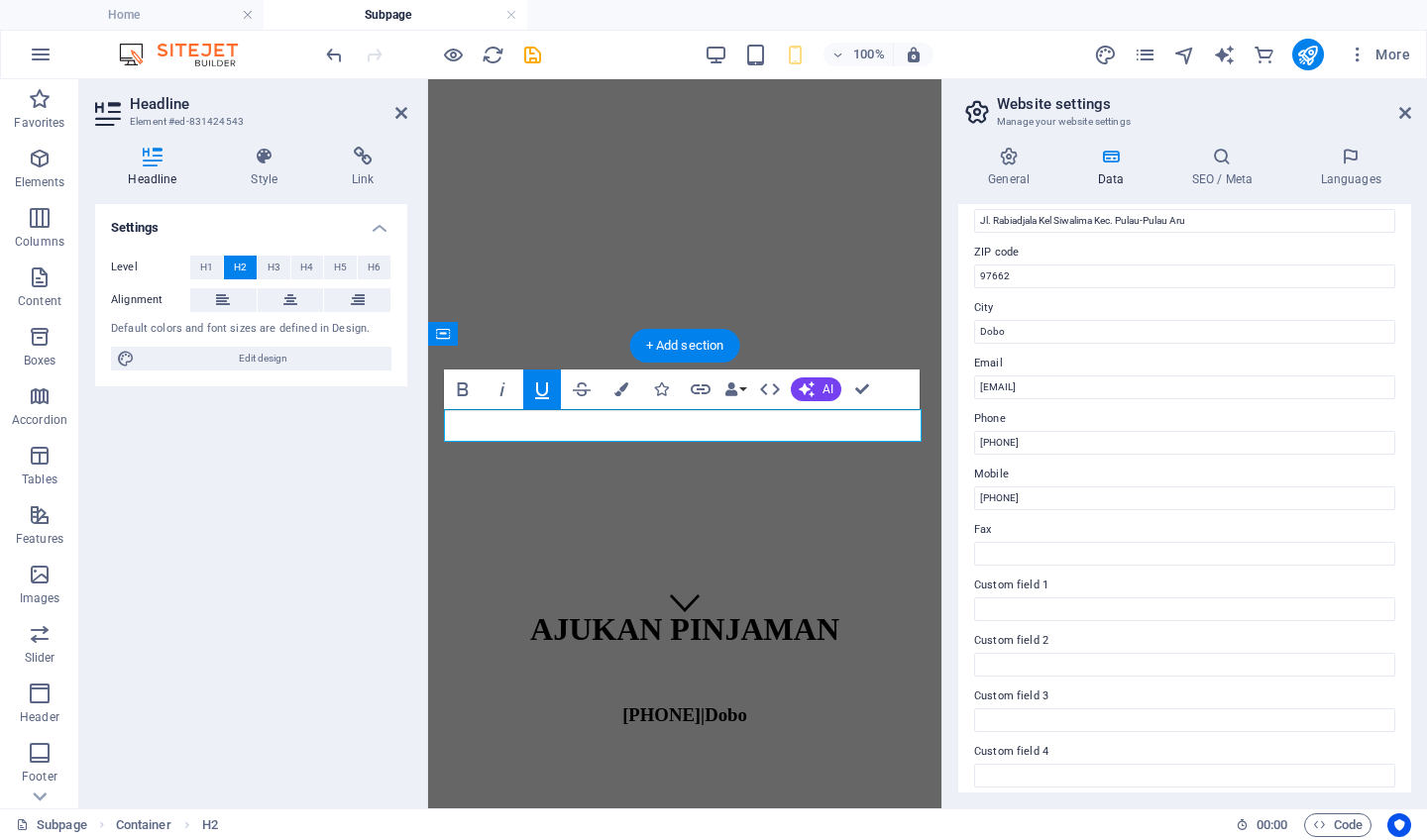 type 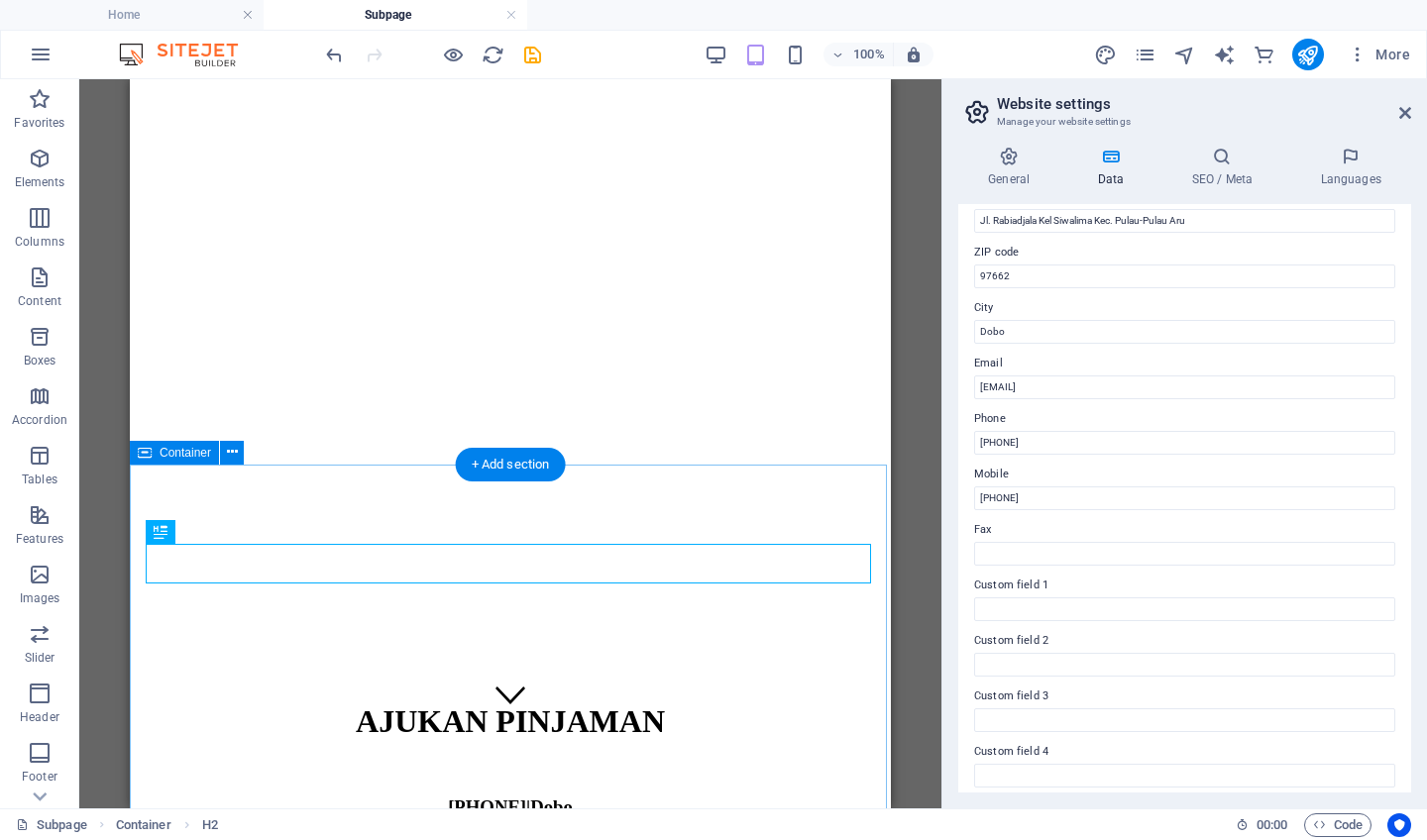 scroll, scrollTop: 289, scrollLeft: 0, axis: vertical 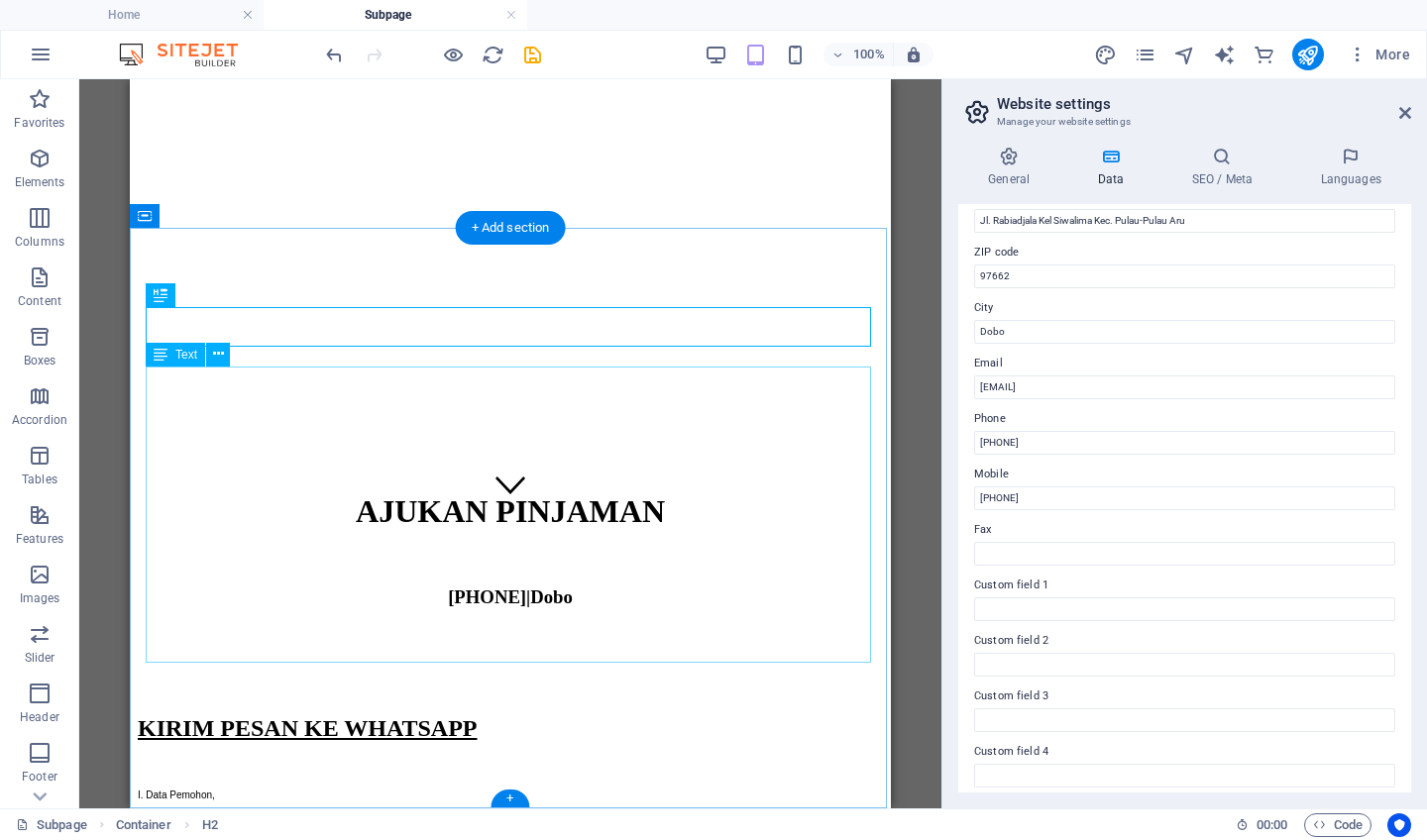 click on "I. Data Pemohon, Nama Lengkap                                : Nomor Identitas (KTP)                    : Alamat Lengkap                              : Nomor Telepon / WhatsApp           : Pekerjaan                                        : Perusahaan/Instansi tempat Kerja : Lama Bekerja                                  : Penghasilan Bulanan                      : Nama Bank & Nomor Rekening      :   II. Data Pinjaman Modal Kerja yang dimohon, Jumlah Pinjaman Modal Kerja yang dimohonkan :  (Maks 40% dari  Penghasilan Bulanan; Jangka Waktu Pinjaman (hari)         : 30 hari kalender; Tujuan Penggunaan Pinjaman         : Modal Kerja / Usaha; Bunga Pinjaman                               : 0,7% per hari; Denda Keterlambatan Bayar            : 0,2% per hari; Agunan/Jaminan                              :" at bounding box center (510, 951) 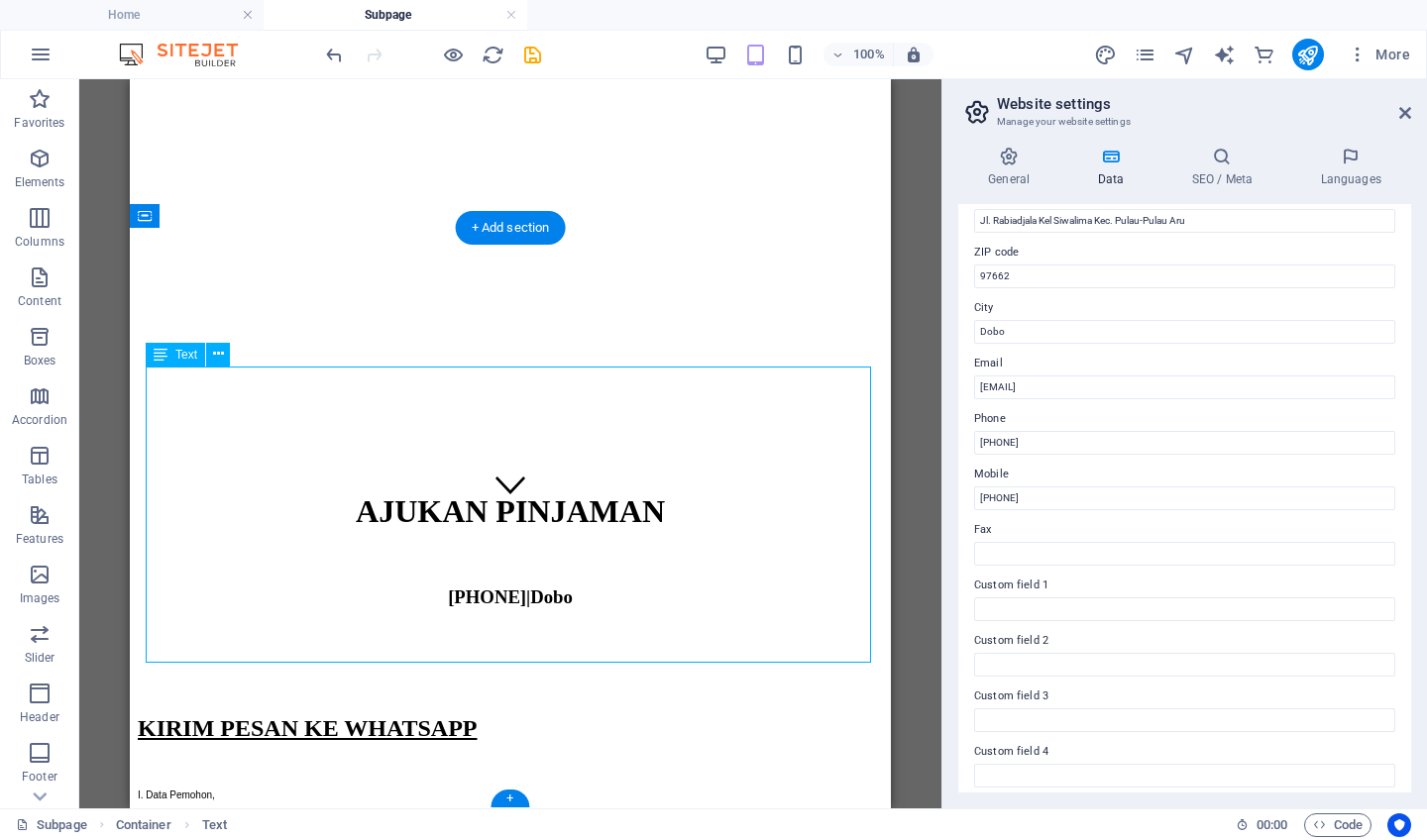 click on "I. Data Pemohon, Nama Lengkap                                : Nomor Identitas (KTP)                    : Alamat Lengkap                              : Nomor Telepon / WhatsApp           : Pekerjaan                                        : Perusahaan/Instansi tempat Kerja : Lama Bekerja                                  : Penghasilan Bulanan                      : Nama Bank & Nomor Rekening      :   II. Data Pinjaman Modal Kerja yang dimohon, Jumlah Pinjaman Modal Kerja yang dimohonkan :  (Maks 40% dari  Penghasilan Bulanan; Jangka Waktu Pinjaman (hari)         : 30 hari kalender; Tujuan Penggunaan Pinjaman         : Modal Kerja / Usaha; Bunga Pinjaman                               : 0,7% per hari; Denda Keterlambatan Bayar            : 0,2% per hari; Agunan/Jaminan                              :" at bounding box center [510, 951] 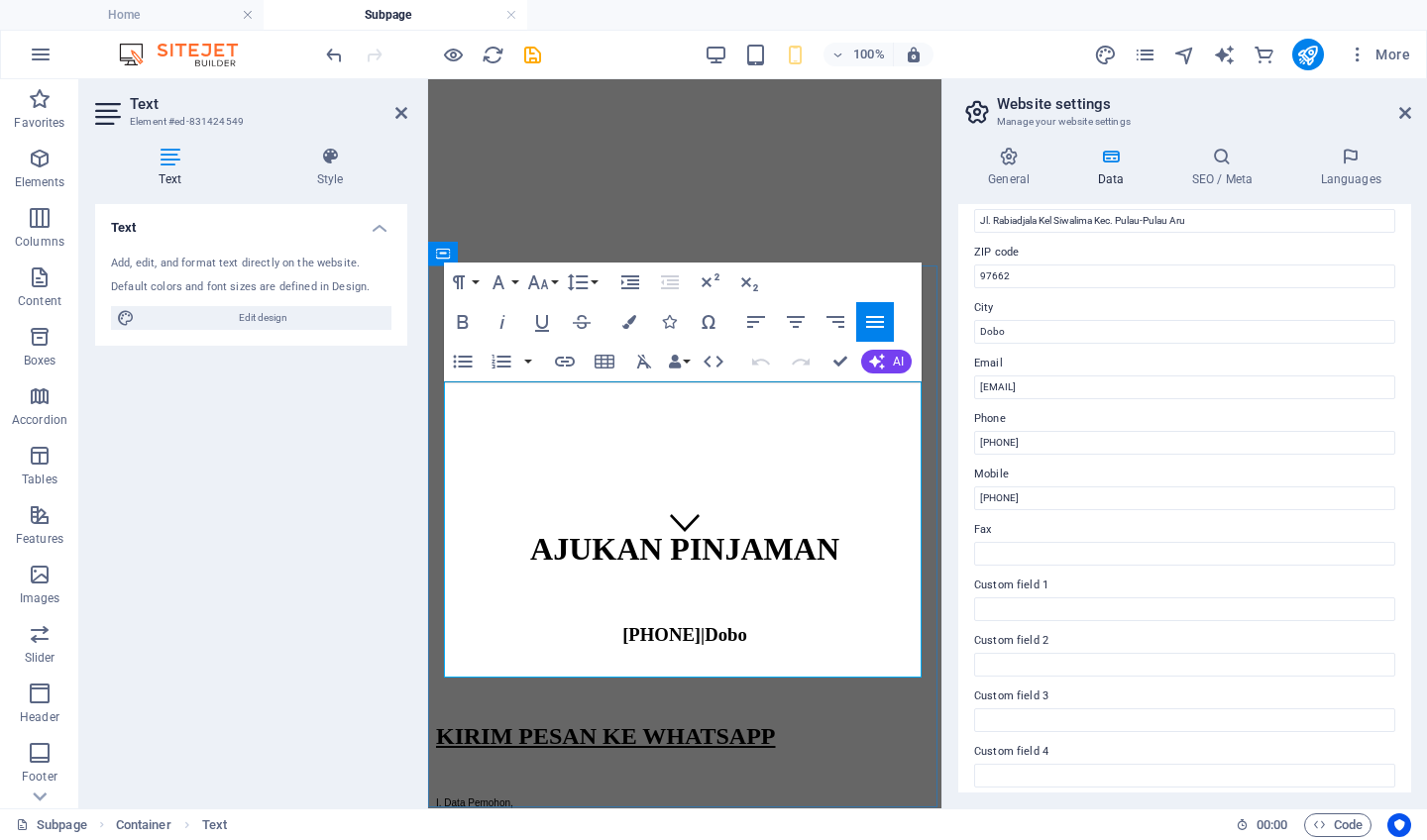 scroll, scrollTop: 251, scrollLeft: 0, axis: vertical 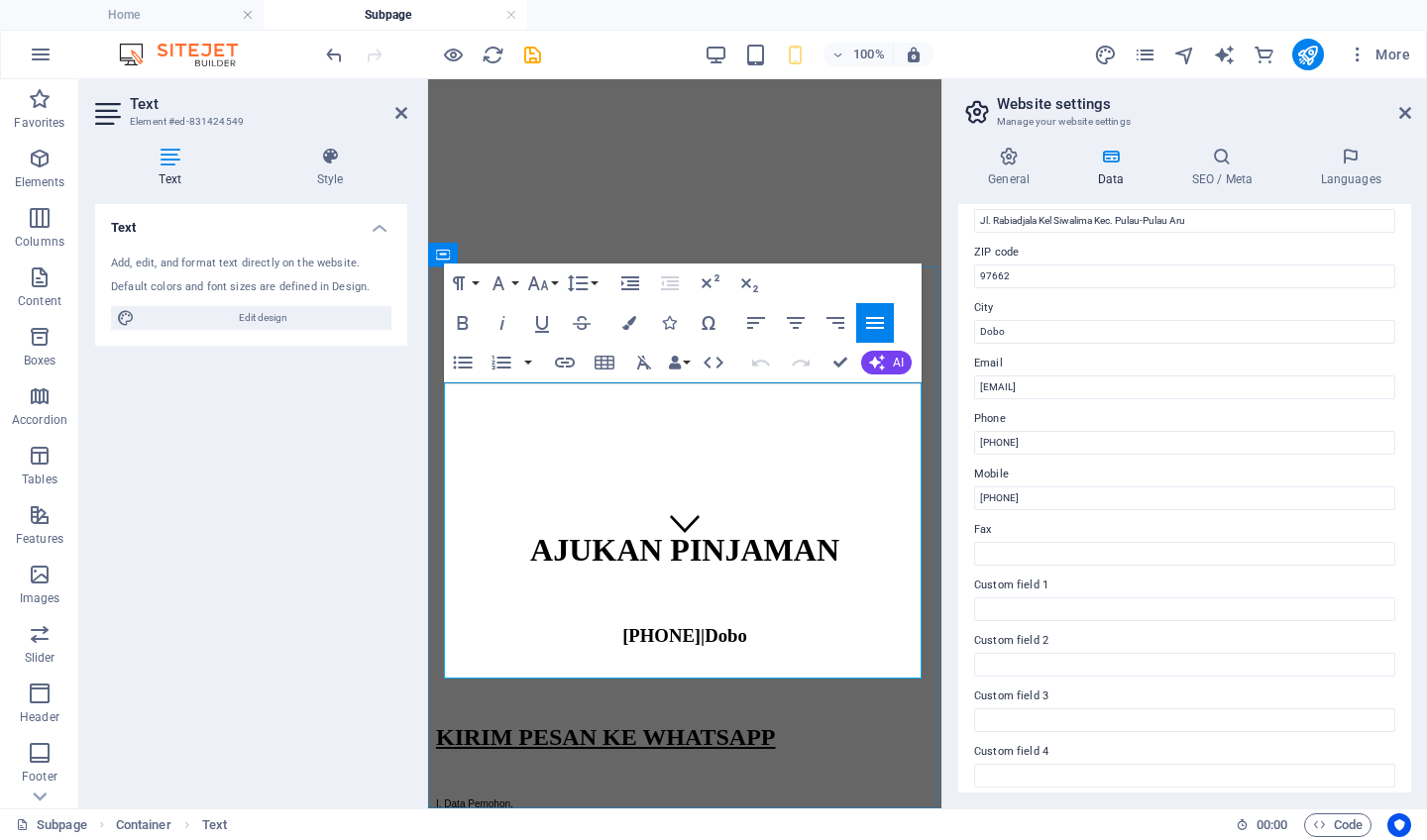 click on "Agunan/Jaminan                              :" at bounding box center [732, 1122] 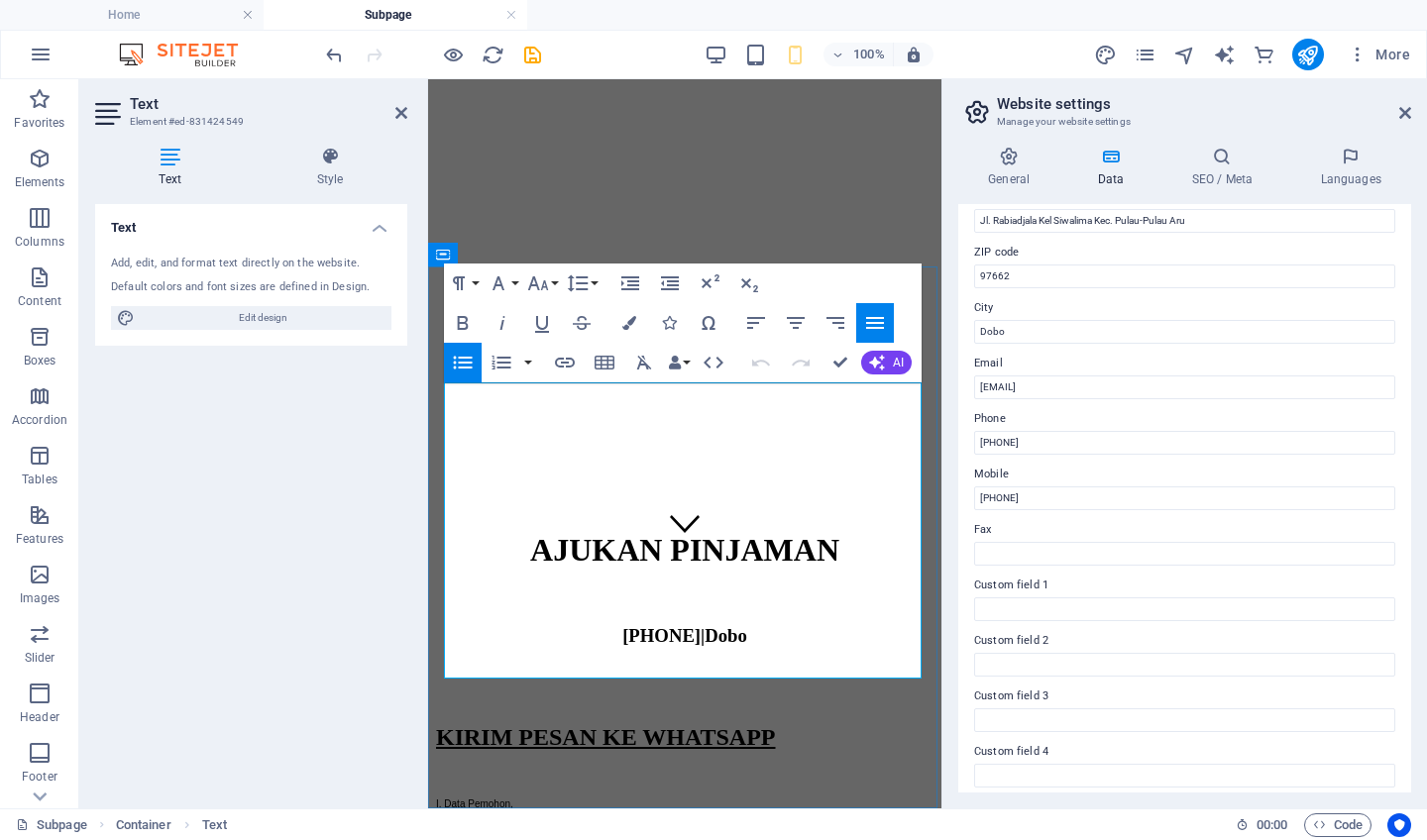 click on "Agunan/Jaminan                              :" at bounding box center (732, 1122) 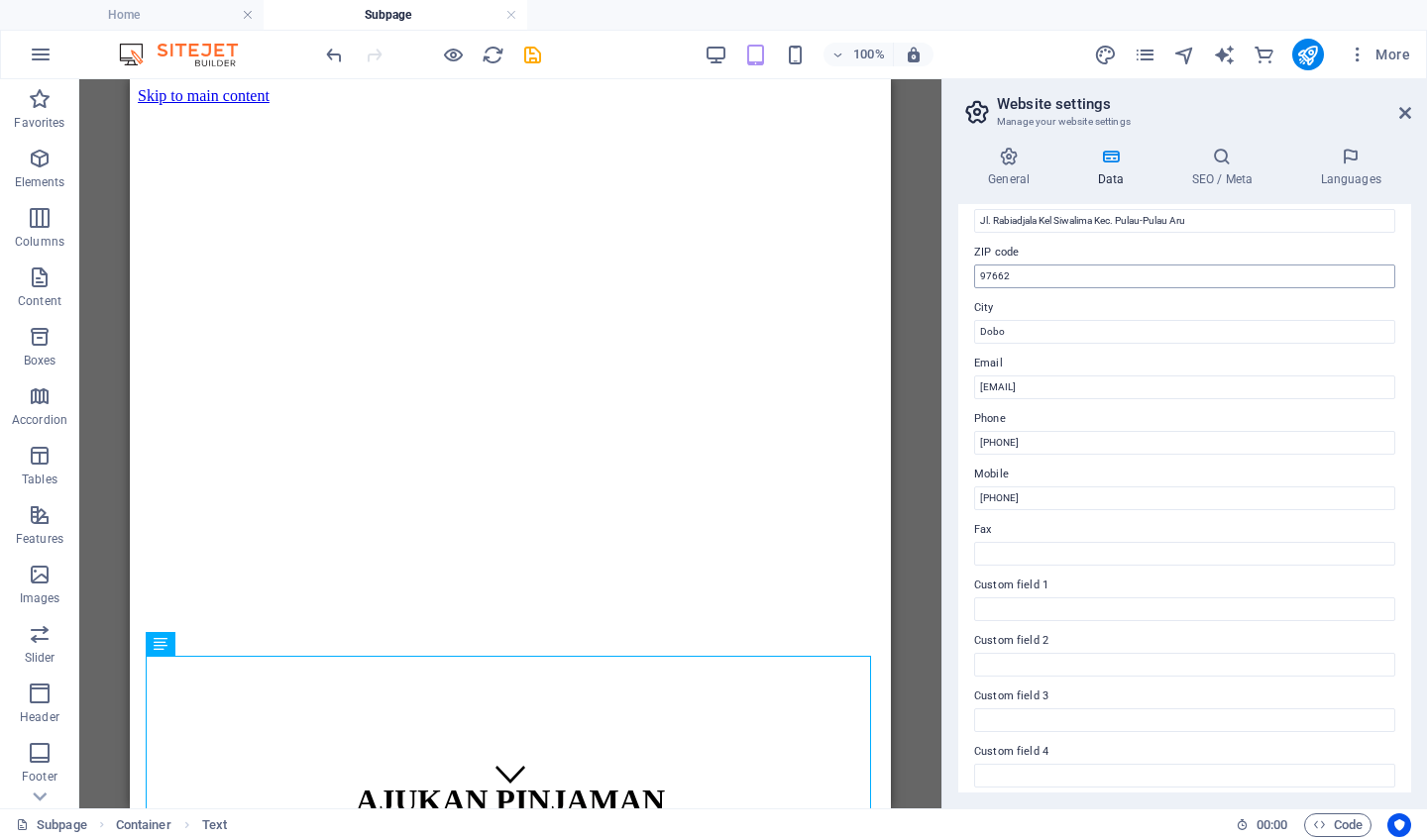 scroll, scrollTop: 0, scrollLeft: 0, axis: both 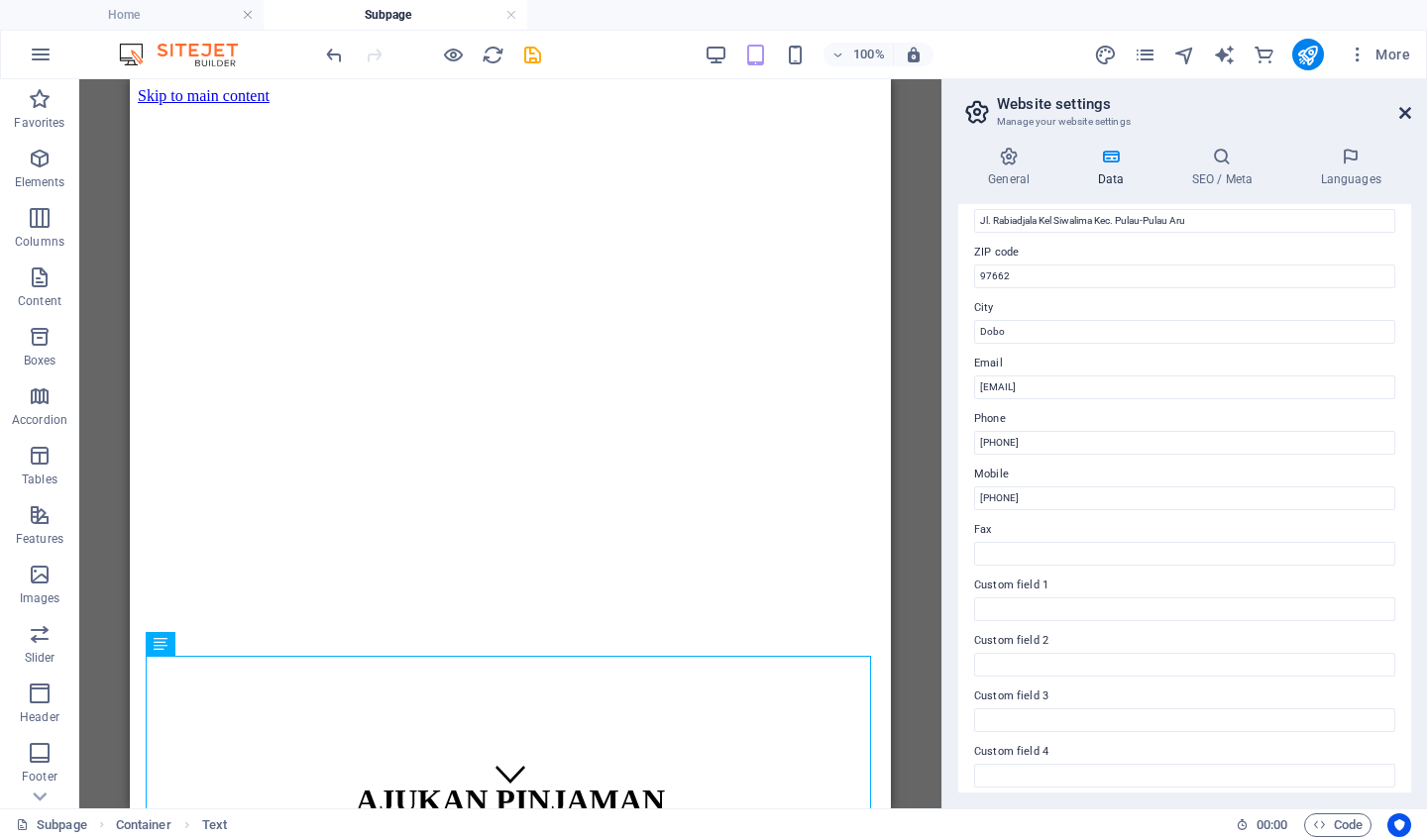 click at bounding box center [1405, 113] 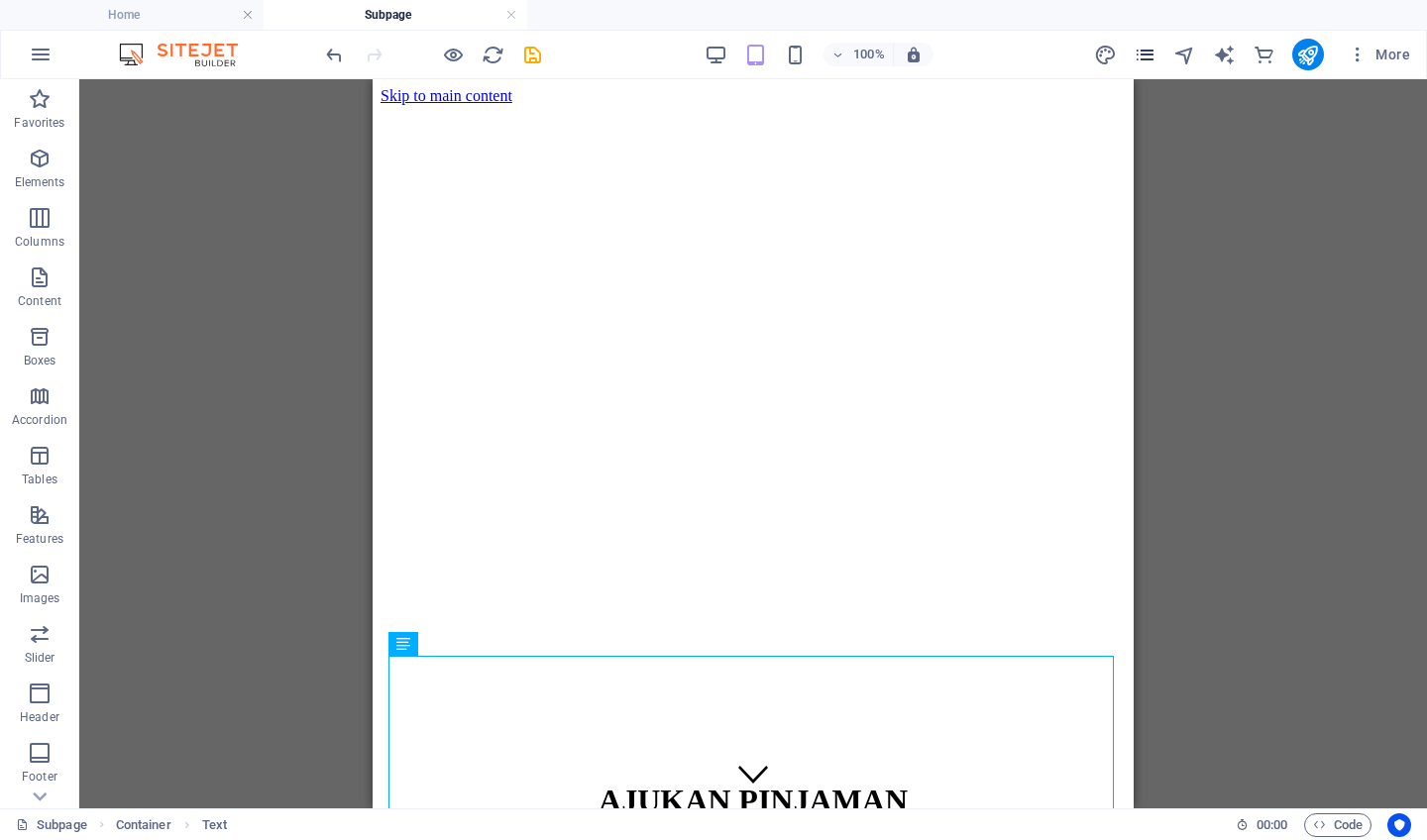 click at bounding box center (1145, 54) 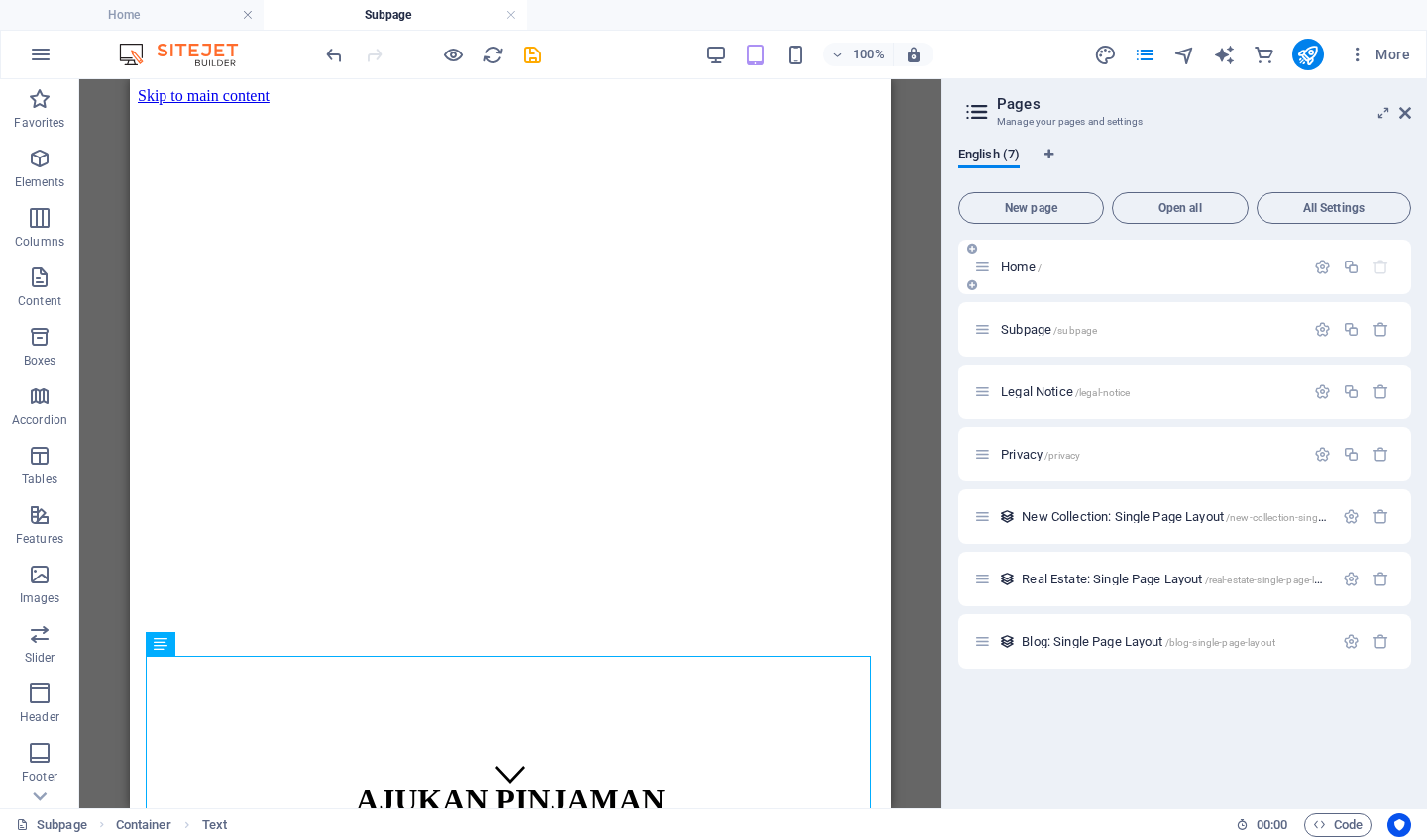 click on "Home /" at bounding box center (1184, 266) 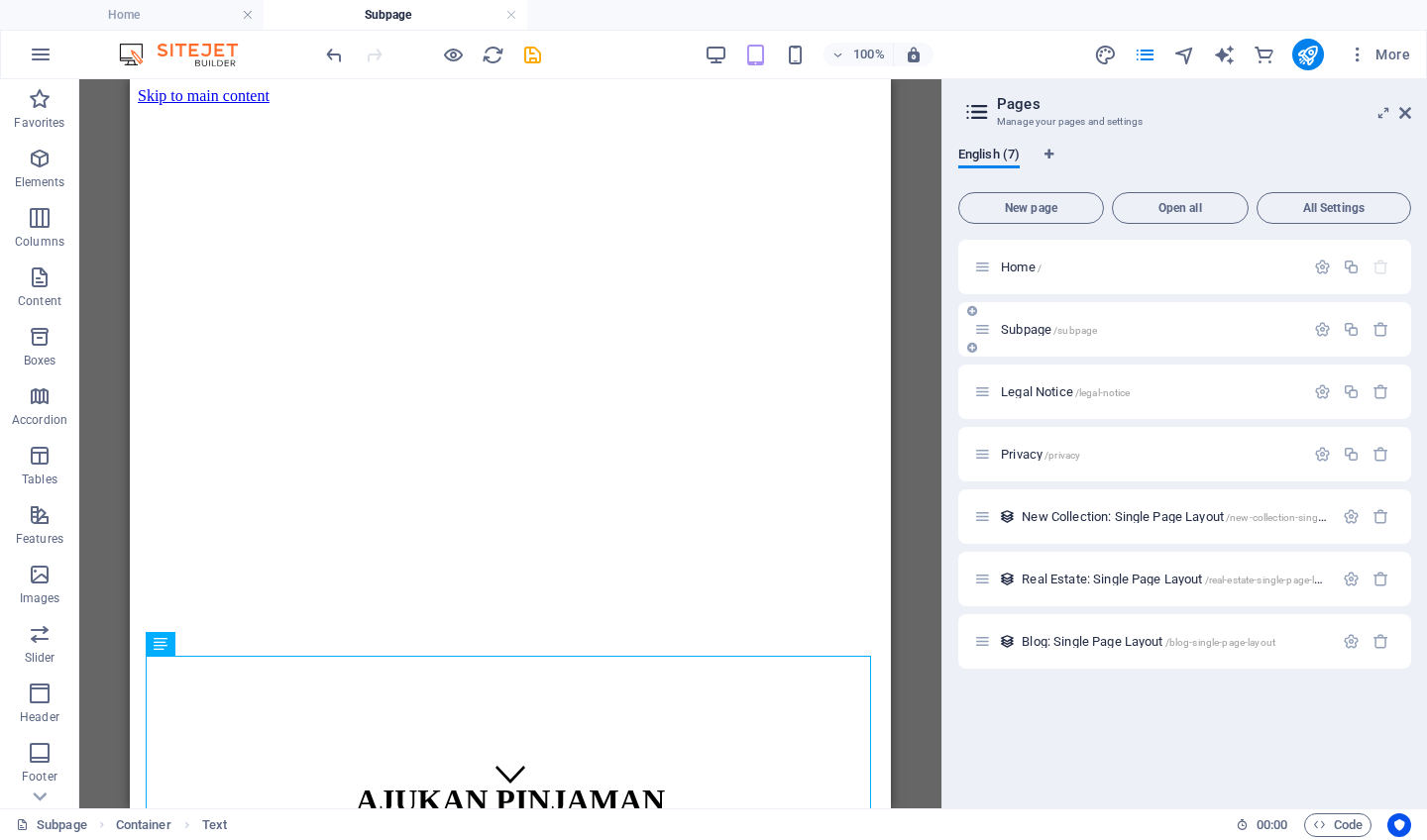 click on "Subpage /subpage" at bounding box center (1184, 329) 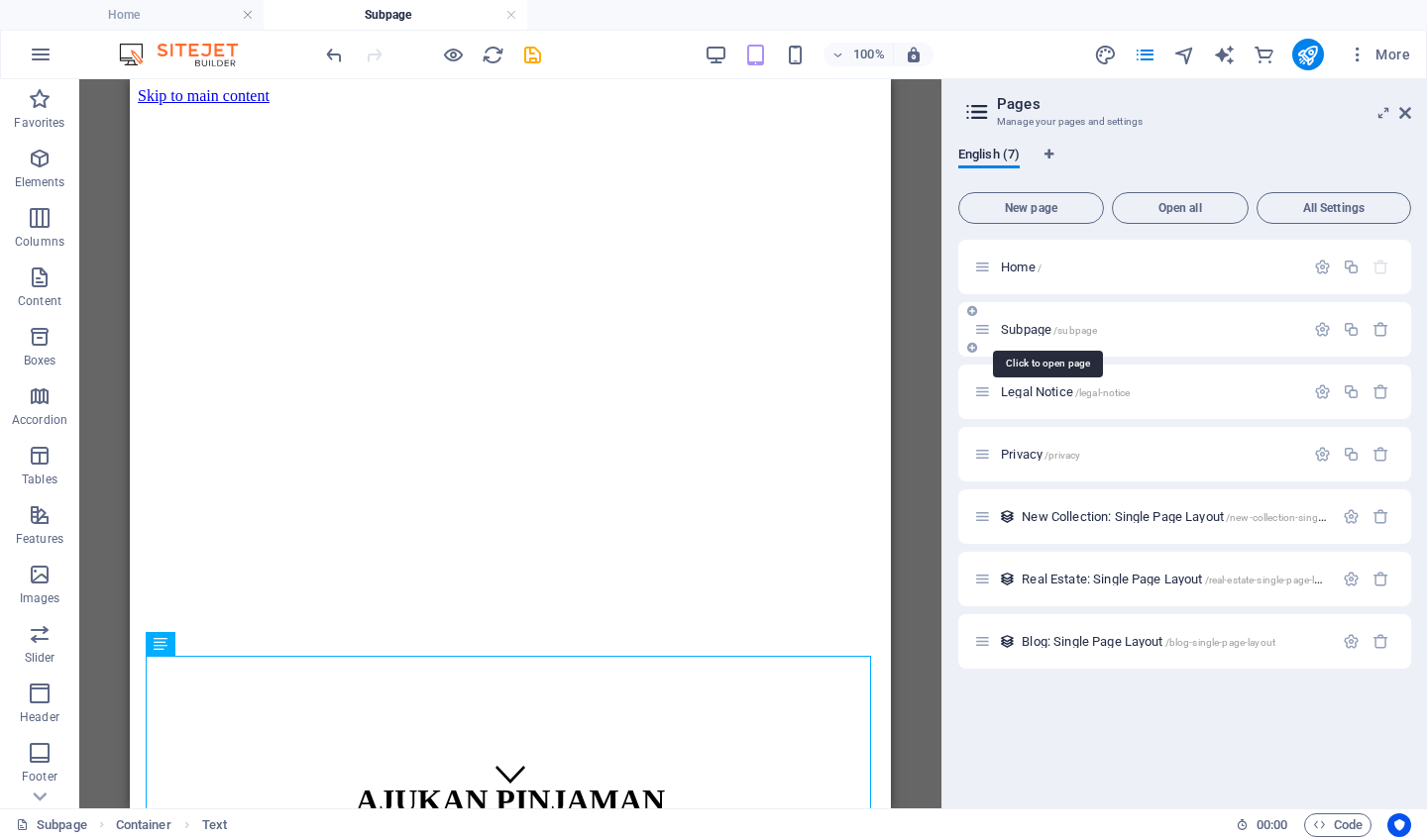 click on "/subpage" at bounding box center [1075, 330] 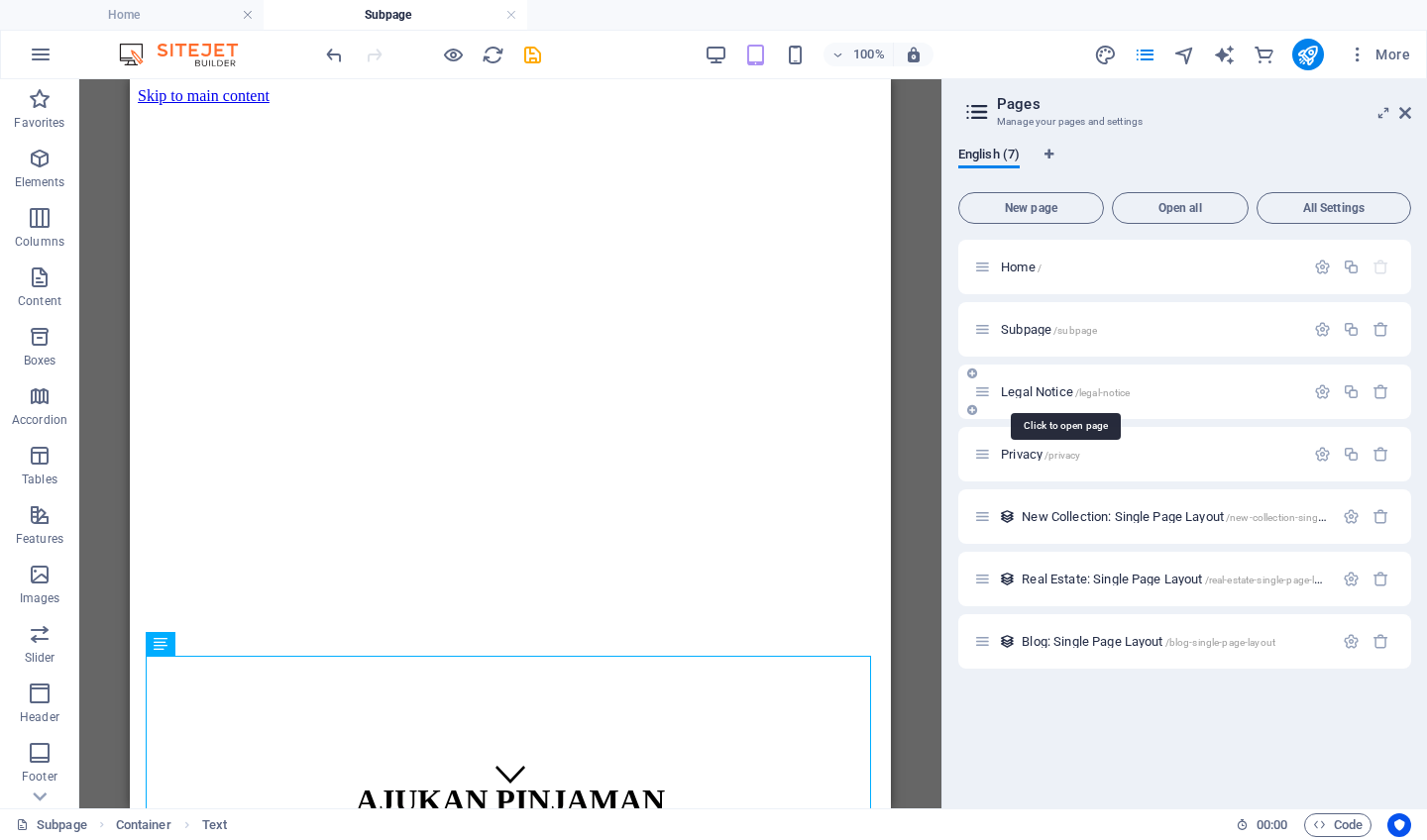 click on "Legal Notice /legal-notice" at bounding box center (1065, 391) 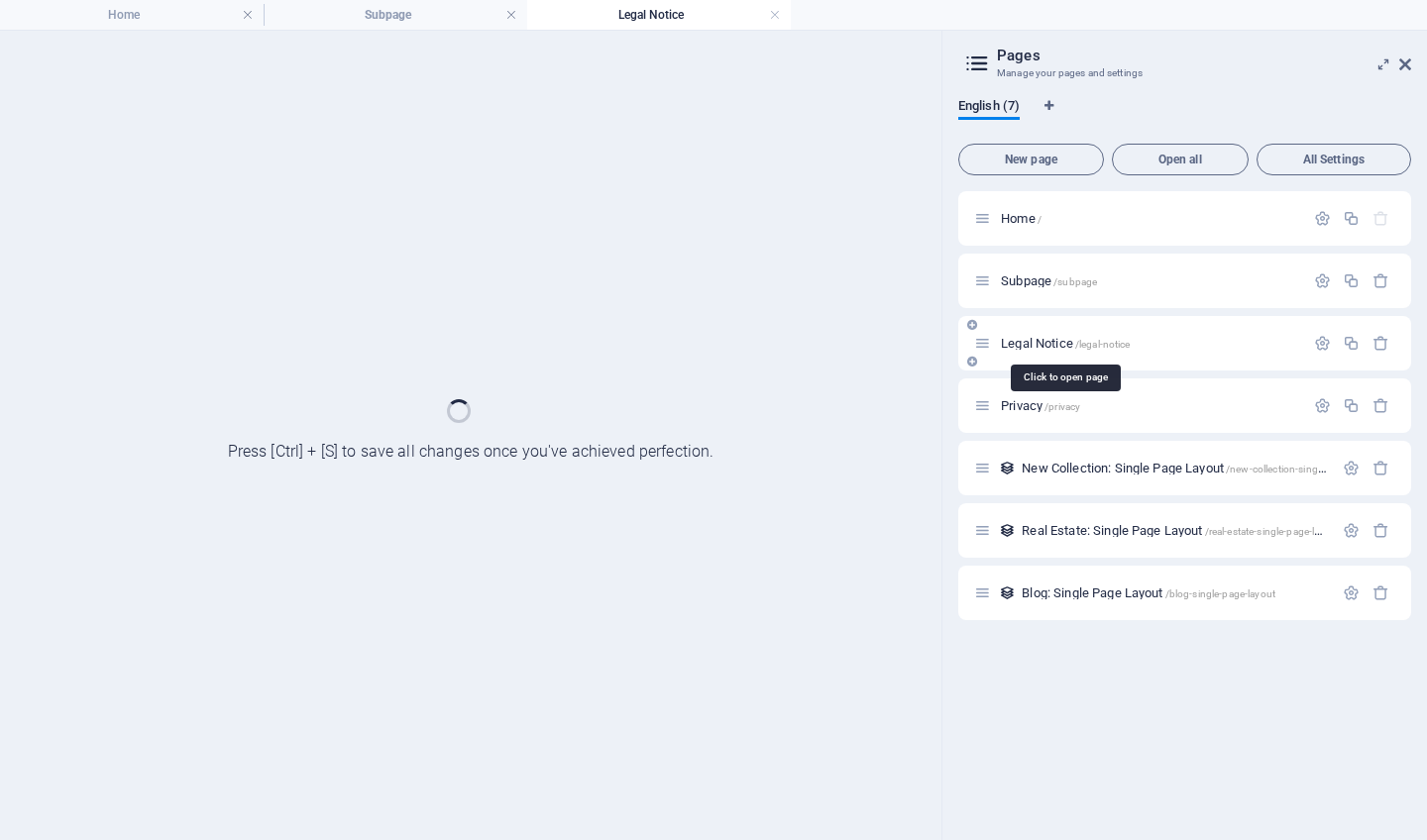 click on "Privacy /privacy" at bounding box center [1184, 405] 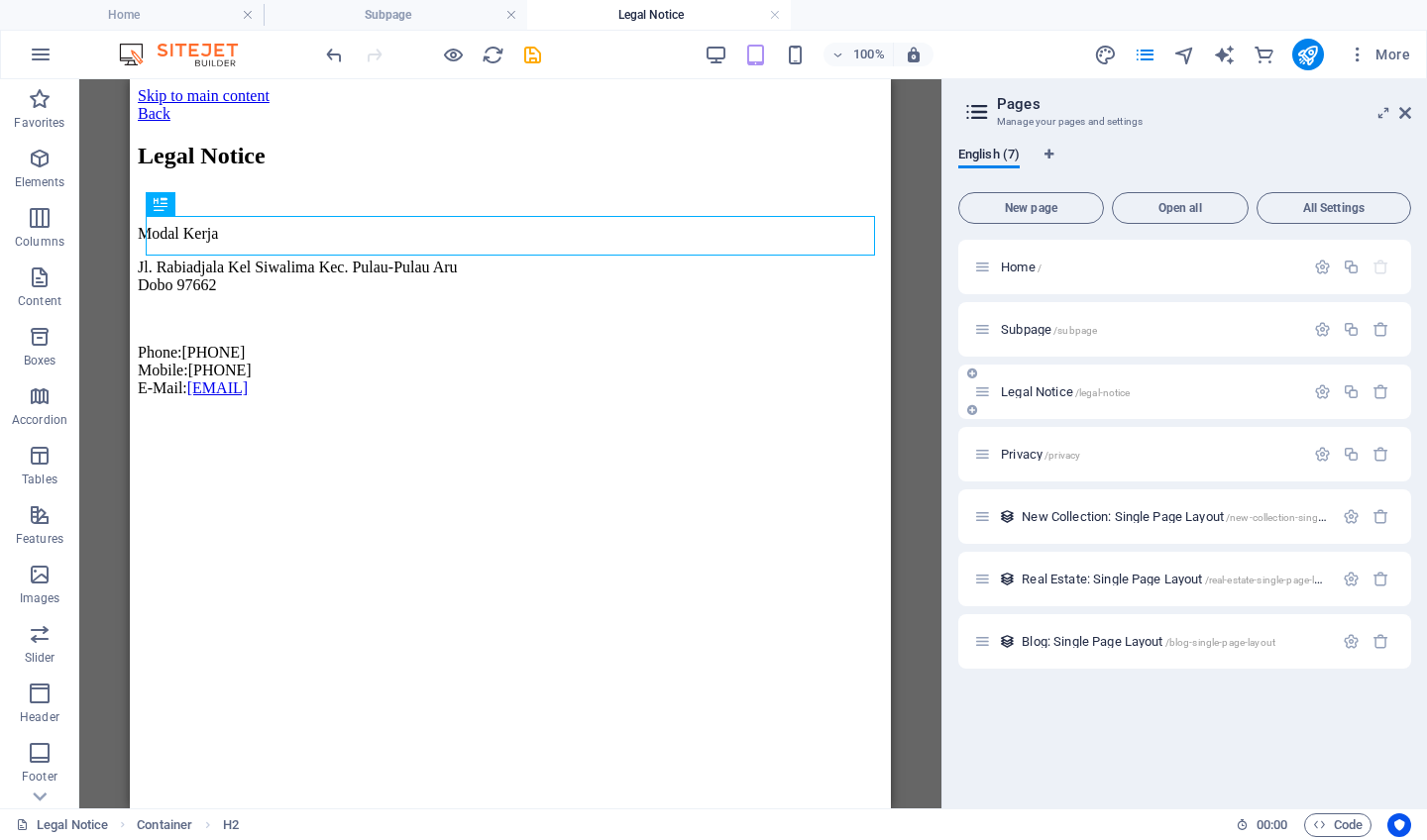 scroll, scrollTop: 0, scrollLeft: 0, axis: both 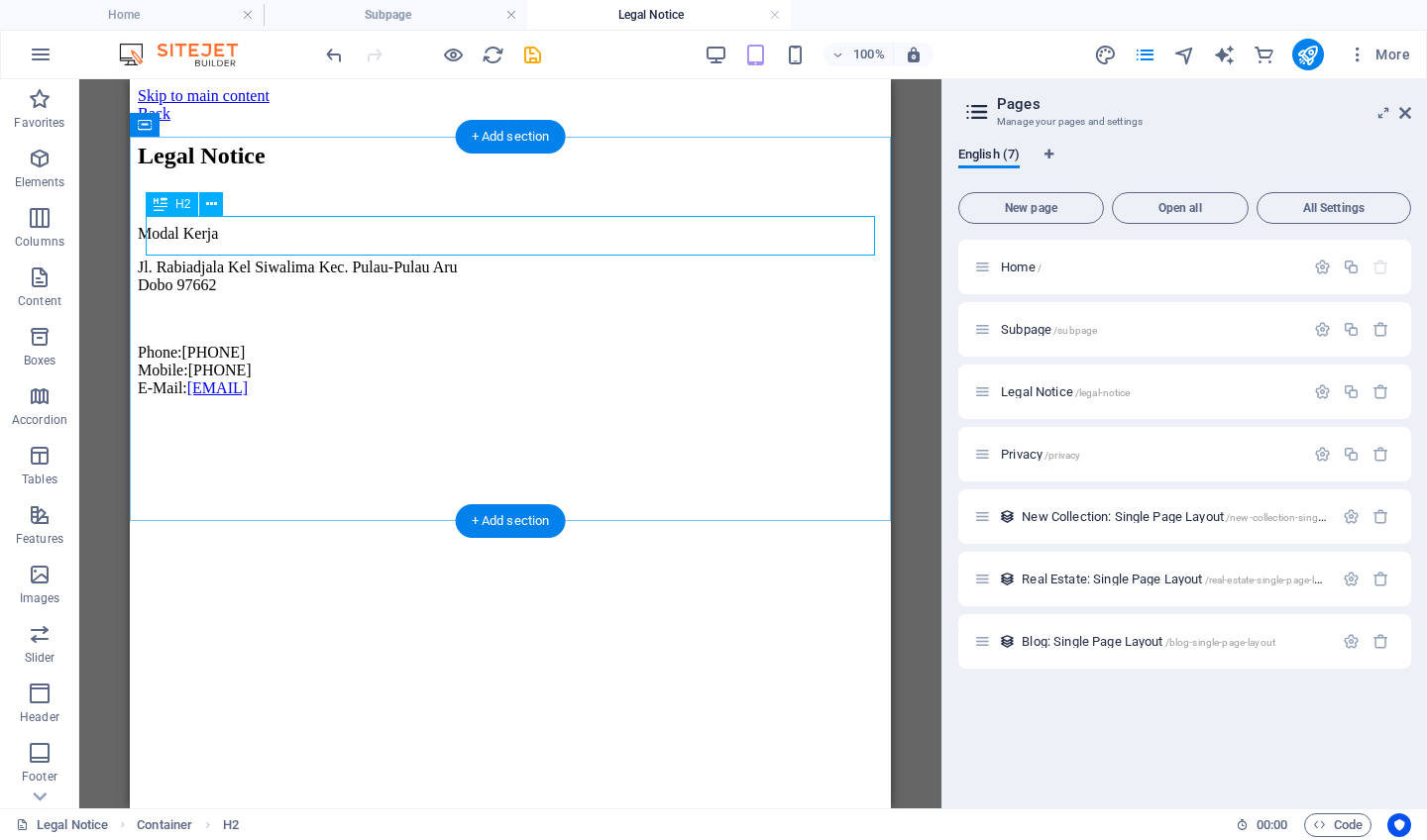 click on "Legal Notice" at bounding box center (510, 156) 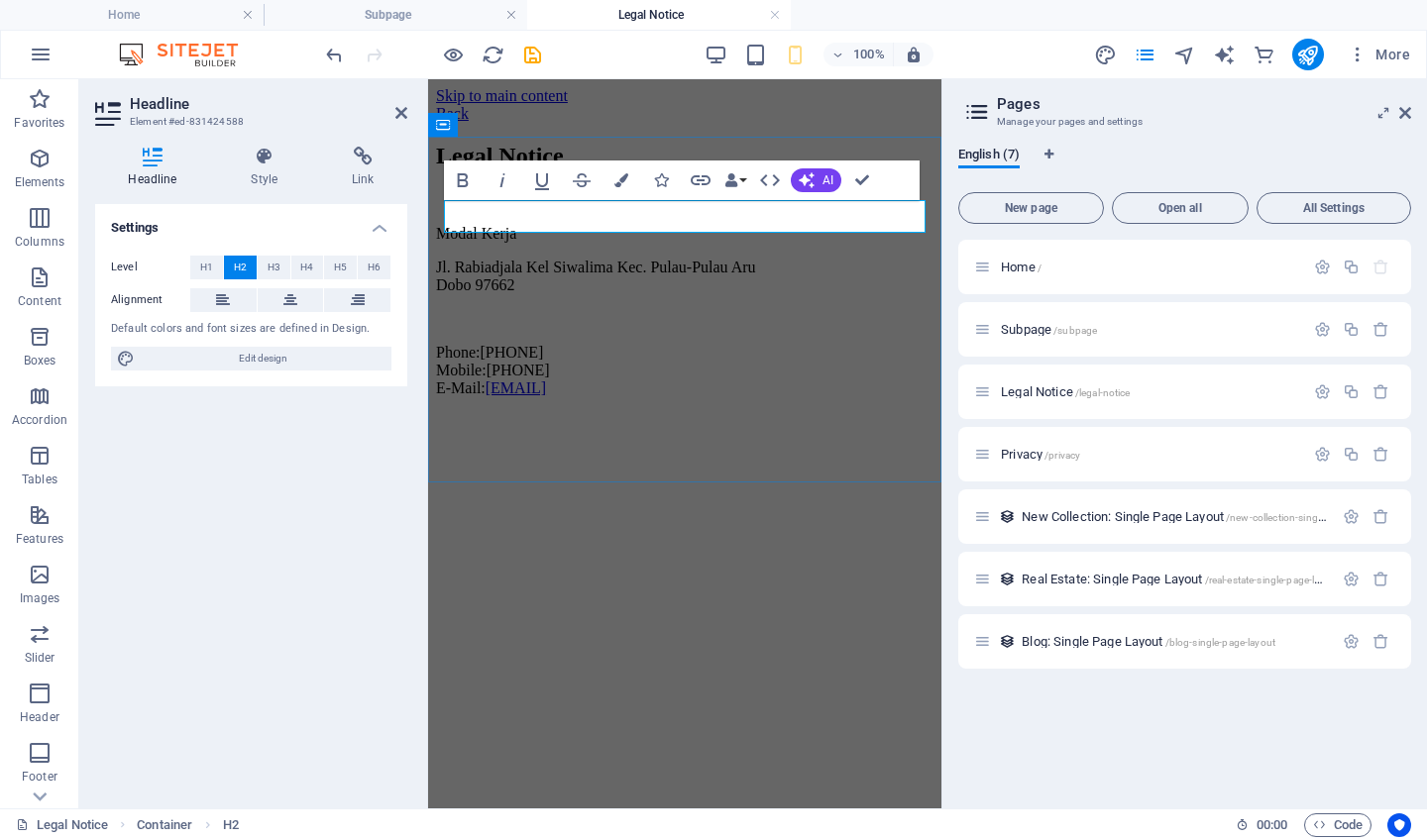 click on "Legal Notice" at bounding box center [685, 156] 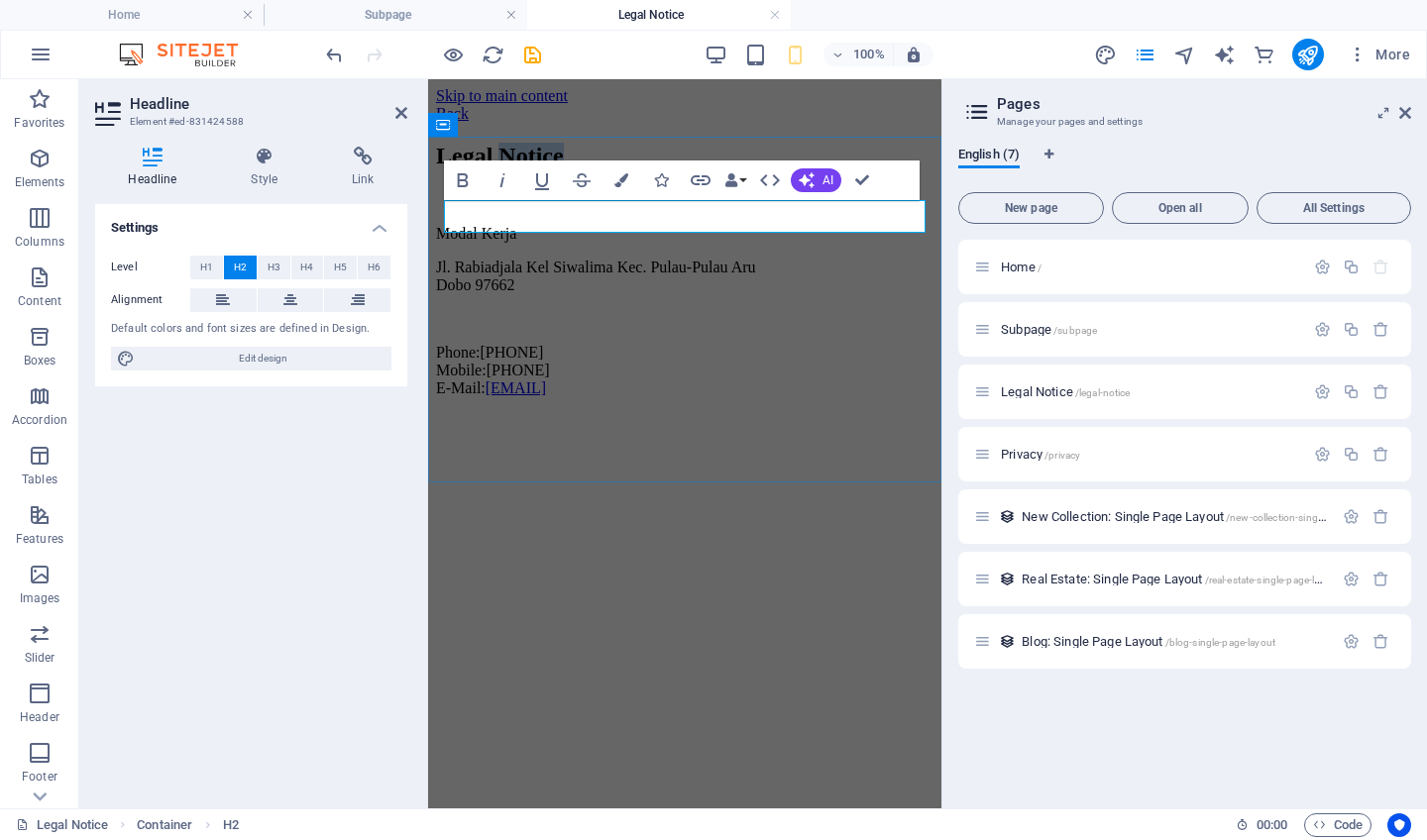 click on "Legal Notice" at bounding box center (685, 156) 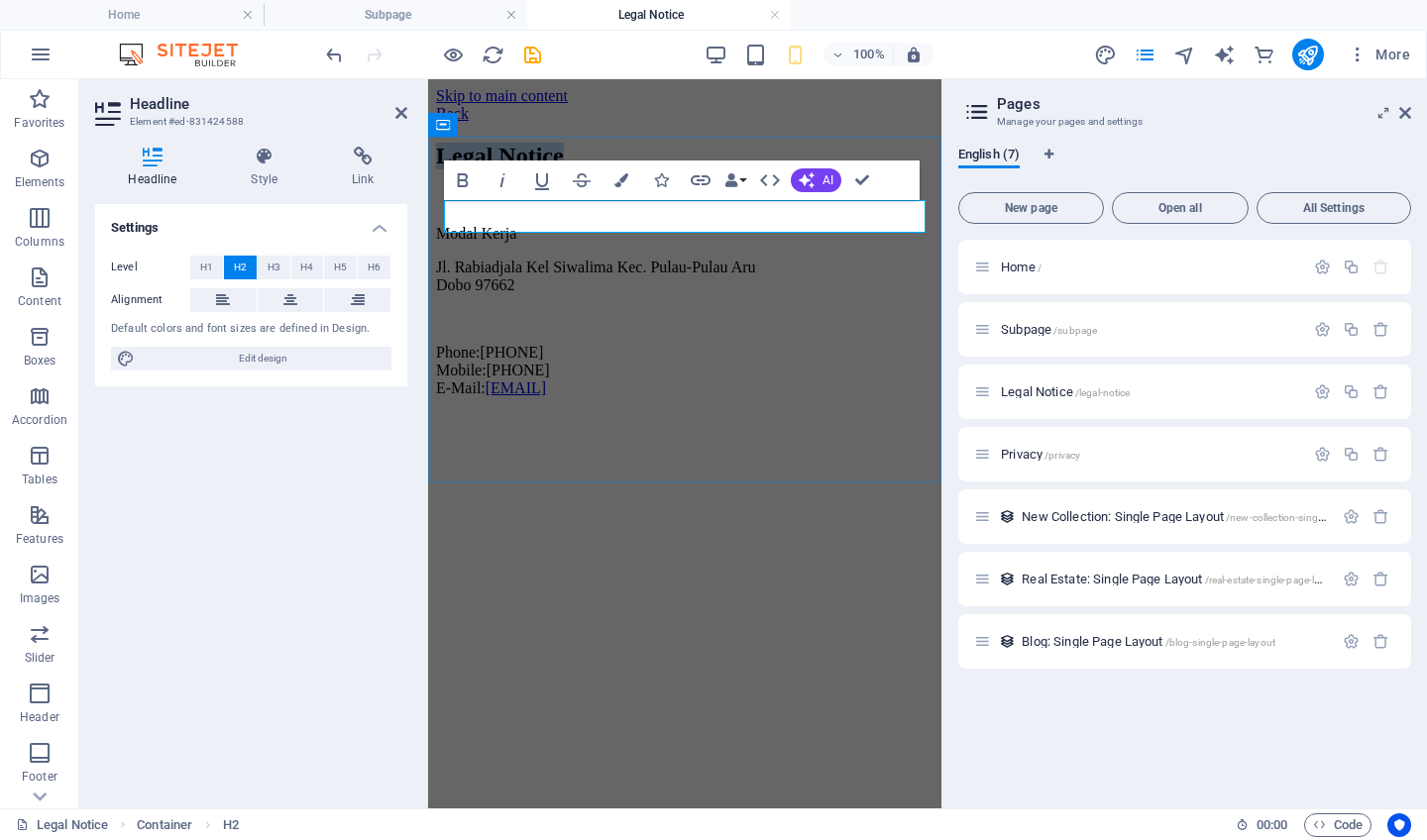 type 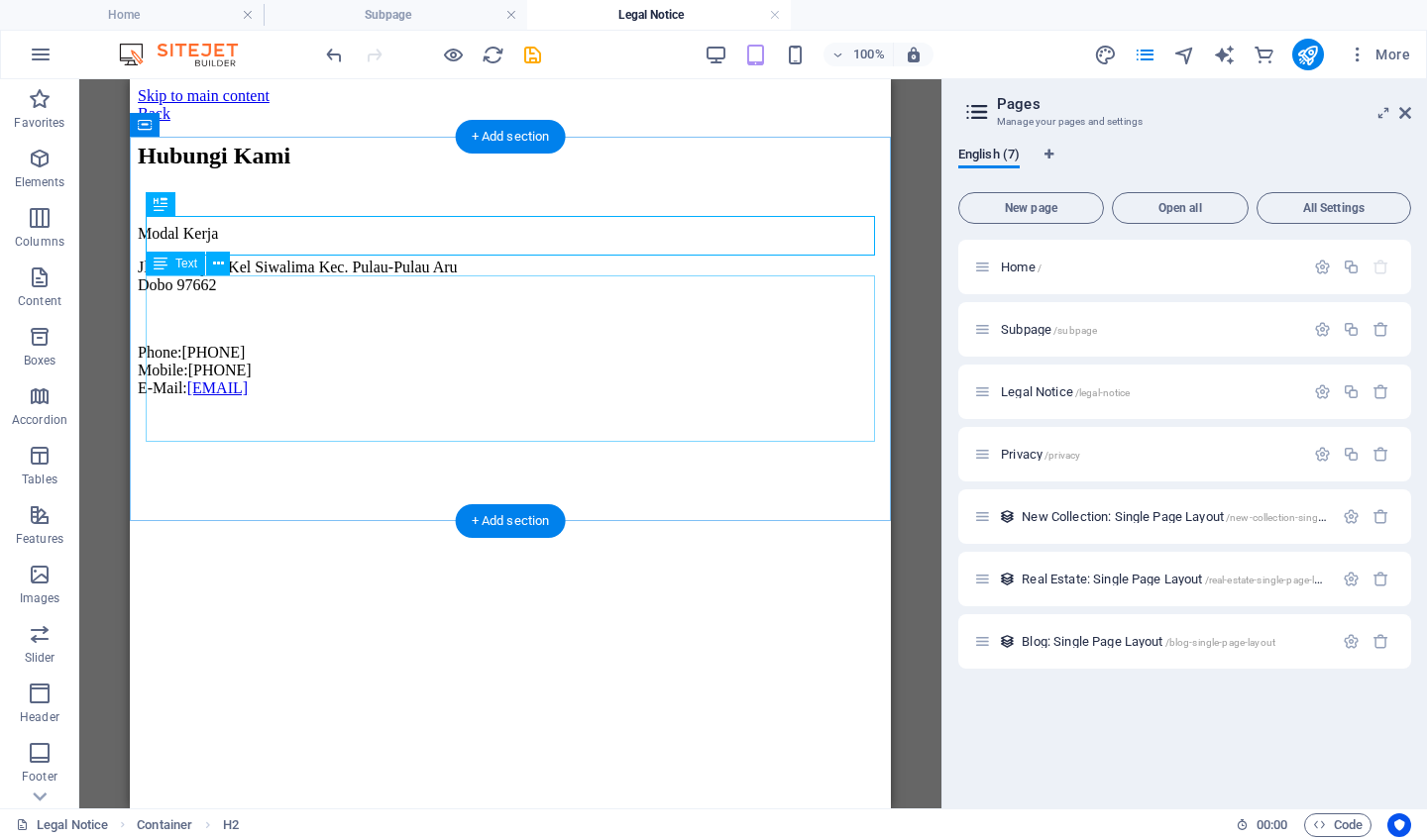 click on "Modal Kerja Jl. Rabiadjala Kel Siwalima Kec. Pulau-Pulau Aru Dobo   97662 Phone:  +62-811-722-088 Mobile:  +62-811-722-088 E-Mail:  fourlysandy@gmail.com" at bounding box center (510, 311) 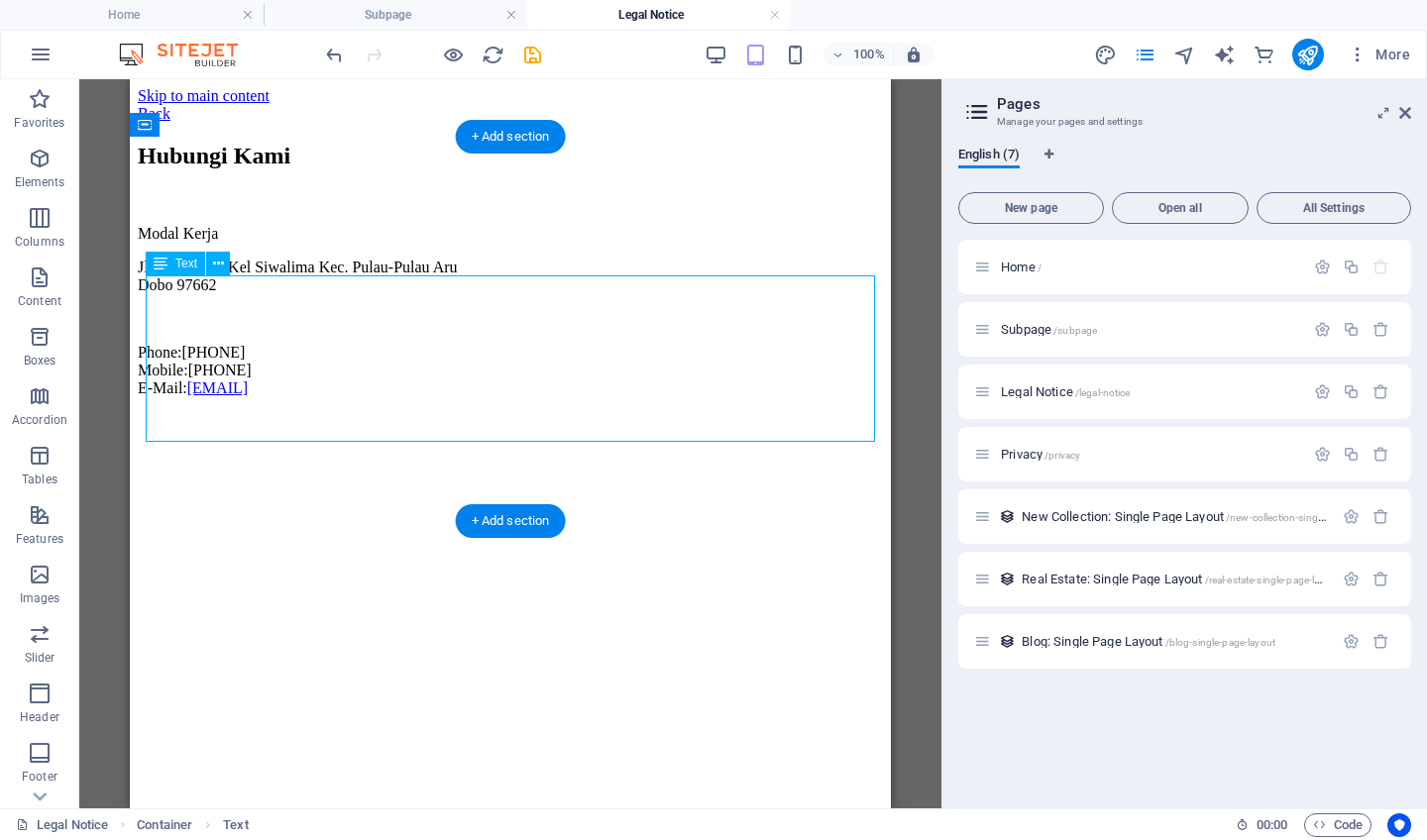 click on "Modal Kerja Jl. Rabiadjala Kel Siwalima Kec. Pulau-Pulau Aru Dobo   97662 Phone:  +62-811-722-088 Mobile:  +62-811-722-088 E-Mail:  fourlysandy@gmail.com" at bounding box center (510, 311) 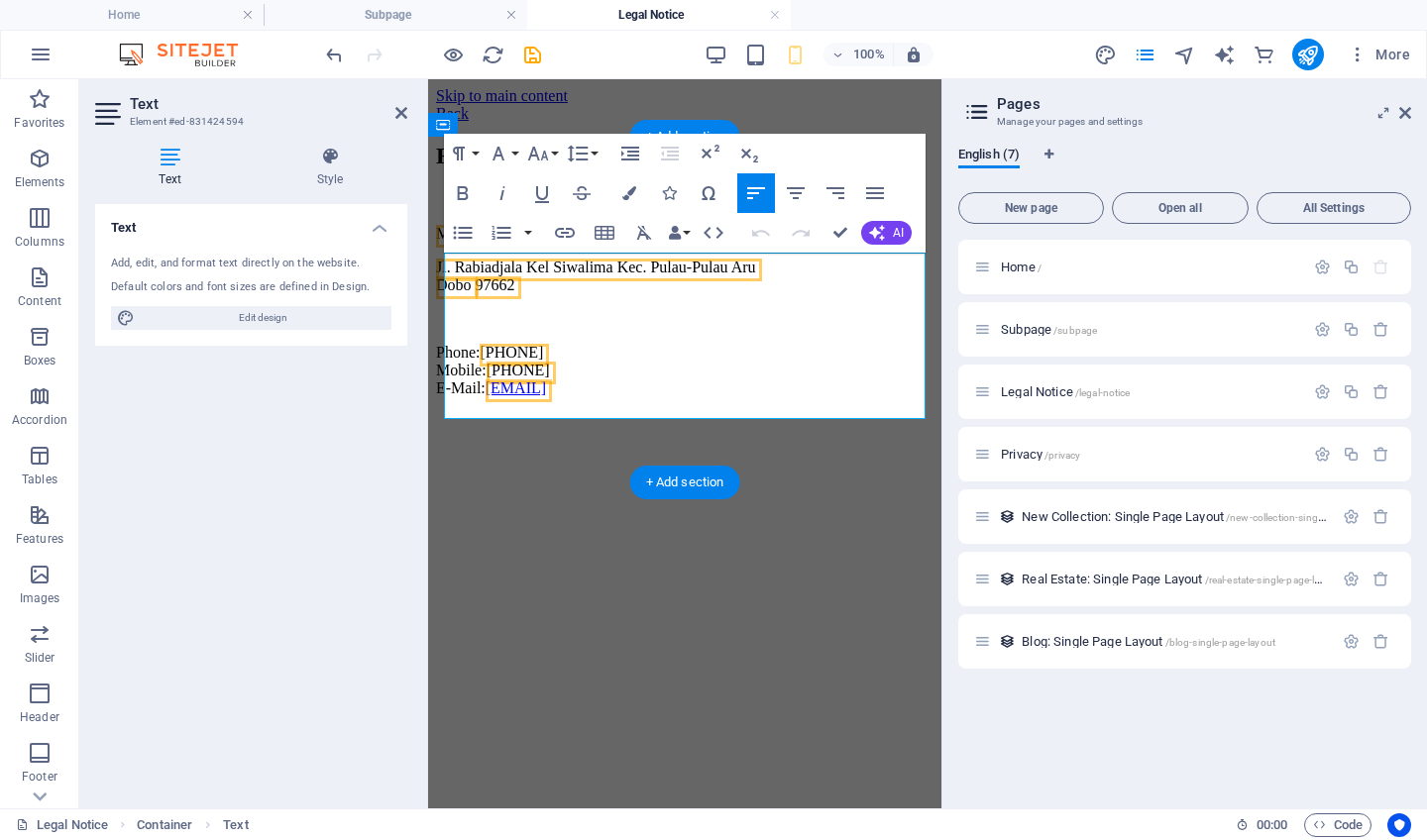 click on "Jl. Rabiadjala Kel Siwalima Kec. Pulau-Pulau Aru Dobo   97662" at bounding box center [685, 276] 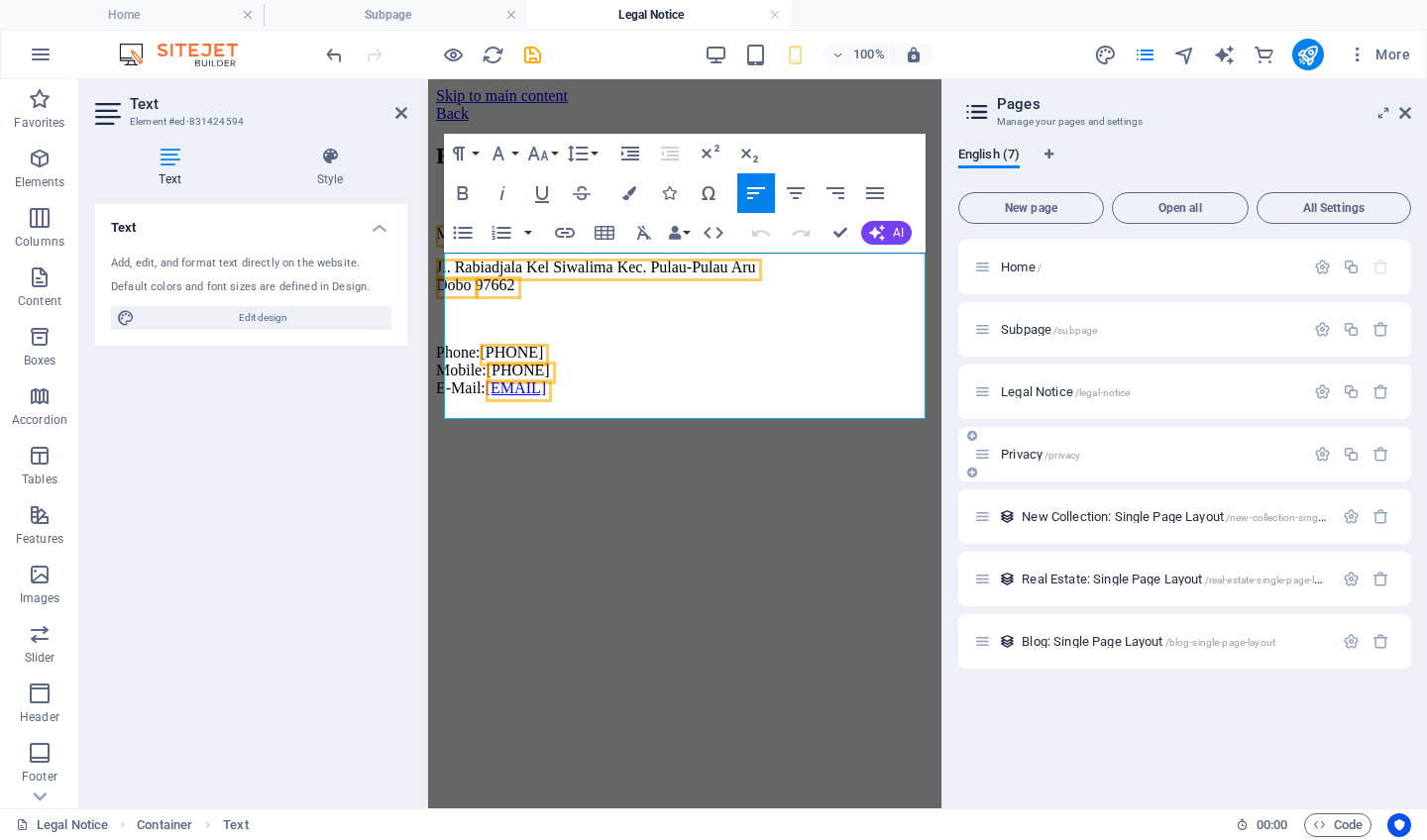 click on "Privacy /privacy" at bounding box center (1041, 454) 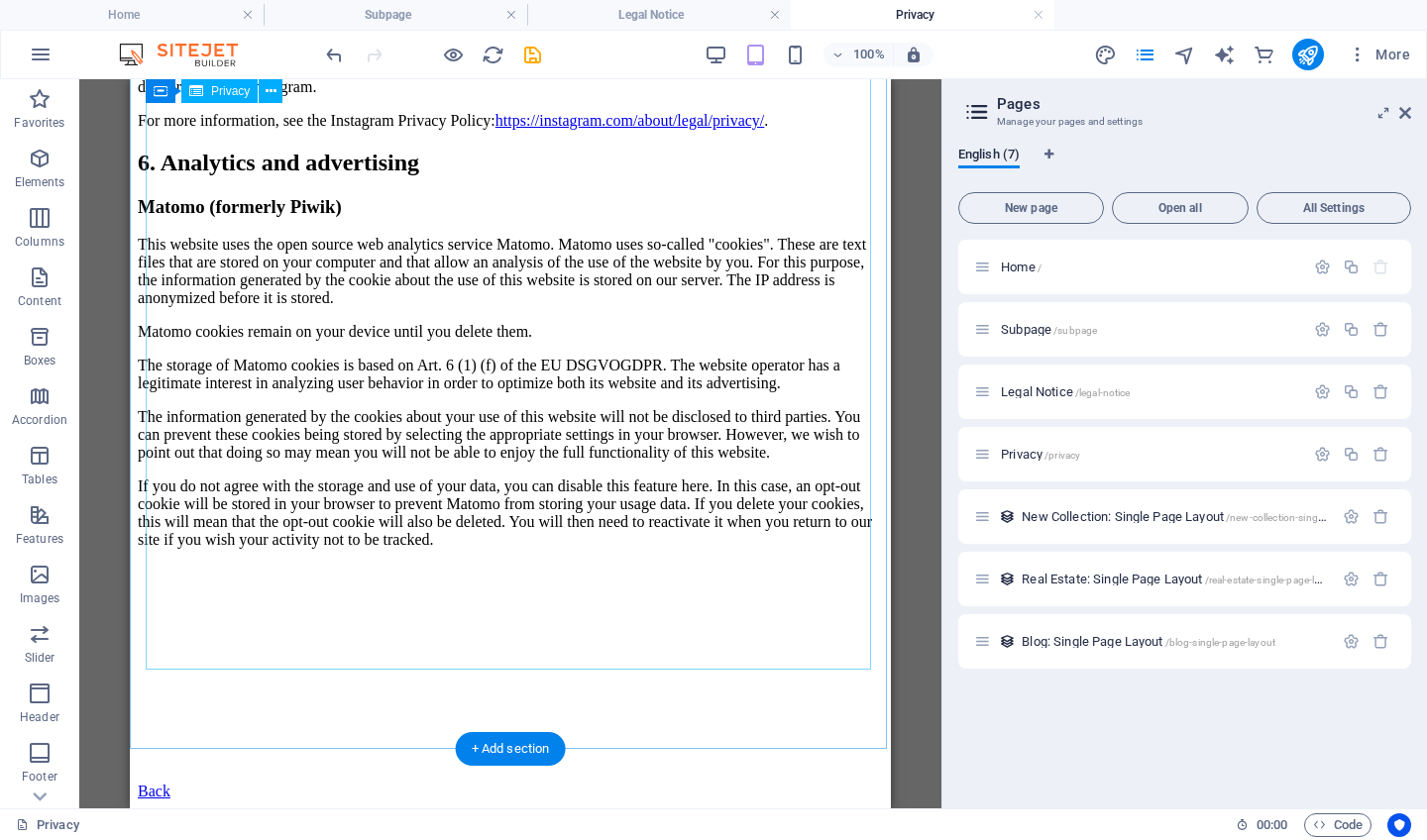 scroll, scrollTop: 4527, scrollLeft: 0, axis: vertical 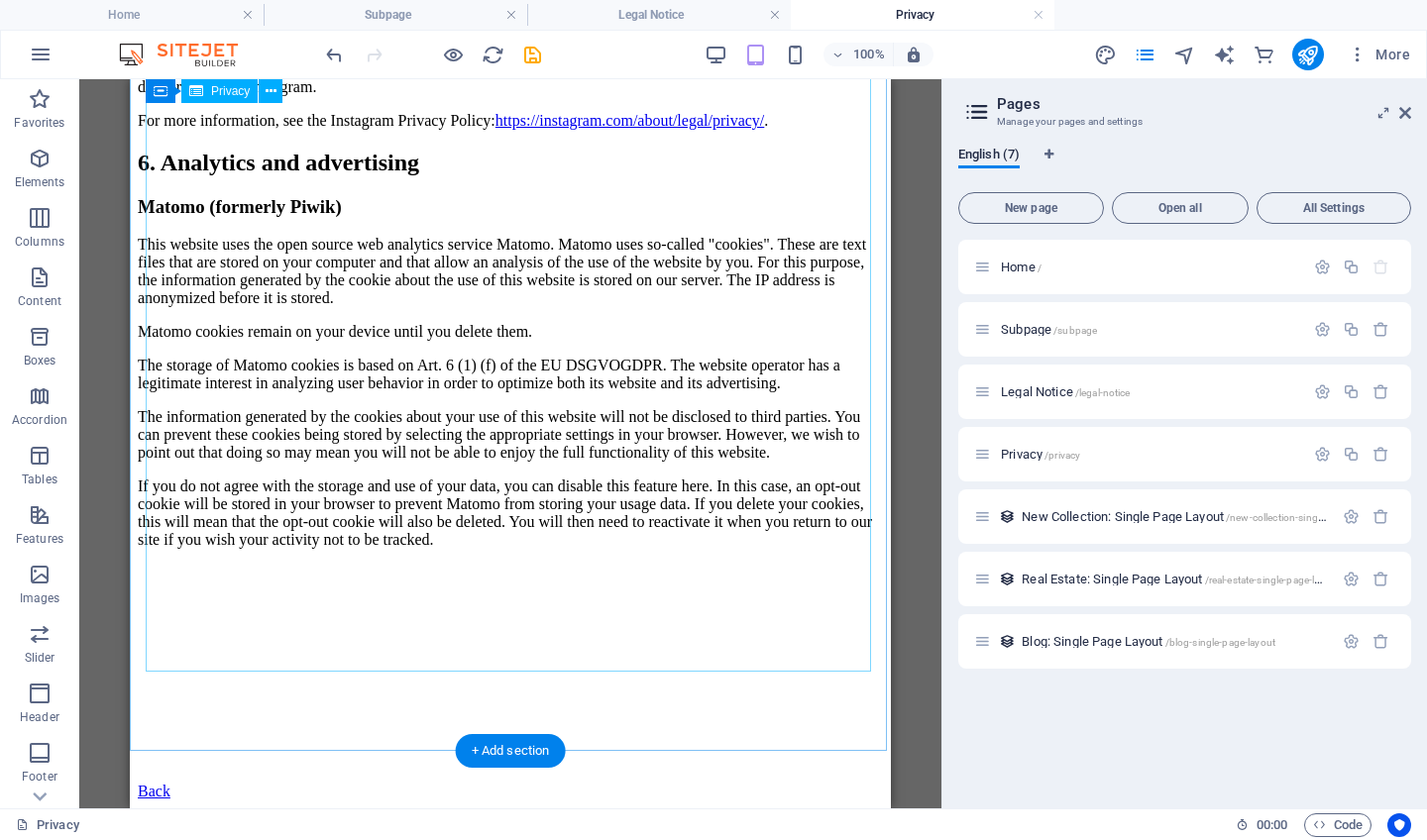 click on "Privacy Policy
An overview of data protection
General
The following gives a simple overview of what kind of personal information we collect, why we collect them and how we handle your data when you are visiting or using our website. Personal information is any data with which you could be personally identified. Detailed information on the subject of data protection can be found in our privacy policy found below.
Data collection on our website
Who is responsible for the data collection on this website?
The data collected on this website are processed by the website operator. The operator's contact details can be found in the website's required legal notice.
How do we collect your data?
Some data are collected when you provide them to us. This could, for example, be data you enter in a contact form.
What do we use your data for?
Part of the data is collected to ensure the proper functioning of the website. Other data can be used to analyze how visitors use the site." at bounding box center [510, -1336] 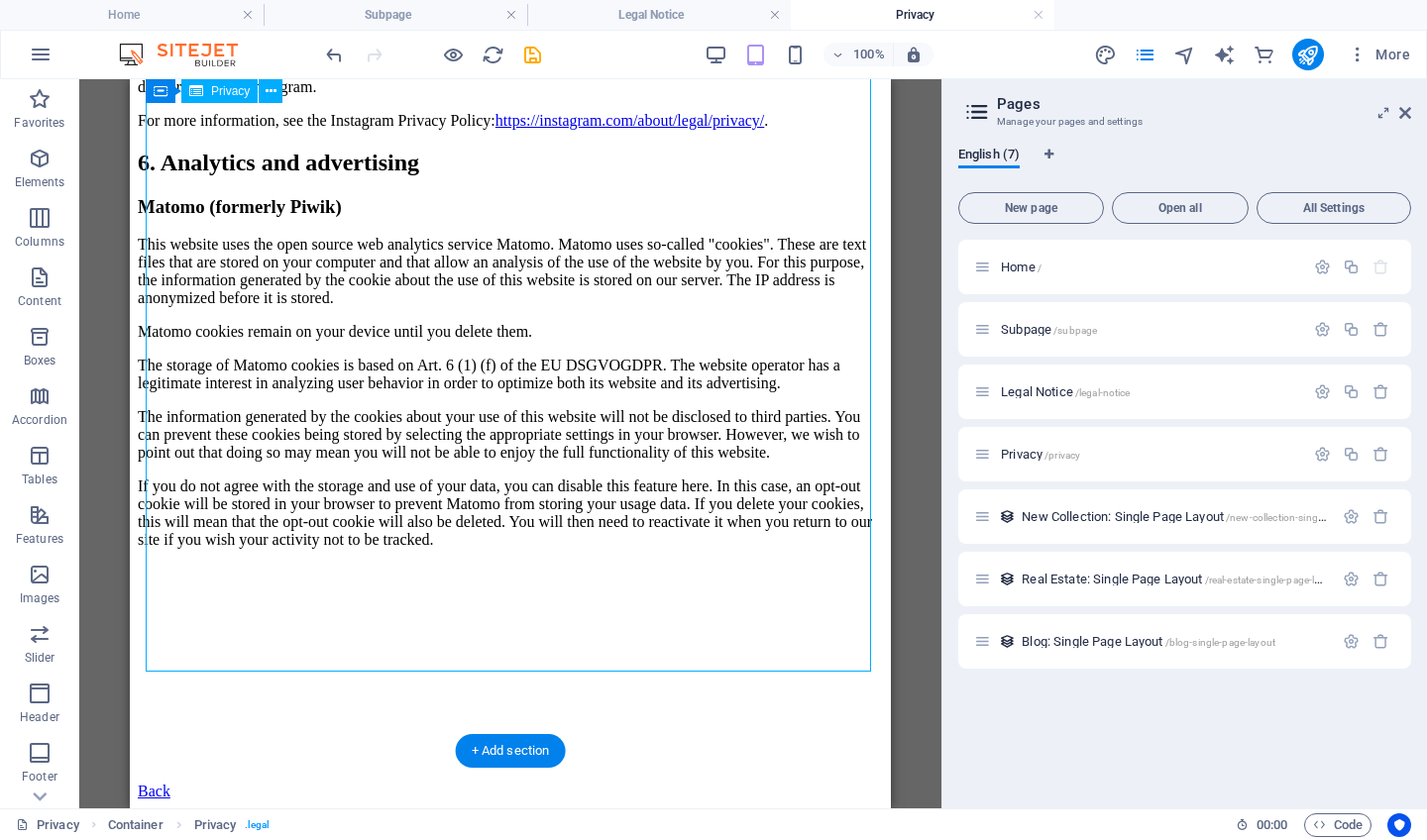 click on "Privacy Policy
An overview of data protection
General
The following gives a simple overview of what kind of personal information we collect, why we collect them and how we handle your data when you are visiting or using our website. Personal information is any data with which you could be personally identified. Detailed information on the subject of data protection can be found in our privacy policy found below.
Data collection on our website
Who is responsible for the data collection on this website?
The data collected on this website are processed by the website operator. The operator's contact details can be found in the website's required legal notice.
How do we collect your data?
Some data are collected when you provide them to us. This could, for example, be data you enter in a contact form.
What do we use your data for?
Part of the data is collected to ensure the proper functioning of the website. Other data can be used to analyze how visitors use the site." at bounding box center (510, -1336) 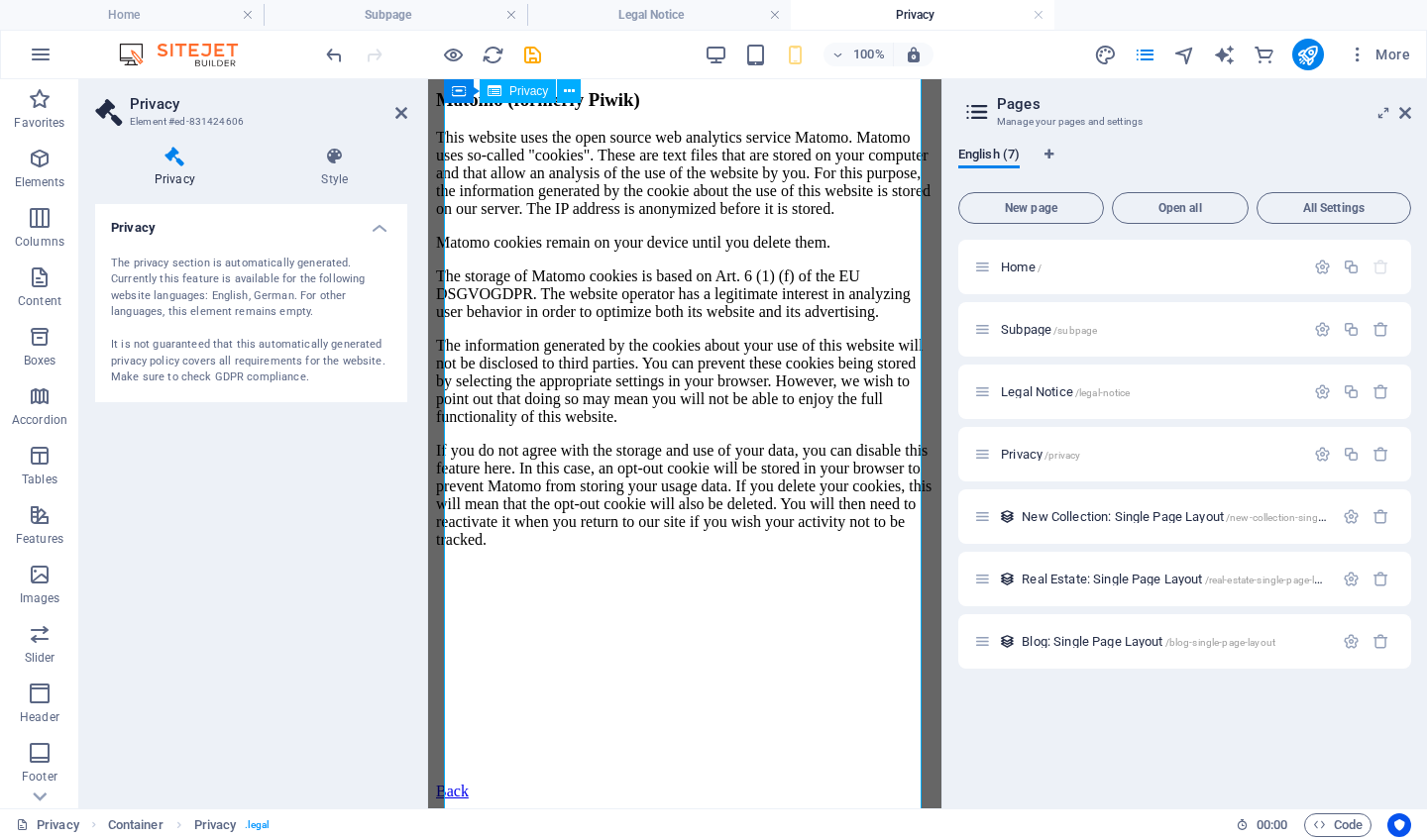 click on "Privacy Policy
An overview of data protection
General
The following gives a simple overview of what kind of personal information we collect, why we collect them and how we handle your data when you are visiting or using our website. Personal information is any data with which you could be personally identified. Detailed information on the subject of data protection can be found in our privacy policy found below.
Data collection on our website
Who is responsible for the data collection on this website?
The data collected on this website are processed by the website operator. The operator's contact details can be found in the website's required legal notice.
How do we collect your data?
Some data are collected when you provide them to us. This could, for example, be data you enter in a contact form.
What do we use your data for?
Part of the data is collected to ensure the proper functioning of the website. Other data can be used to analyze how visitors use the site." at bounding box center [685, -1790] 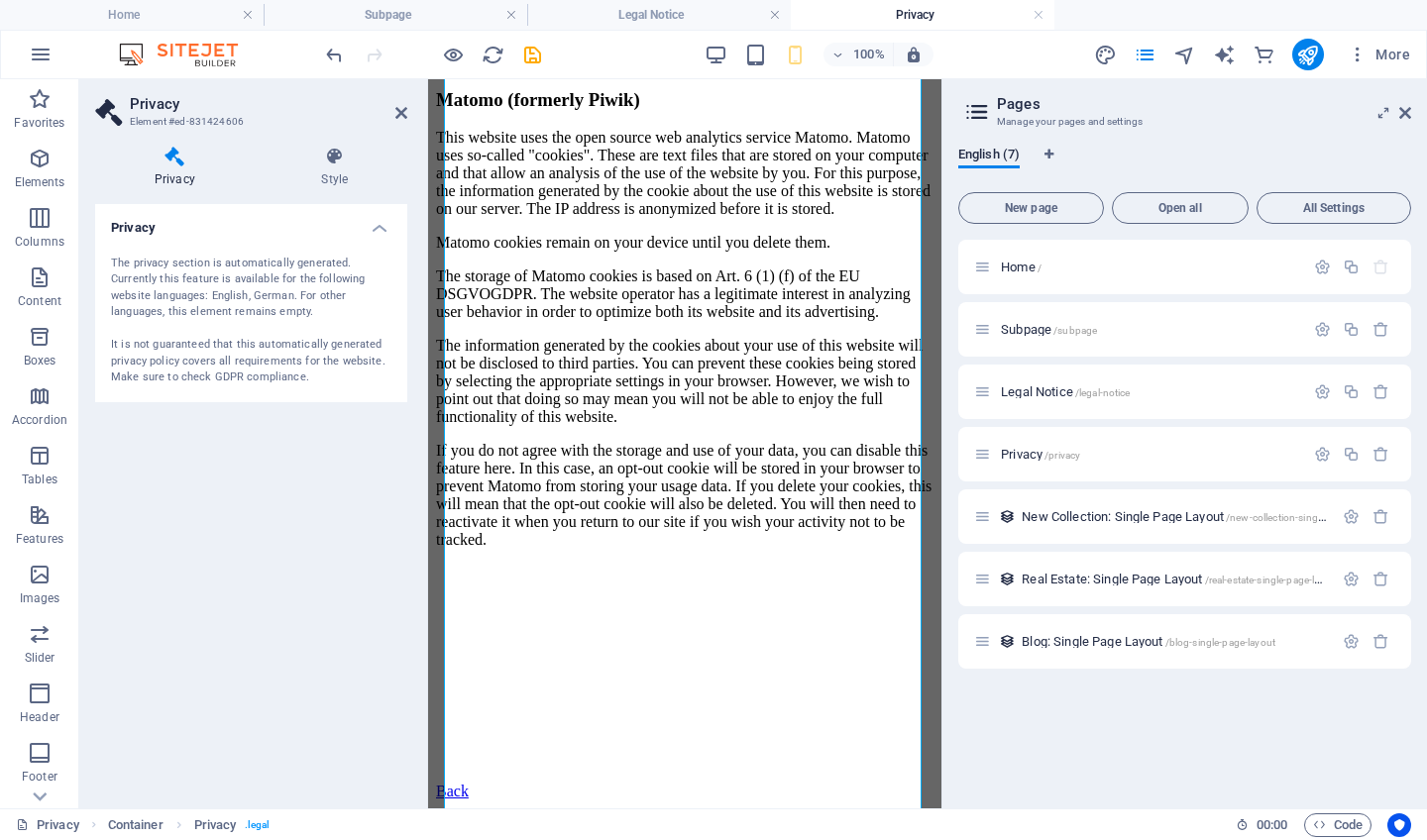 click on "The privacy section is automatically generated. Currently this feature is available for the following website languages: English, German. For other languages, this element remains empty. It is not guaranteed that this automatically generated privacy policy covers all requirements for the website. Make sure to check GDPR compliance." at bounding box center (251, 321) 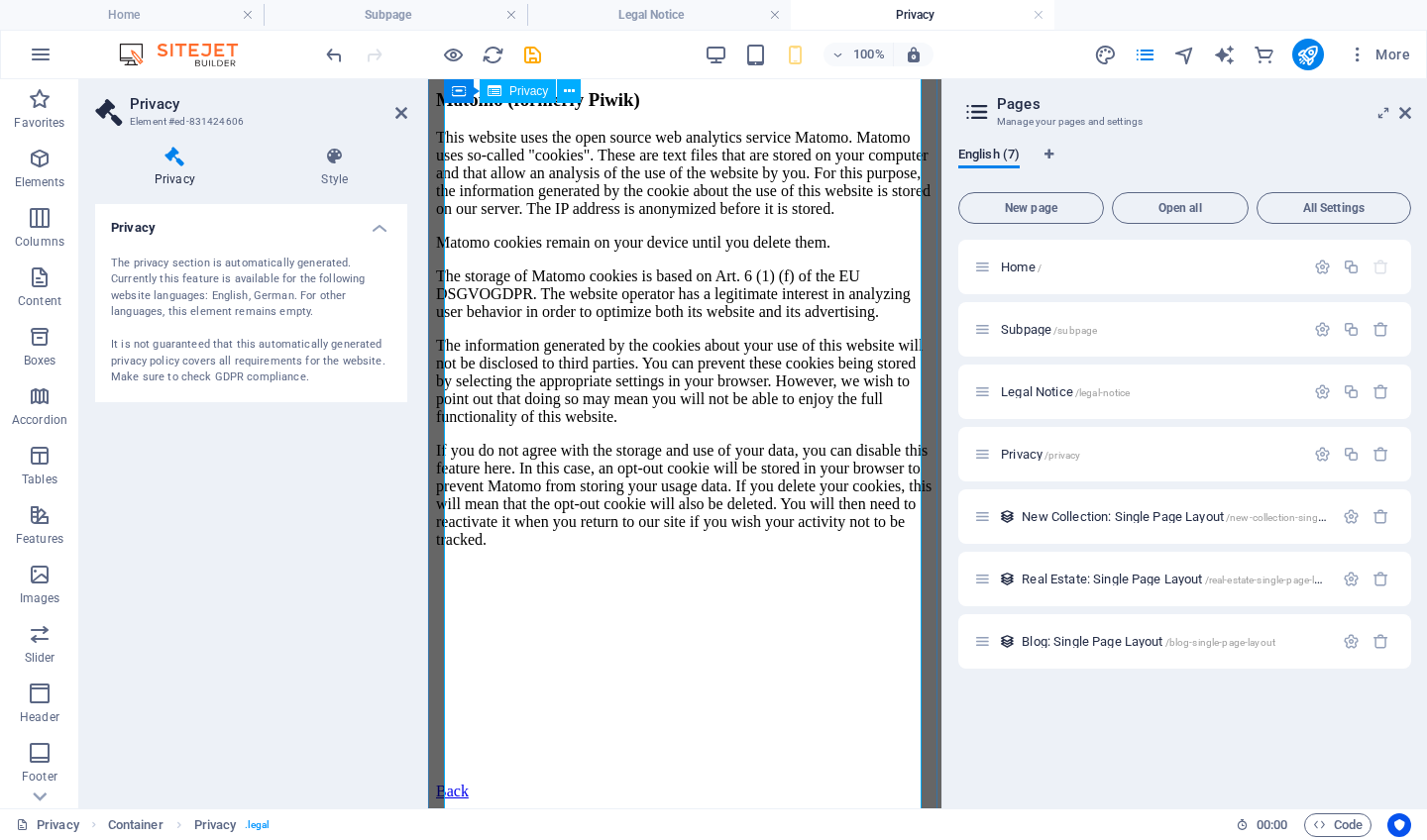 click on "Privacy Policy
An overview of data protection
General
The following gives a simple overview of what kind of personal information we collect, why we collect them and how we handle your data when you are visiting or using our website. Personal information is any data with which you could be personally identified. Detailed information on the subject of data protection can be found in our privacy policy found below.
Data collection on our website
Who is responsible for the data collection on this website?
The data collected on this website are processed by the website operator. The operator's contact details can be found in the website's required legal notice.
How do we collect your data?
Some data are collected when you provide them to us. This could, for example, be data you enter in a contact form.
What do we use your data for?
Part of the data is collected to ensure the proper functioning of the website. Other data can be used to analyze how visitors use the site." at bounding box center (685, -1790) 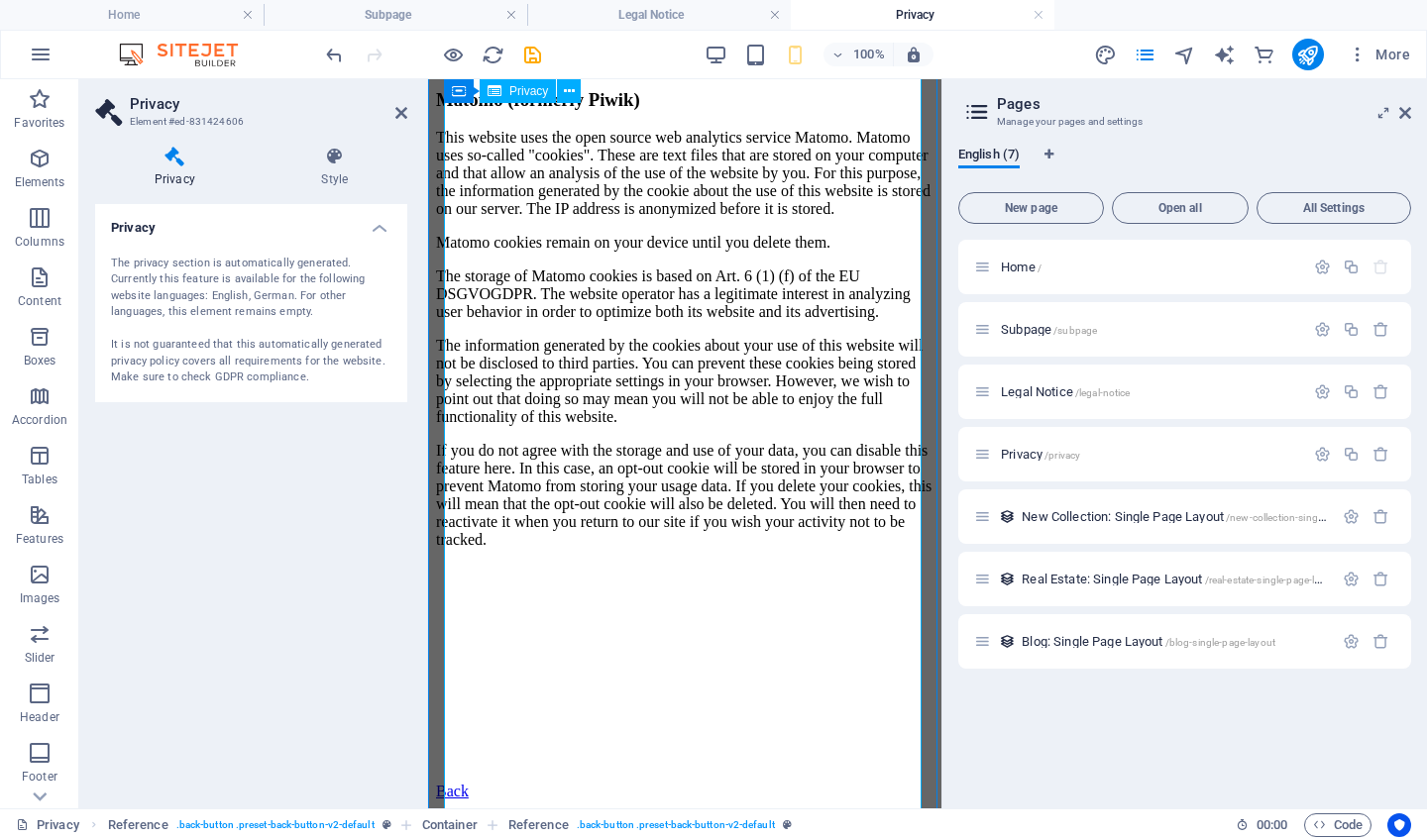 scroll, scrollTop: 0, scrollLeft: 0, axis: both 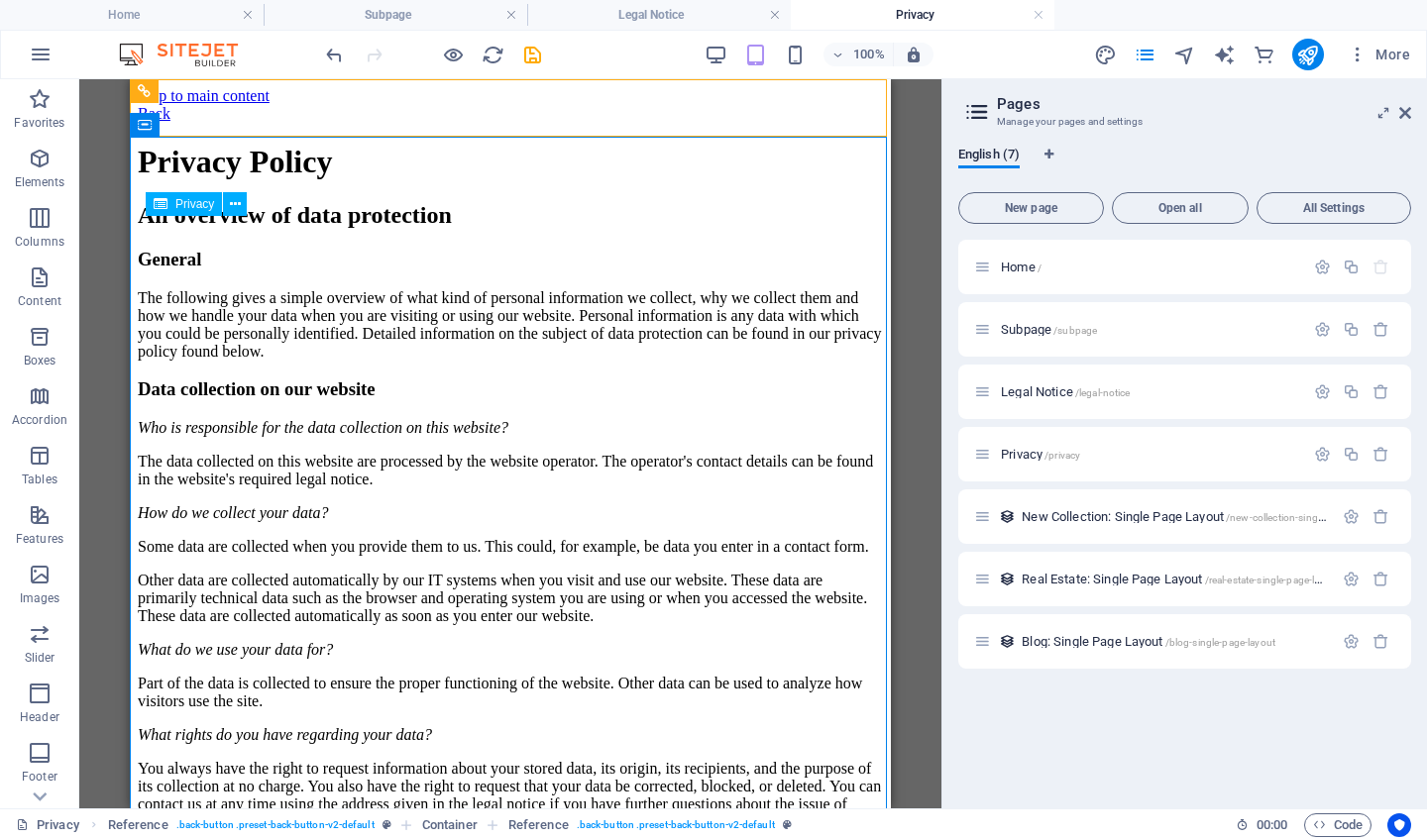 click on "Privacy Policy
An overview of data protection
General
The following gives a simple overview of what kind of personal information we collect, why we collect them and how we handle your data when you are visiting or using our website. Personal information is any data with which you could be personally identified. Detailed information on the subject of data protection can be found in our privacy policy found below.
Data collection on our website
Who is responsible for the data collection on this website?
The data collected on this website are processed by the website operator. The operator's contact details can be found in the website's required legal notice.
How do we collect your data?
Some data are collected when you provide them to us. This could, for example, be data you enter in a contact form.
What do we use your data for?
Part of the data is collected to ensure the proper functioning of the website. Other data can be used to analyze how visitors use the site." at bounding box center [510, 2246] 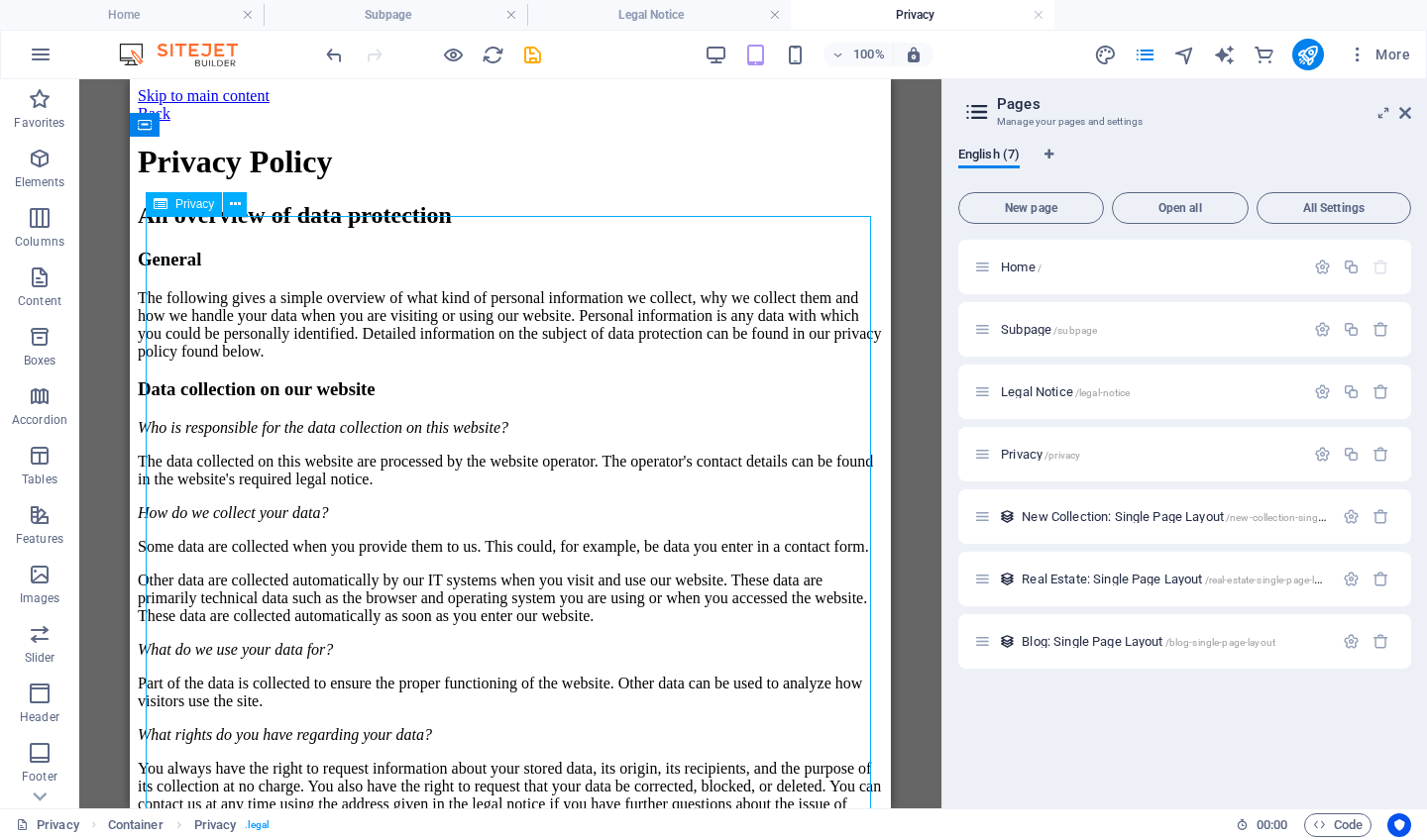click on "Privacy Policy
An overview of data protection
General
The following gives a simple overview of what kind of personal information we collect, why we collect them and how we handle your data when you are visiting or using our website. Personal information is any data with which you could be personally identified. Detailed information on the subject of data protection can be found in our privacy policy found below.
Data collection on our website
Who is responsible for the data collection on this website?
The data collected on this website are processed by the website operator. The operator's contact details can be found in the website's required legal notice.
How do we collect your data?
Some data are collected when you provide them to us. This could, for example, be data you enter in a contact form.
What do we use your data for?
Part of the data is collected to ensure the proper functioning of the website. Other data can be used to analyze how visitors use the site." at bounding box center (510, 2246) 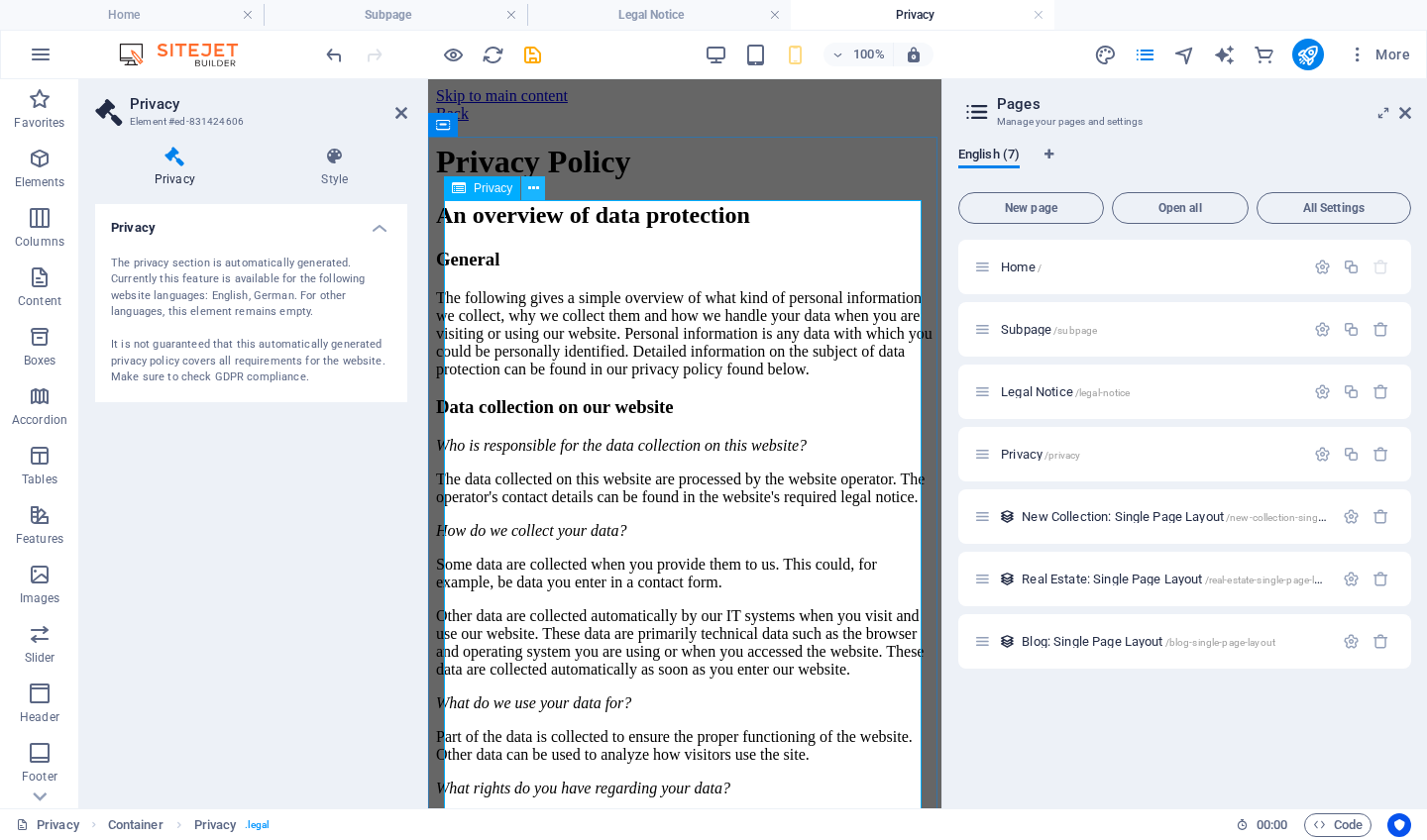 click at bounding box center [533, 188] 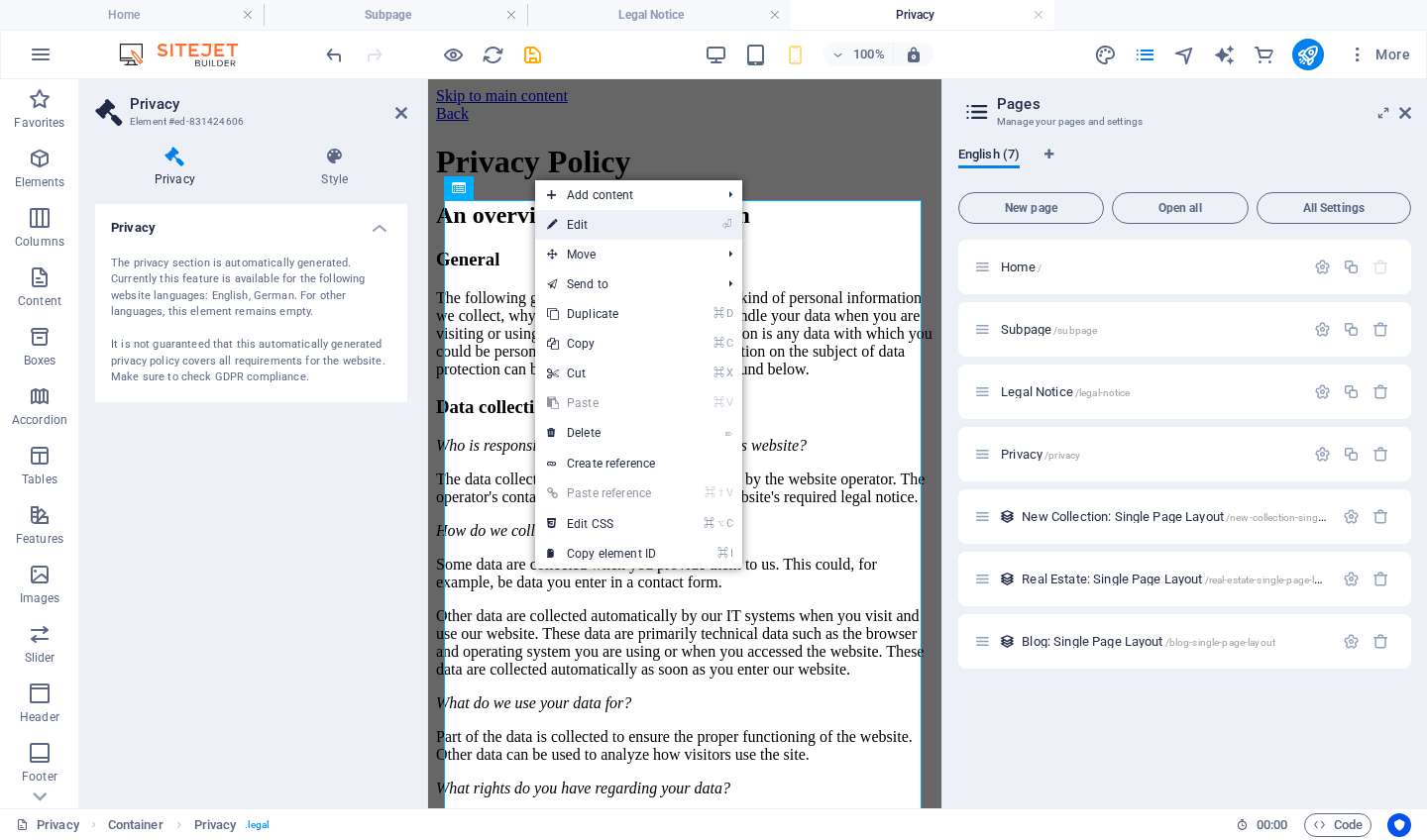 click on "⏎  Edit" at bounding box center [602, 225] 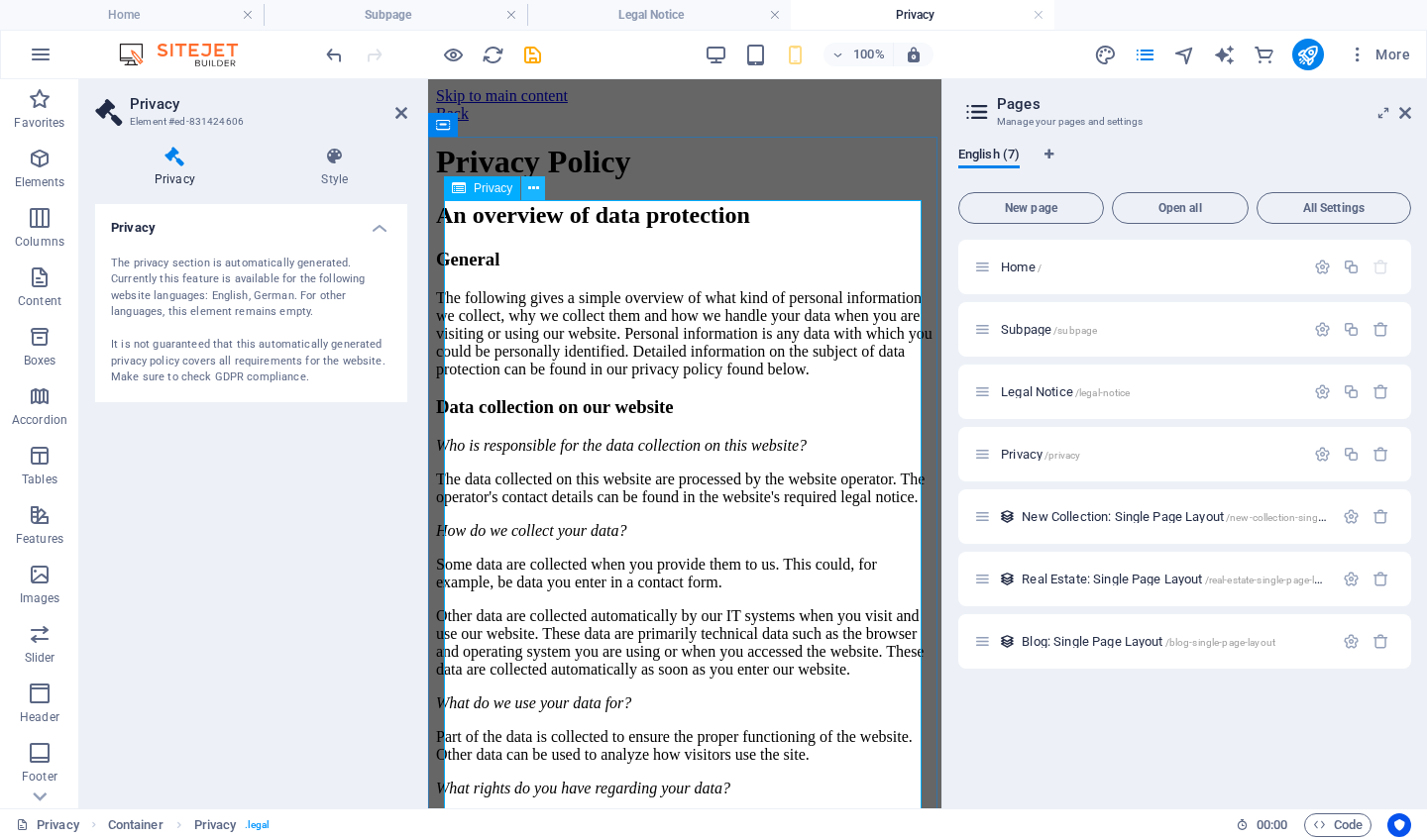 click at bounding box center [533, 188] 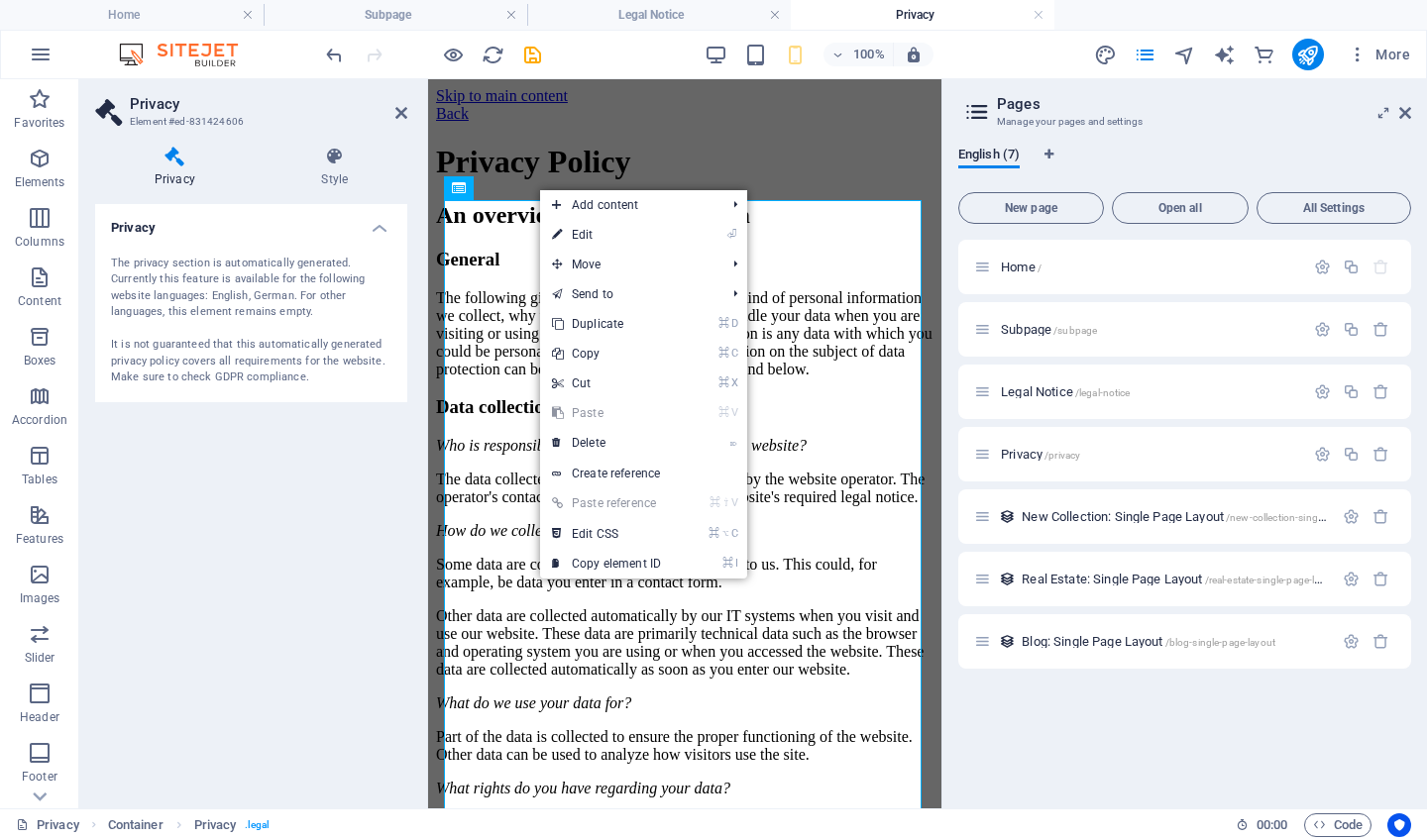 click on "Privacy Policy
An overview of data protection
General
The following gives a simple overview of what kind of personal information we collect, why we collect them and how we handle your data when you are visiting or using our website. Personal information is any data with which you could be personally identified. Detailed information on the subject of data protection can be found in our privacy policy found below.
Data collection on our website
Who is responsible for the data collection on this website?
The data collected on this website are processed by the website operator. The operator's contact details can be found in the website's required legal notice.
How do we collect your data?
Some data are collected when you provide them to us. This could, for example, be data you enter in a contact form.
What do we use your data for?
Part of the data is collected to ensure the proper functioning of the website. Other data can be used to analyze how visitors use the site." at bounding box center (685, 2700) 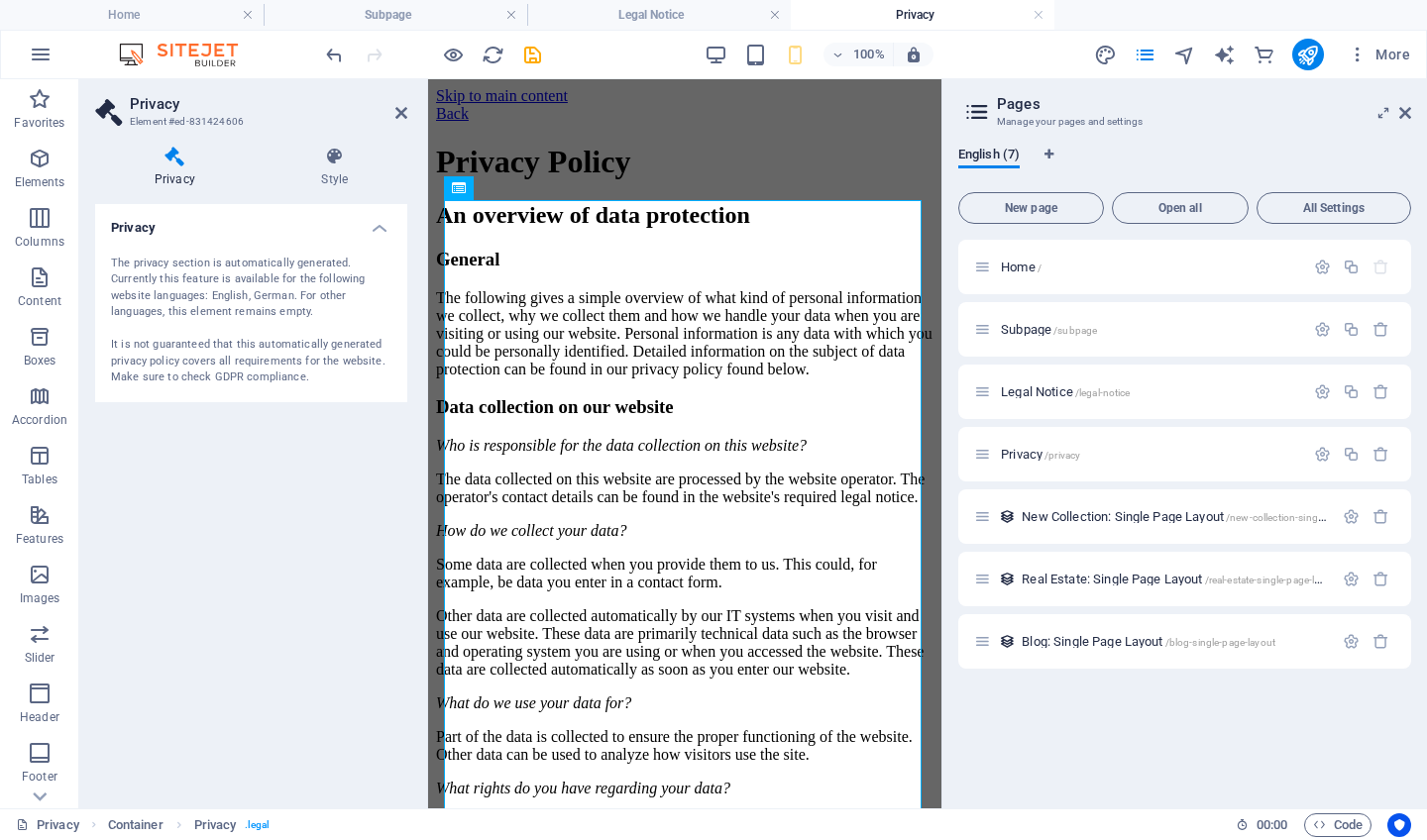 click on "Privacy Policy
An overview of data protection
General
The following gives a simple overview of what kind of personal information we collect, why we collect them and how we handle your data when you are visiting or using our website. Personal information is any data with which you could be personally identified. Detailed information on the subject of data protection can be found in our privacy policy found below.
Data collection on our website
Who is responsible for the data collection on this website?
The data collected on this website are processed by the website operator. The operator's contact details can be found in the website's required legal notice.
How do we collect your data?
Some data are collected when you provide them to us. This could, for example, be data you enter in a contact form.
What do we use your data for?
Part of the data is collected to ensure the proper functioning of the website. Other data can be used to analyze how visitors use the site." at bounding box center [685, 2700] 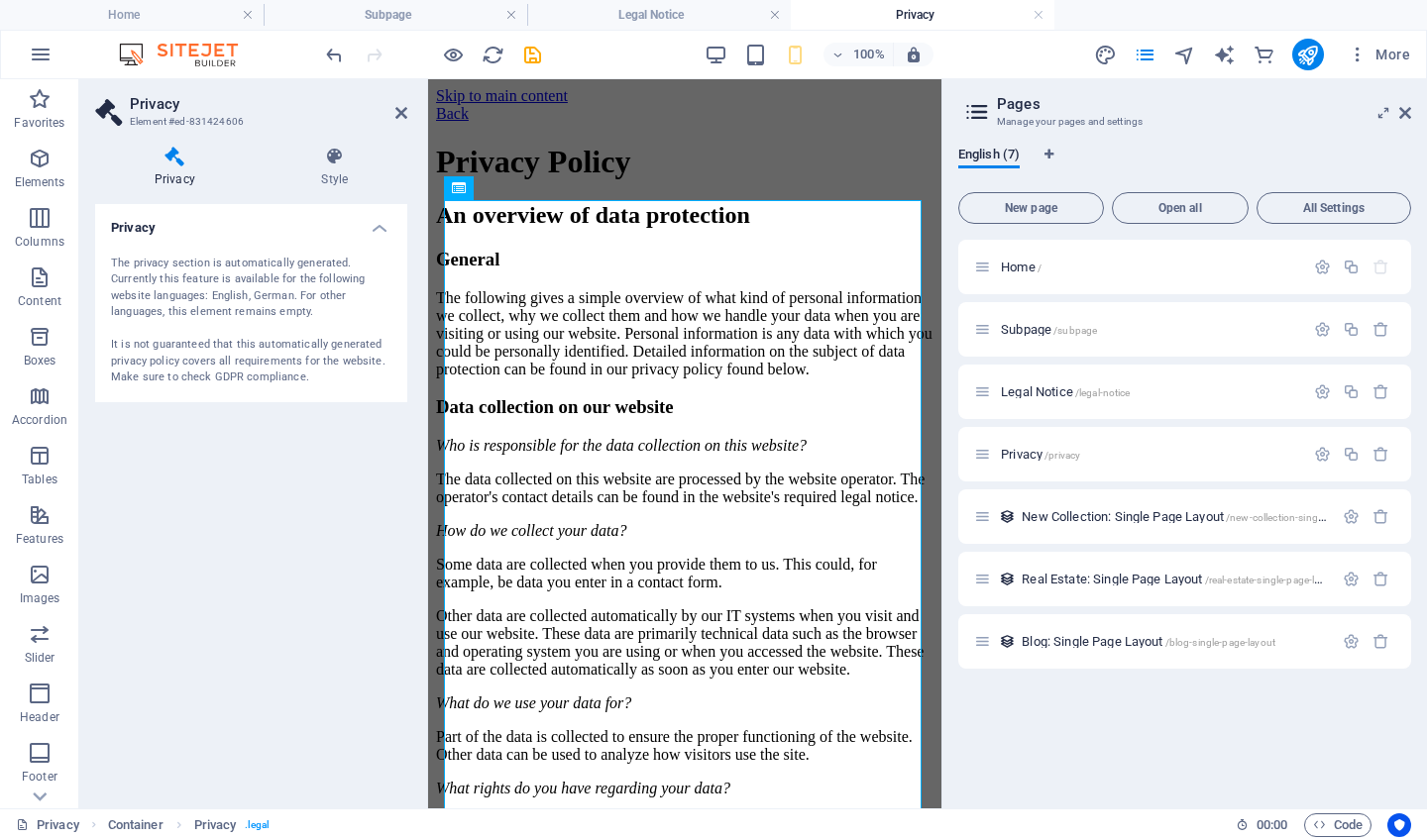 click on "Privacy Policy
An overview of data protection
General
The following gives a simple overview of what kind of personal information we collect, why we collect them and how we handle your data when you are visiting or using our website. Personal information is any data with which you could be personally identified. Detailed information on the subject of data protection can be found in our privacy policy found below.
Data collection on our website
Who is responsible for the data collection on this website?
The data collected on this website are processed by the website operator. The operator's contact details can be found in the website's required legal notice.
How do we collect your data?
Some data are collected when you provide them to us. This could, for example, be data you enter in a contact form.
What do we use your data for?
Part of the data is collected to ensure the proper functioning of the website. Other data can be used to analyze how visitors use the site." at bounding box center (685, 2700) 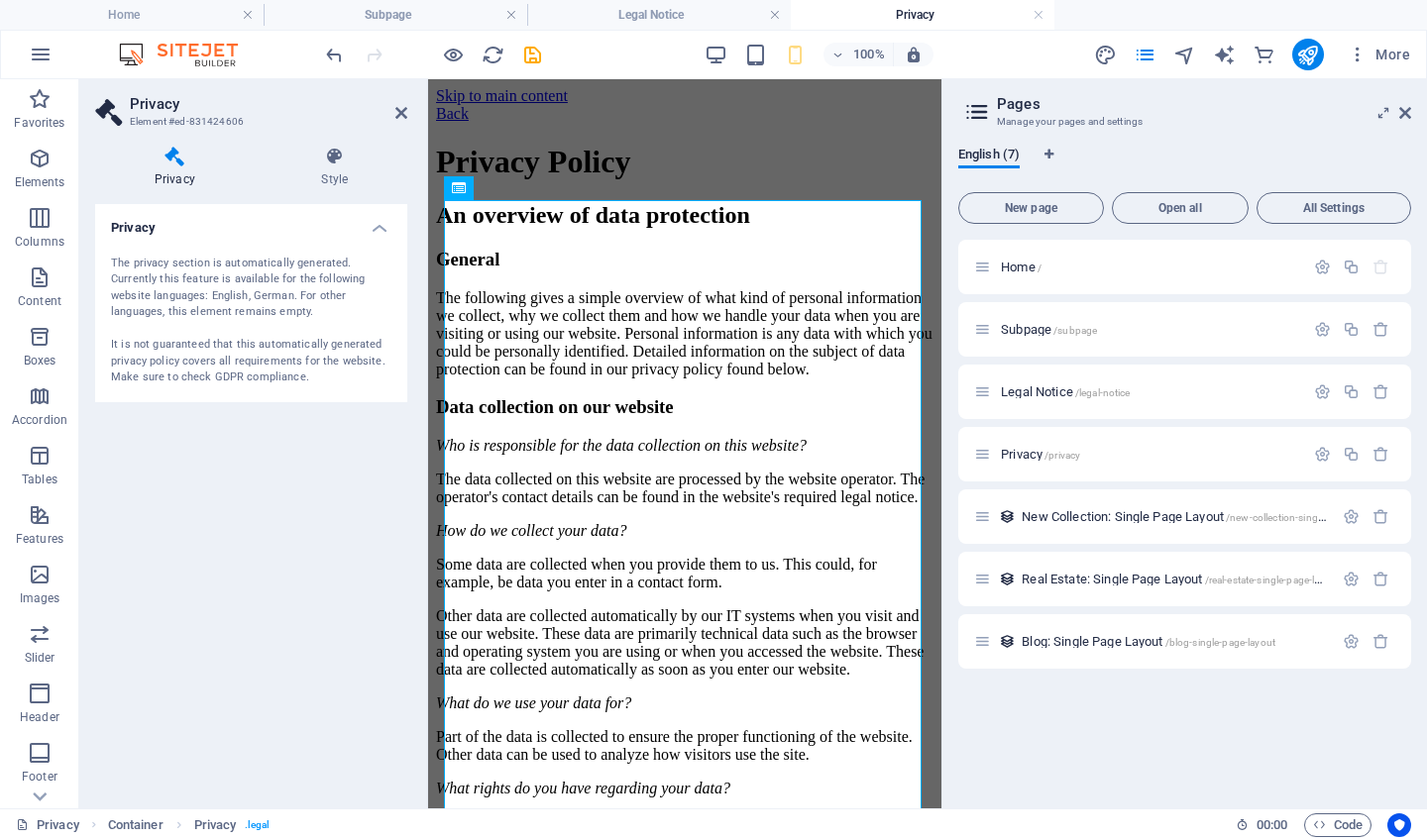 click on "The privacy section is automatically generated. Currently this feature is available for the following website languages: English, German. For other languages, this element remains empty. It is not guaranteed that this automatically generated privacy policy covers all requirements for the website. Make sure to check GDPR compliance." at bounding box center (251, 321) 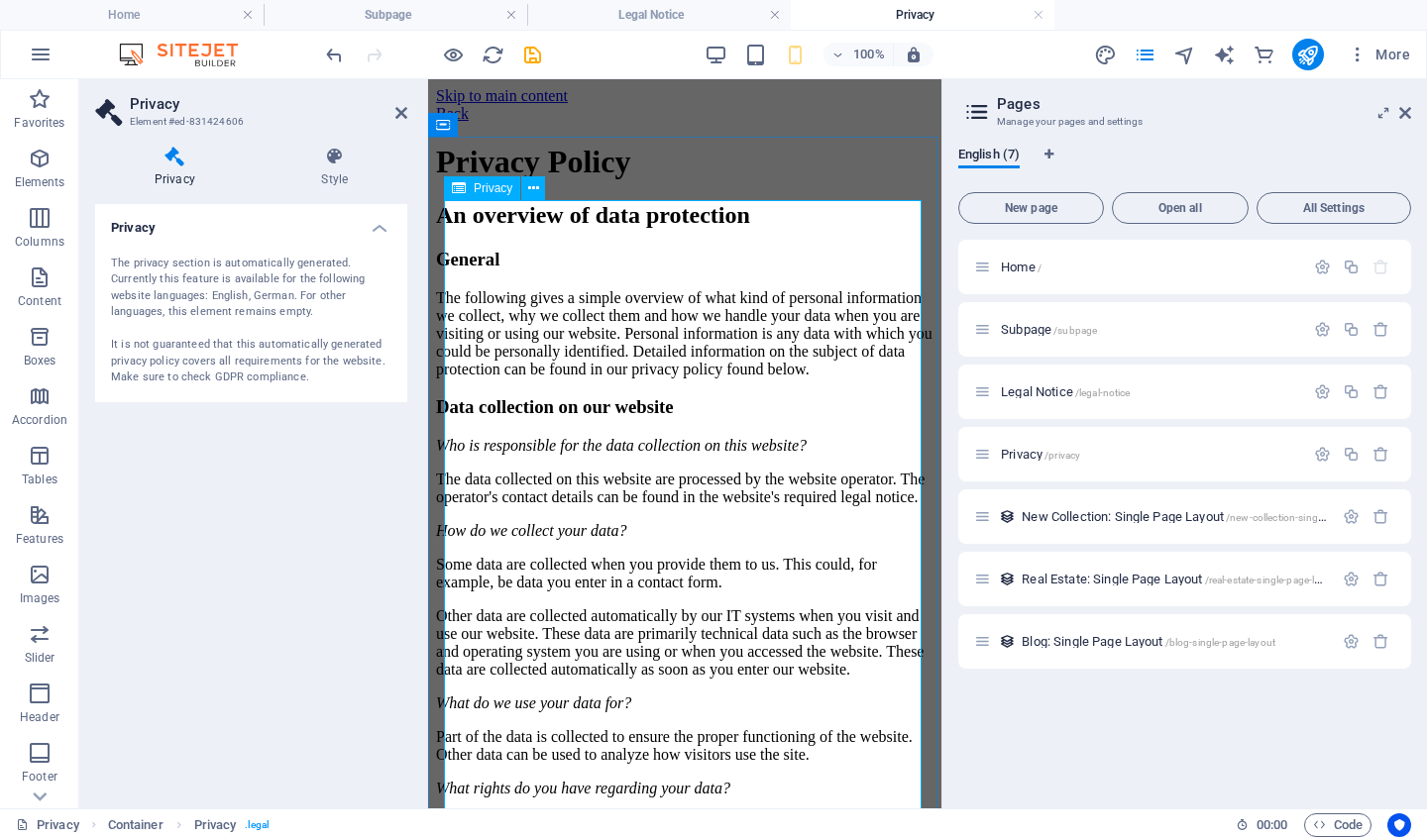 click on "Privacy Policy
An overview of data protection
General
The following gives a simple overview of what kind of personal information we collect, why we collect them and how we handle your data when you are visiting or using our website. Personal information is any data with which you could be personally identified. Detailed information on the subject of data protection can be found in our privacy policy found below.
Data collection on our website
Who is responsible for the data collection on this website?
The data collected on this website are processed by the website operator. The operator's contact details can be found in the website's required legal notice.
How do we collect your data?
Some data are collected when you provide them to us. This could, for example, be data you enter in a contact form.
What do we use your data for?
Part of the data is collected to ensure the proper functioning of the website. Other data can be used to analyze how visitors use the site." at bounding box center [685, 2700] 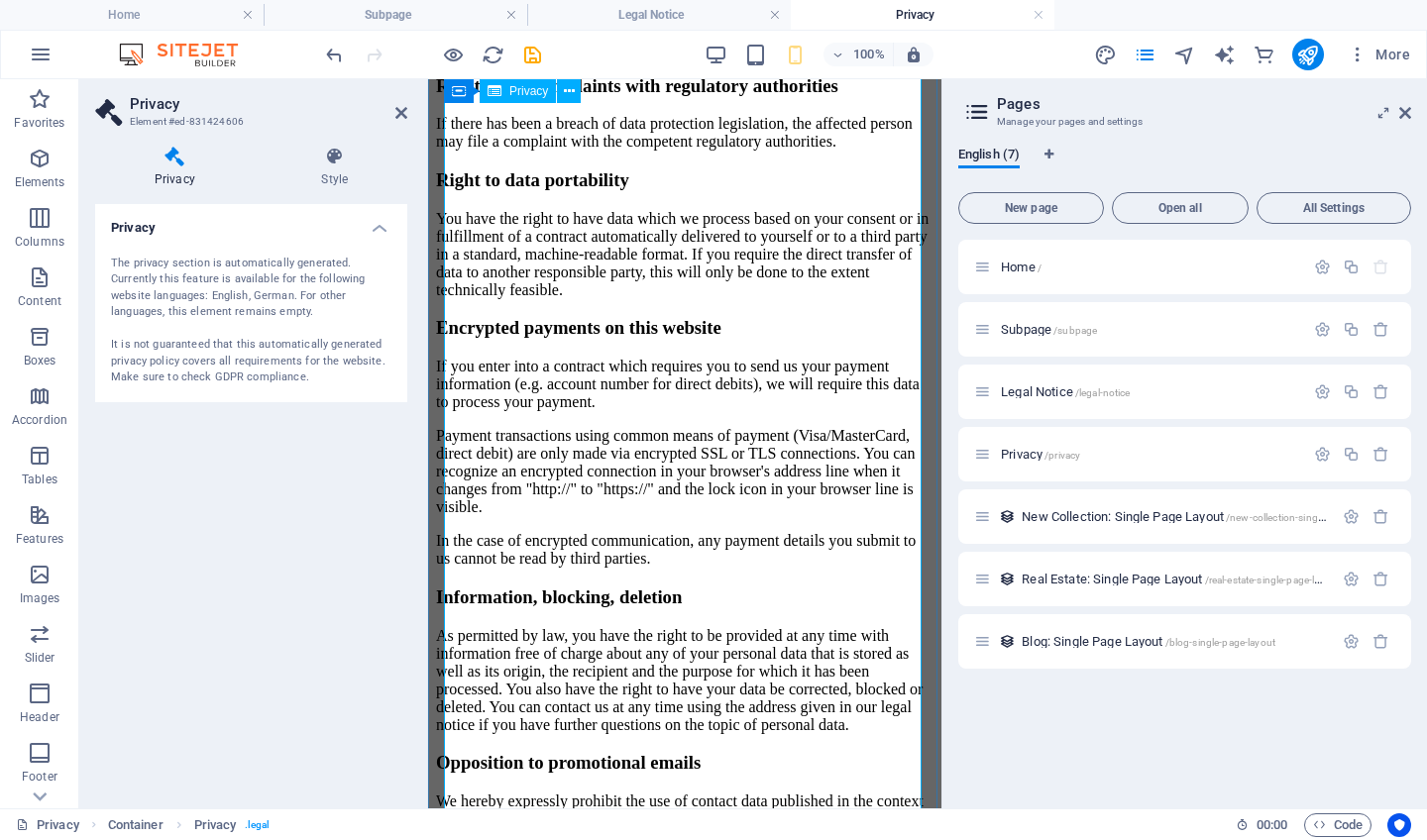 scroll, scrollTop: 1973, scrollLeft: 0, axis: vertical 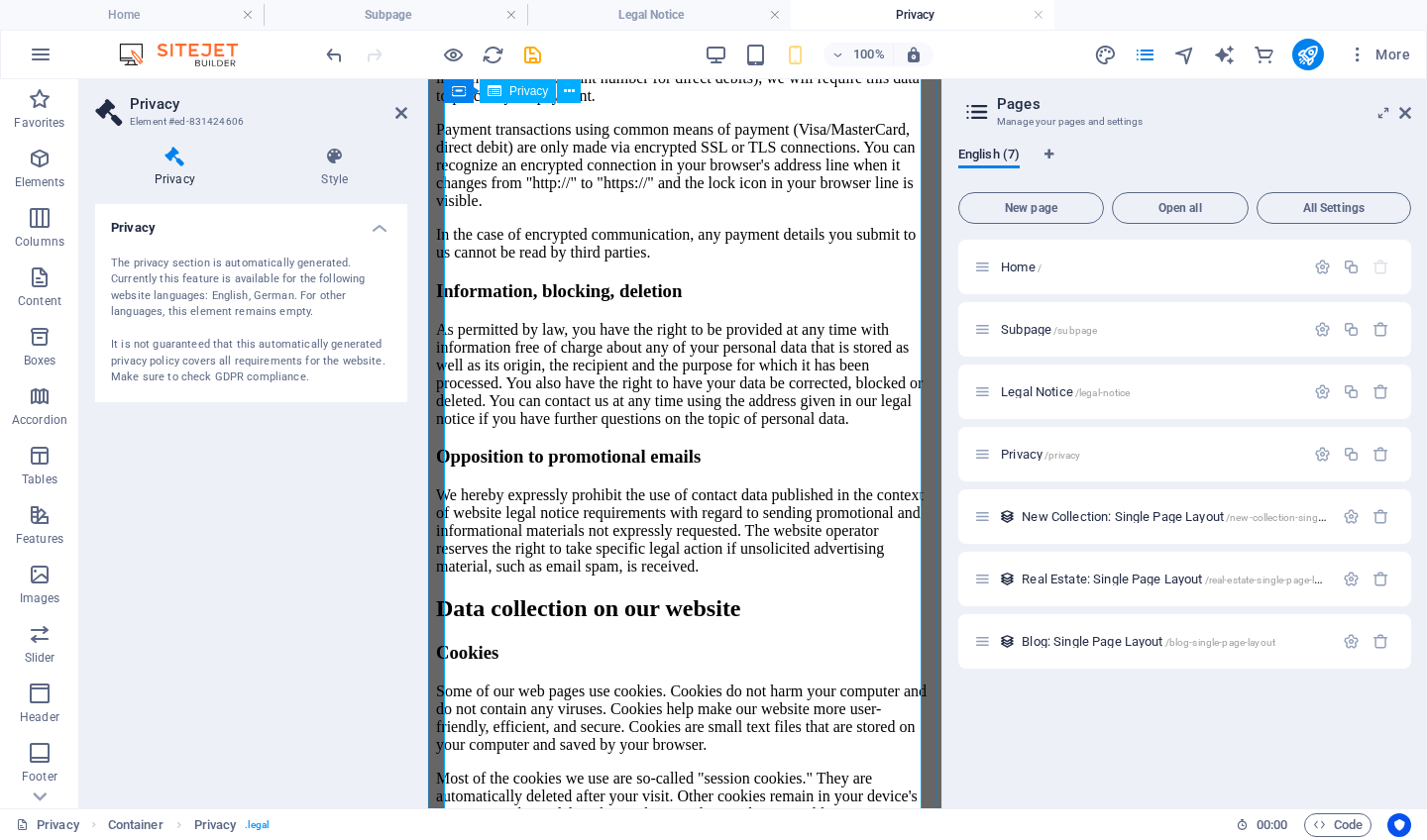 click on "Privacy Policy
An overview of data protection
General
The following gives a simple overview of what kind of personal information we collect, why we collect them and how we handle your data when you are visiting or using our website. Personal information is any data with which you could be personally identified. Detailed information on the subject of data protection can be found in our privacy policy found below.
Data collection on our website
Who is responsible for the data collection on this website?
The data collected on this website are processed by the website operator. The operator's contact details can be found in the website's required legal notice.
How do we collect your data?
Some data are collected when you provide them to us. This could, for example, be data you enter in a contact form.
What do we use your data for?
Part of the data is collected to ensure the proper functioning of the website. Other data can be used to analyze how visitors use the site." at bounding box center (685, 727) 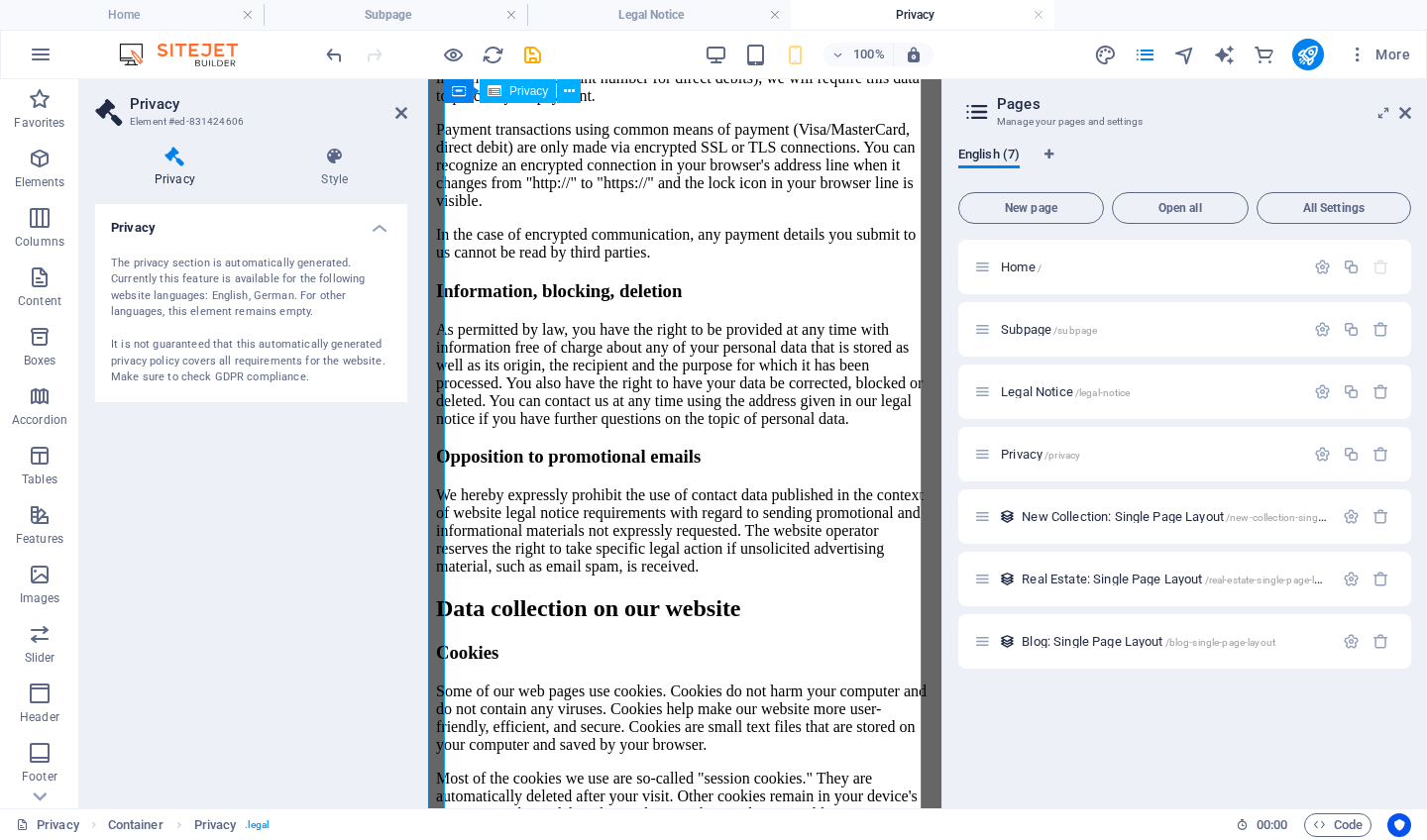click on "Privacy Policy
An overview of data protection
General
The following gives a simple overview of what kind of personal information we collect, why we collect them and how we handle your data when you are visiting or using our website. Personal information is any data with which you could be personally identified. Detailed information on the subject of data protection can be found in our privacy policy found below.
Data collection on our website
Who is responsible for the data collection on this website?
The data collected on this website are processed by the website operator. The operator's contact details can be found in the website's required legal notice.
How do we collect your data?
Some data are collected when you provide them to us. This could, for example, be data you enter in a contact form.
What do we use your data for?
Part of the data is collected to ensure the proper functioning of the website. Other data can be used to analyze how visitors use the site." at bounding box center [685, 727] 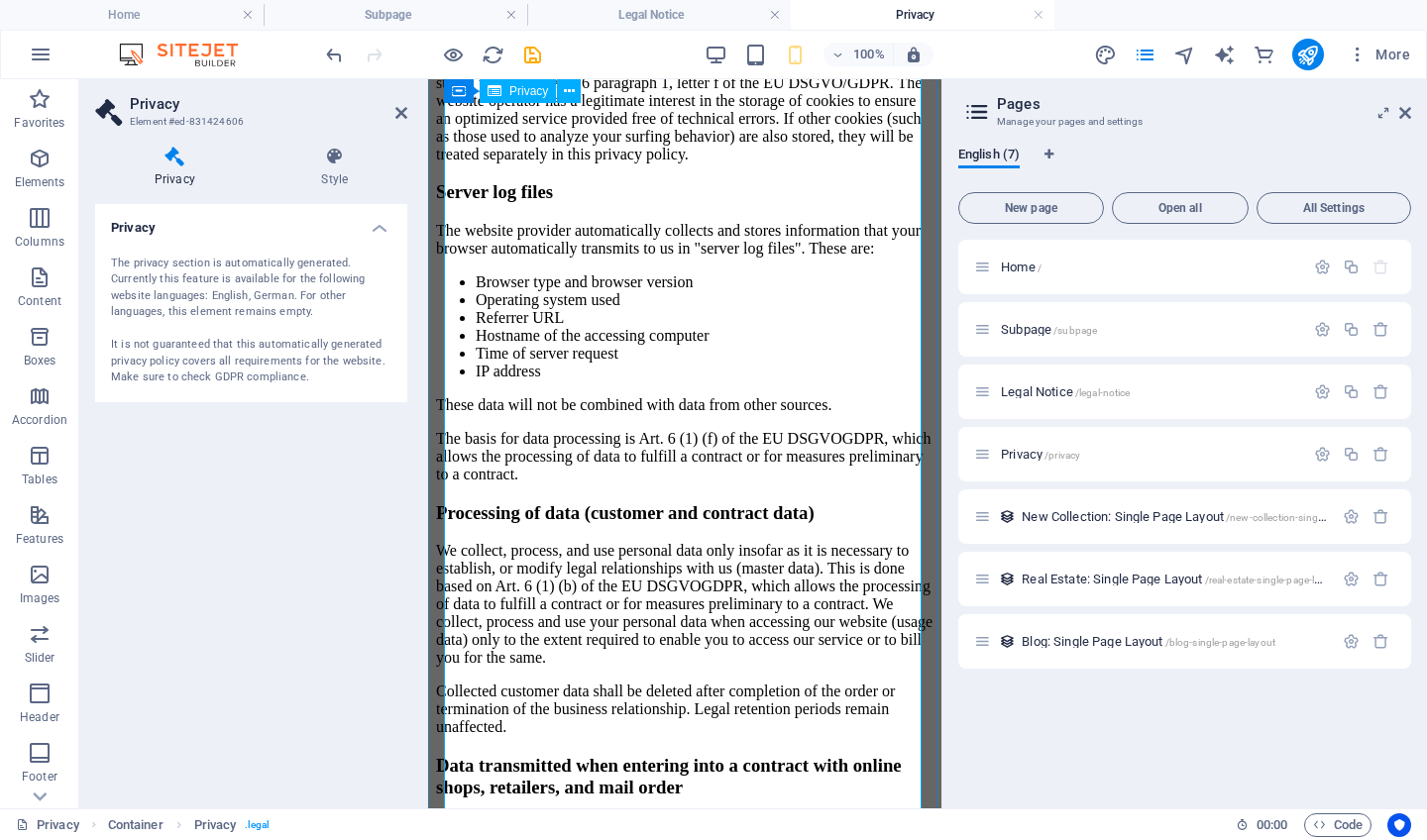 scroll, scrollTop: 3165, scrollLeft: 0, axis: vertical 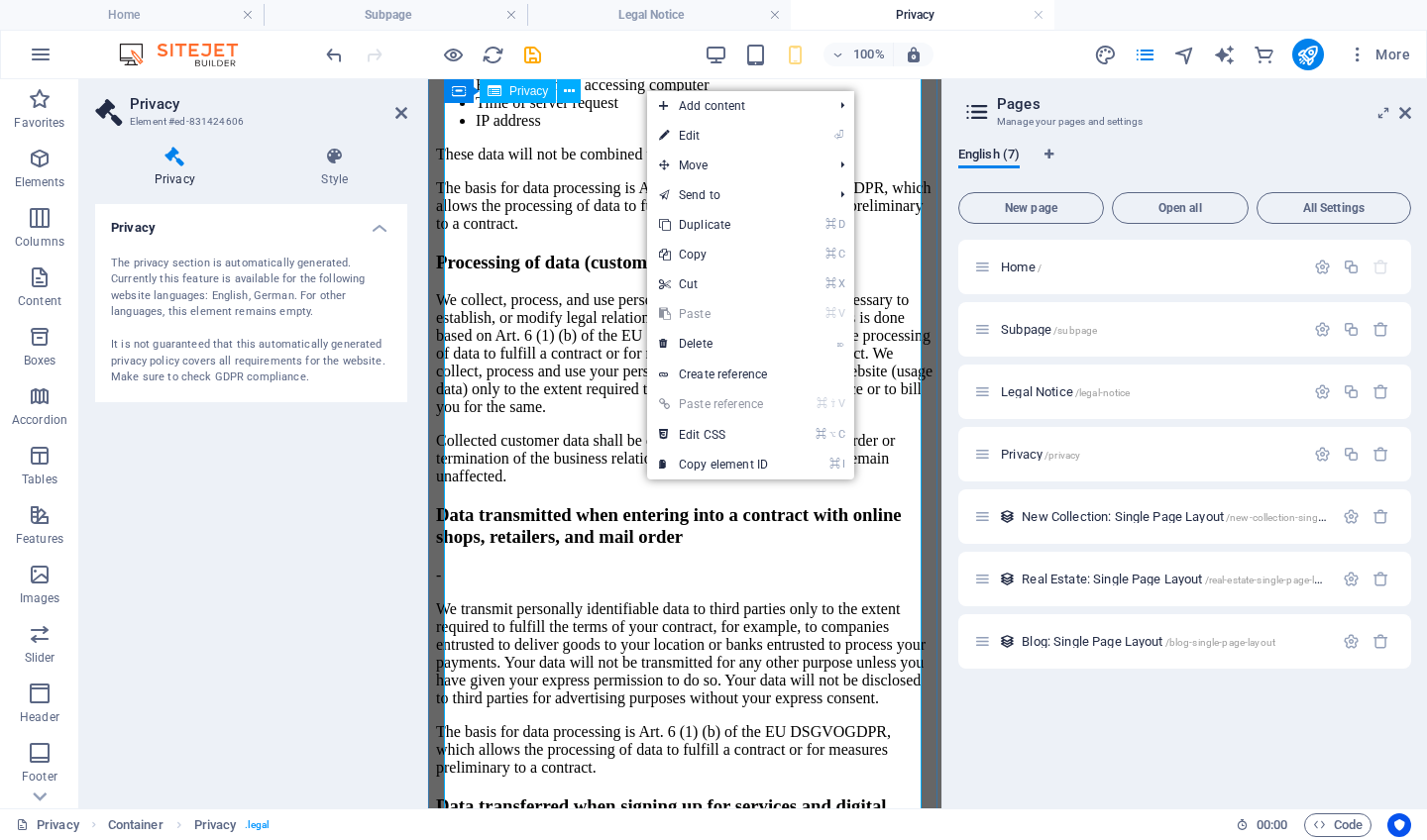 click on "Privacy Policy
An overview of data protection
General
The following gives a simple overview of what kind of personal information we collect, why we collect them and how we handle your data when you are visiting or using our website. Personal information is any data with which you could be personally identified. Detailed information on the subject of data protection can be found in our privacy policy found below.
Data collection on our website
Who is responsible for the data collection on this website?
The data collected on this website are processed by the website operator. The operator's contact details can be found in the website's required legal notice.
How do we collect your data?
Some data are collected when you provide them to us. This could, for example, be data you enter in a contact form.
What do we use your data for?
Part of the data is collected to ensure the proper functioning of the website. Other data can be used to analyze how visitors use the site." at bounding box center (685, -465) 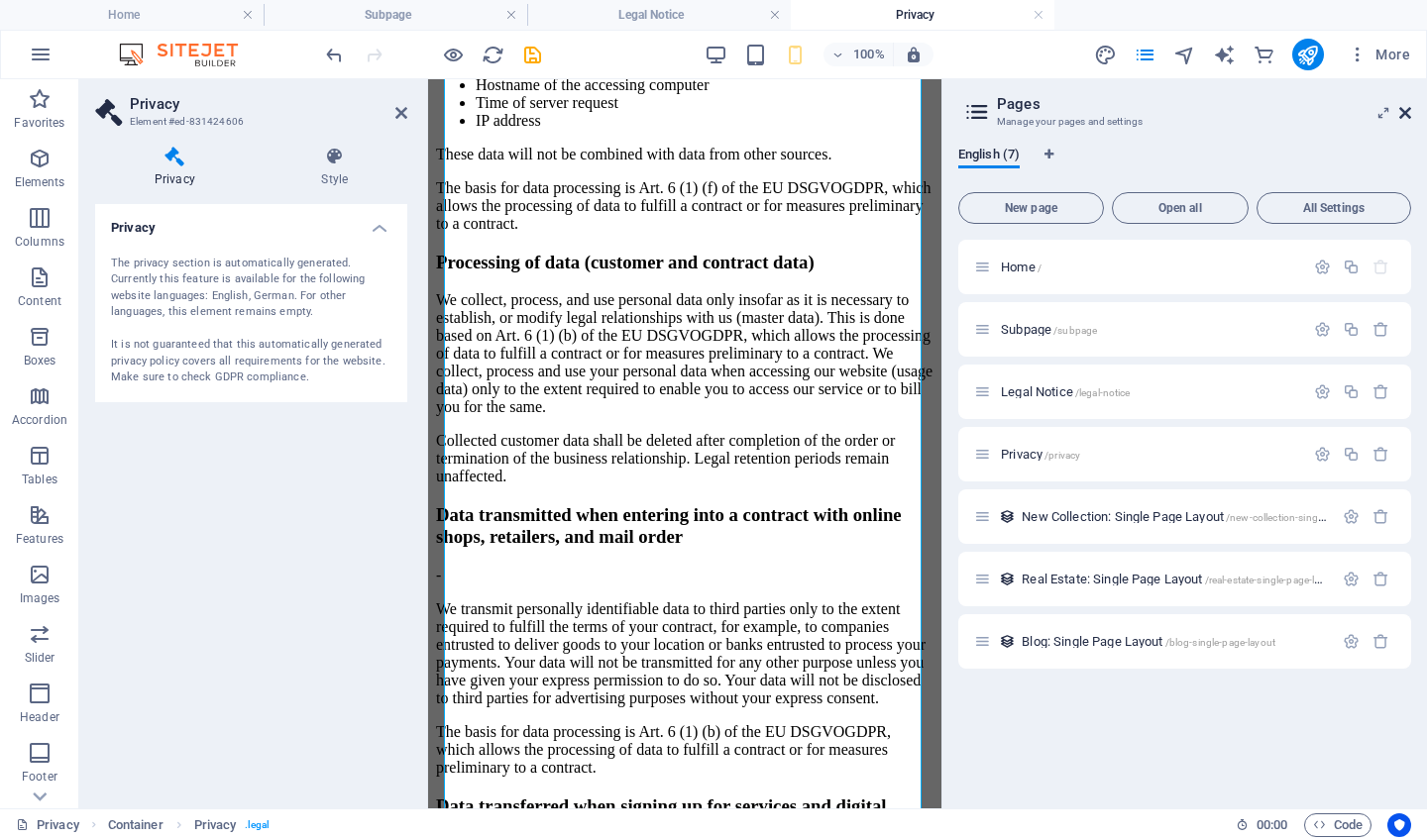 click at bounding box center (1405, 113) 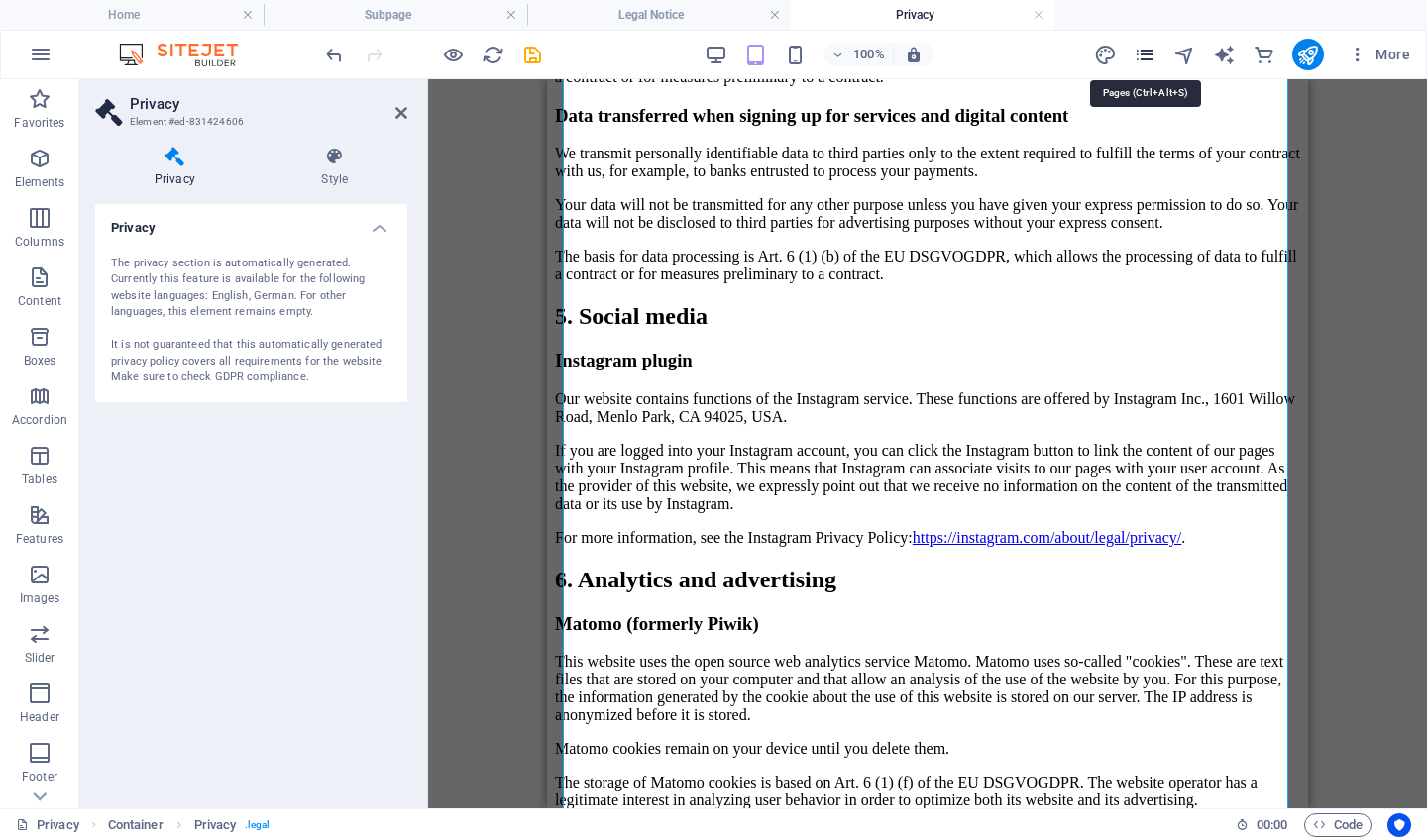 click at bounding box center [1145, 54] 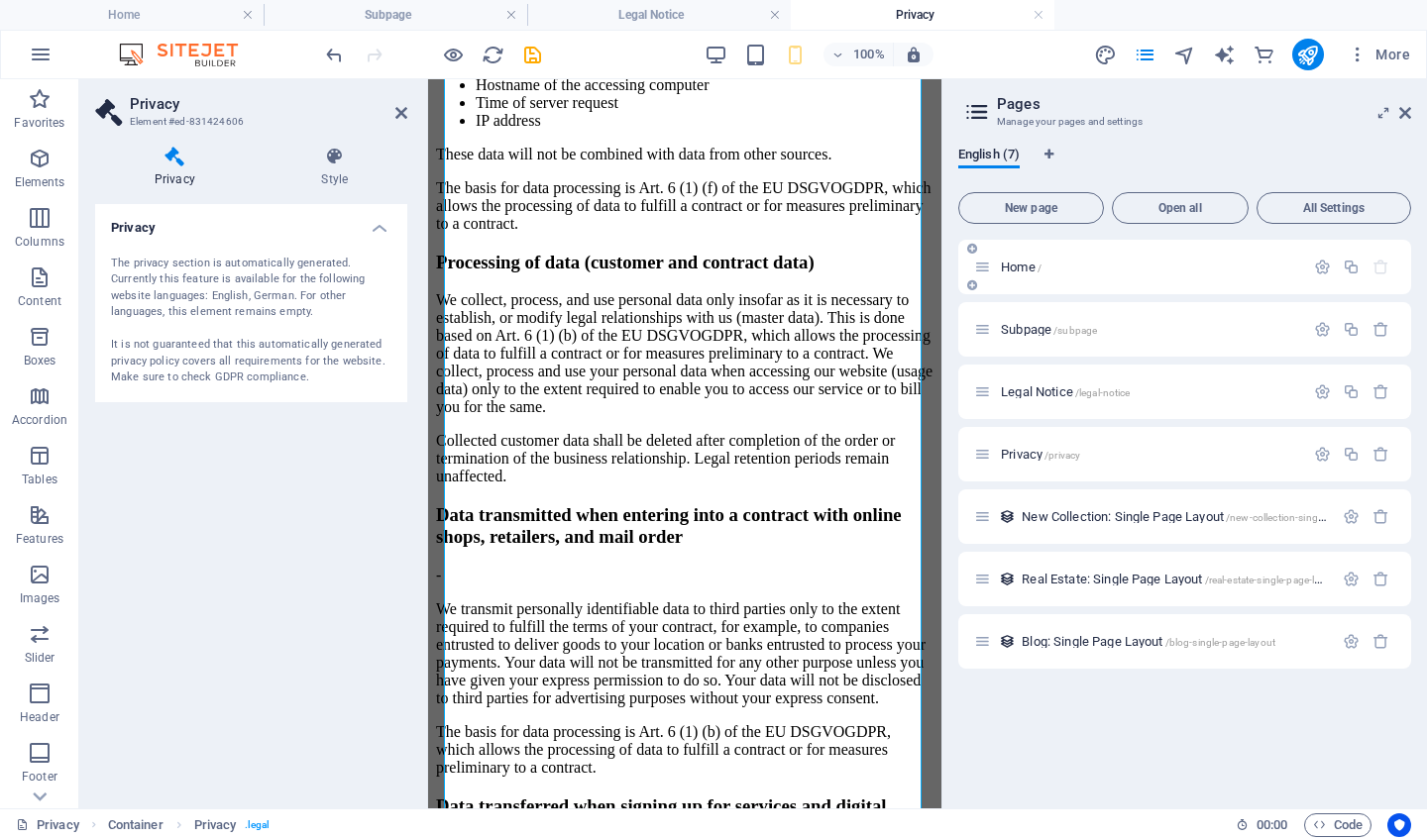 click on "Home /" at bounding box center [1139, 266] 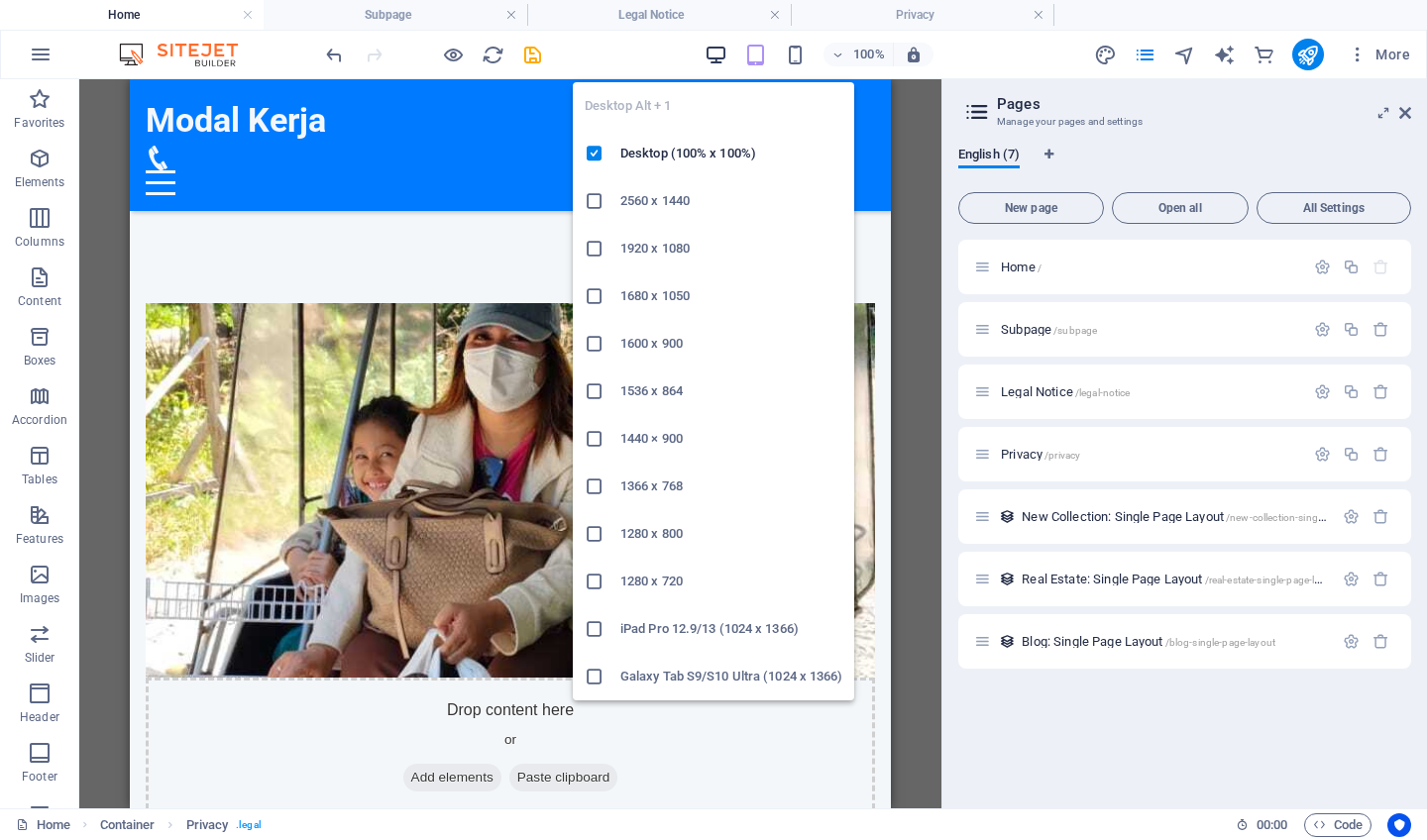click at bounding box center (715, 54) 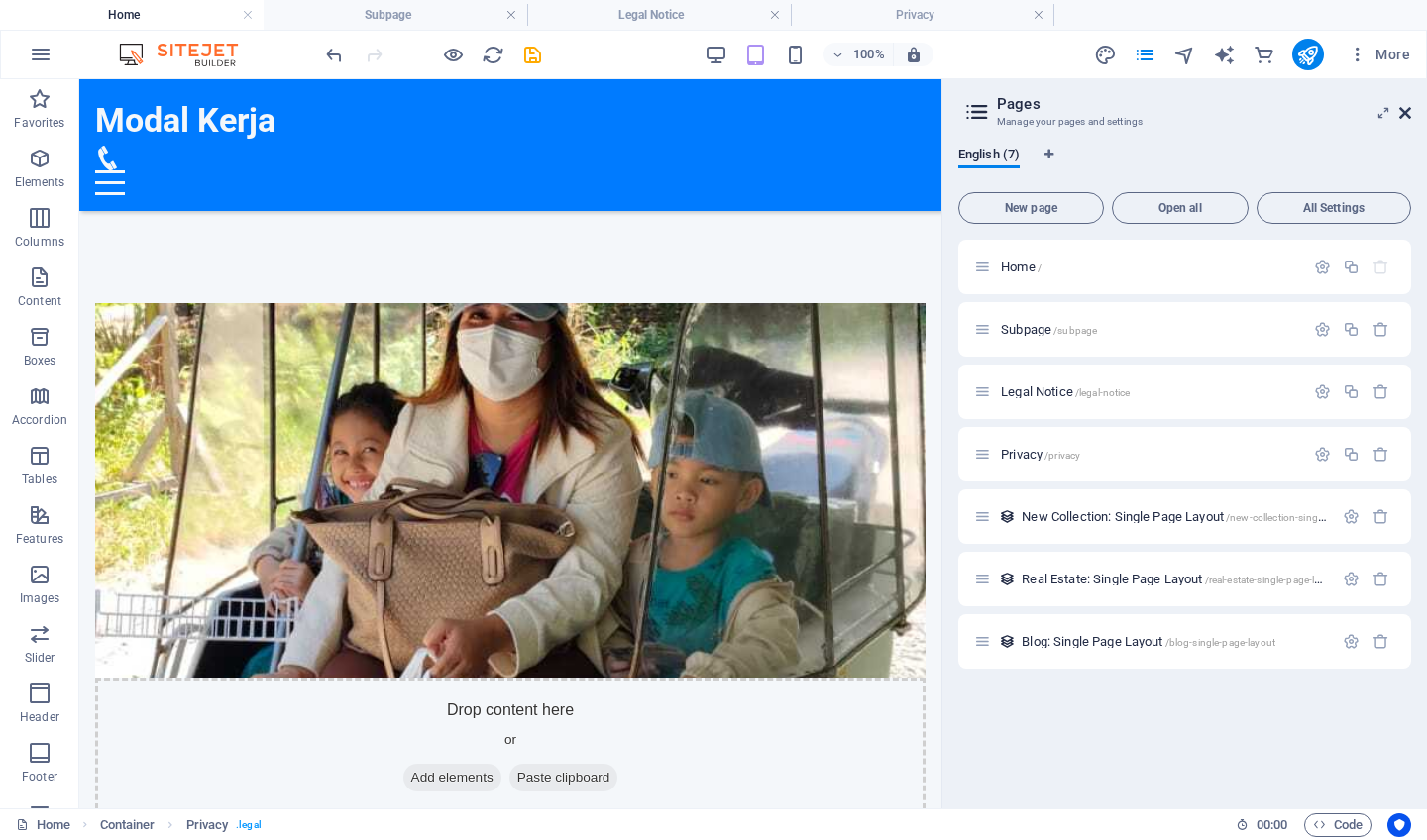 click at bounding box center [1405, 113] 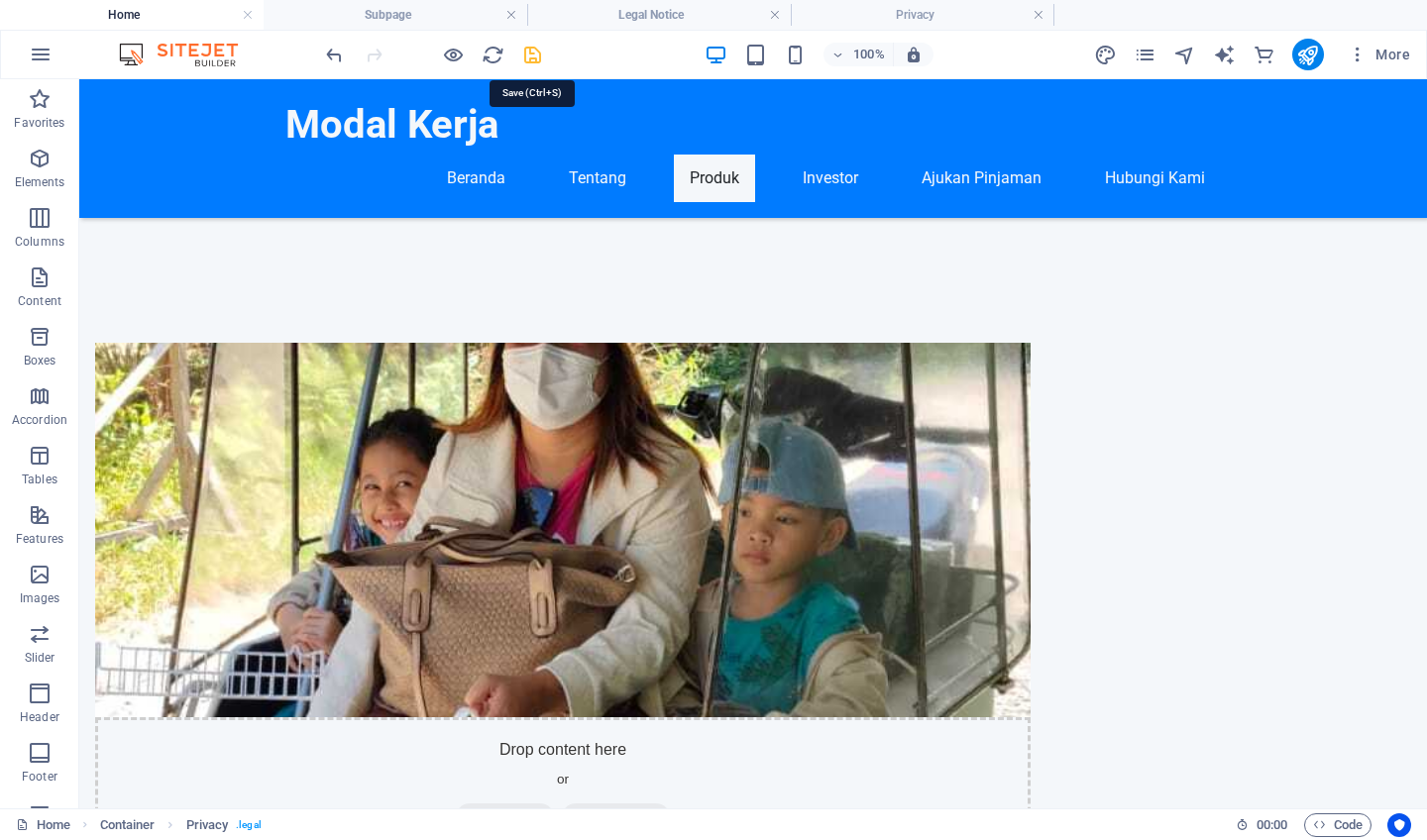 click at bounding box center [532, 54] 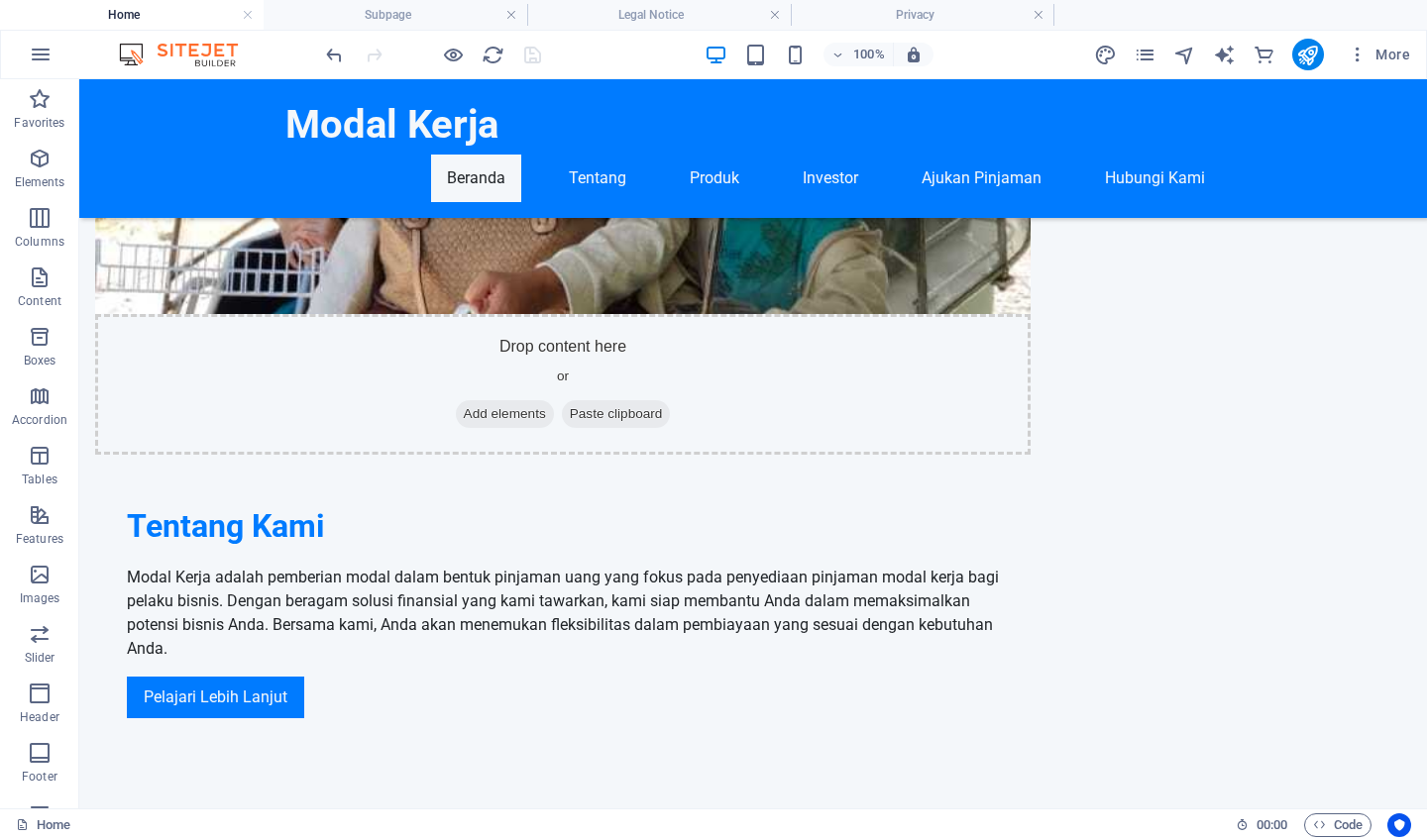 scroll, scrollTop: 61, scrollLeft: 0, axis: vertical 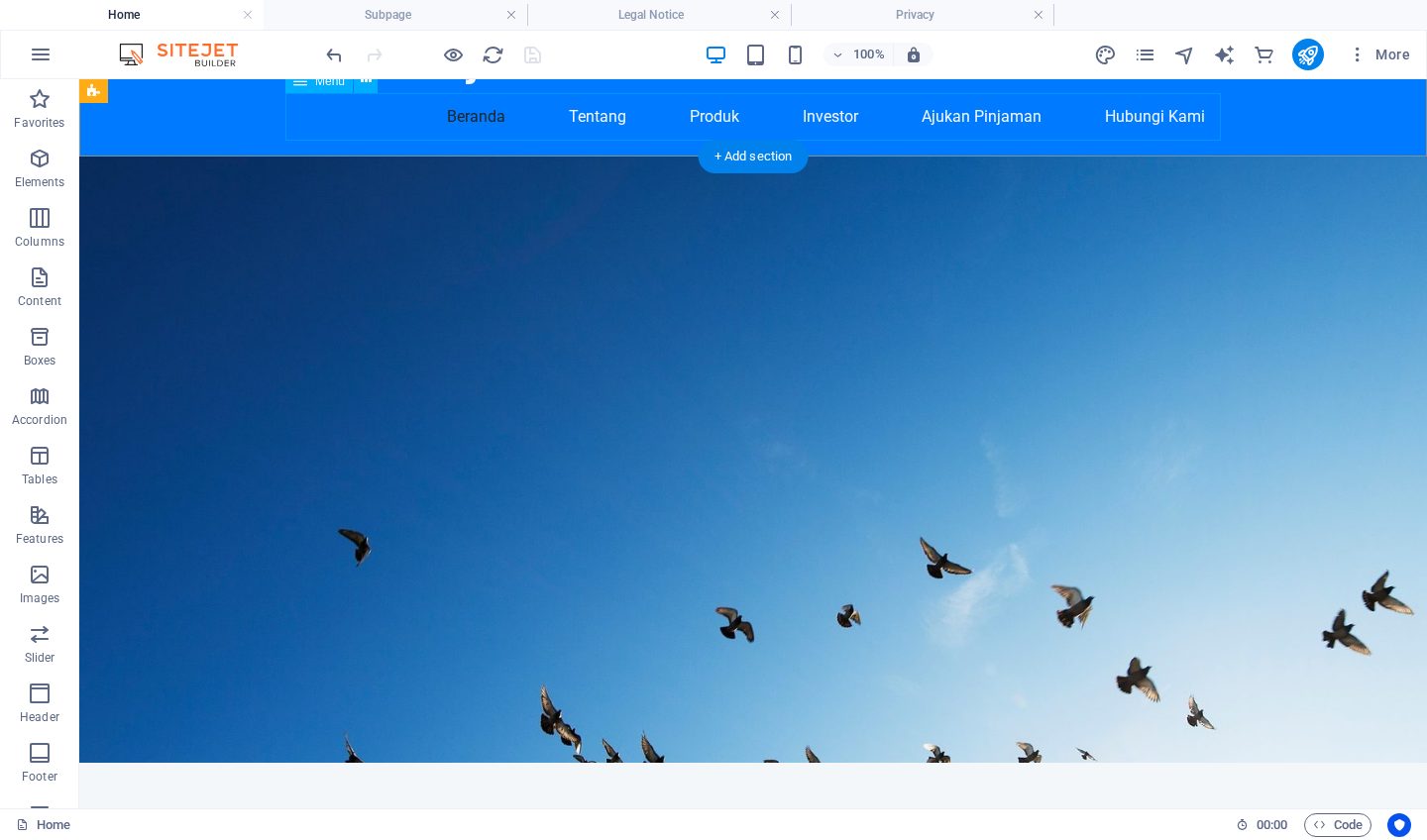 click on "Beranda Tentang Produk Investor Ajukan Pinjaman Hubungi Kami" at bounding box center (753, 117) 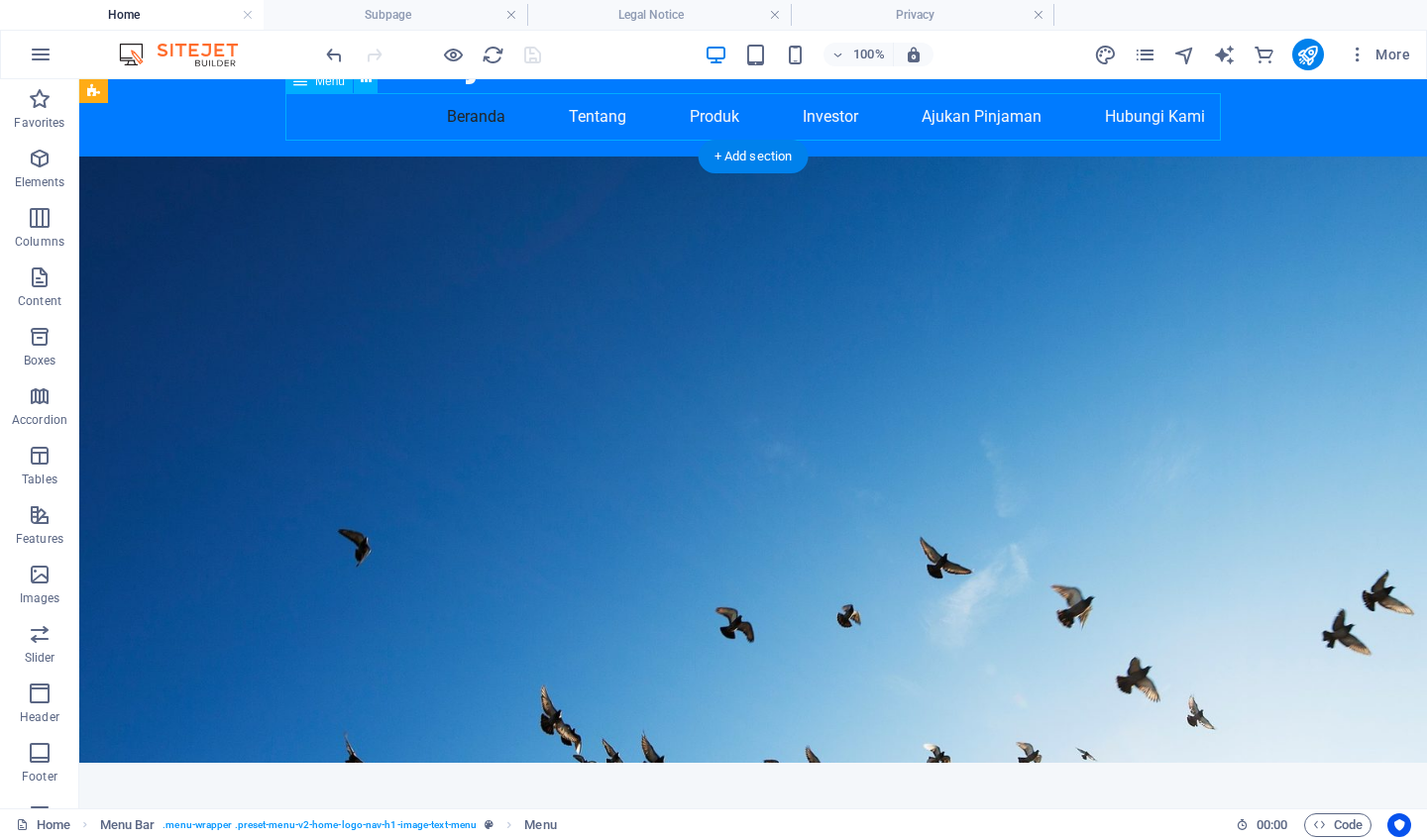click on "Beranda Tentang Produk Investor Ajukan Pinjaman Hubungi Kami" at bounding box center (753, 117) 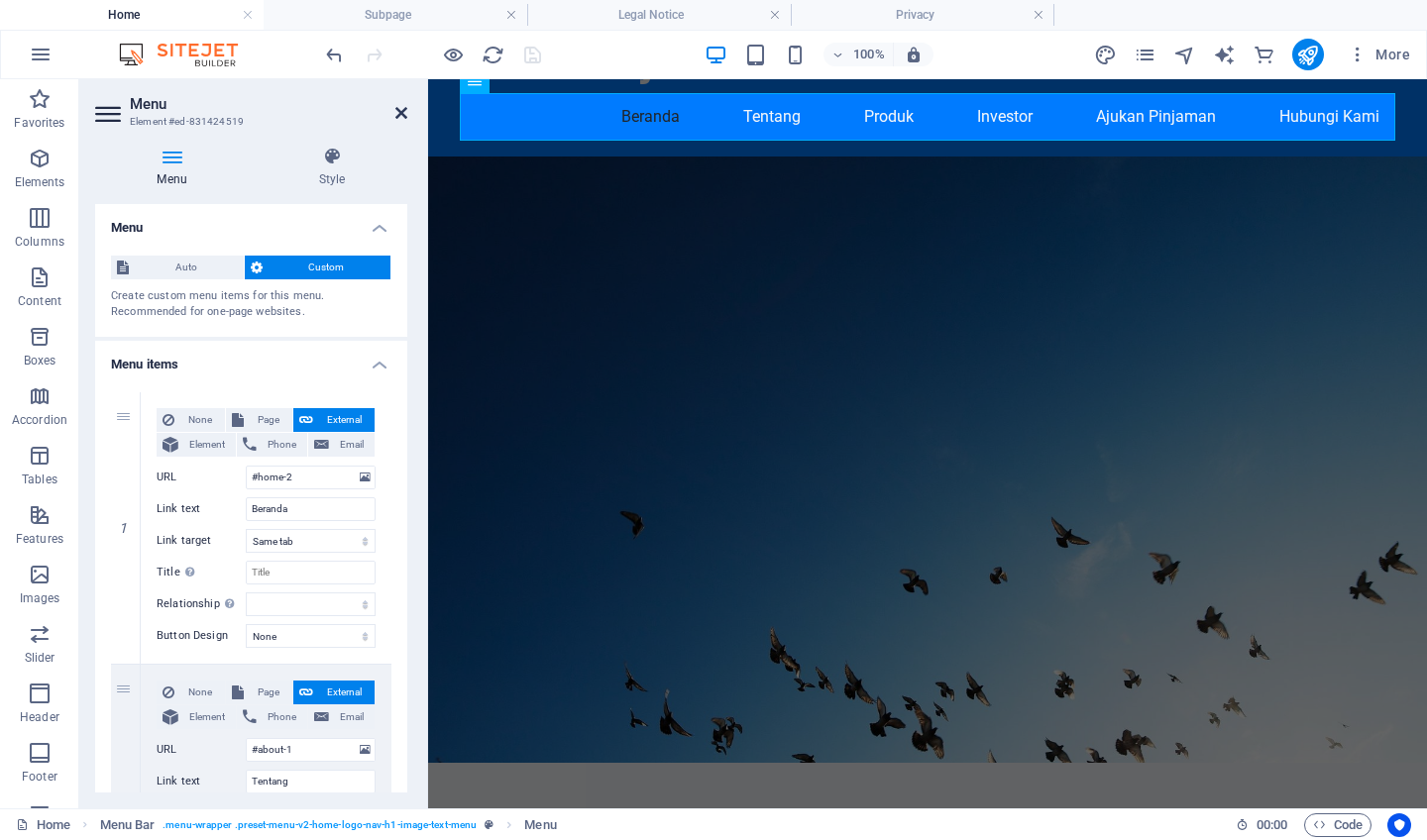 click at bounding box center [401, 113] 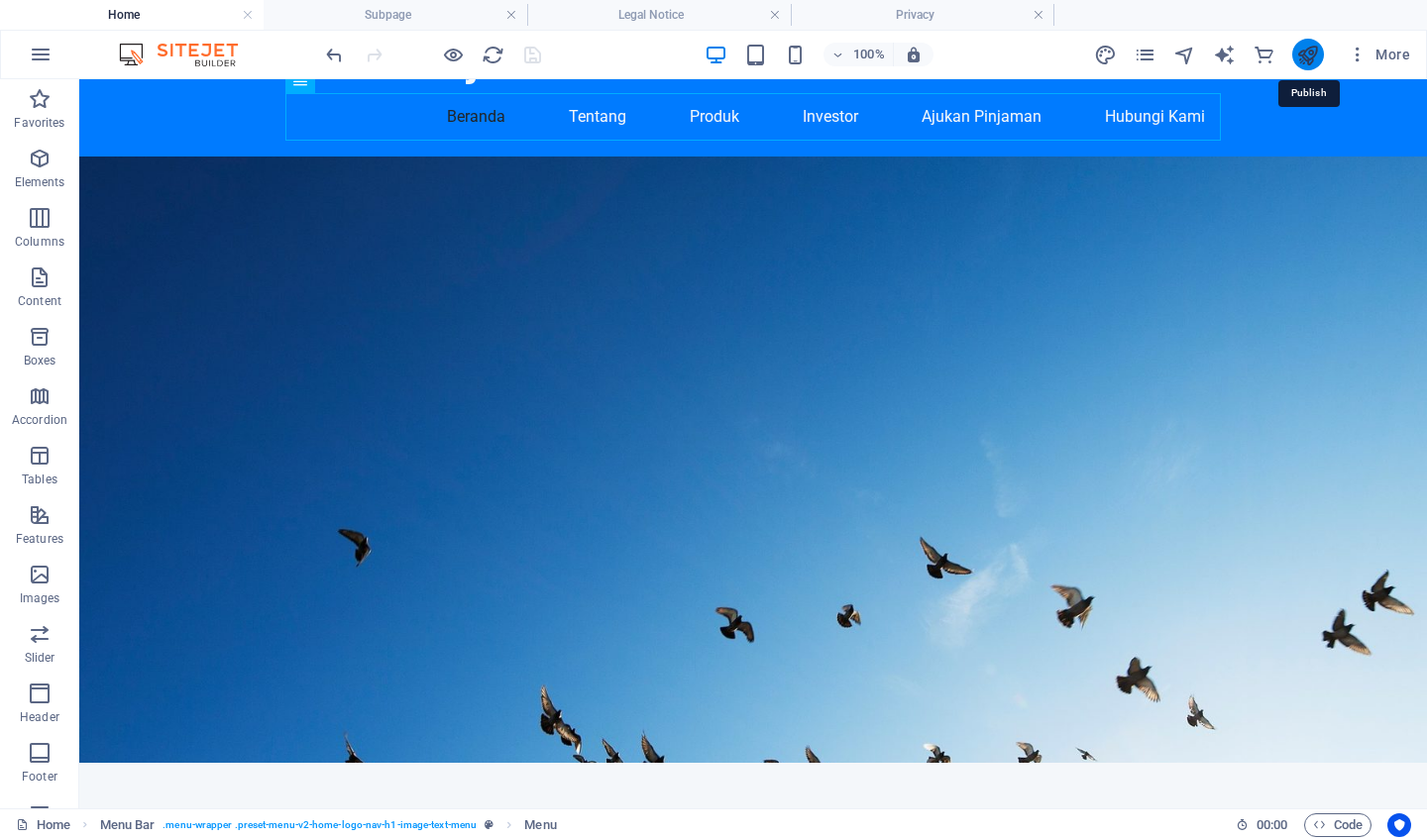 click at bounding box center (1307, 54) 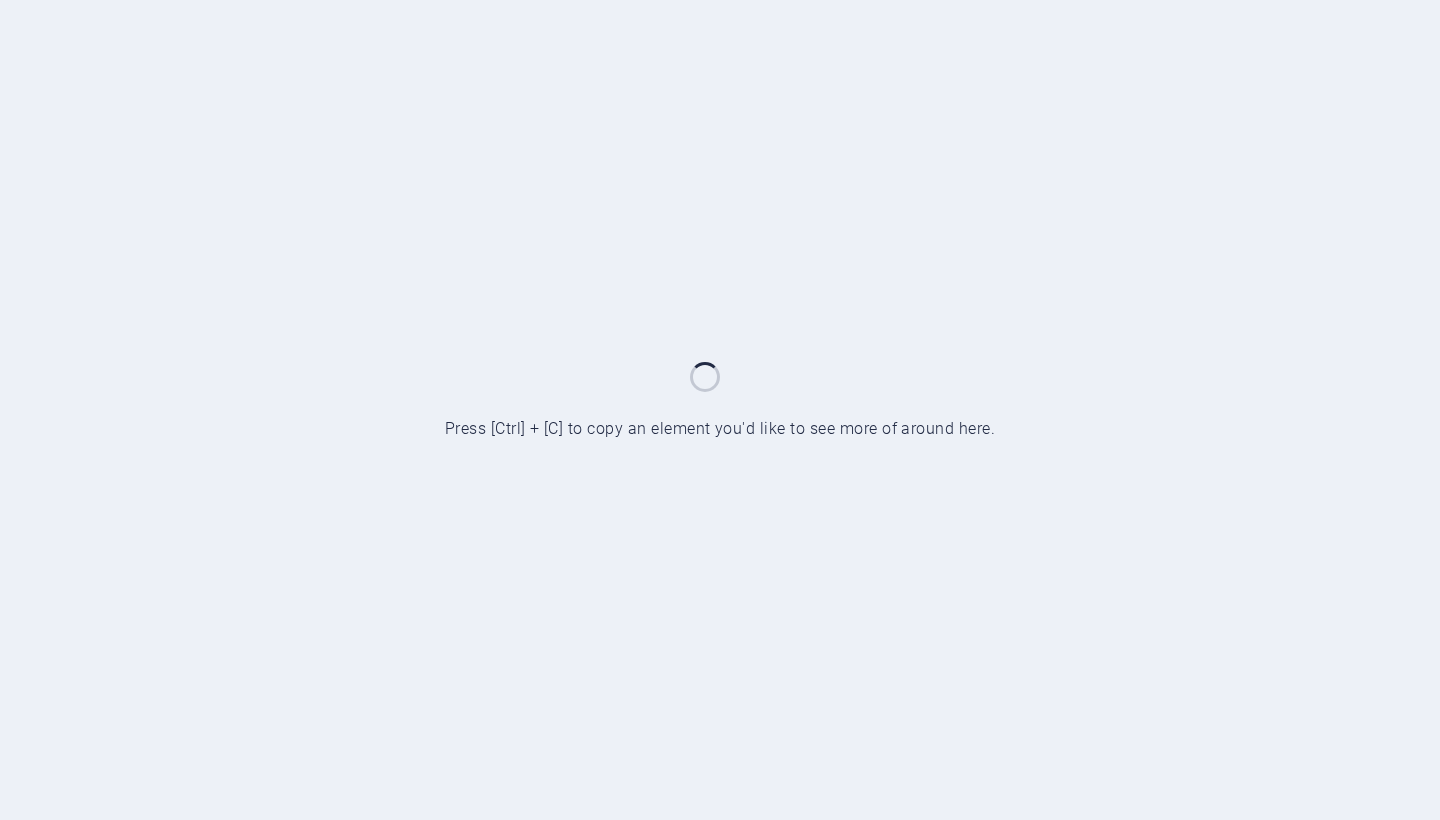 scroll, scrollTop: 0, scrollLeft: 0, axis: both 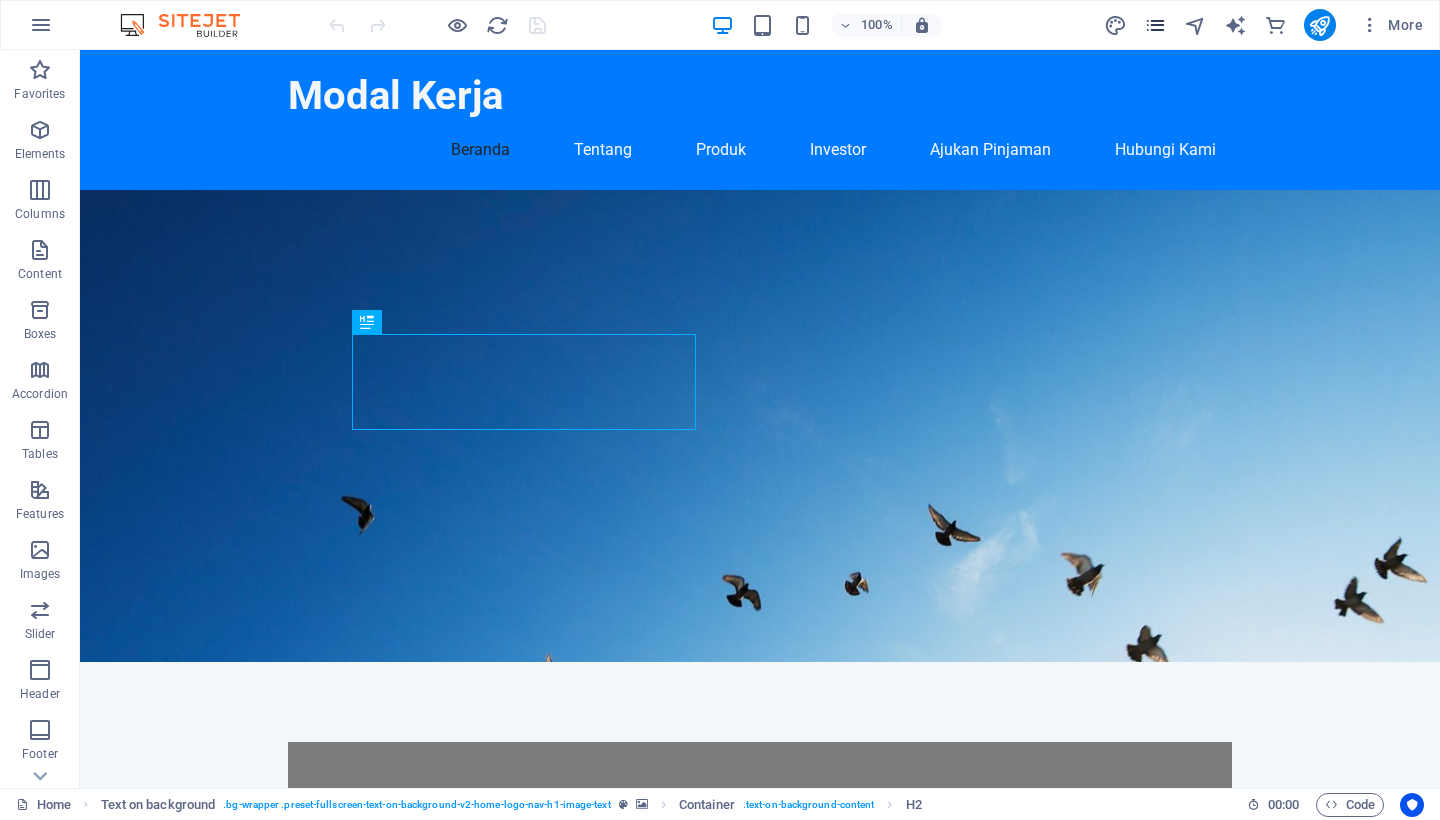 click at bounding box center [1155, 25] 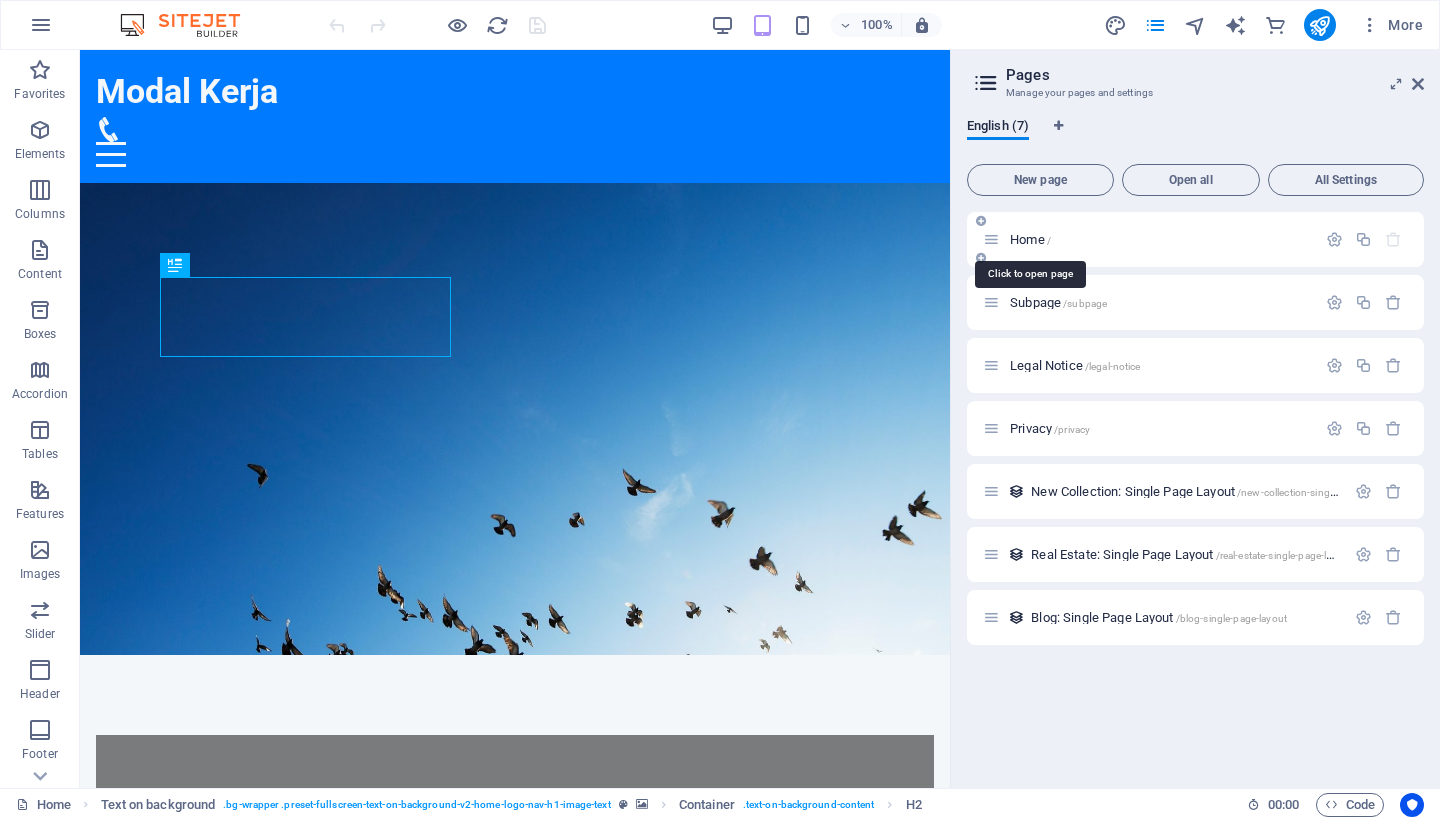 click on "Home /" at bounding box center (1030, 239) 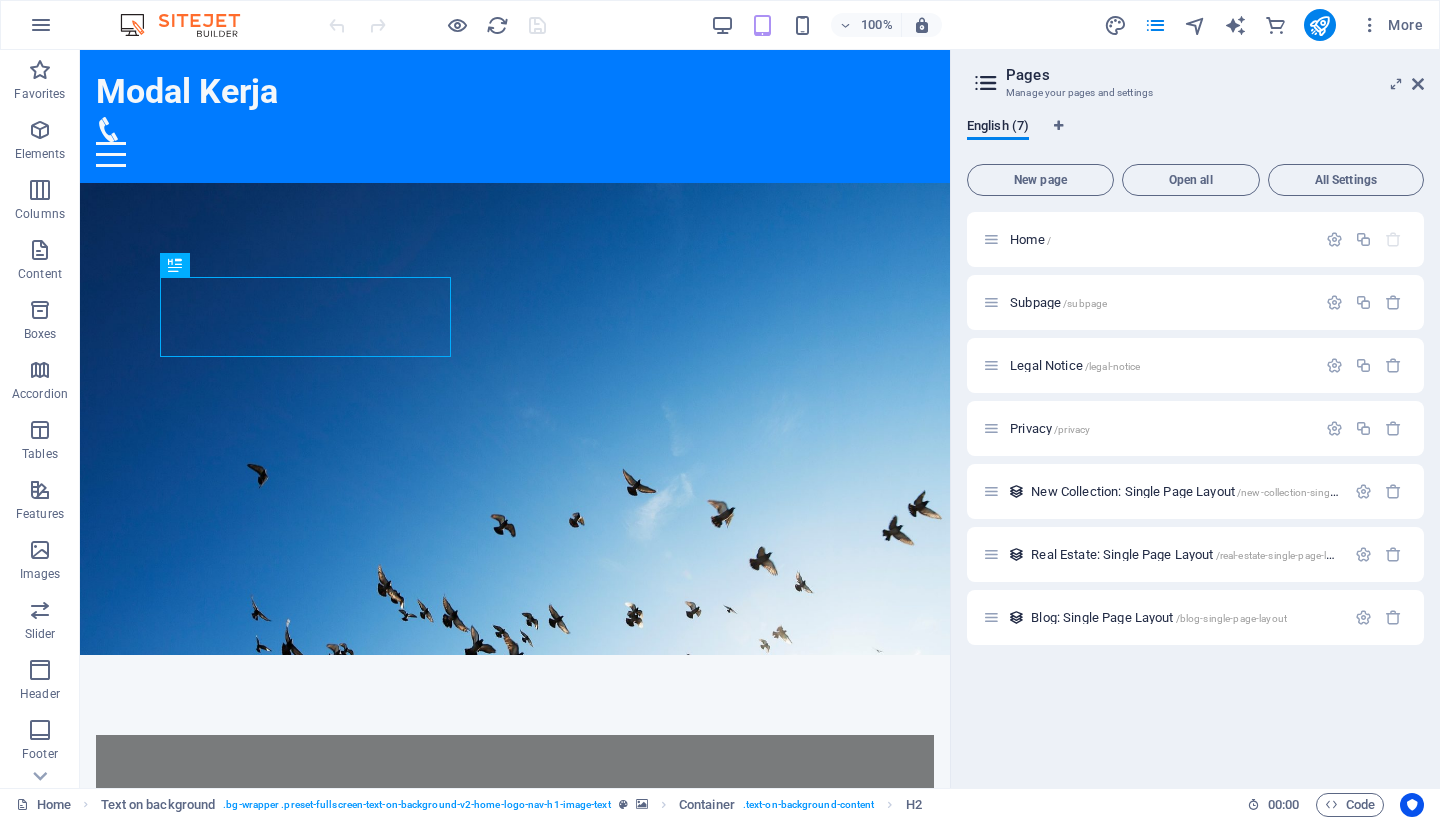 click at bounding box center [986, 83] 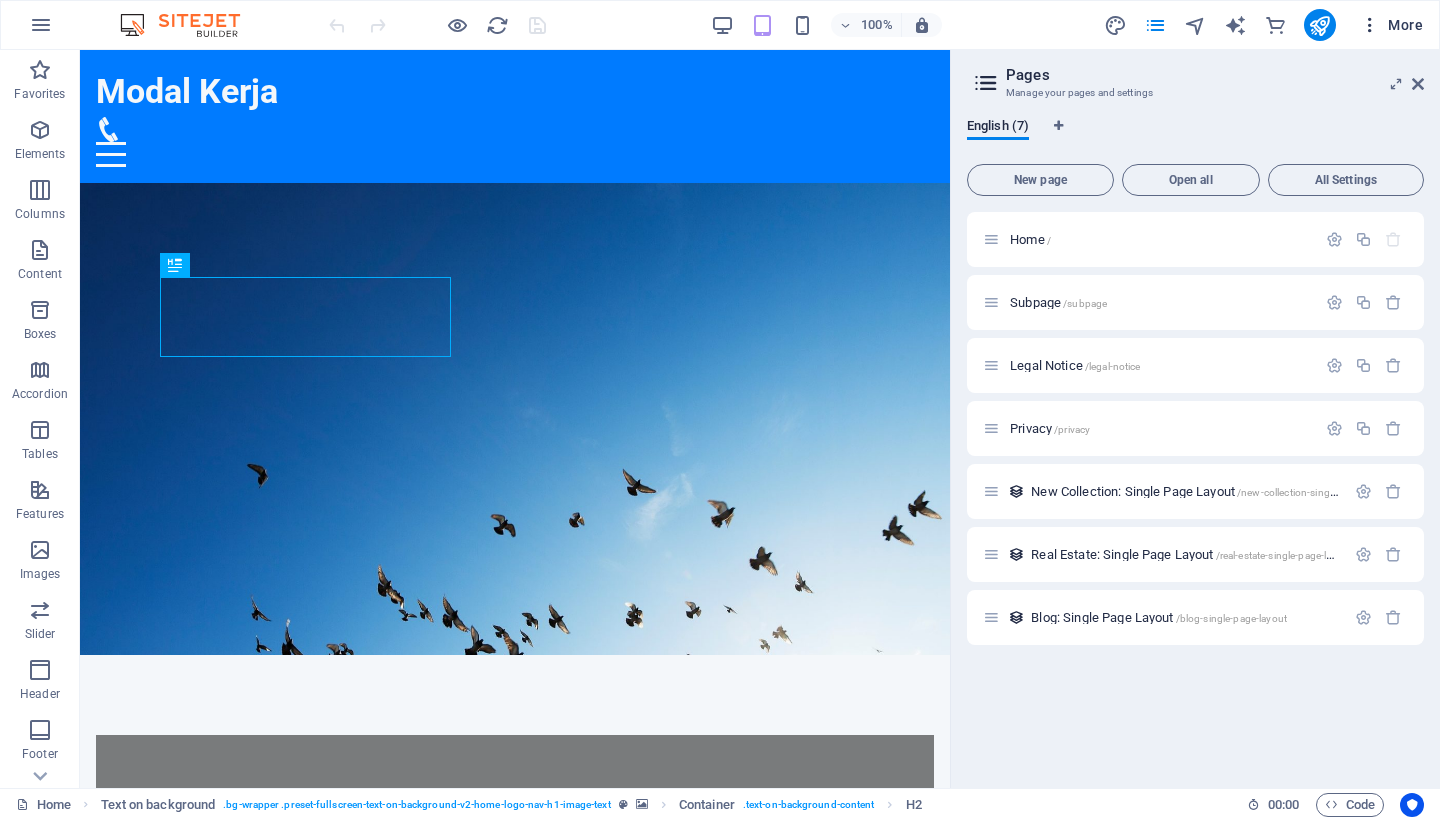 click at bounding box center (1370, 25) 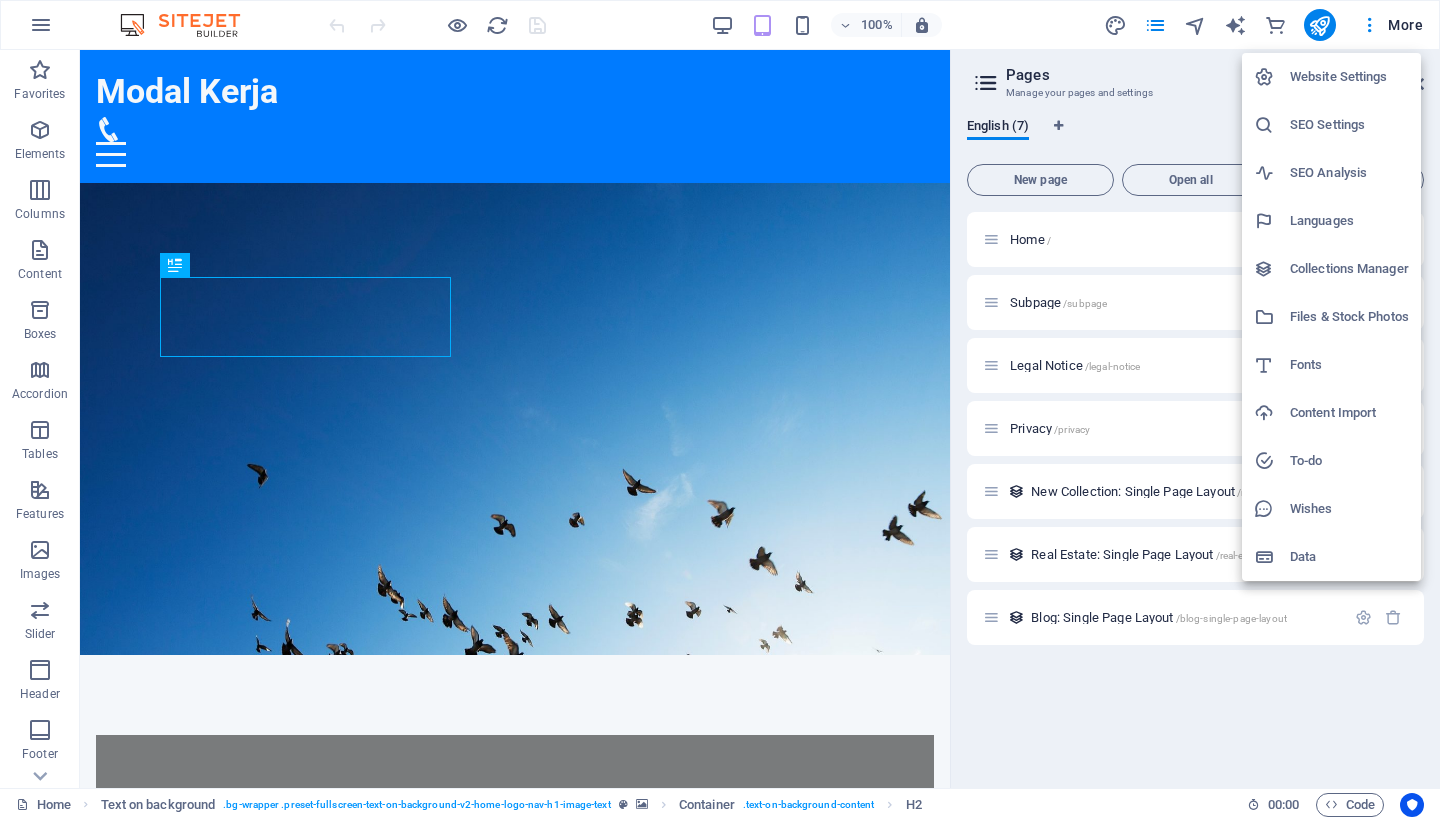 click on "Data" at bounding box center (1349, 557) 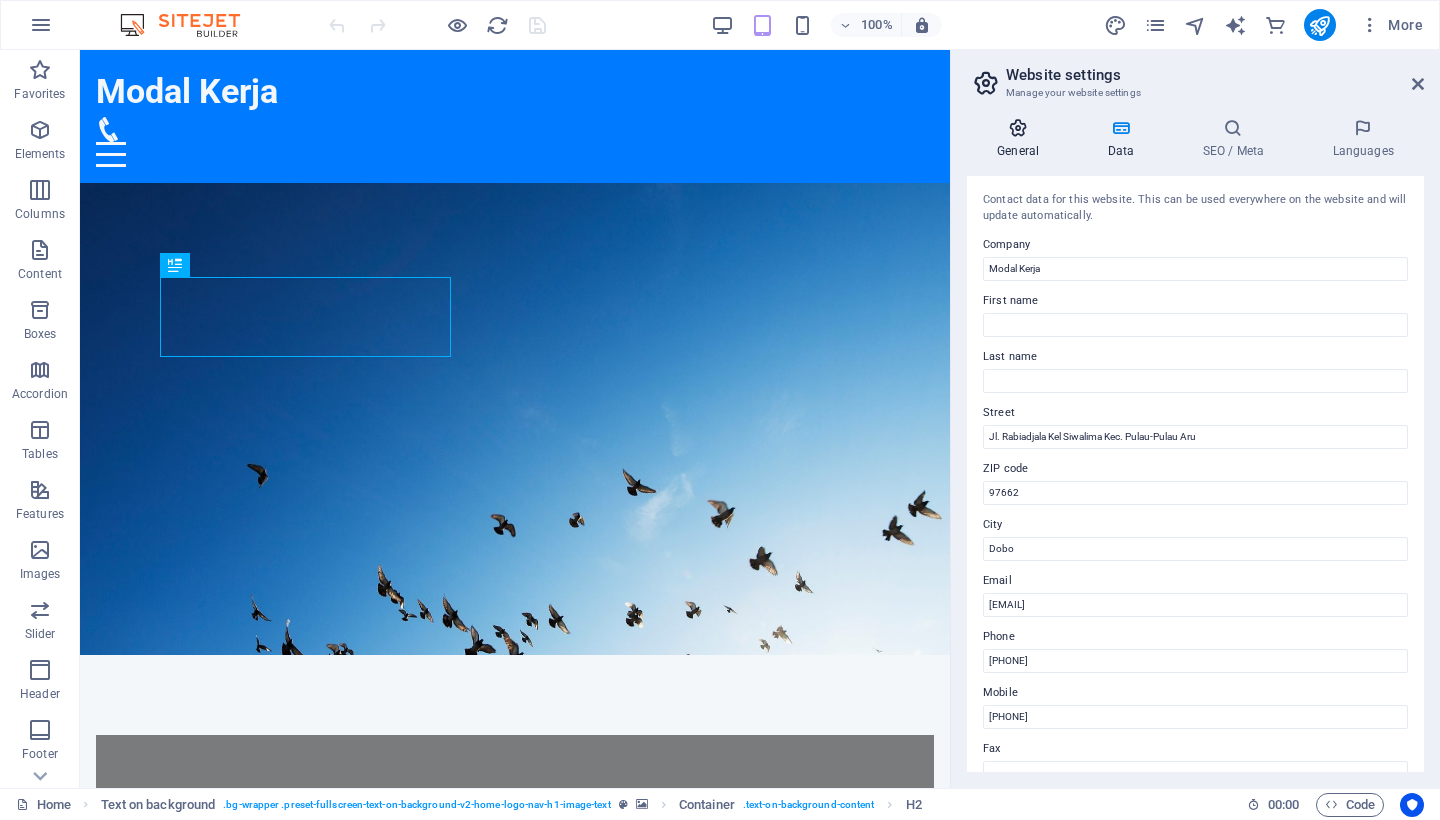 scroll, scrollTop: 0, scrollLeft: 0, axis: both 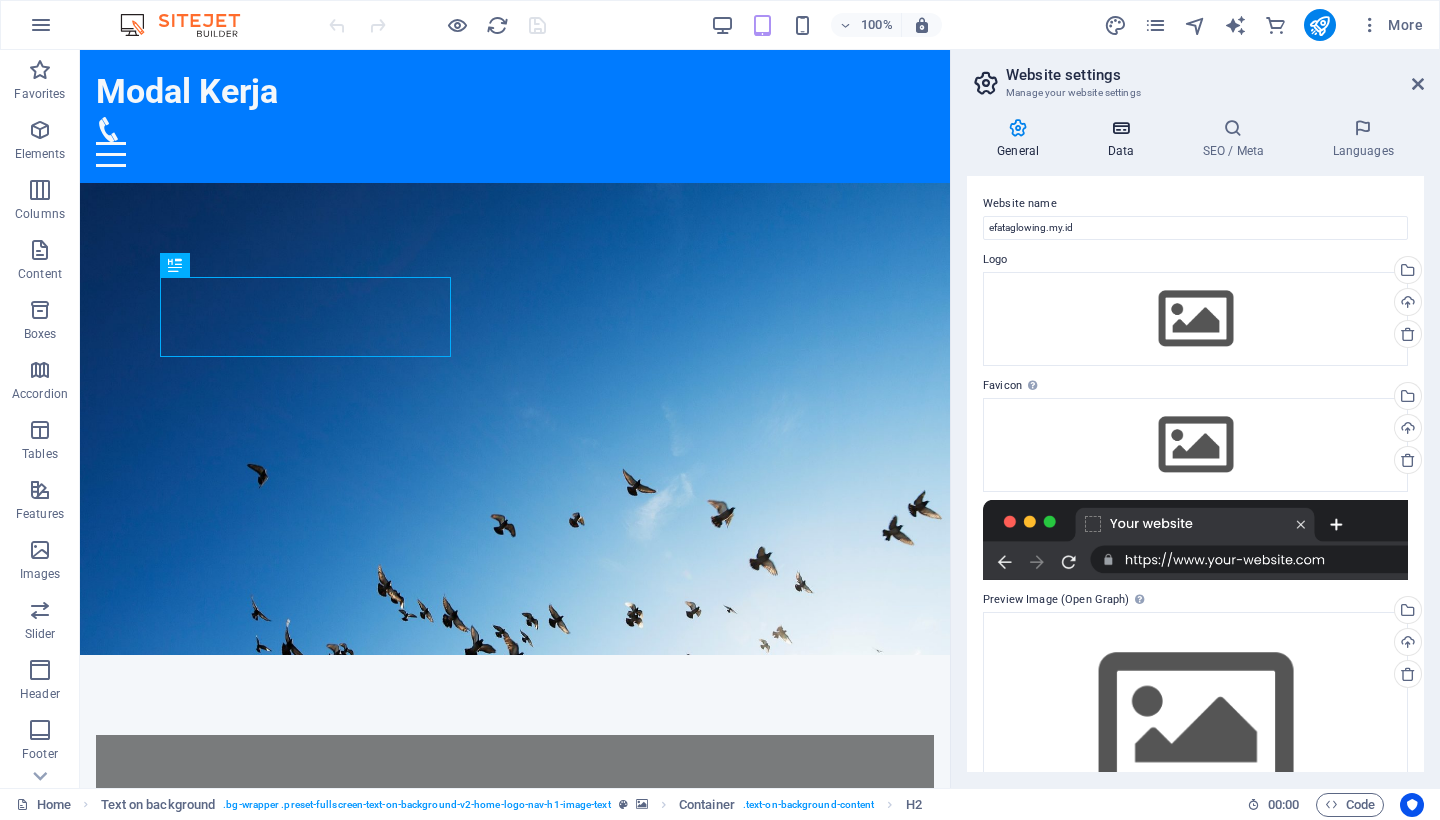 click at bounding box center (1120, 128) 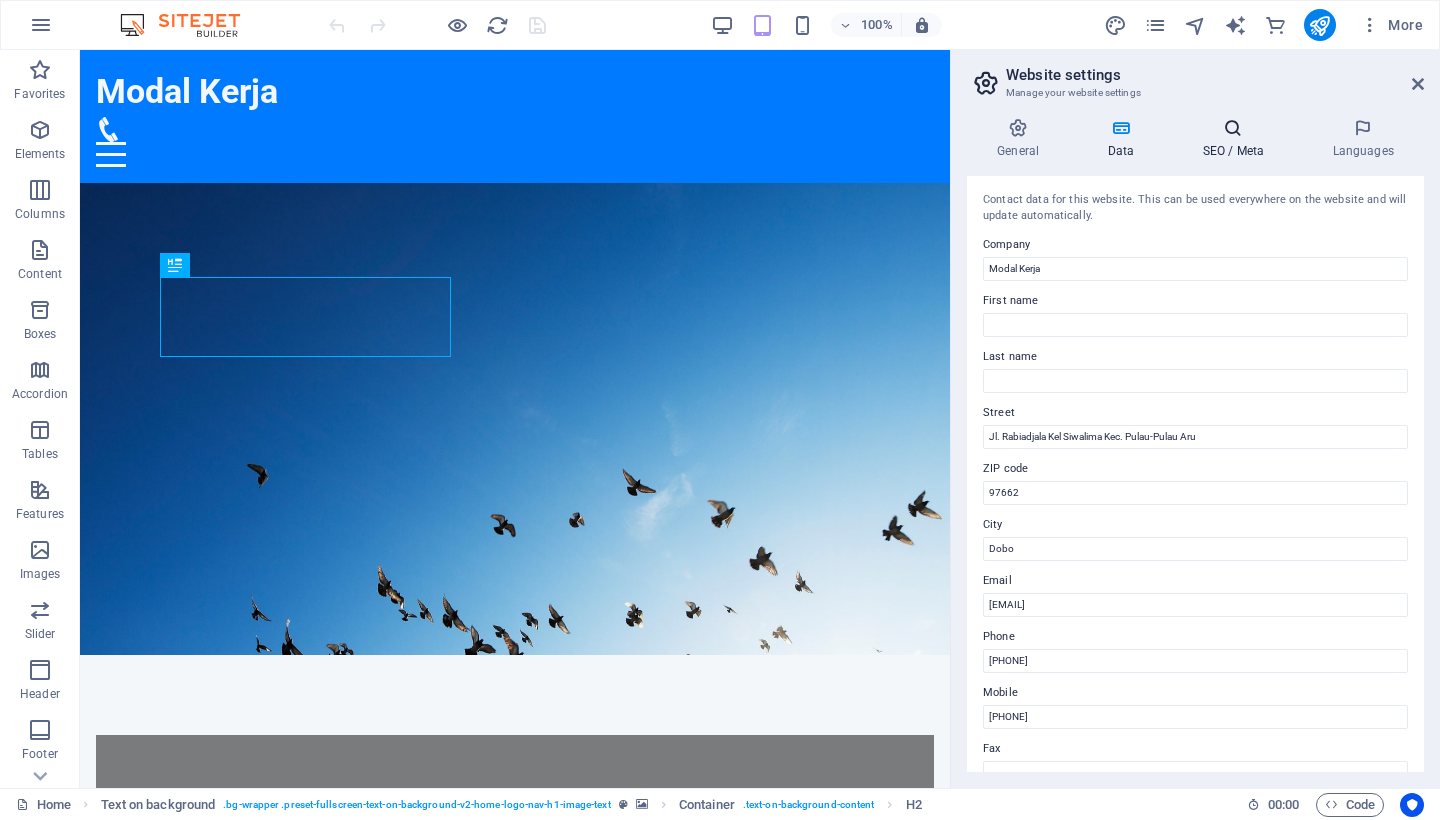 click at bounding box center [1233, 128] 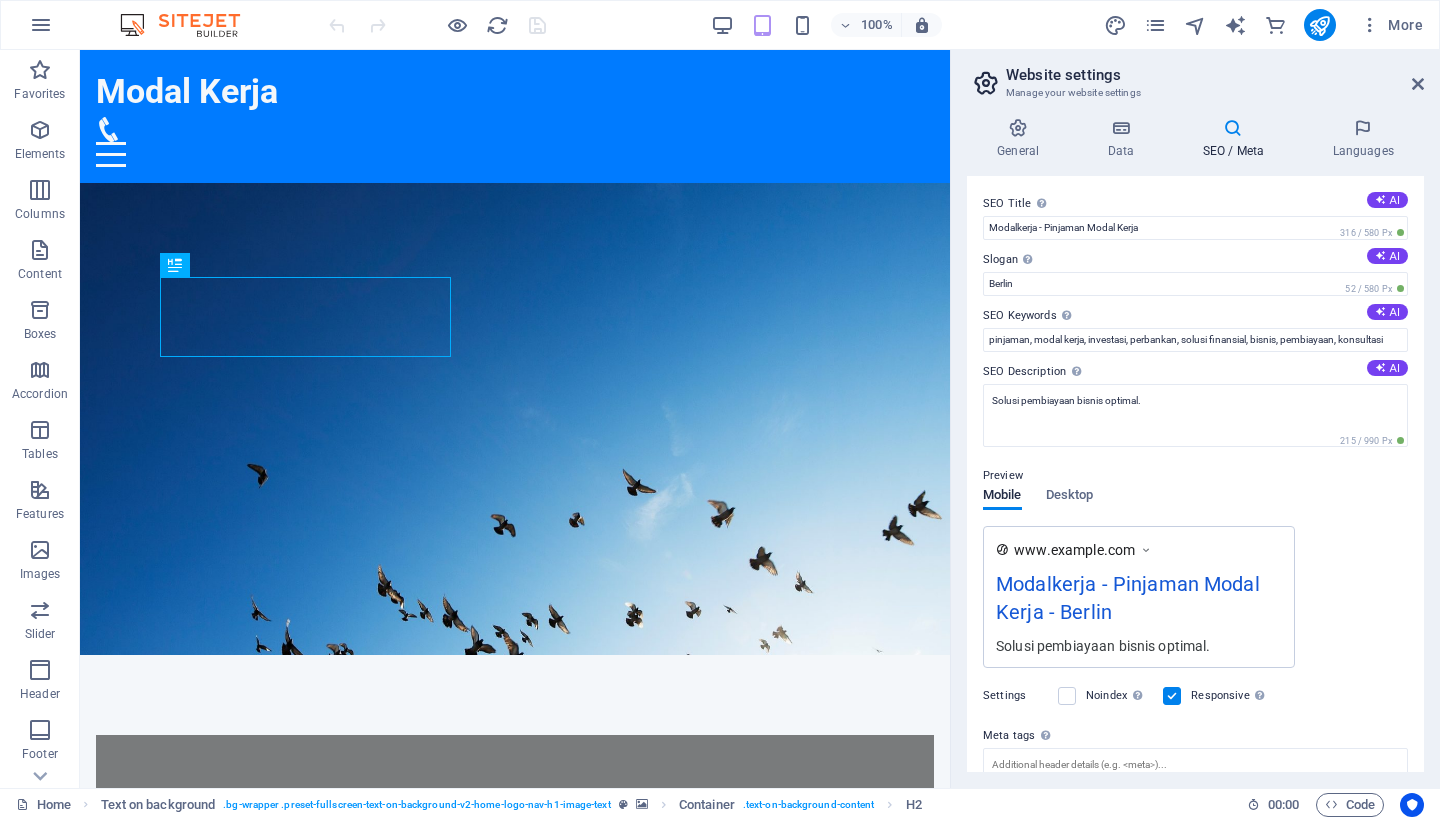 scroll, scrollTop: 0, scrollLeft: 0, axis: both 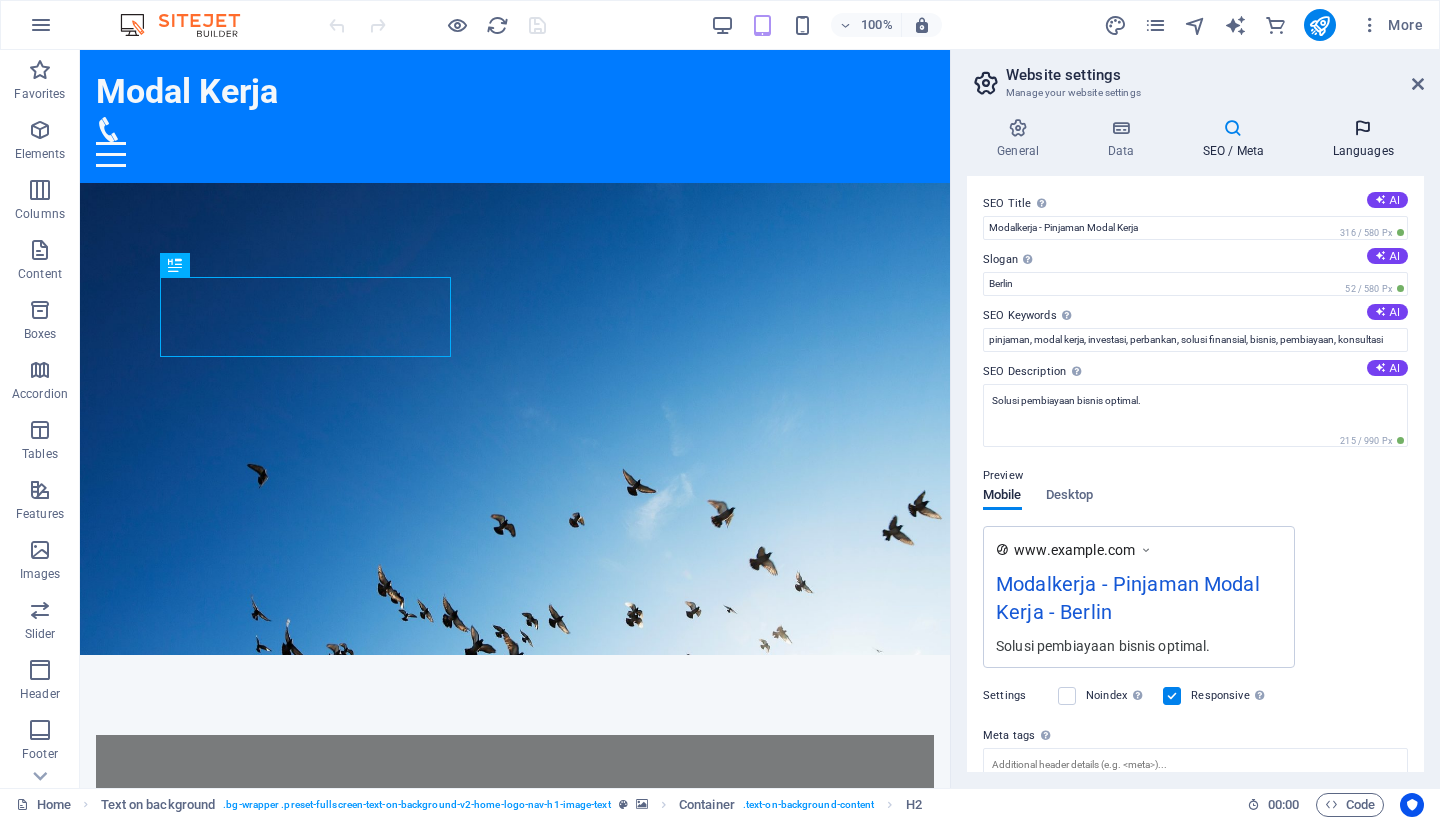 click at bounding box center (1363, 128) 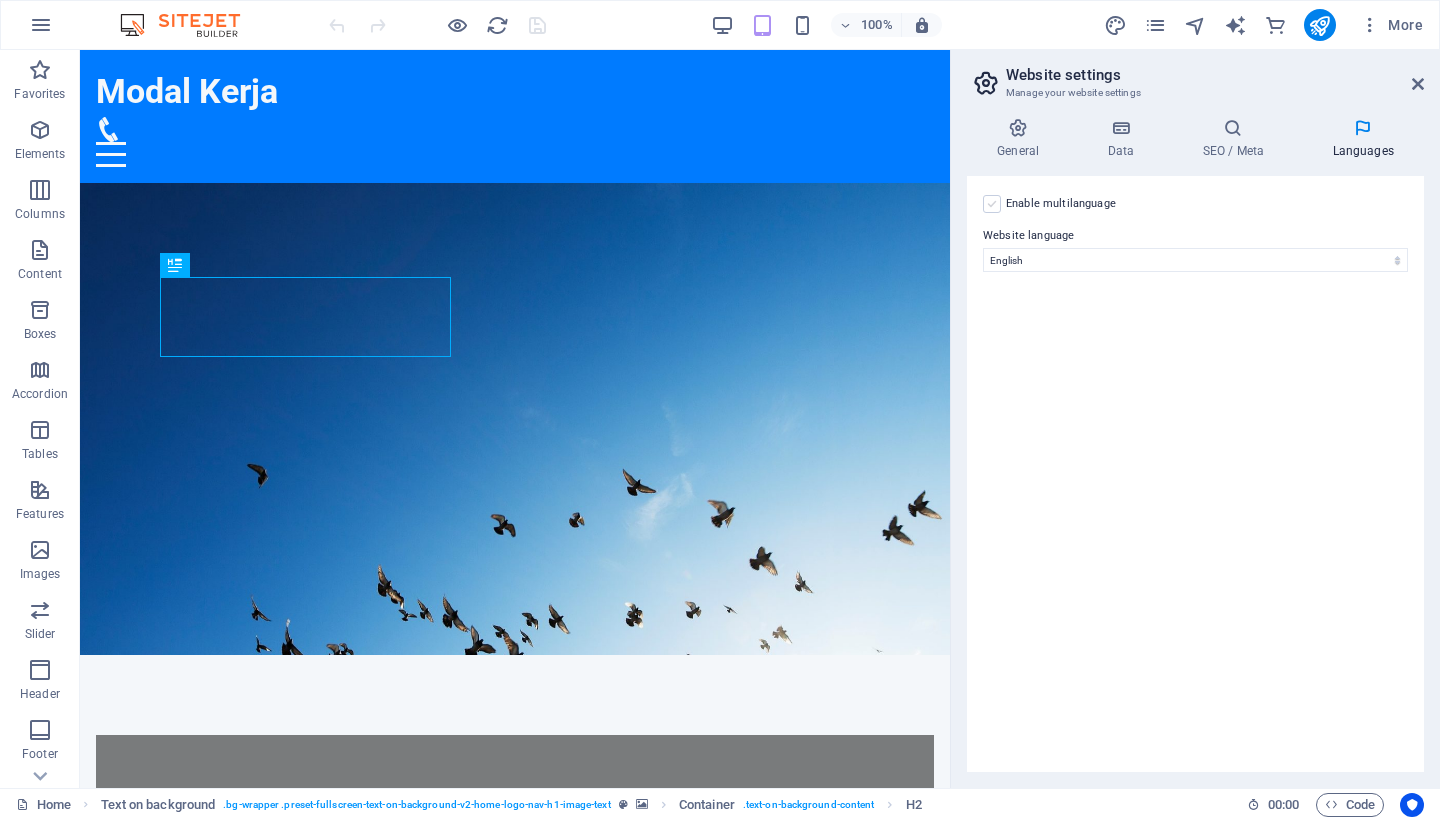 click at bounding box center (992, 204) 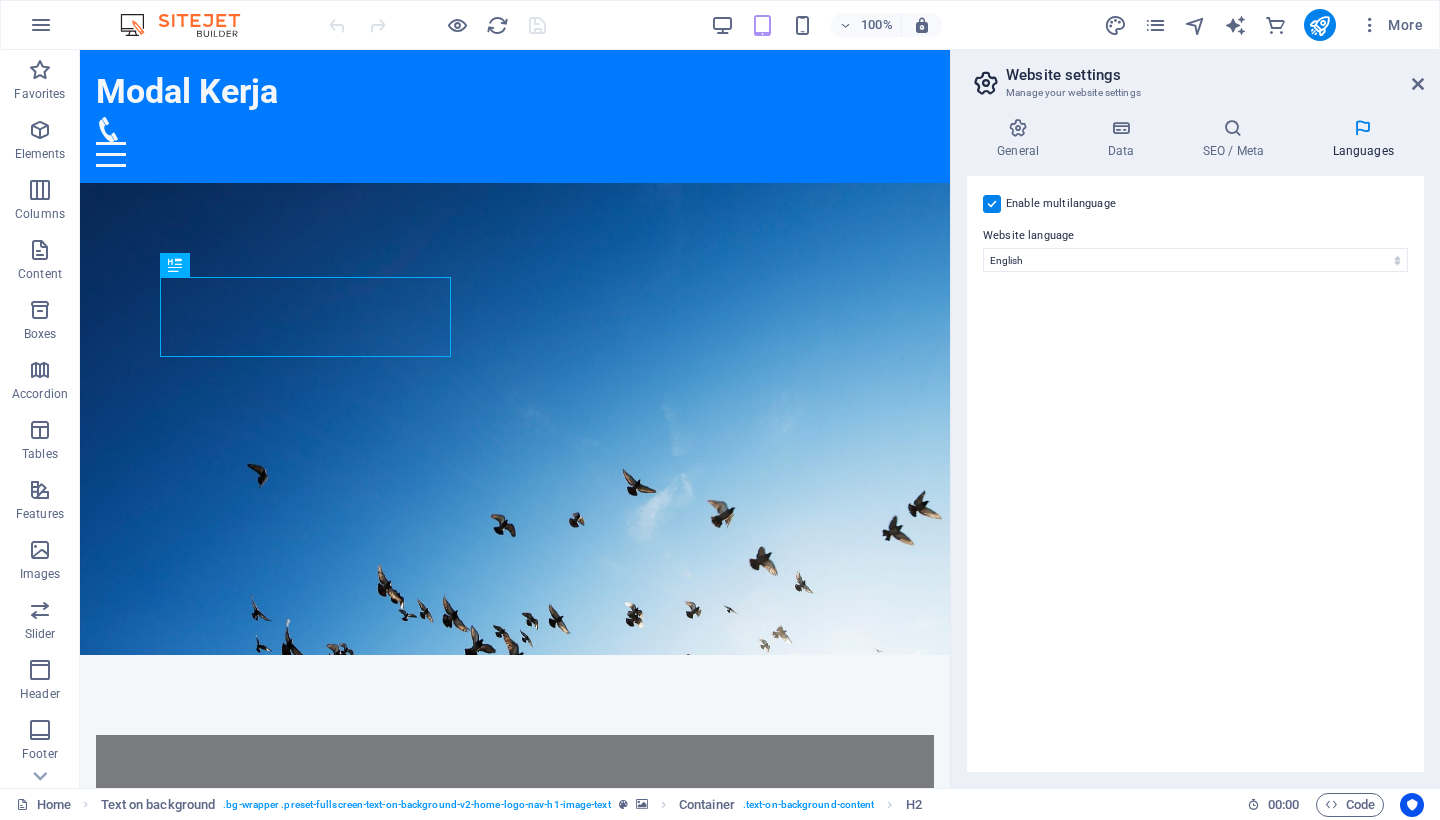 select 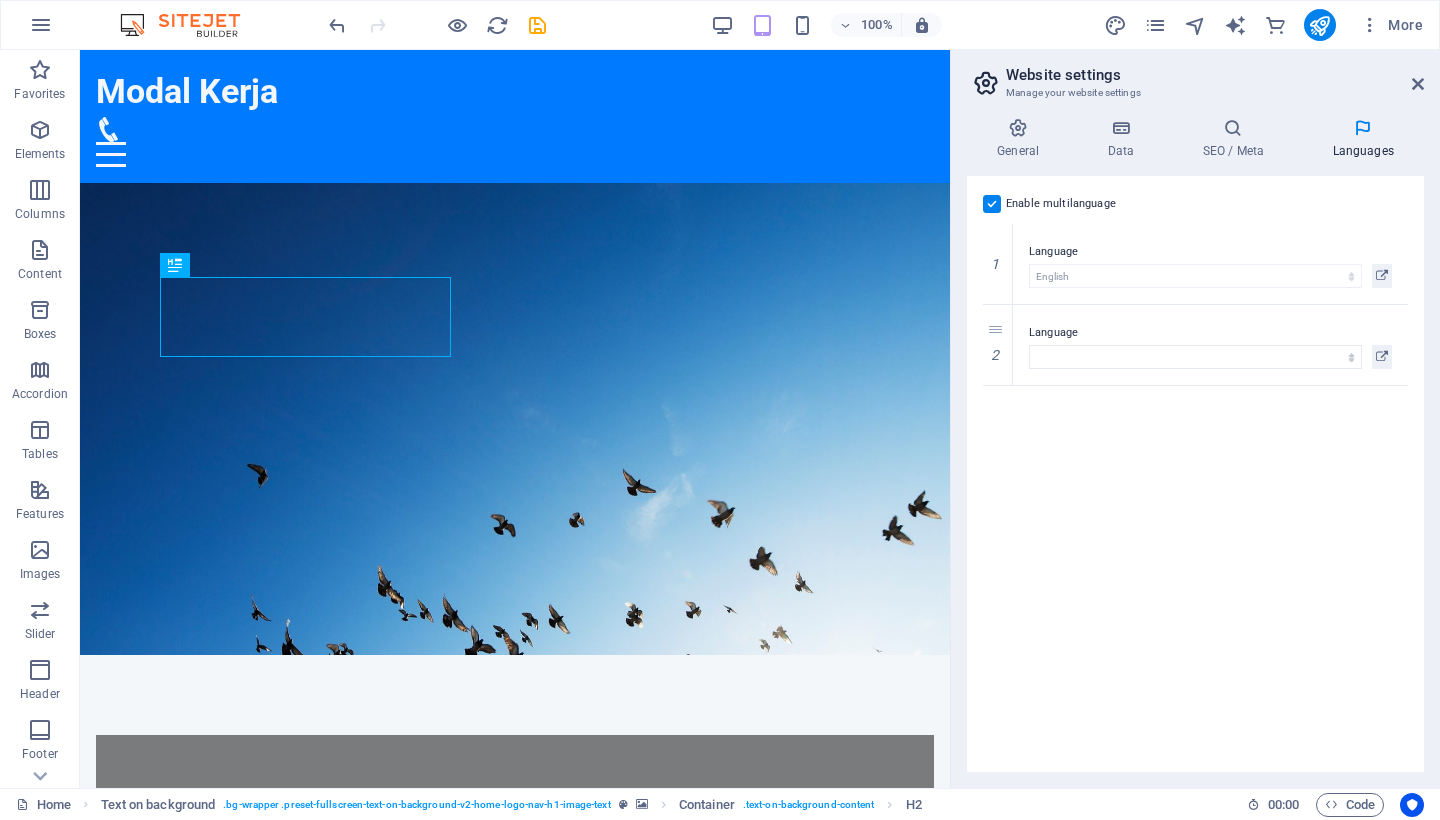 click at bounding box center [992, 204] 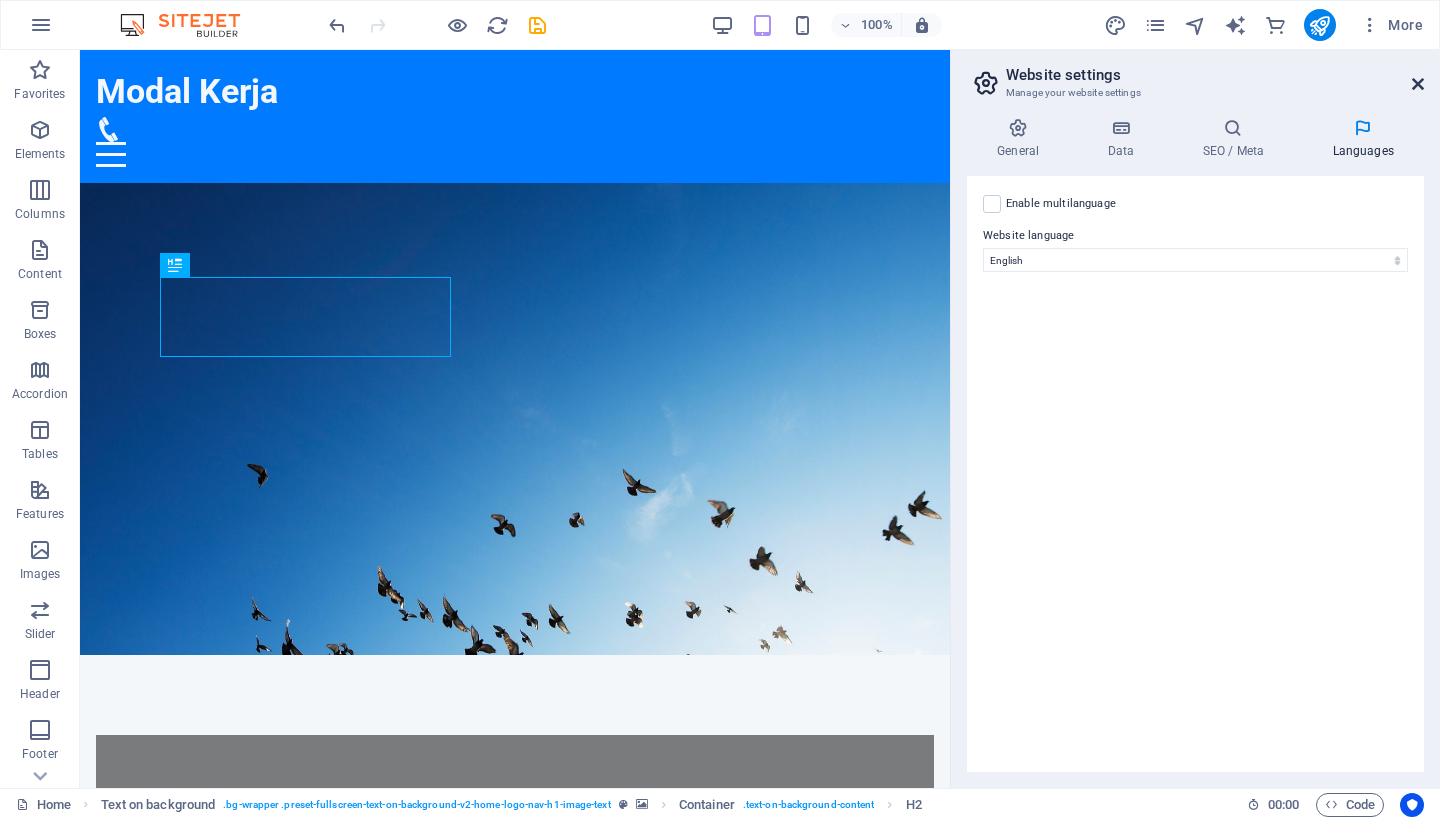 click at bounding box center [1418, 84] 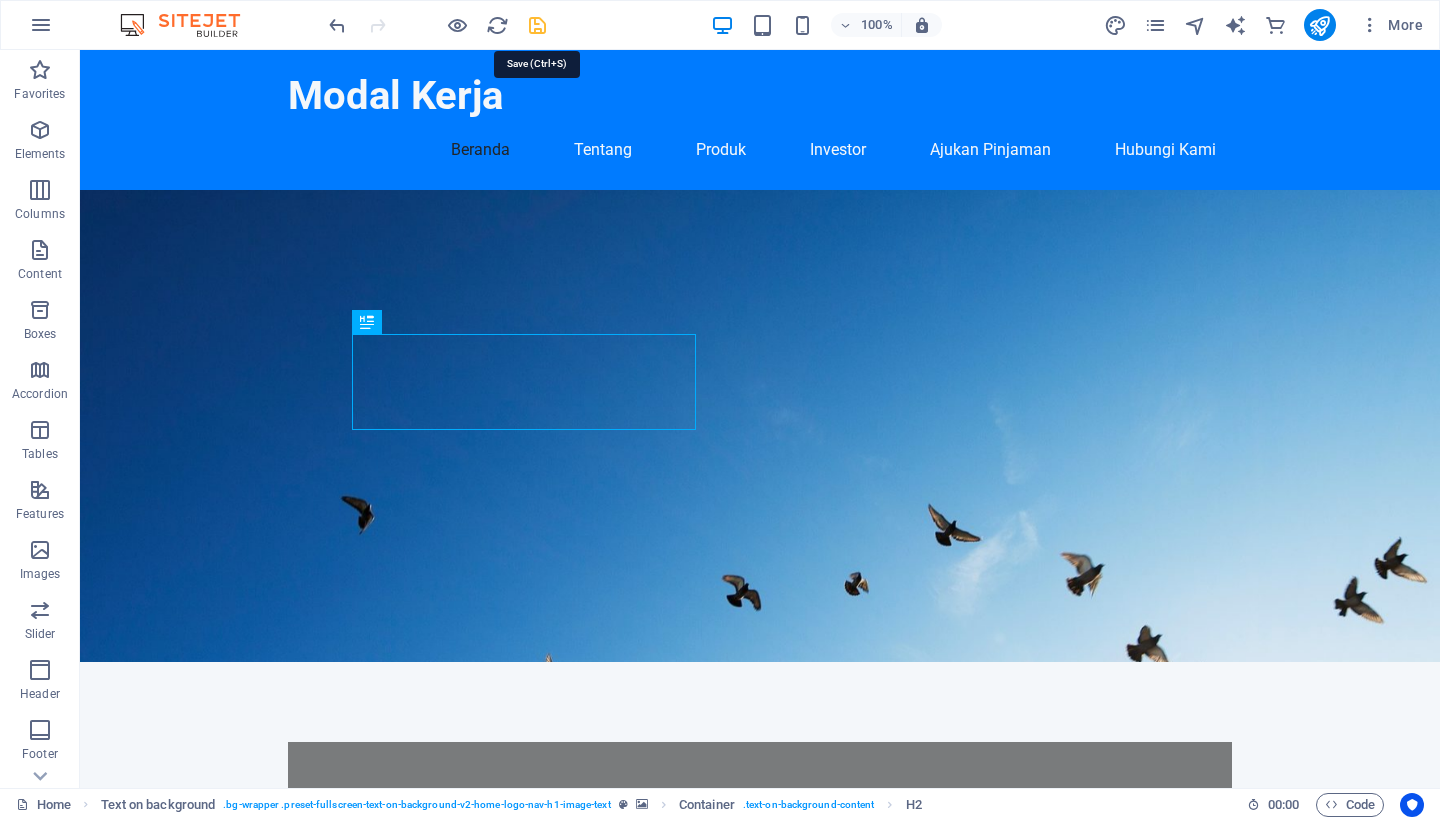 click at bounding box center (537, 25) 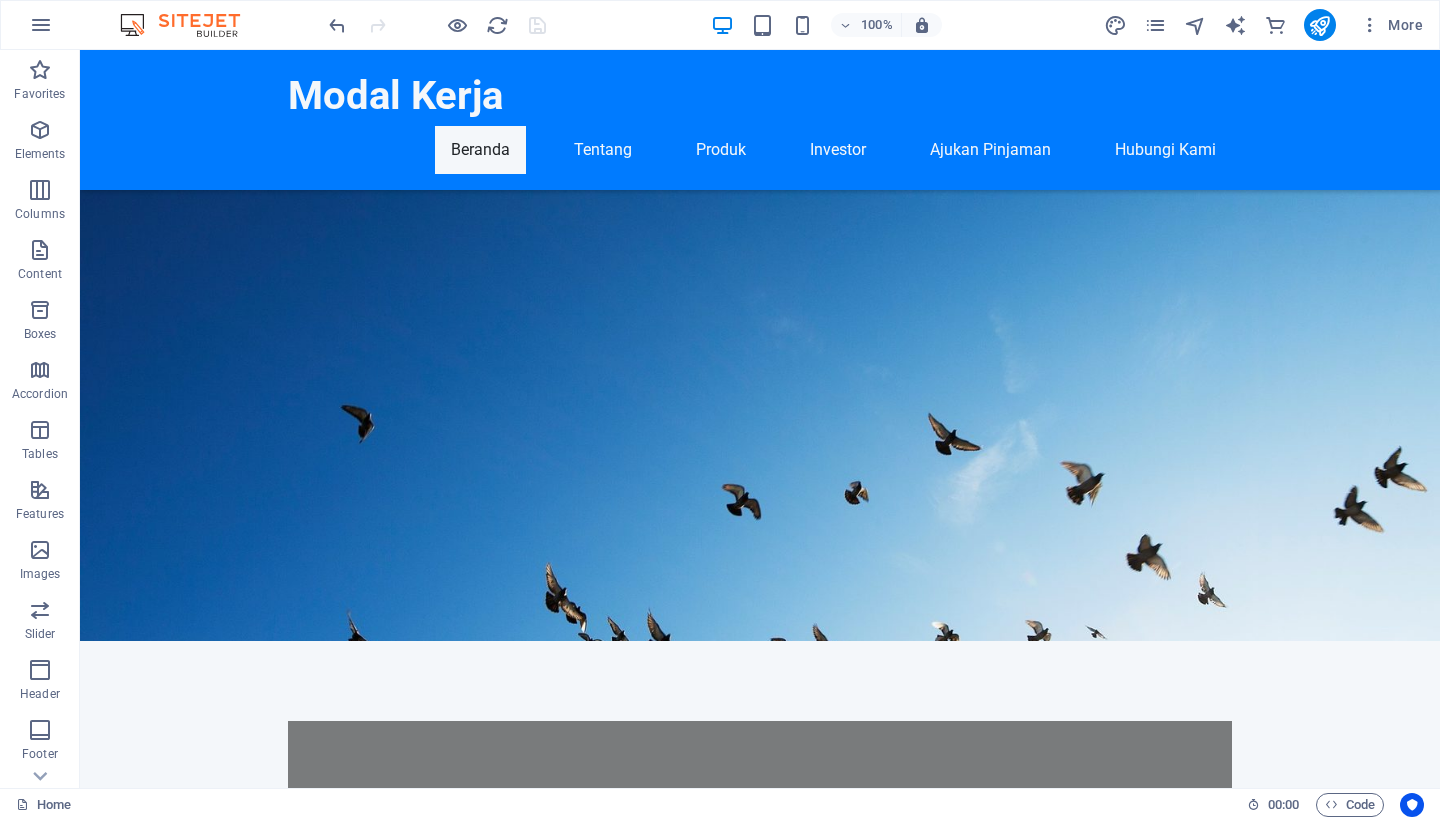 scroll, scrollTop: 160, scrollLeft: 0, axis: vertical 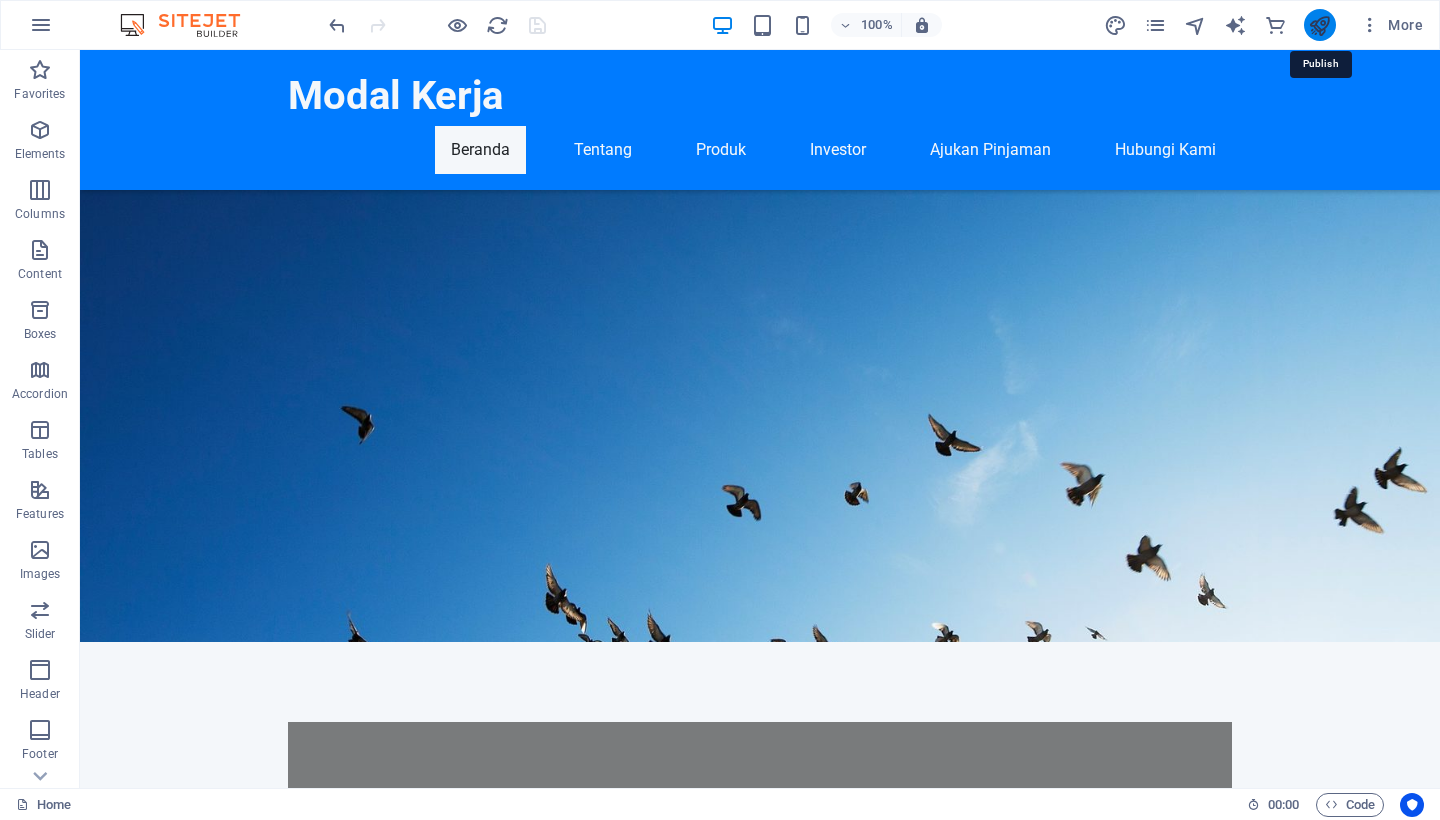 click at bounding box center (1319, 25) 